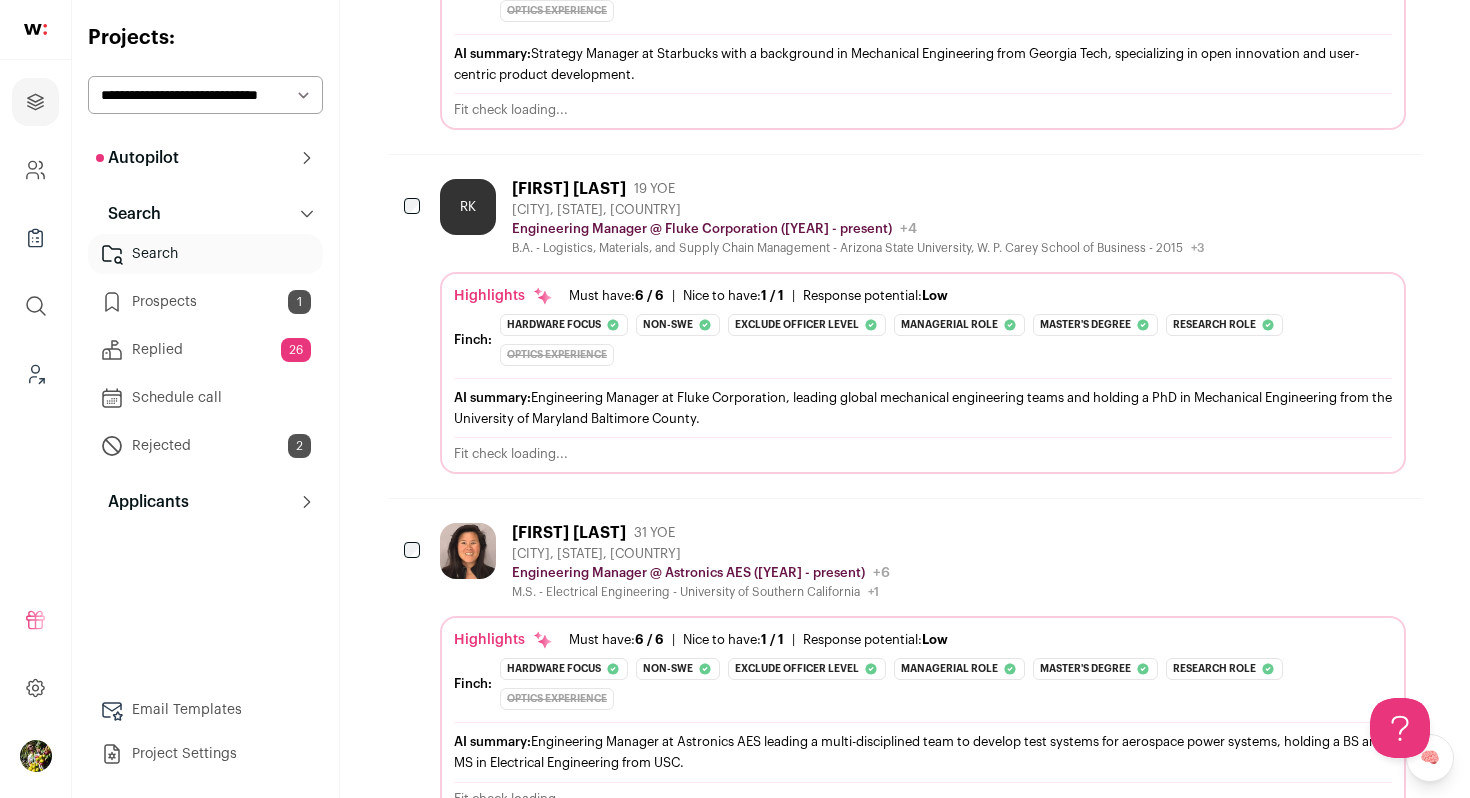 scroll, scrollTop: 3239, scrollLeft: 0, axis: vertical 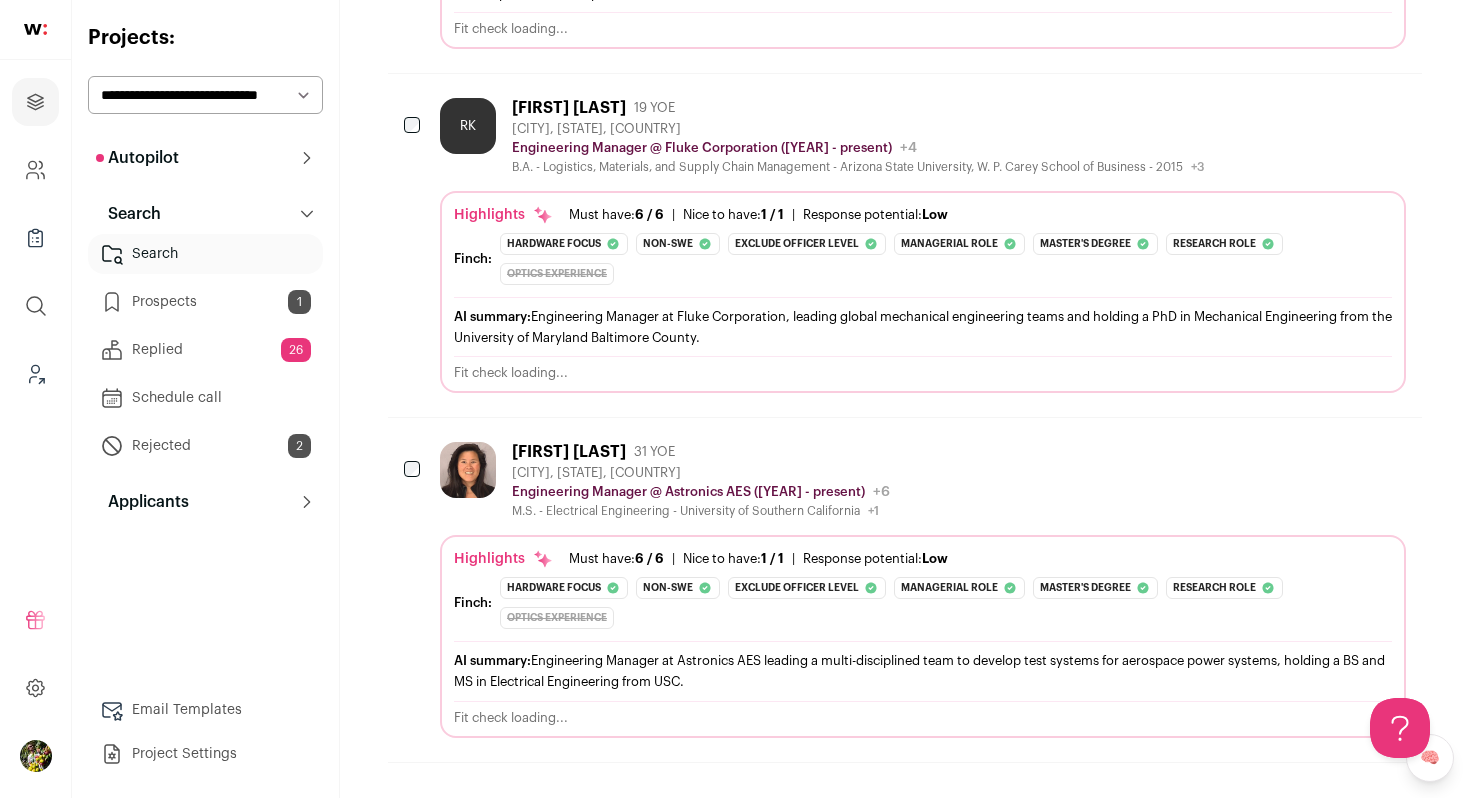 click on "RK
Rehan Kazmi
19 YOE
Bothell, Washington, United States
Engineering Manager @ Fluke Corporation
(2015 - present)
Fluke Corporation
Public / Private
Private
Valuation
$625M
Company size
5,001-10,000
Founded
1948" at bounding box center [923, 245] 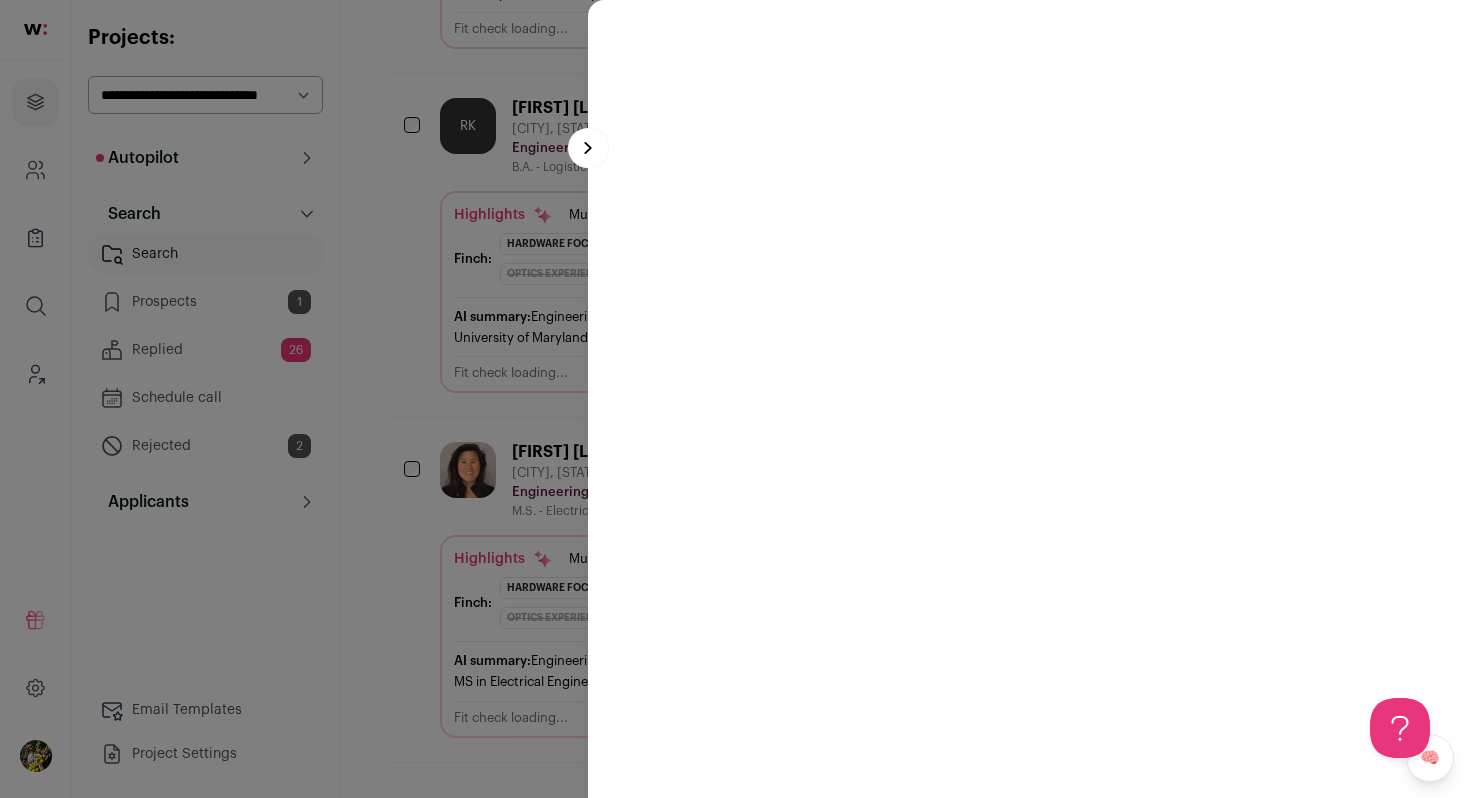 scroll, scrollTop: 0, scrollLeft: 0, axis: both 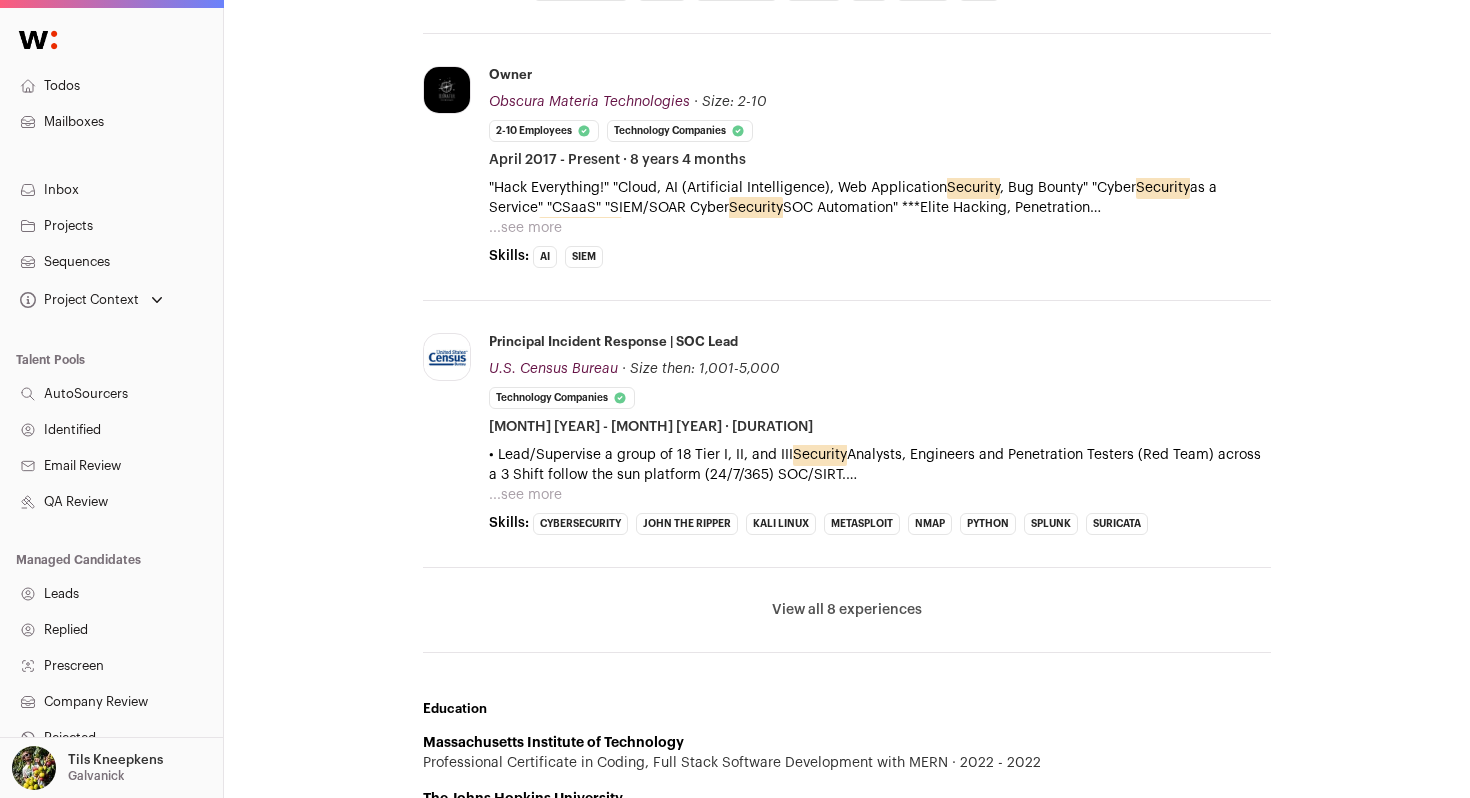 click on "Owner
Obscura Materia Technologies
Obscura Materia Technologies
Add to company list
Public / Private
Private
Valuation
Unknown
Company size
11-50
Founded
2017
Tags
B2B
Internet Service | Software
SaaS
Tech
Technology, Information, and Media" at bounding box center [880, 167] 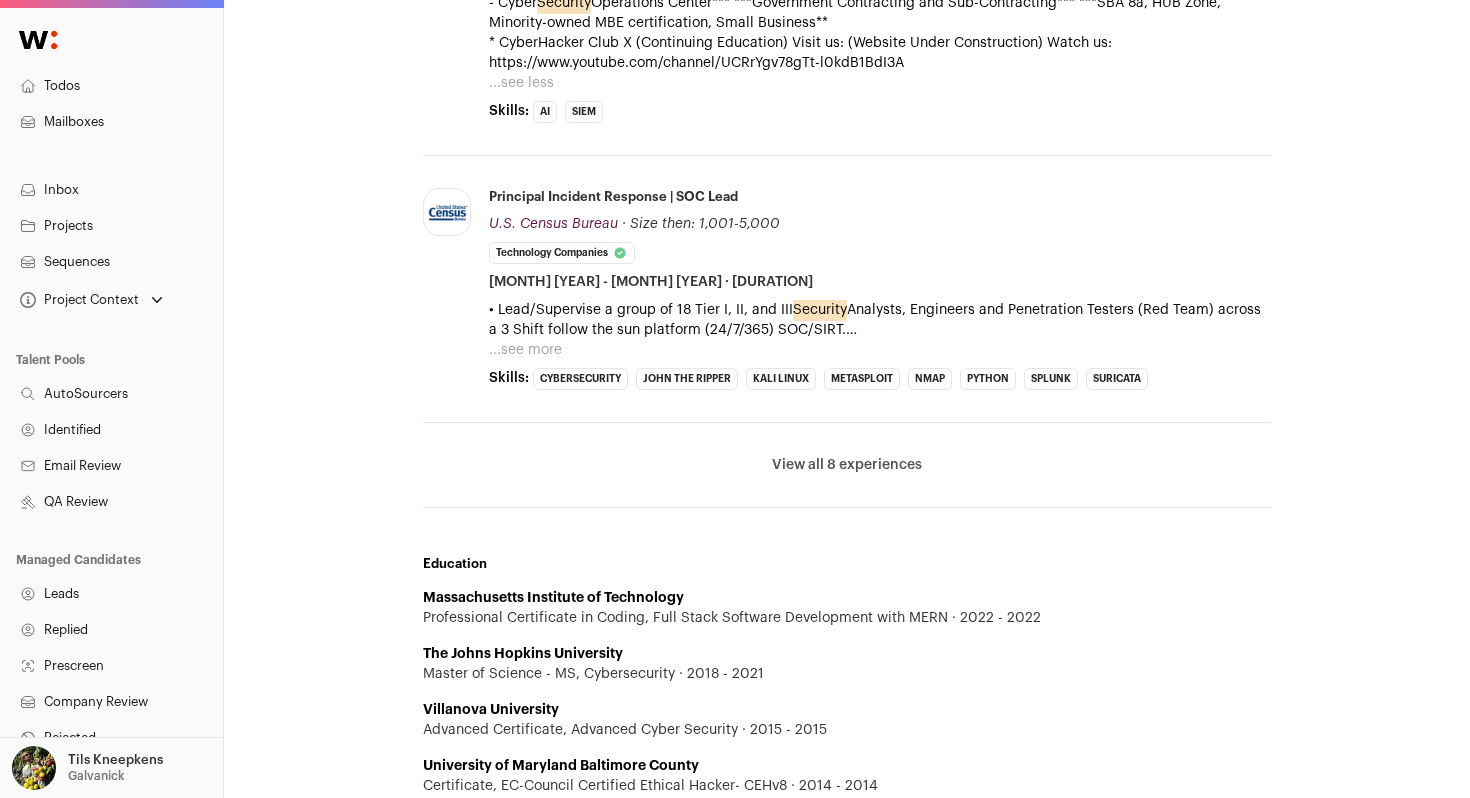 scroll, scrollTop: 1179, scrollLeft: 0, axis: vertical 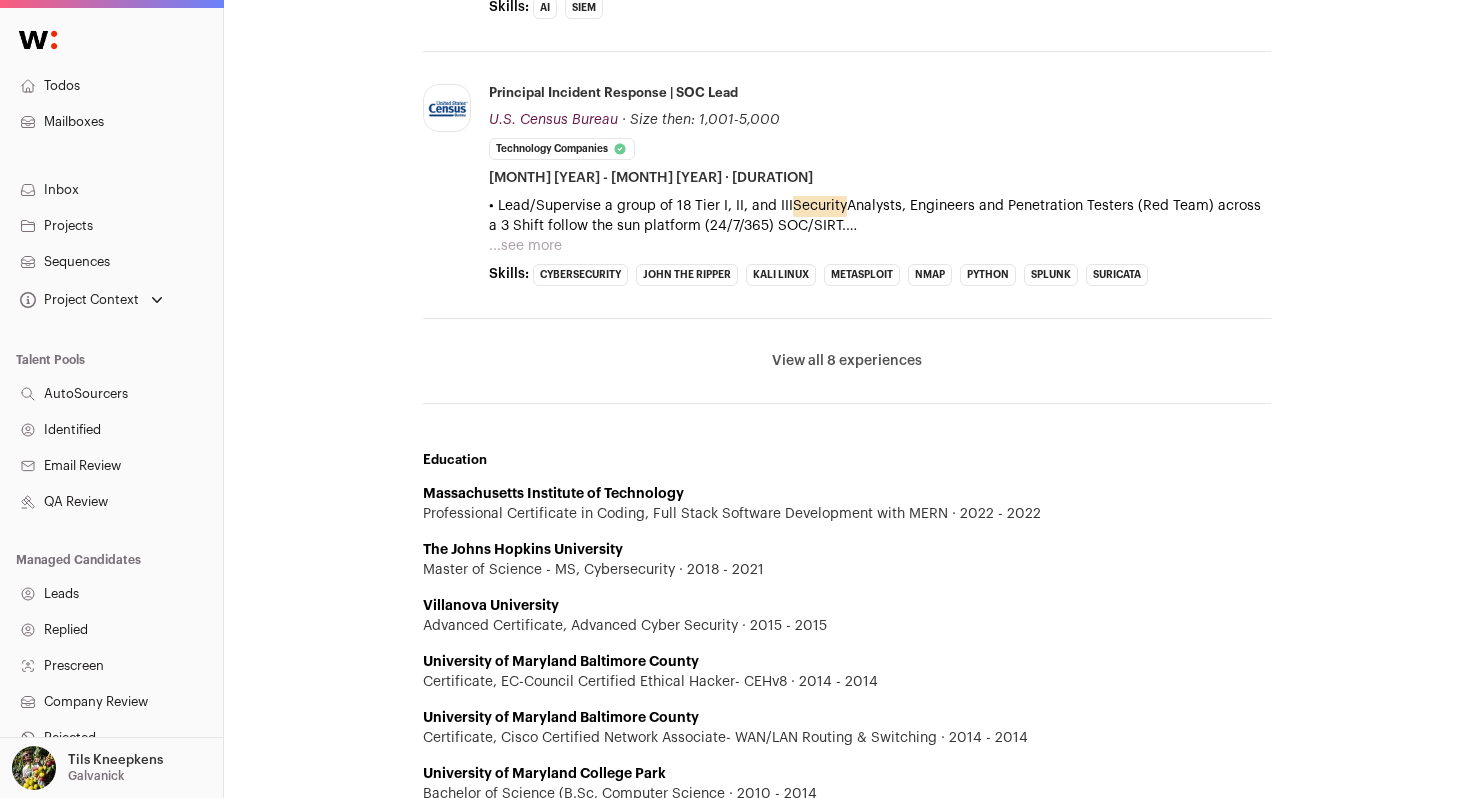 click on "View all 8 experiences" at bounding box center [847, 361] 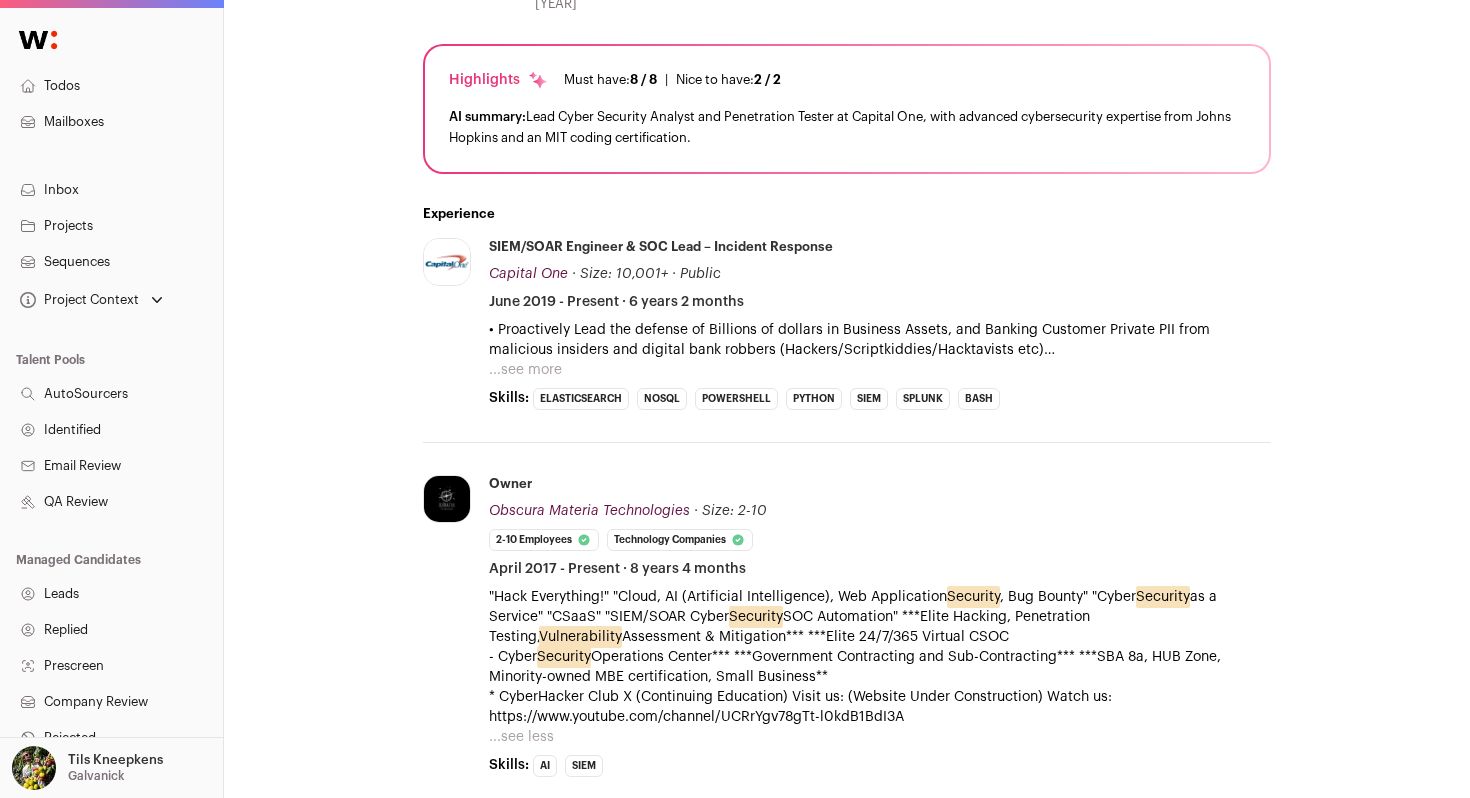 scroll, scrollTop: 0, scrollLeft: 0, axis: both 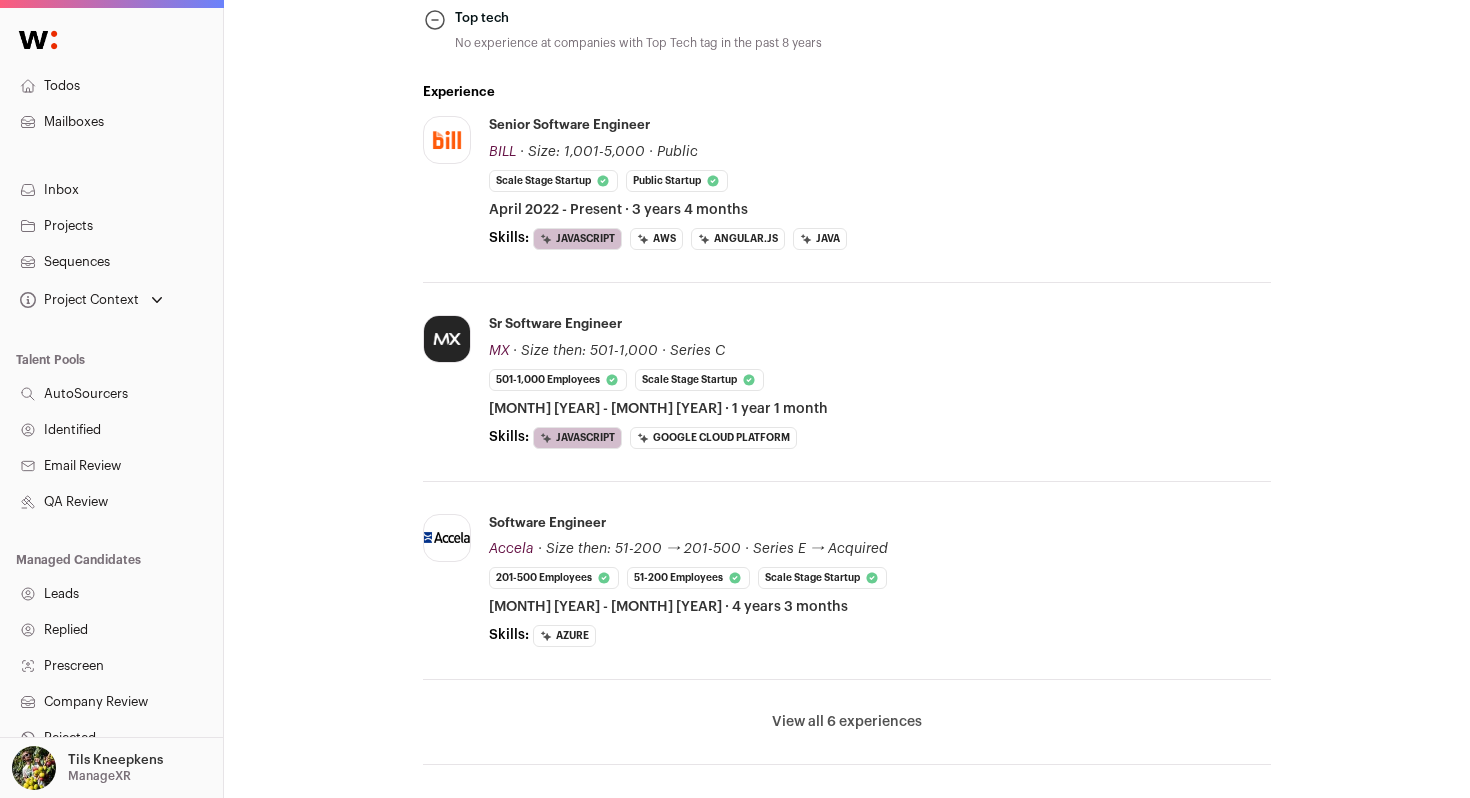 click on "View all 6 experiences" at bounding box center [847, 722] 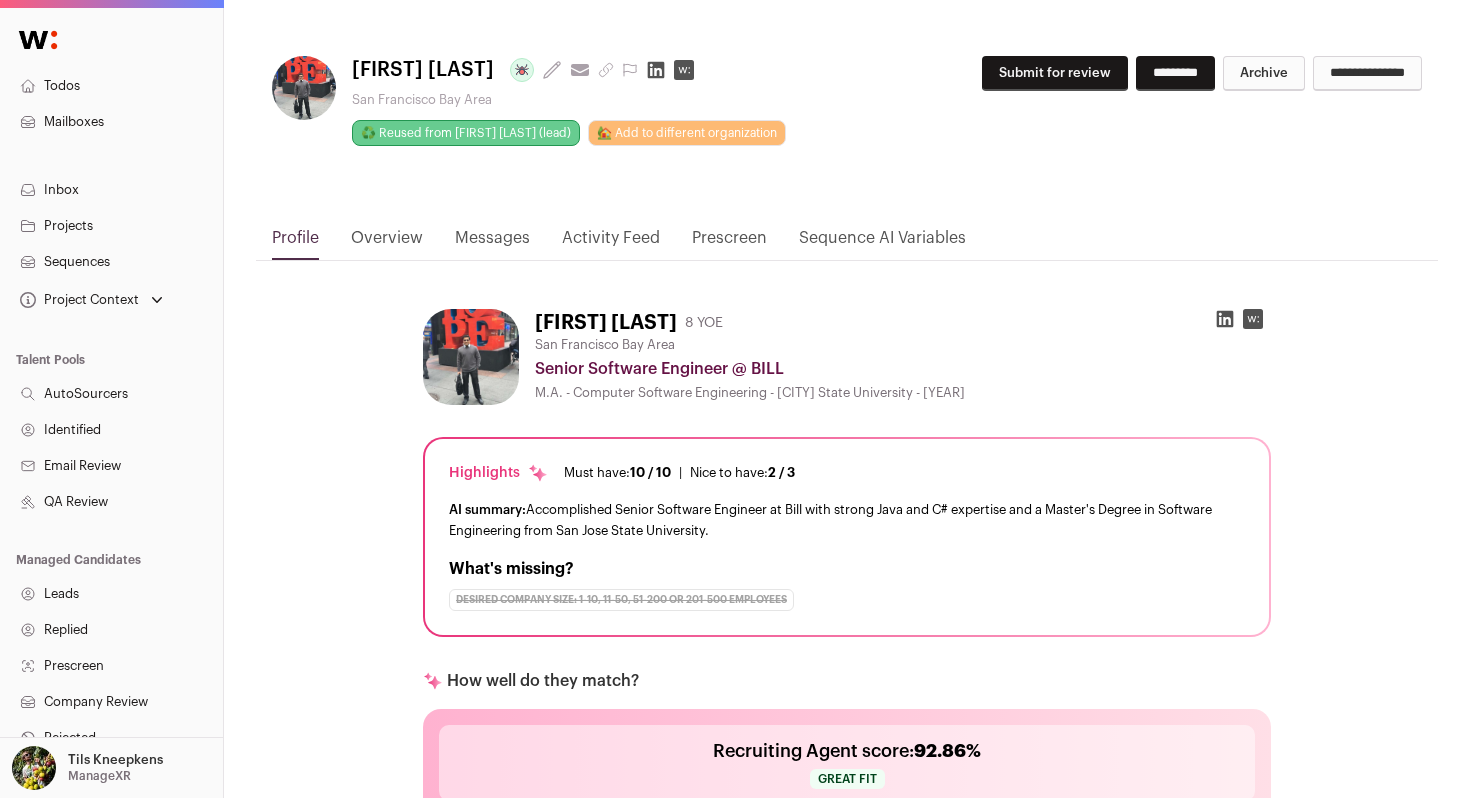 scroll, scrollTop: 0, scrollLeft: 0, axis: both 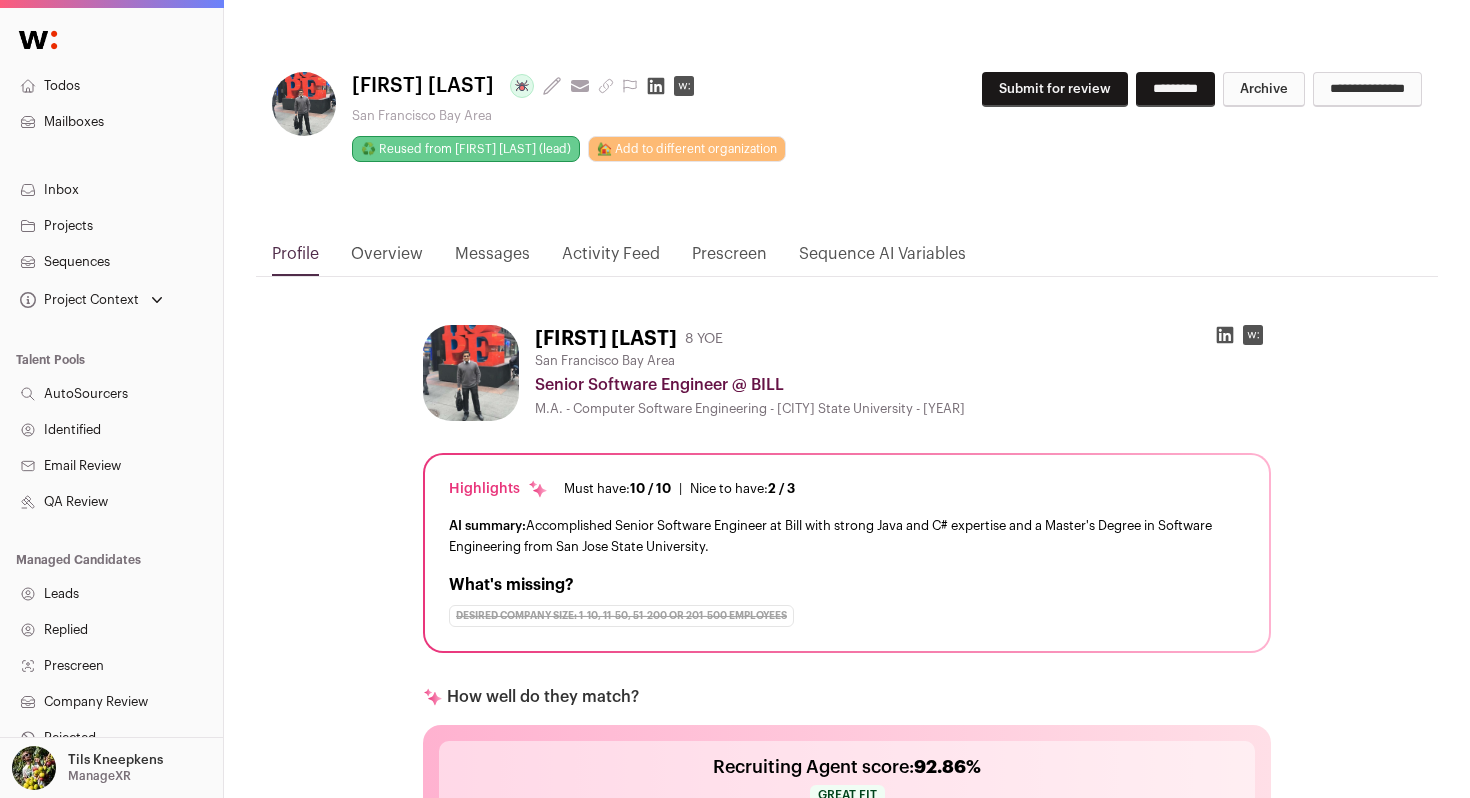 click 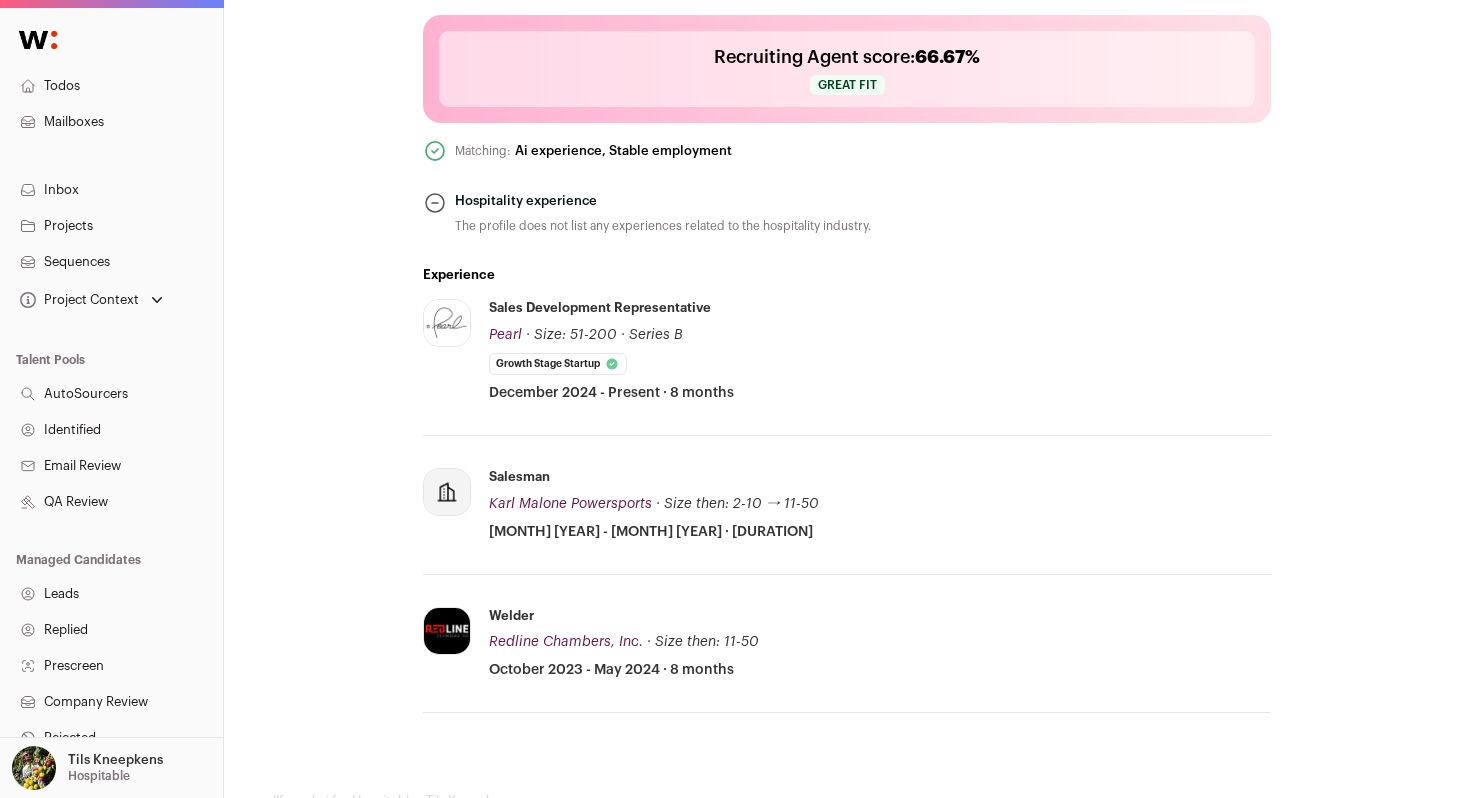 scroll, scrollTop: 715, scrollLeft: 0, axis: vertical 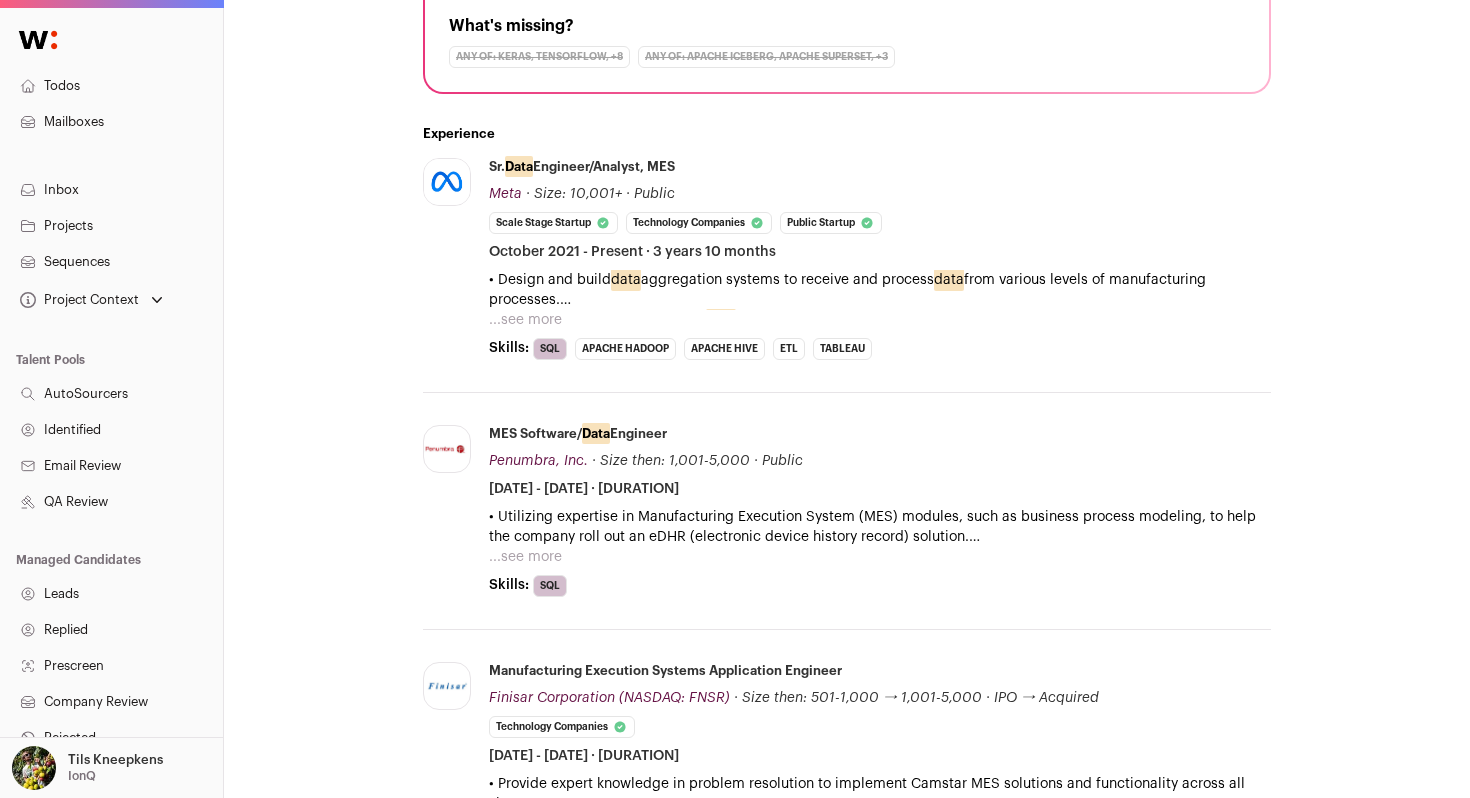 click on "...see more" at bounding box center (525, 320) 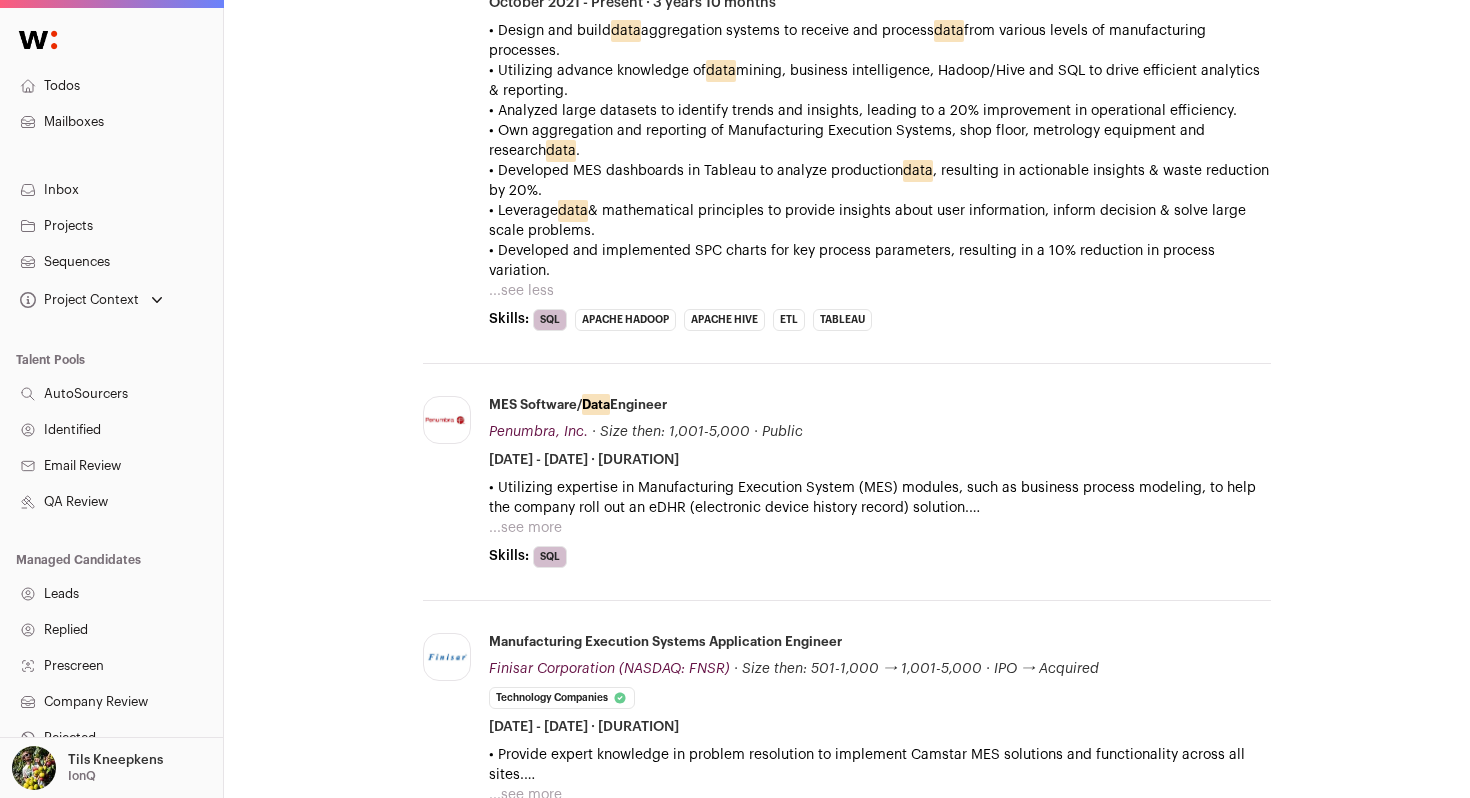 scroll, scrollTop: 816, scrollLeft: 0, axis: vertical 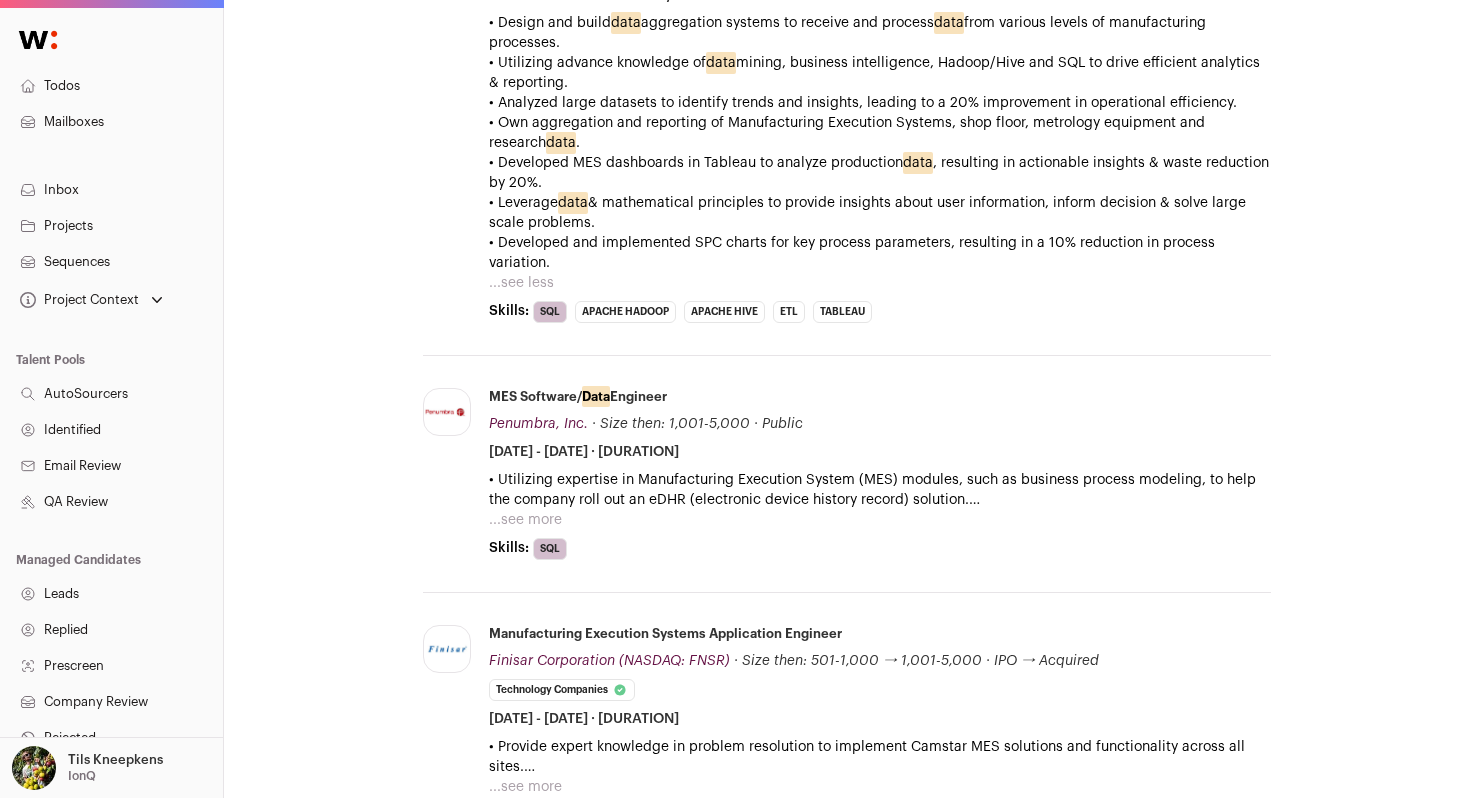 click on "...see more" at bounding box center [525, 520] 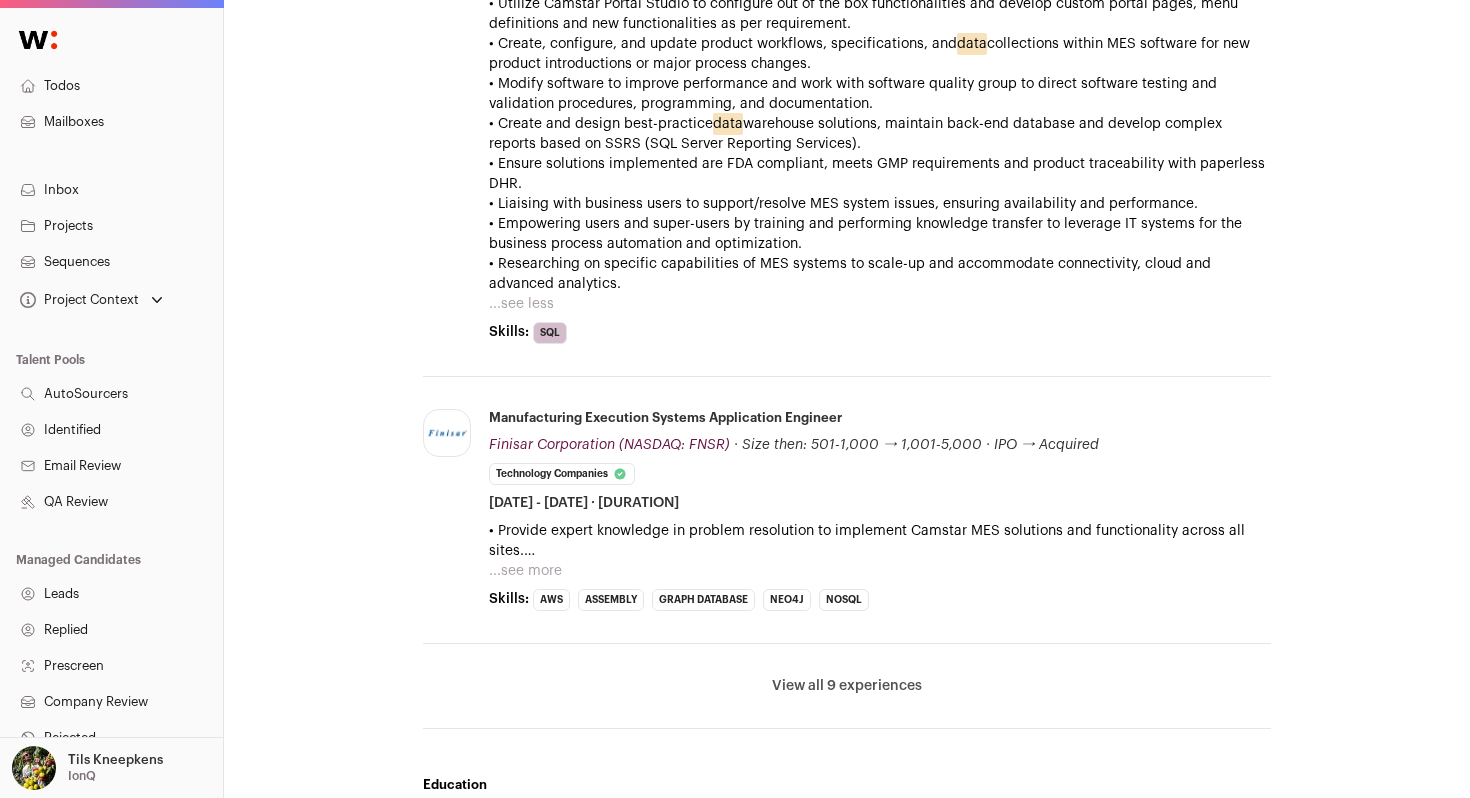 scroll, scrollTop: 1506, scrollLeft: 0, axis: vertical 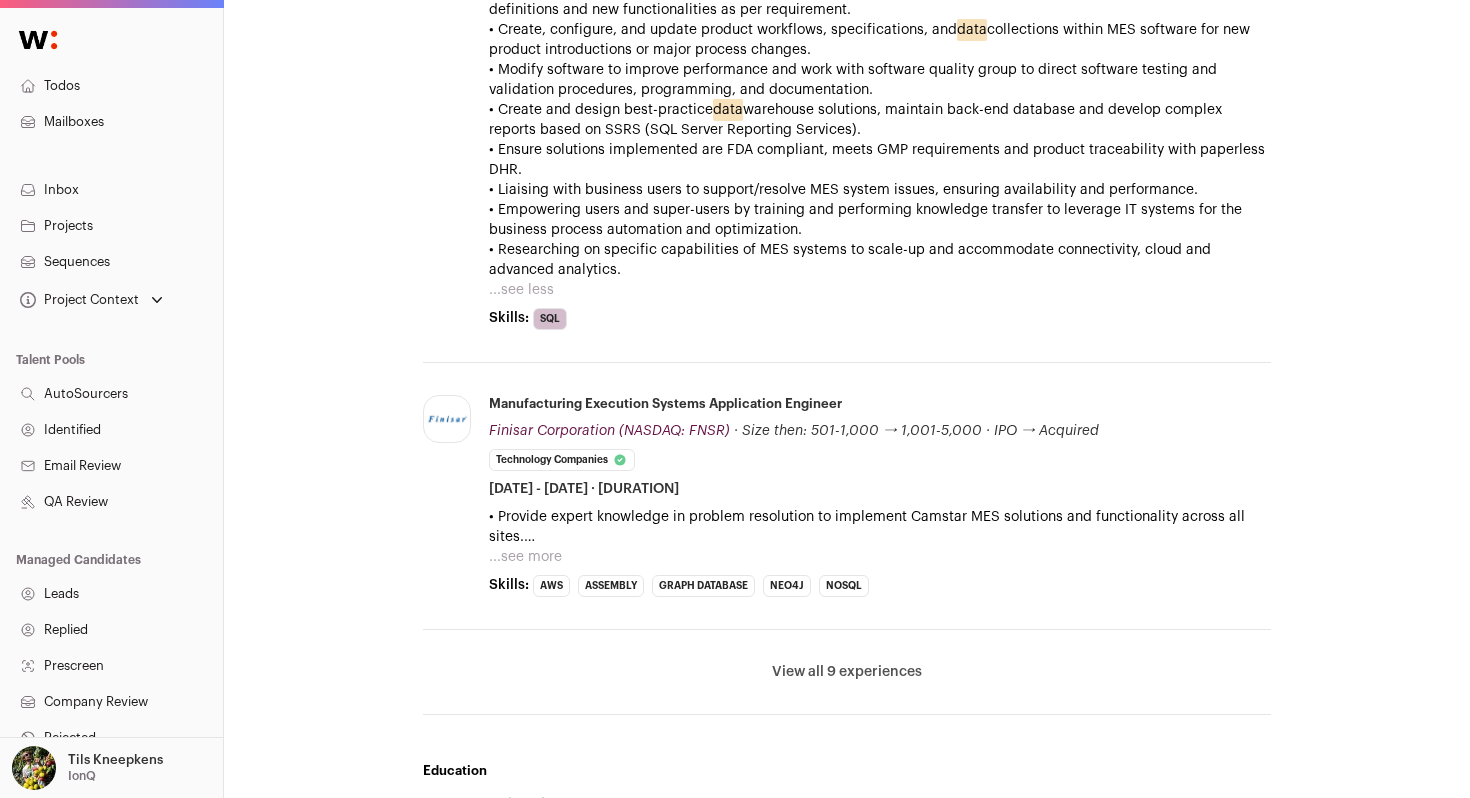 click on "View all 9 experiences
View less" at bounding box center (847, 672) 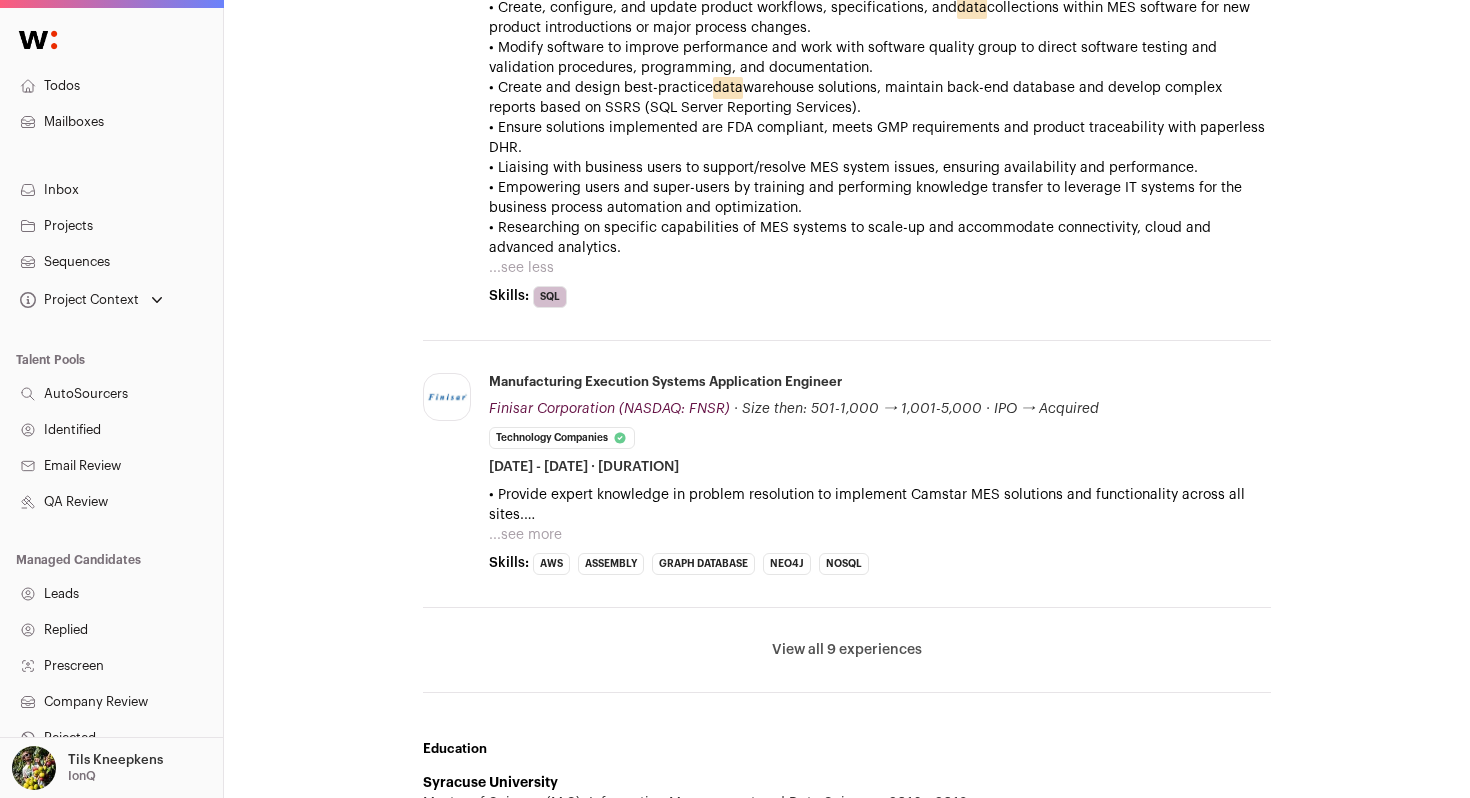 click on "View all 9 experiences" at bounding box center [847, 650] 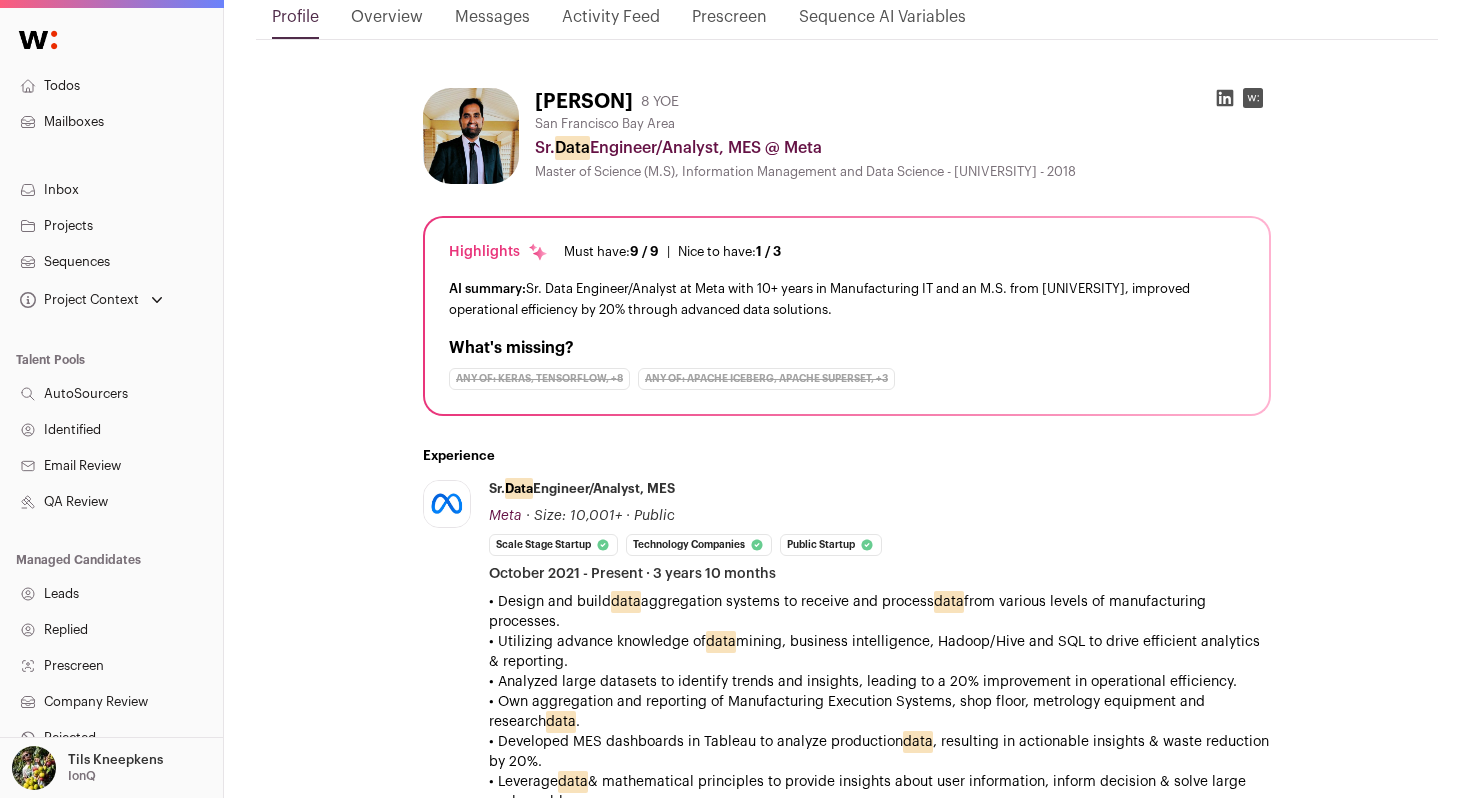 scroll, scrollTop: 0, scrollLeft: 0, axis: both 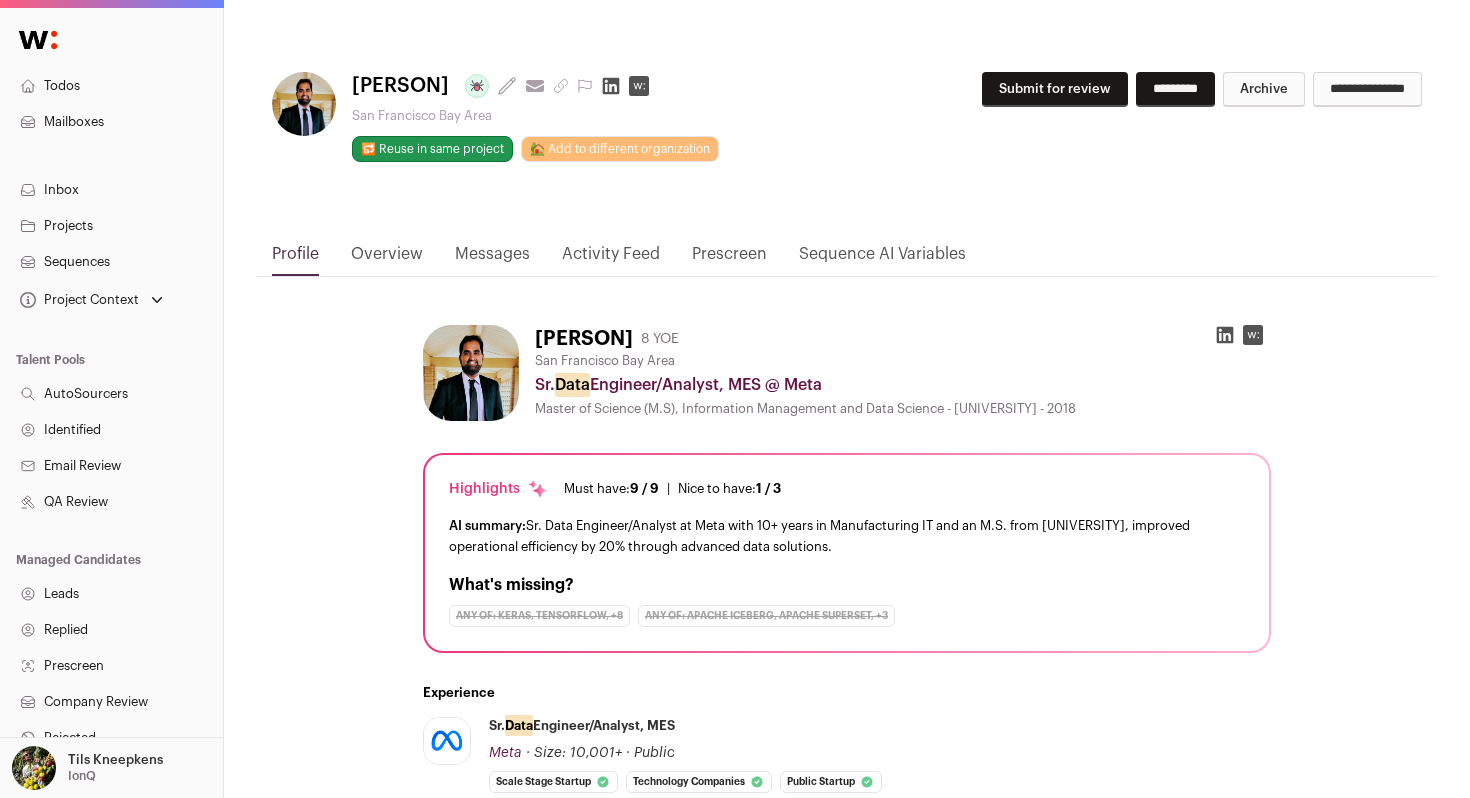 click on "Submit for review" at bounding box center [1055, 89] 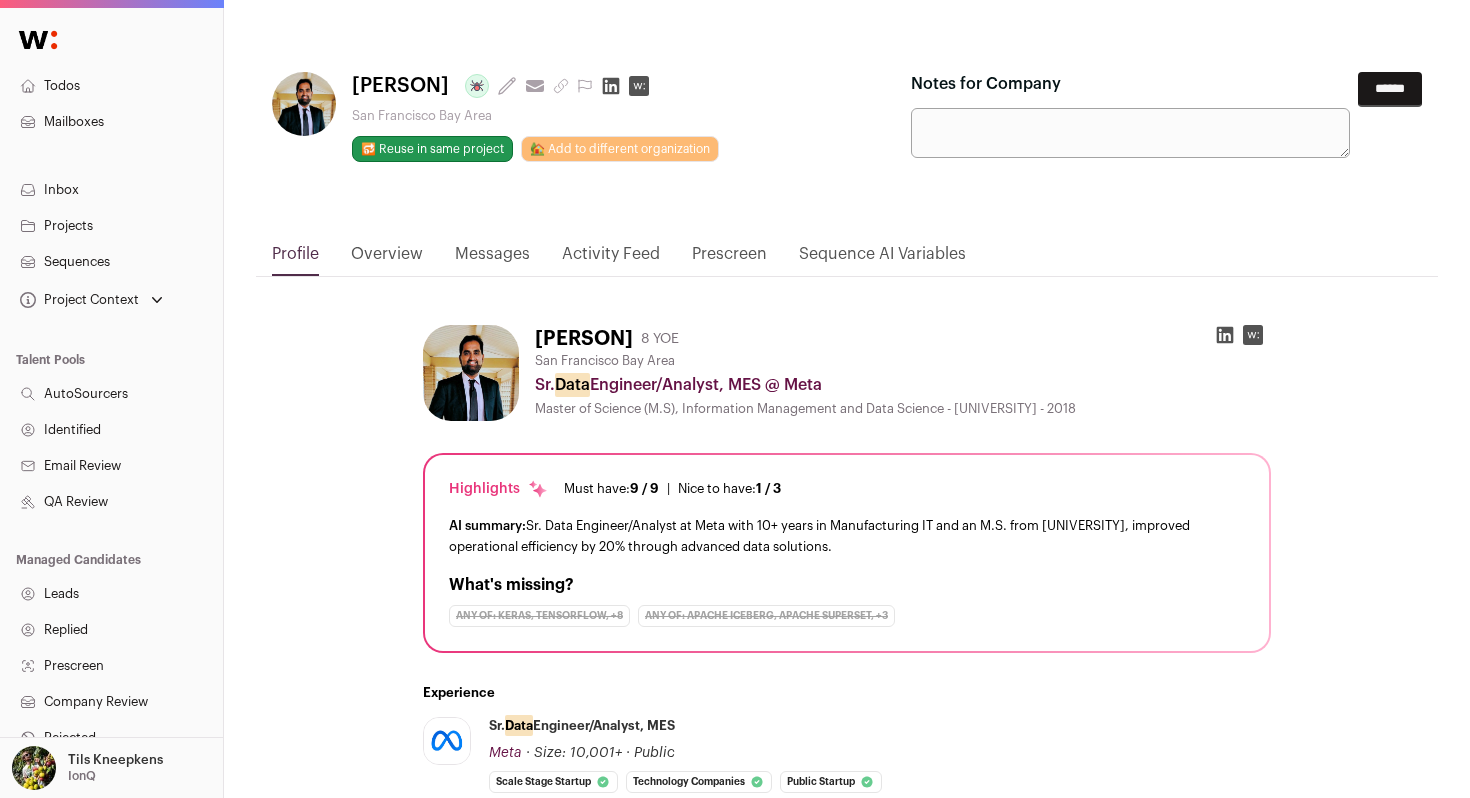 click on "******" at bounding box center [1390, 89] 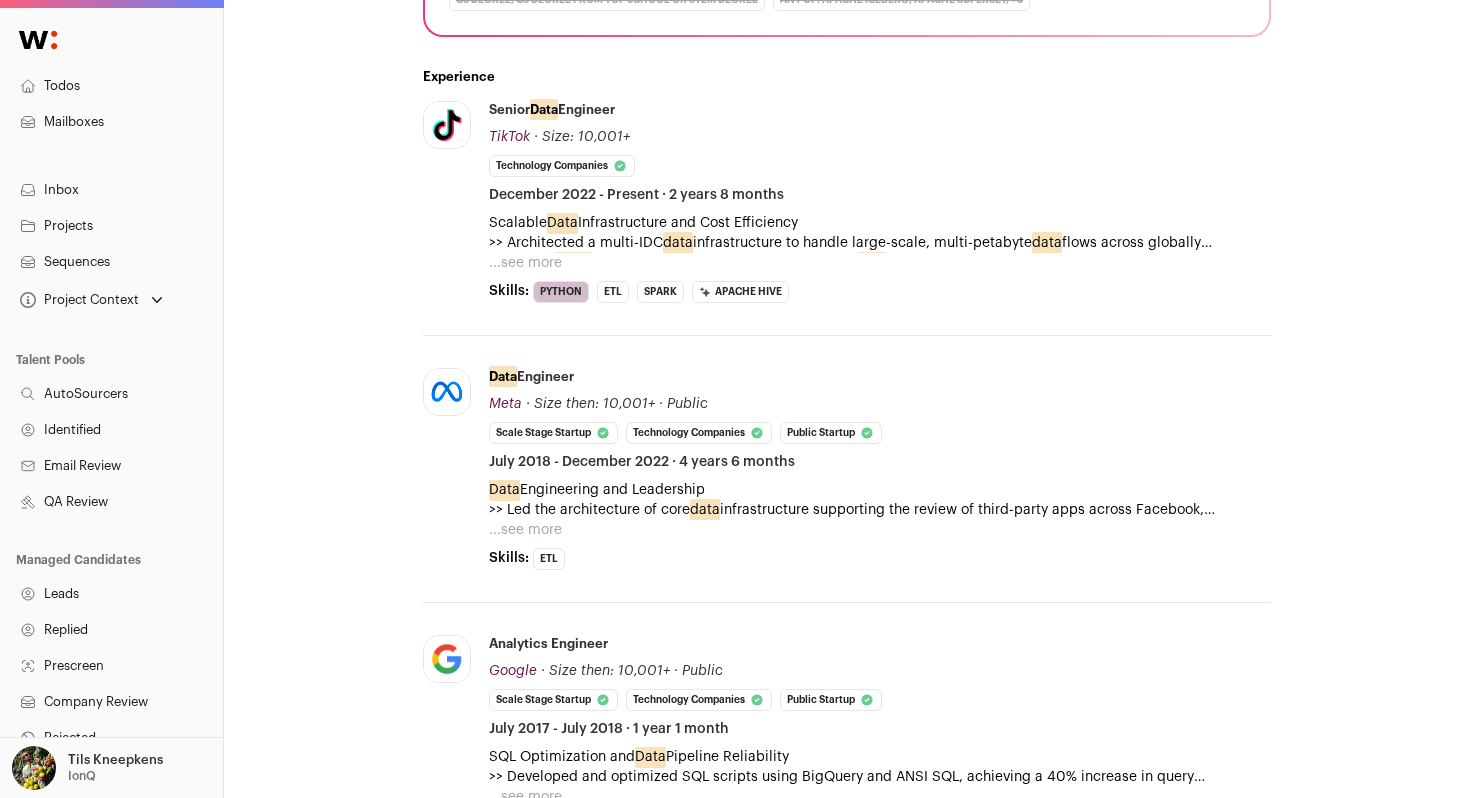 scroll, scrollTop: 621, scrollLeft: 0, axis: vertical 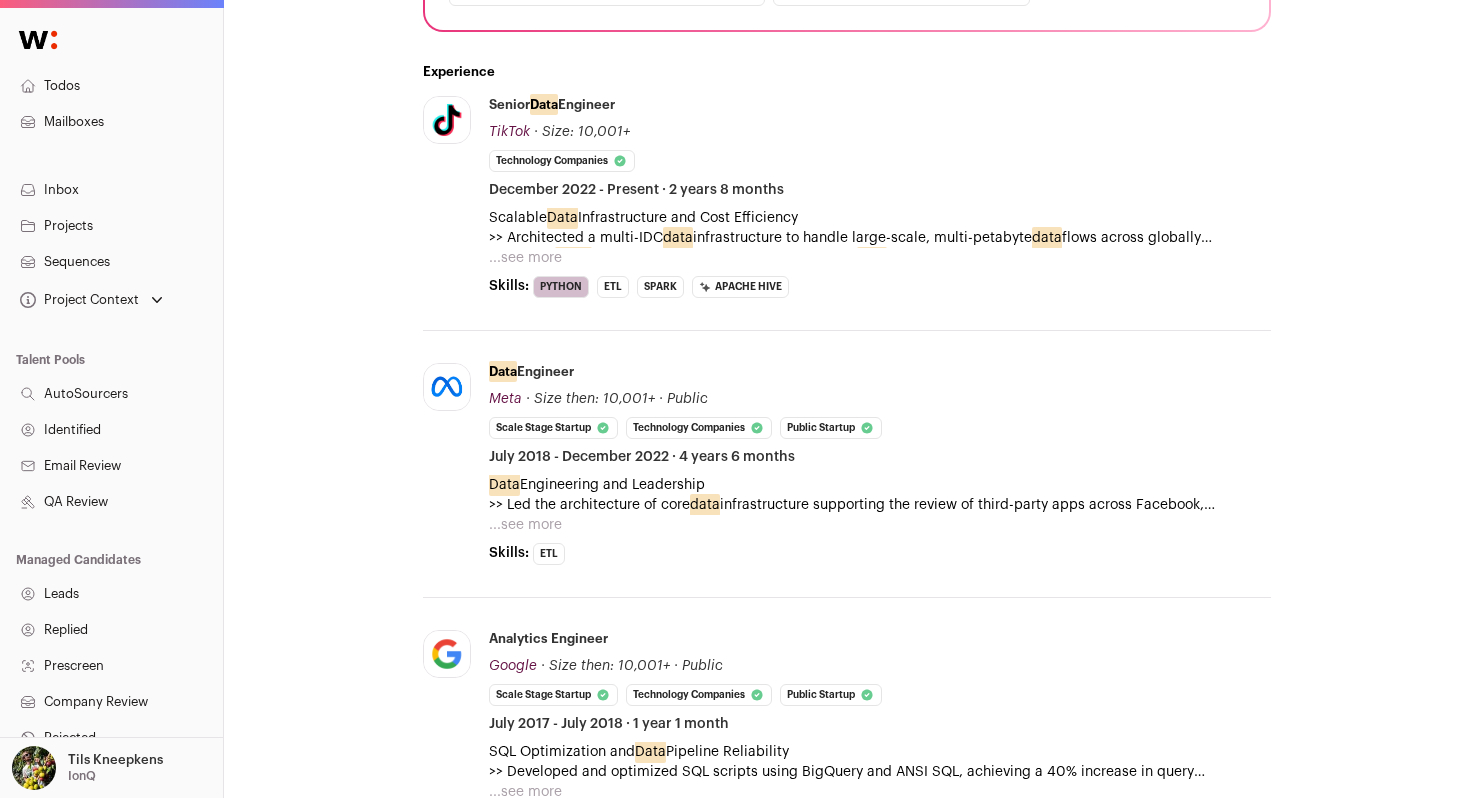 click on "...see more" at bounding box center [525, 258] 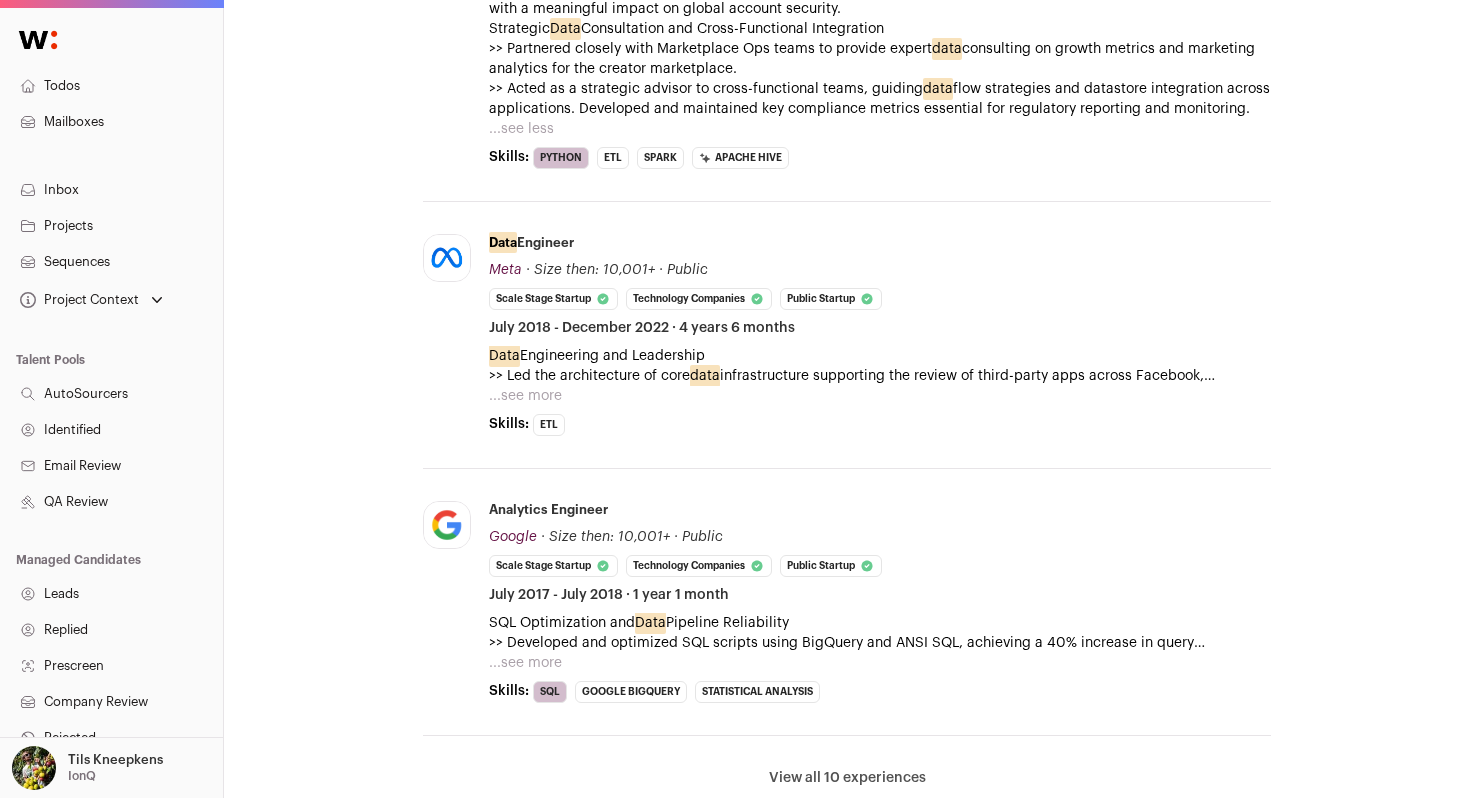 scroll, scrollTop: 1153, scrollLeft: 0, axis: vertical 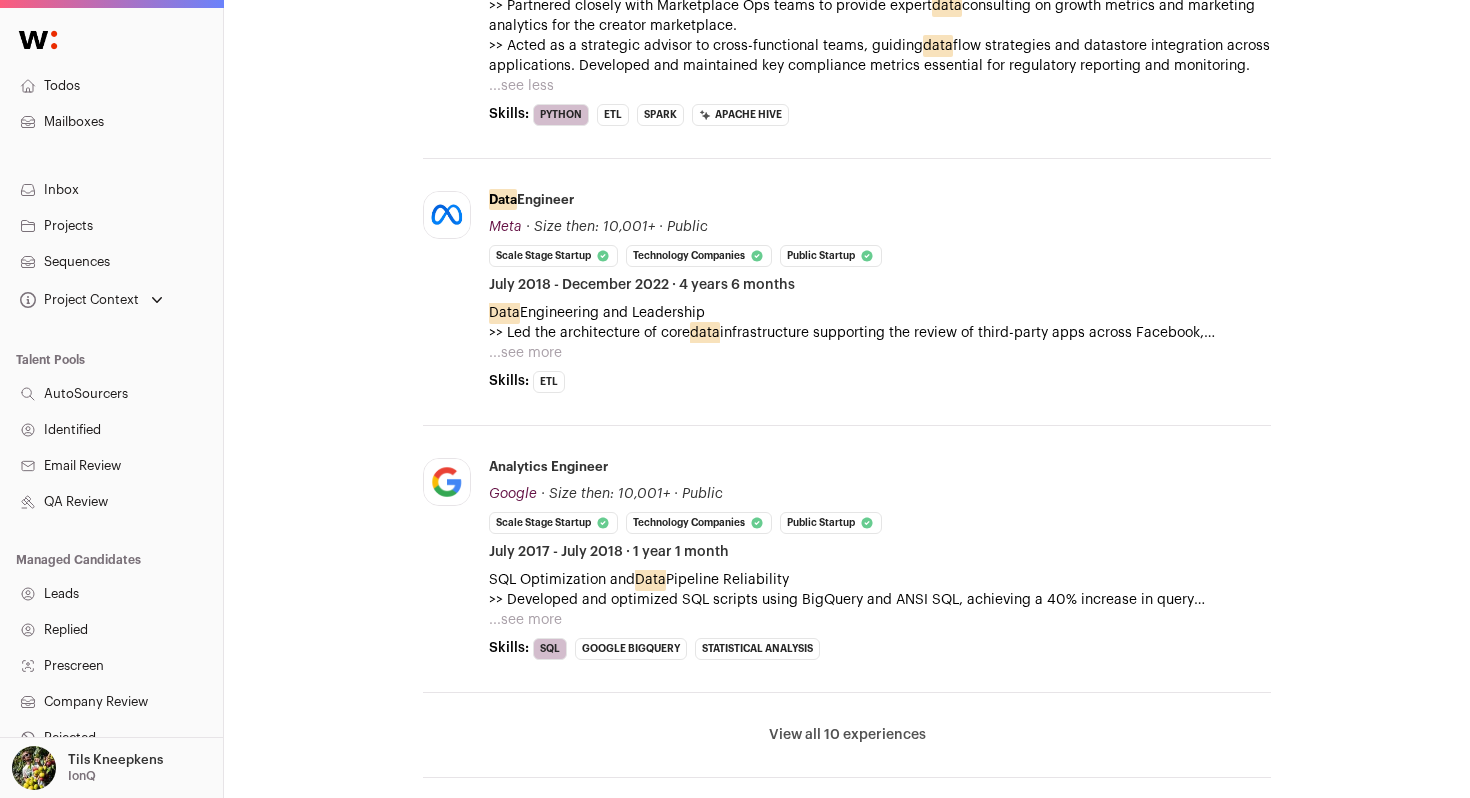 click on "...see more" at bounding box center [525, 353] 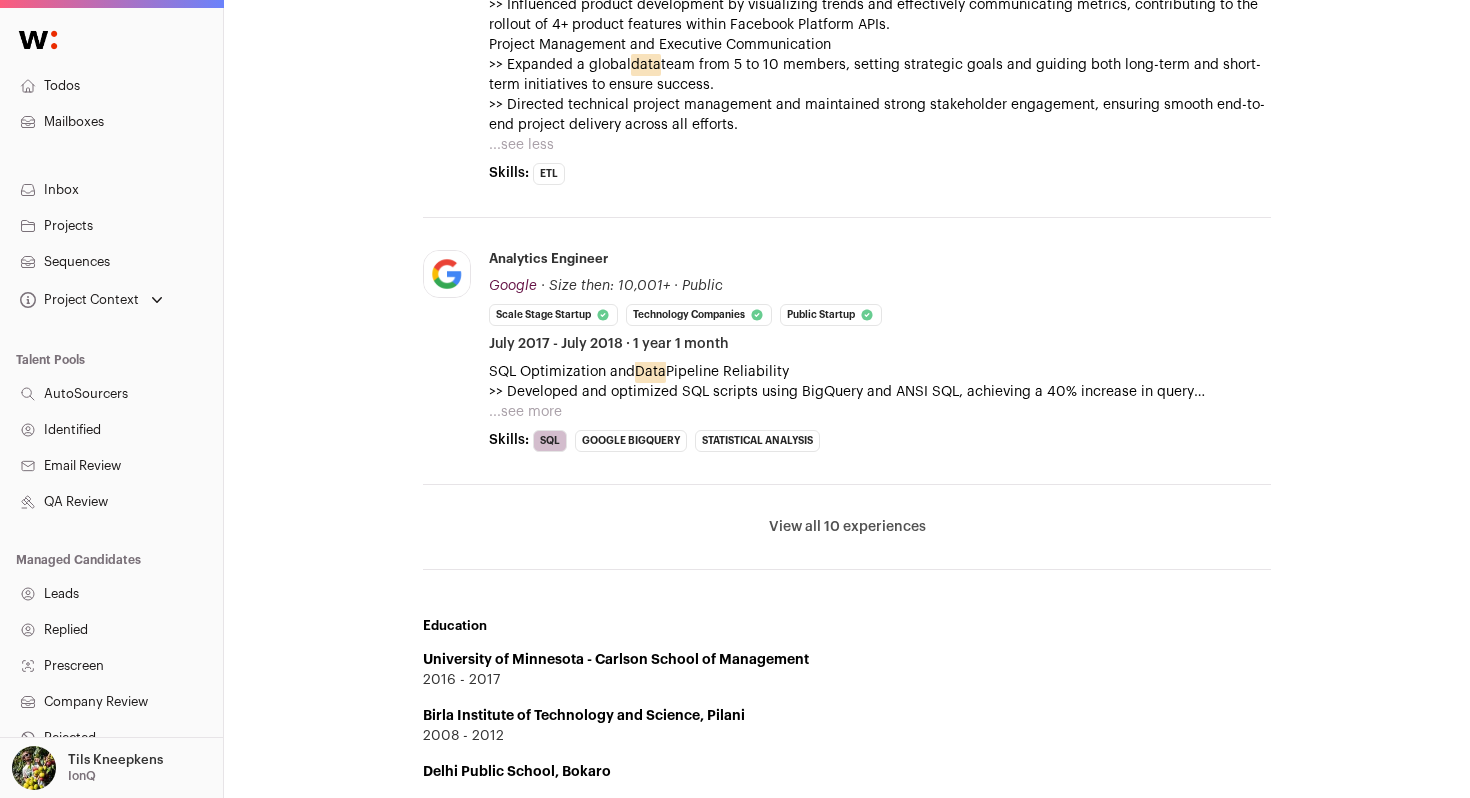 scroll, scrollTop: 1819, scrollLeft: 0, axis: vertical 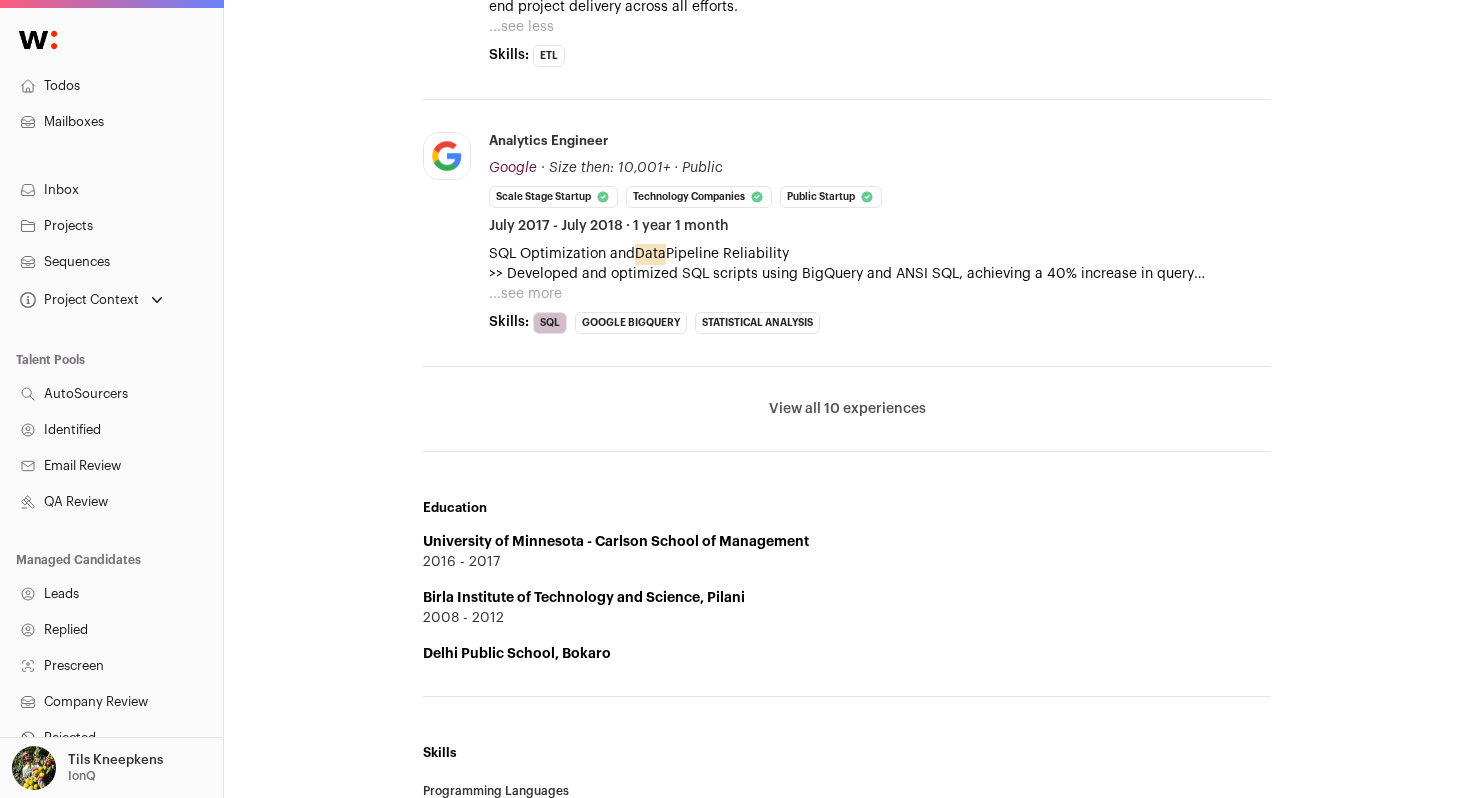 click on "...see more" at bounding box center (525, 294) 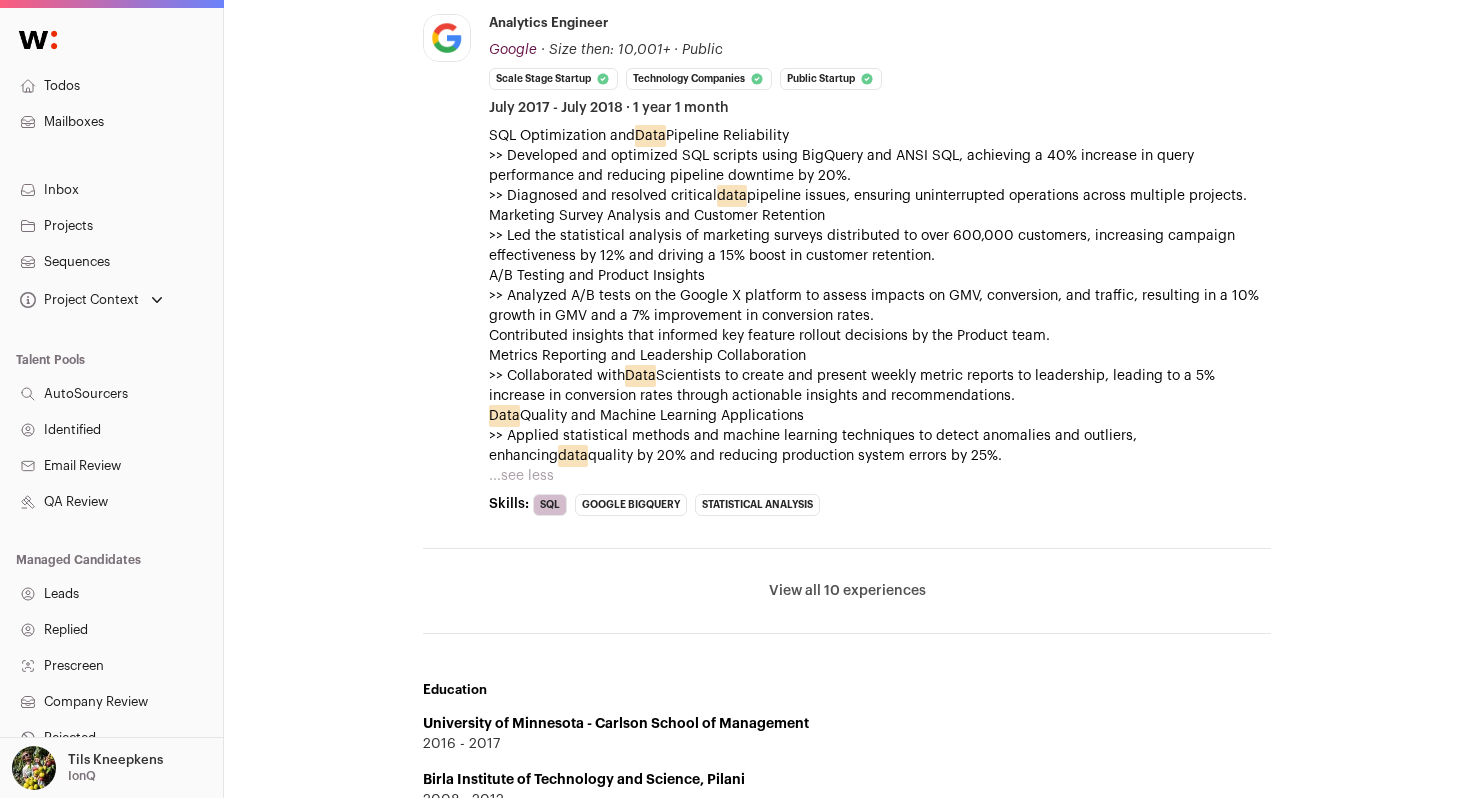 scroll, scrollTop: 1945, scrollLeft: 0, axis: vertical 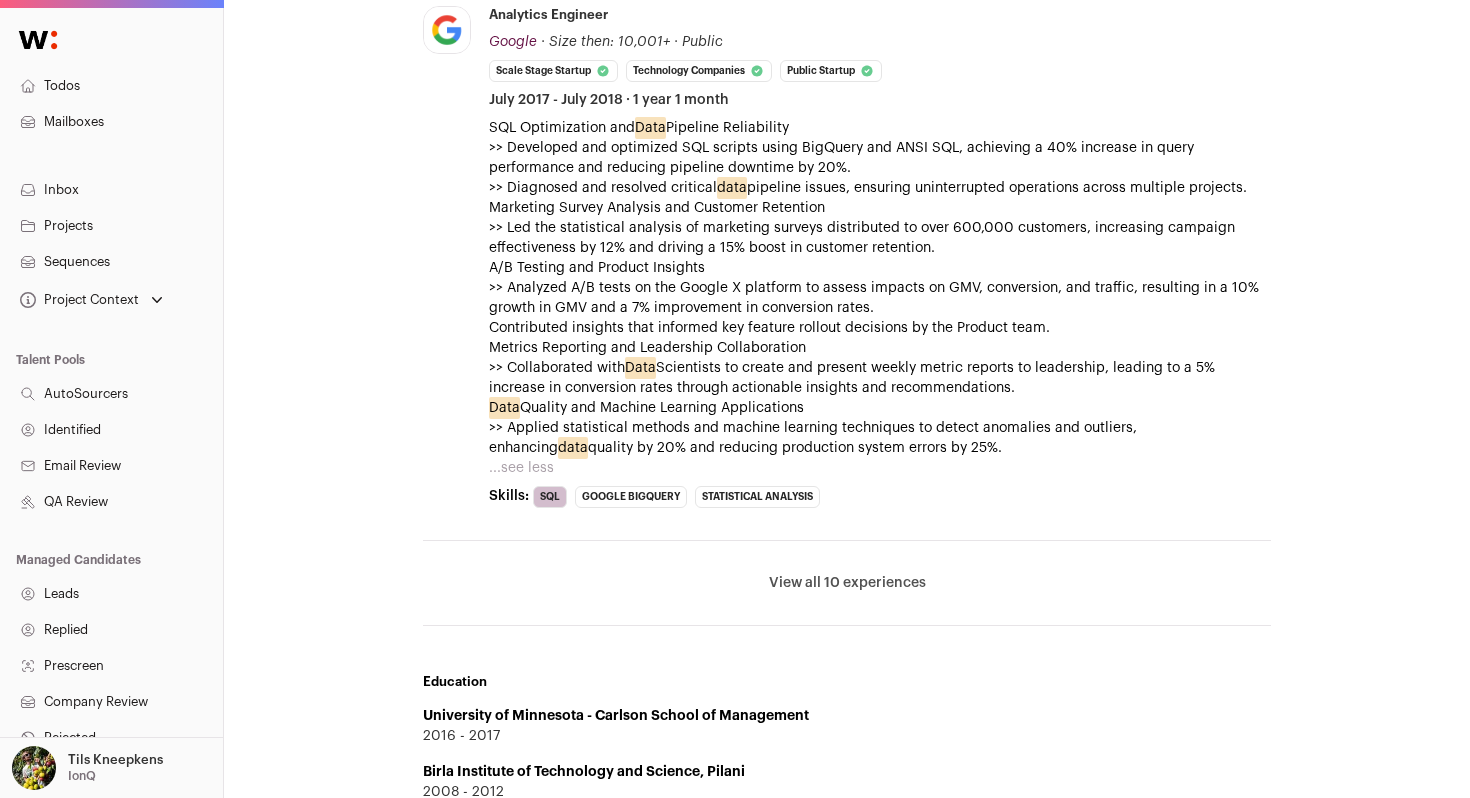 click on "View all 10 experiences" at bounding box center [847, 583] 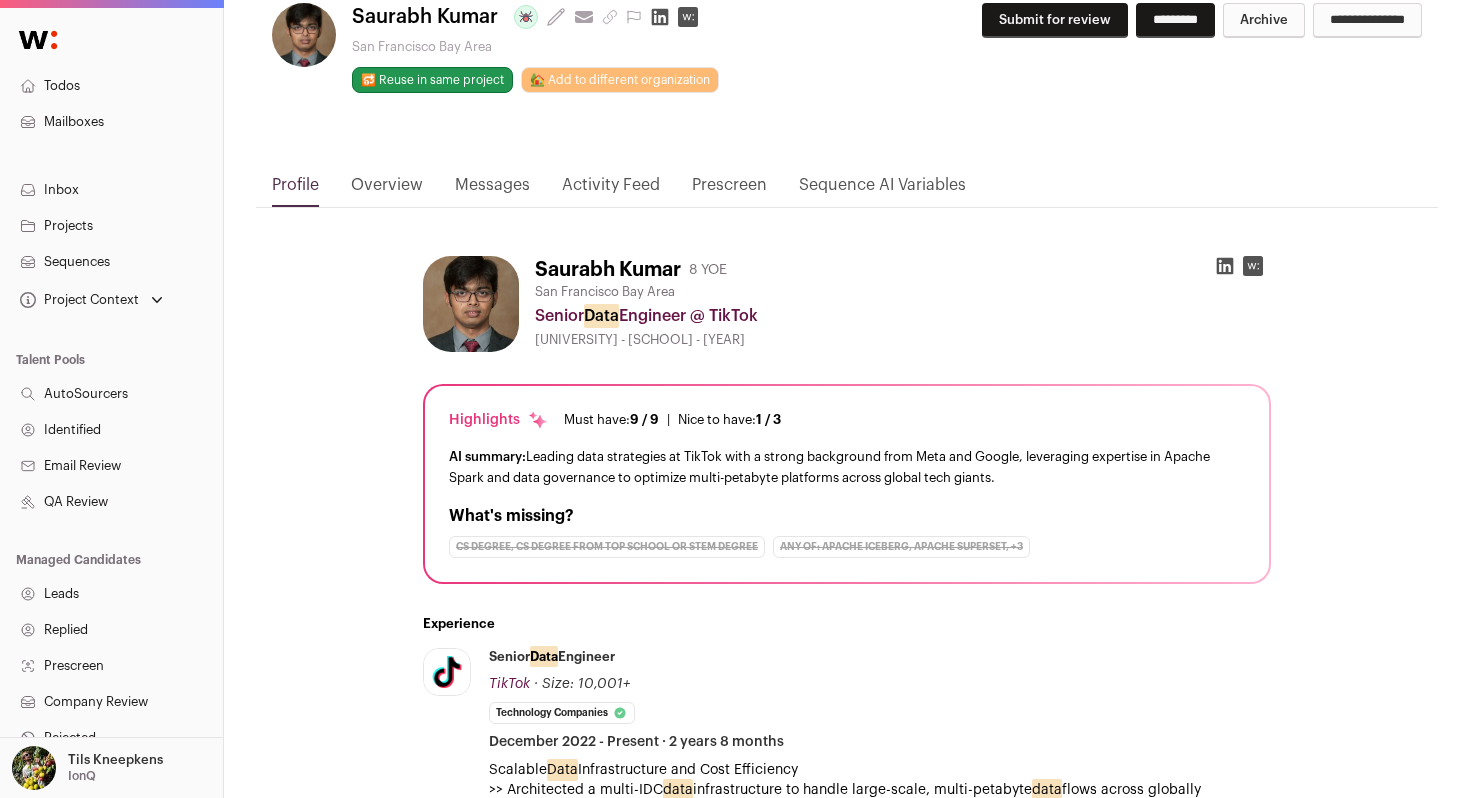 scroll, scrollTop: 0, scrollLeft: 0, axis: both 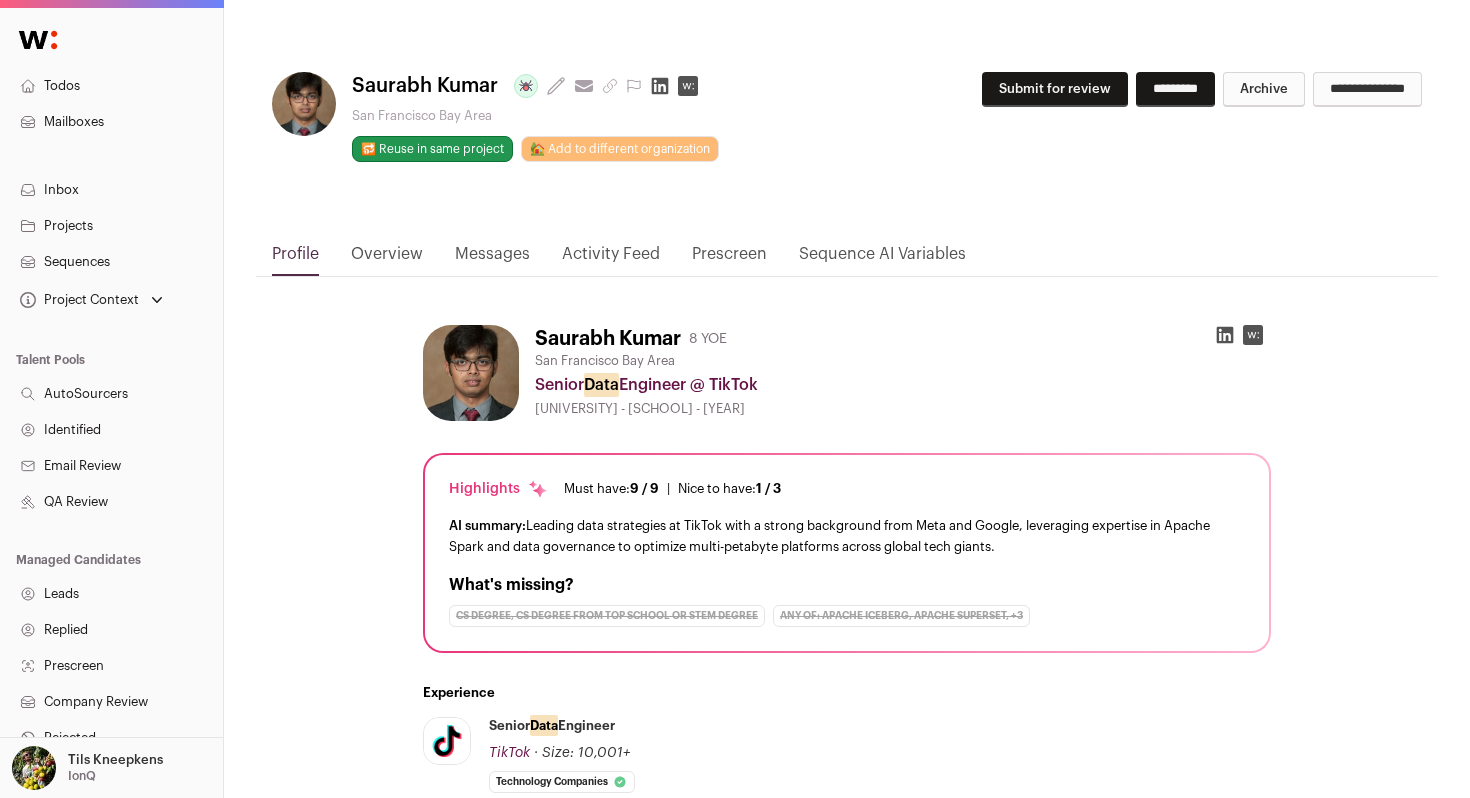 click 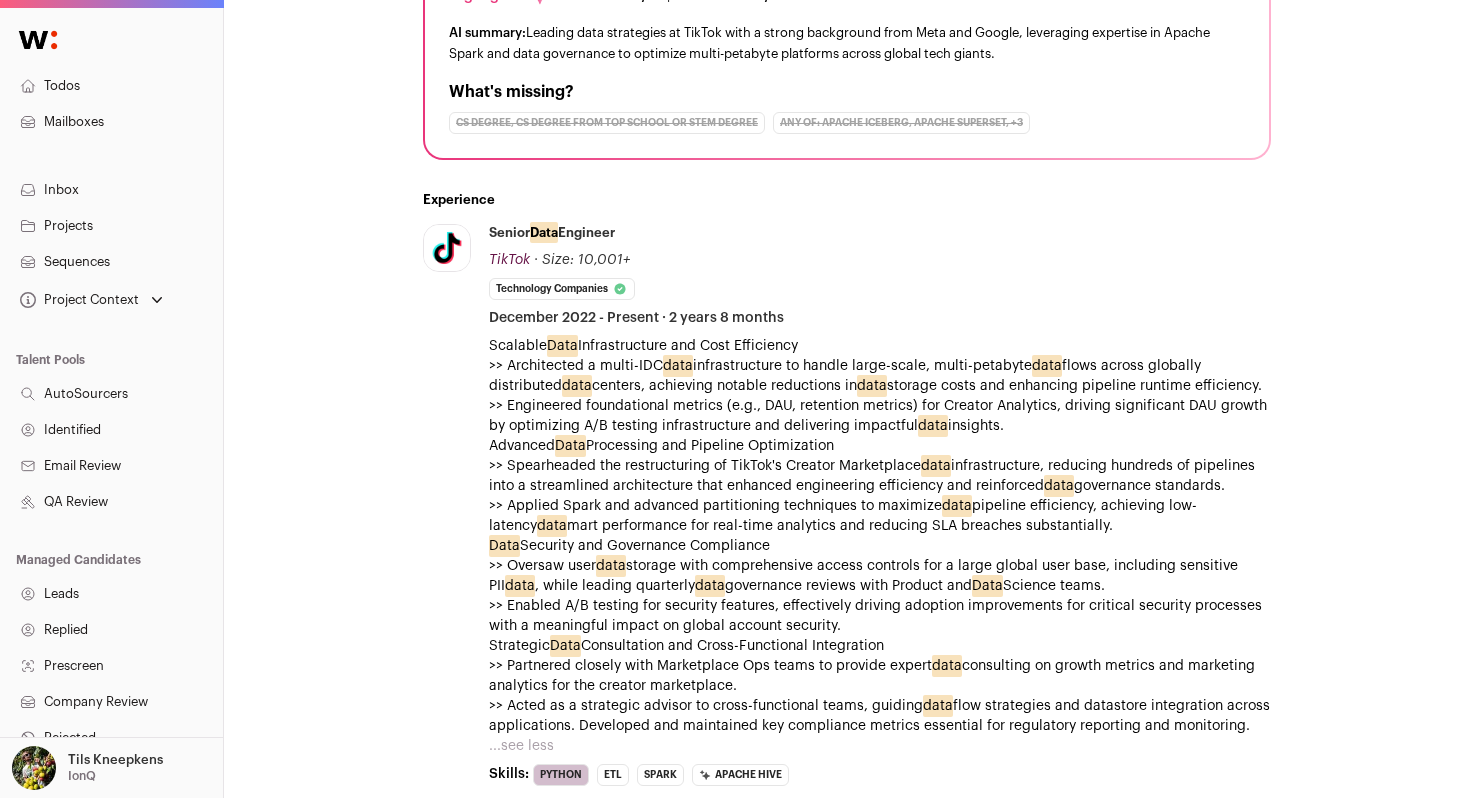 scroll, scrollTop: 0, scrollLeft: 0, axis: both 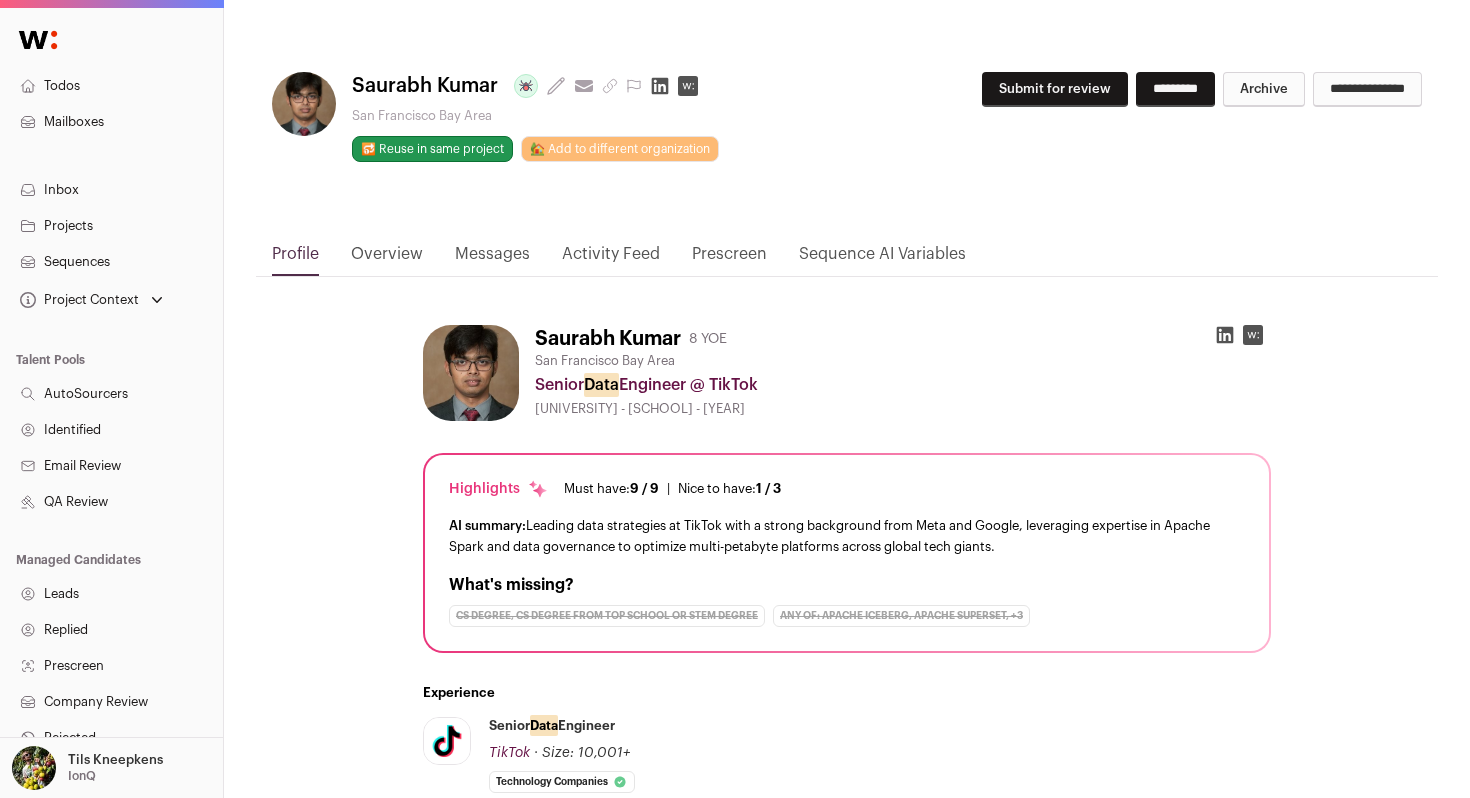 click on "Submit for review" at bounding box center [1055, 89] 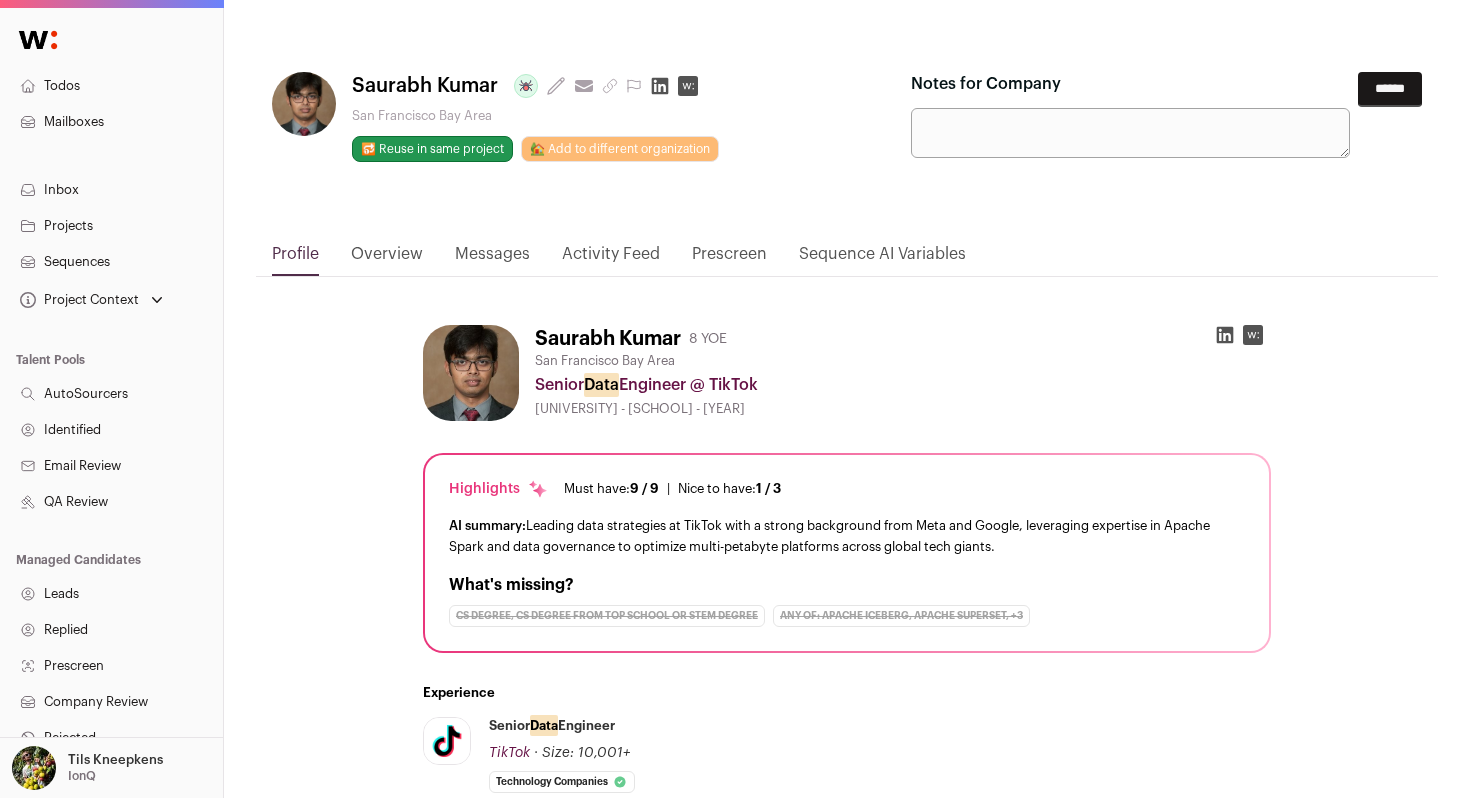 click on "******" at bounding box center [1390, 89] 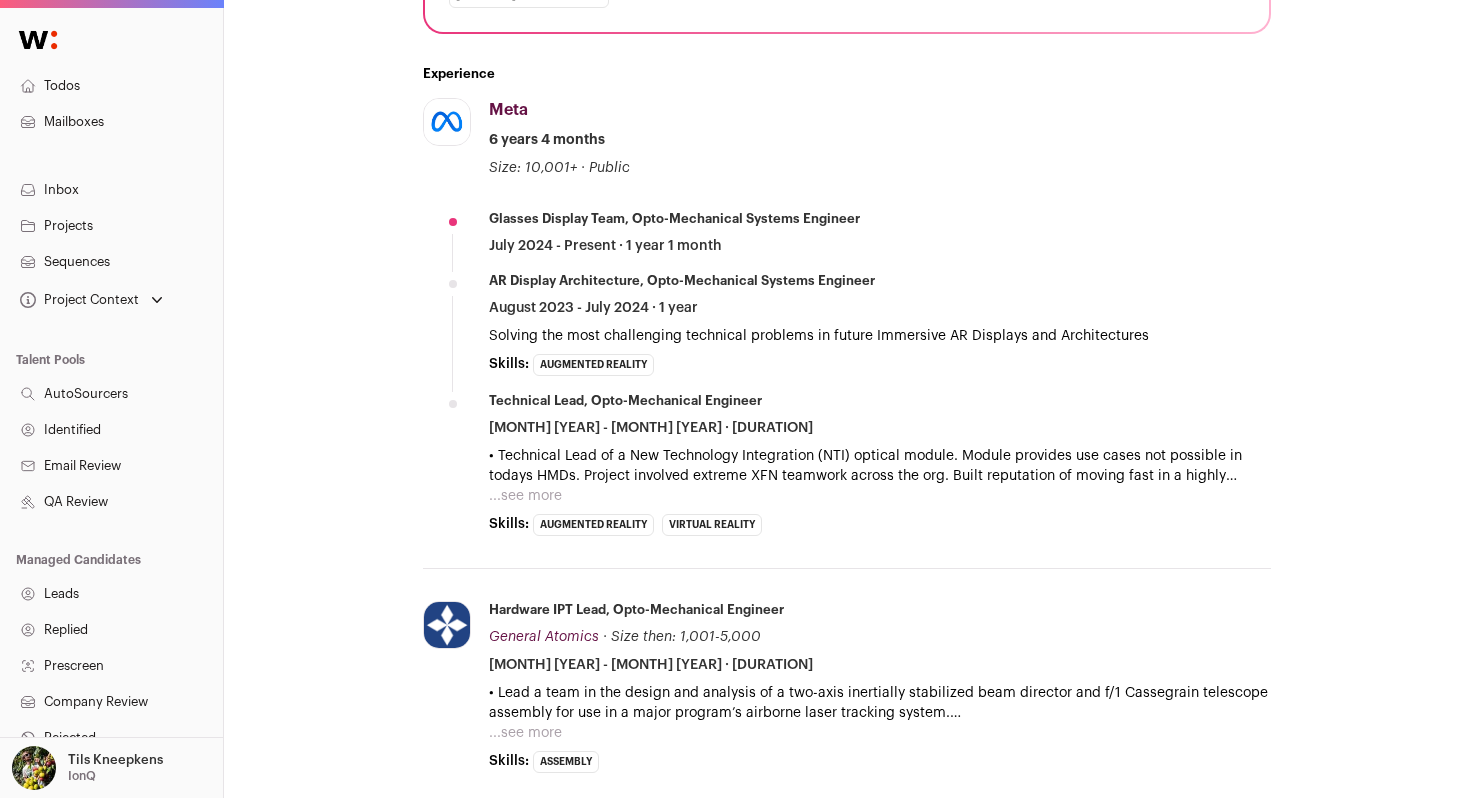 scroll, scrollTop: 597, scrollLeft: 0, axis: vertical 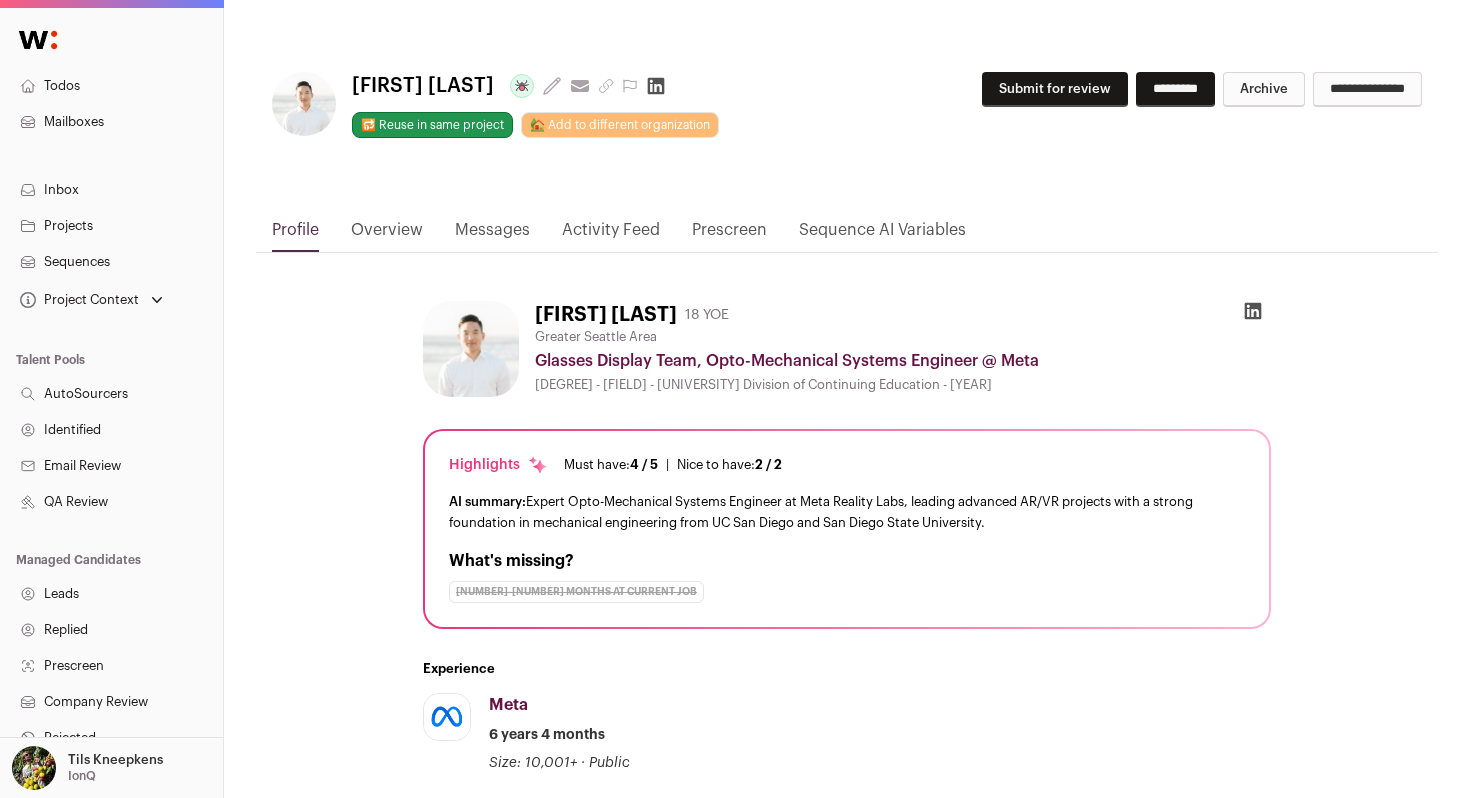 click on "Submit for review" at bounding box center (1055, 89) 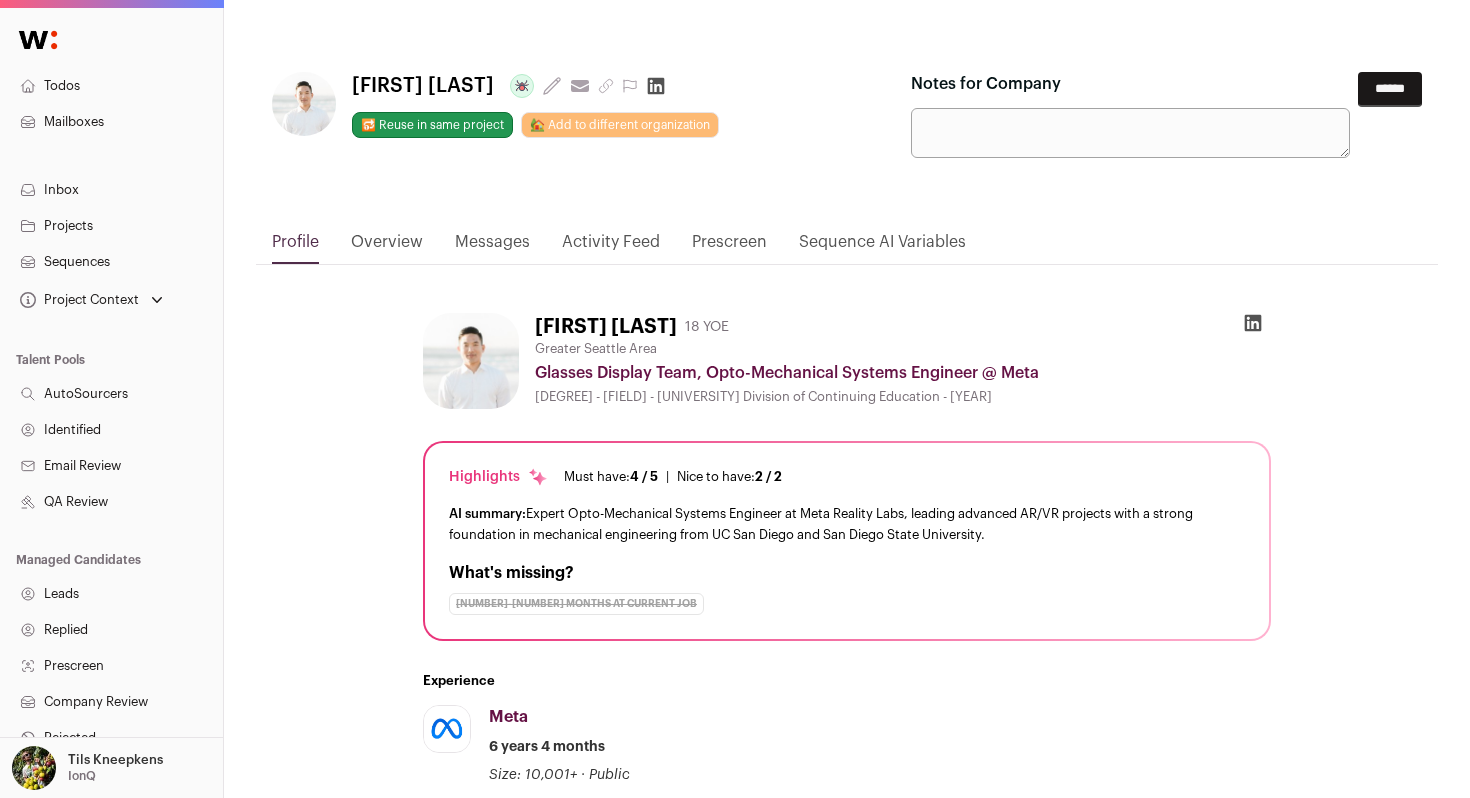 click on "Notes for Company" at bounding box center [1130, 133] 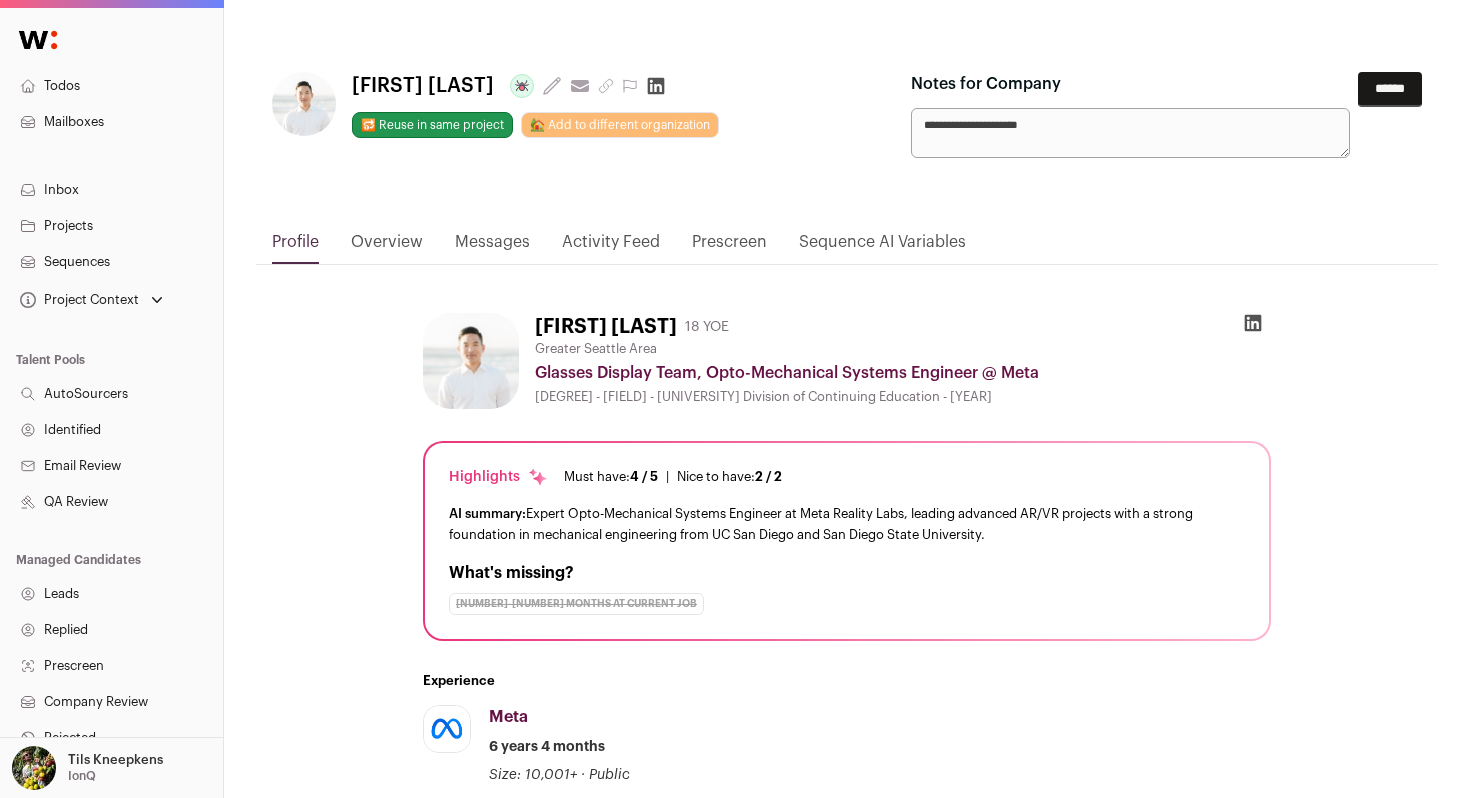 type on "**********" 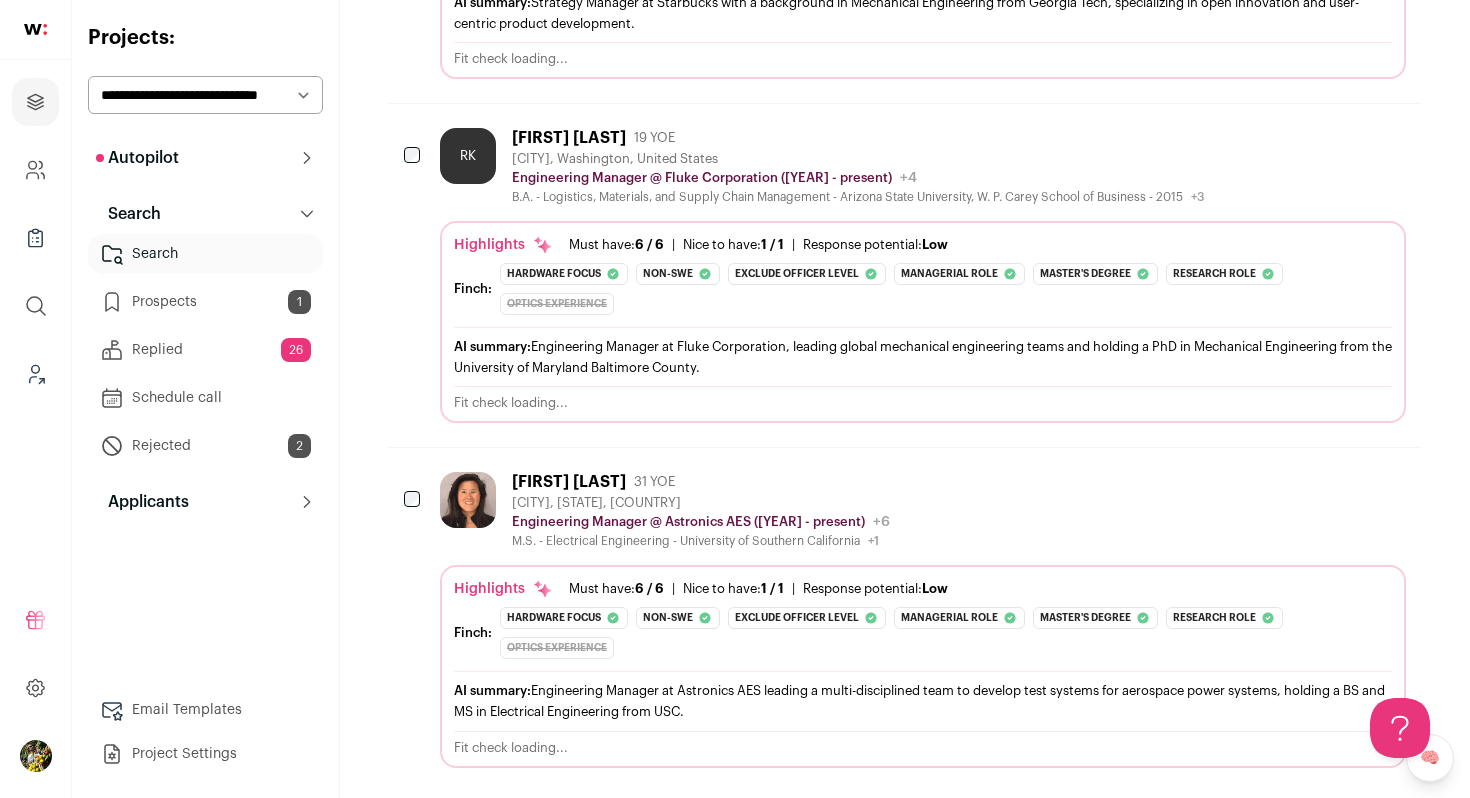 scroll, scrollTop: 3366, scrollLeft: 0, axis: vertical 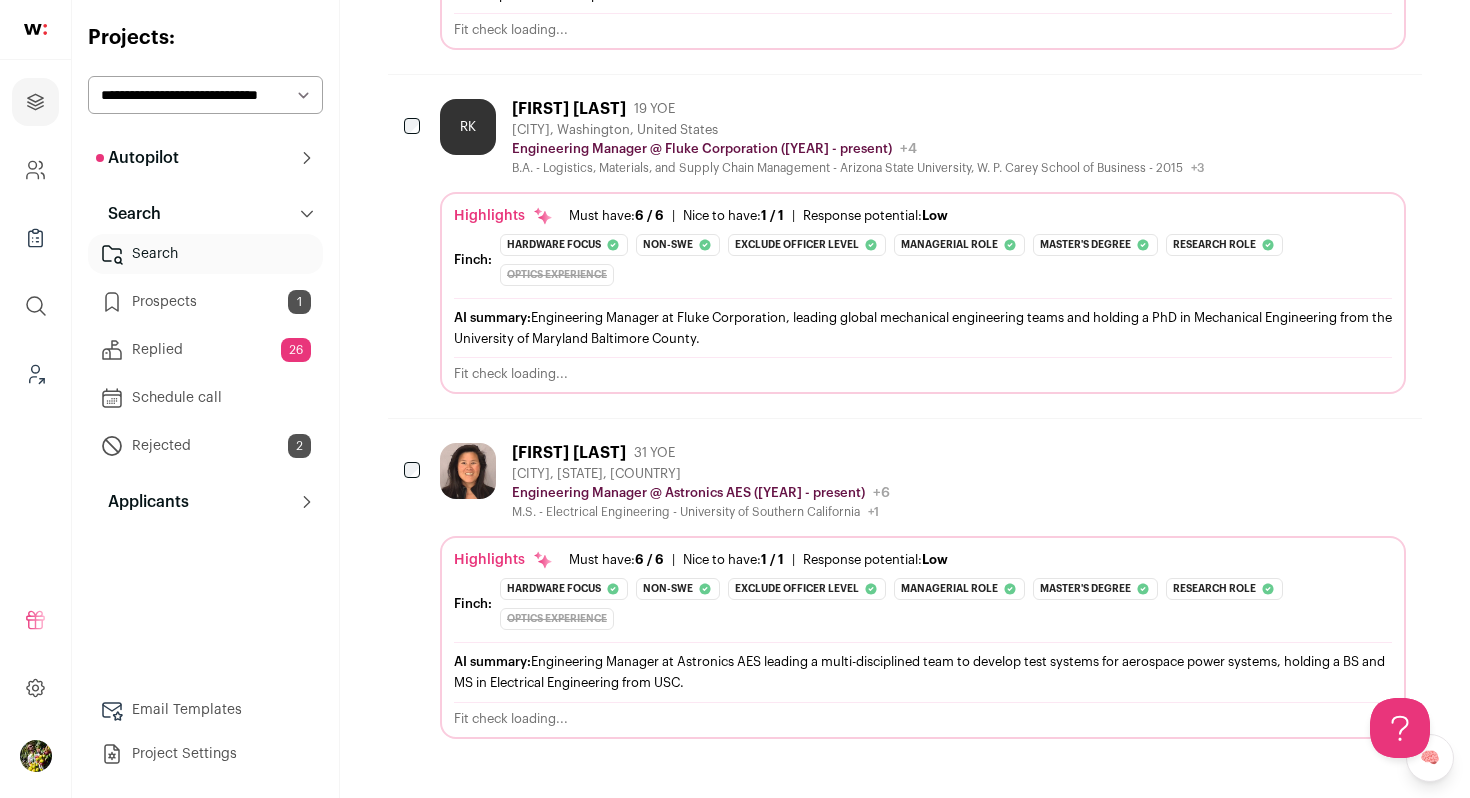 click on "[CITY], Washington, United States
Sr Manager, Process Engineer MTS Sr @ Applied Materials
([YEAR] - present)
Applied Materials
Public / Private
Public
Company size
10,001+
Tags
B2B
Manufacturing
Highlights" at bounding box center [858, 109] 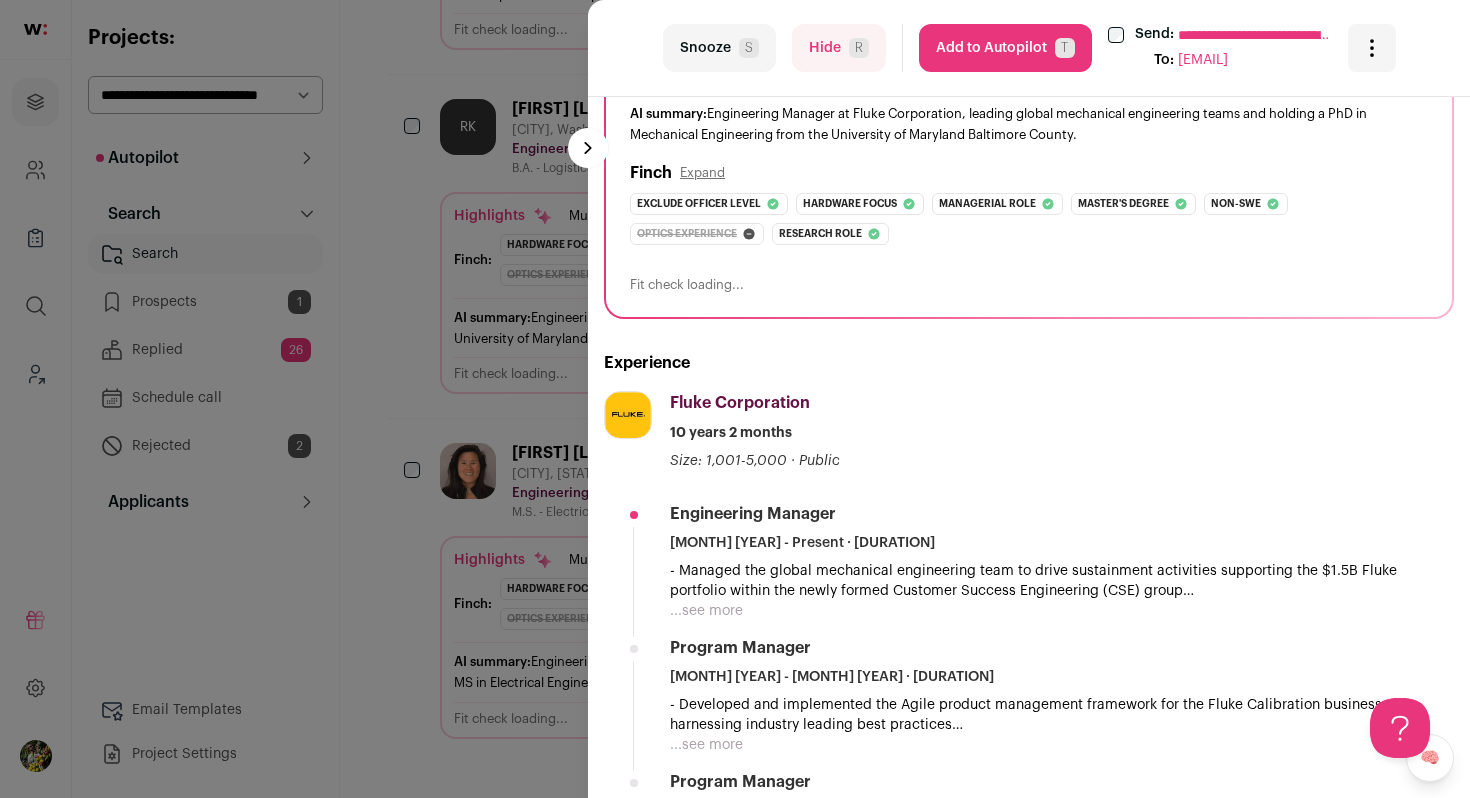 scroll, scrollTop: 504, scrollLeft: 0, axis: vertical 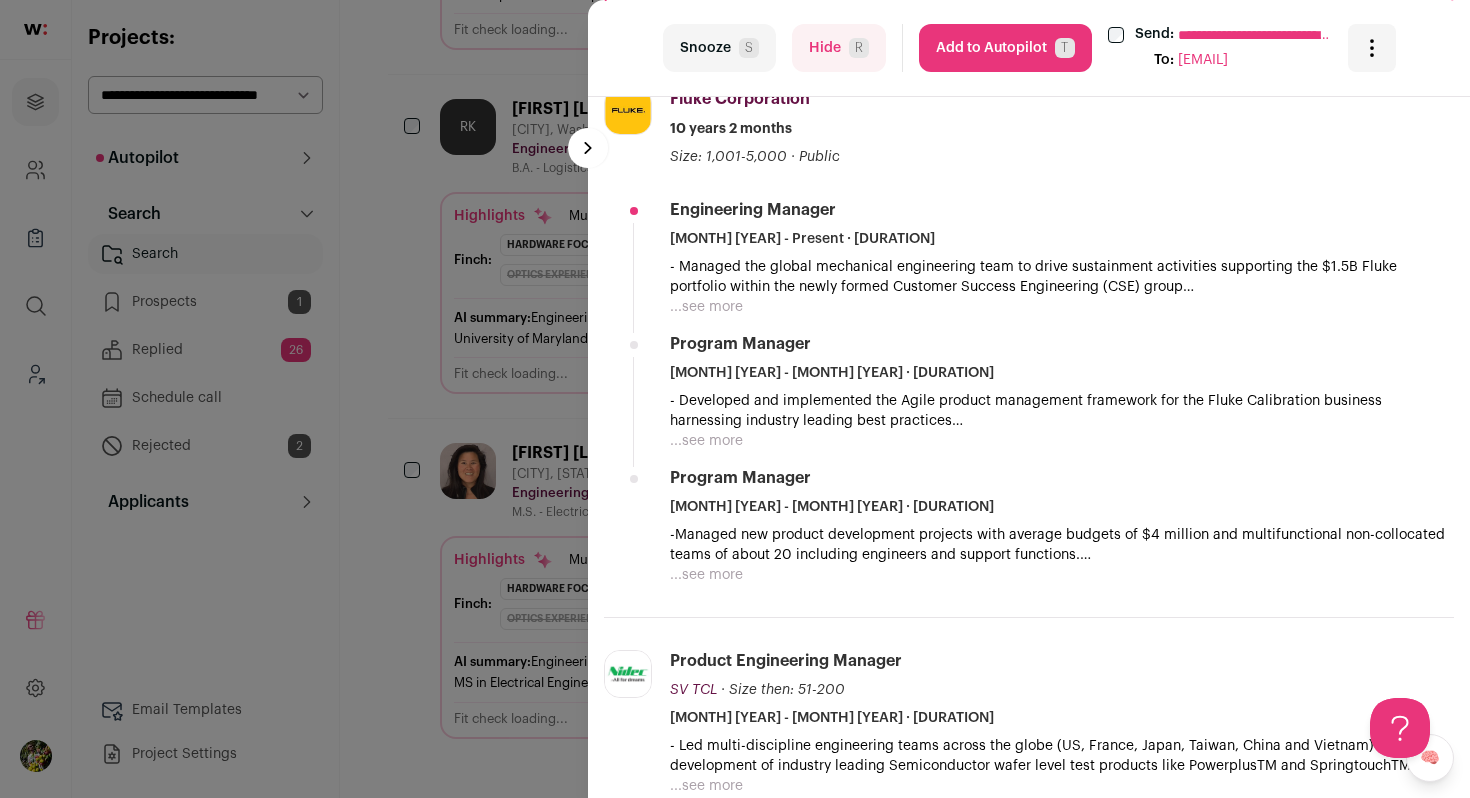 click on "...see more" at bounding box center [706, 307] 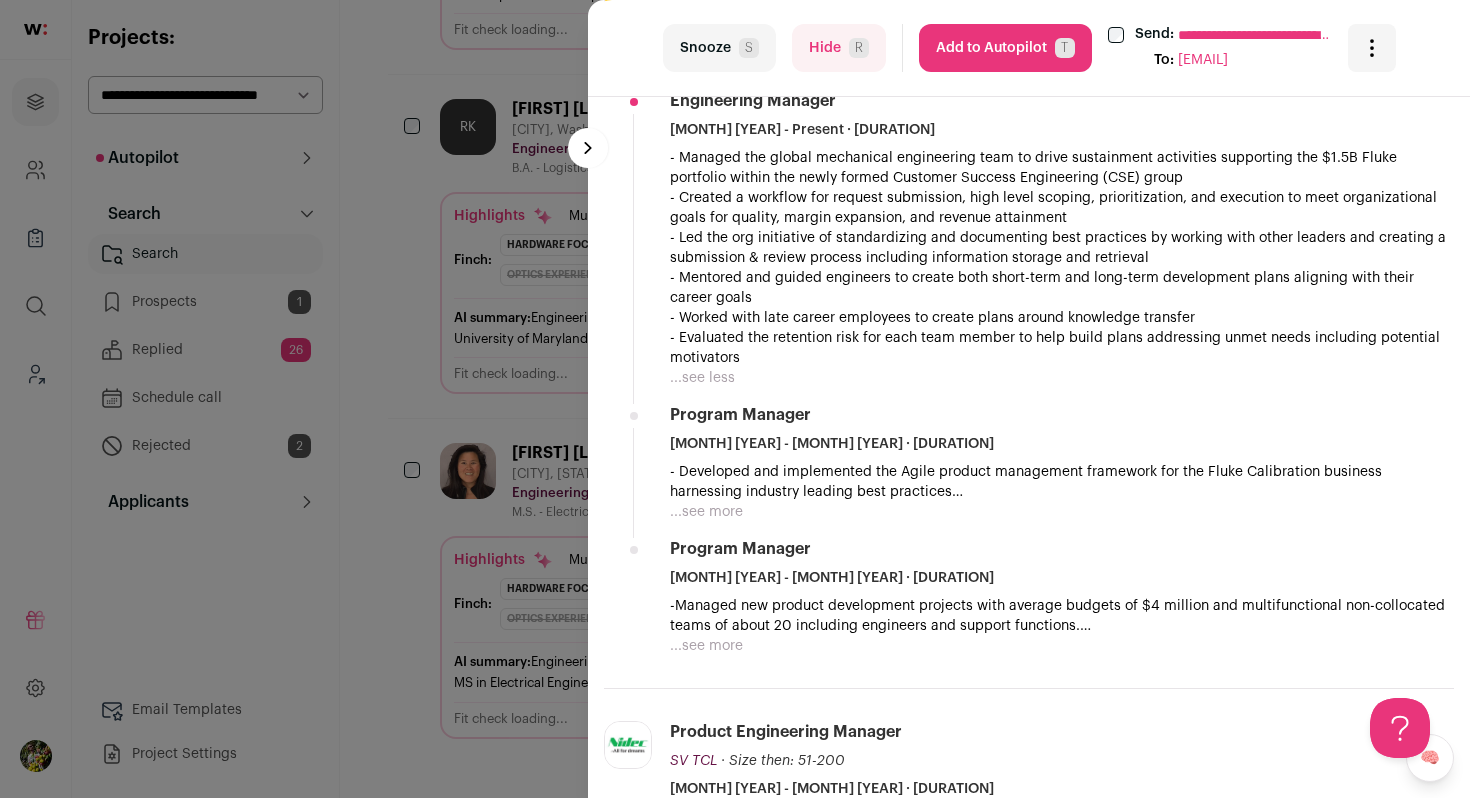 scroll, scrollTop: 620, scrollLeft: 0, axis: vertical 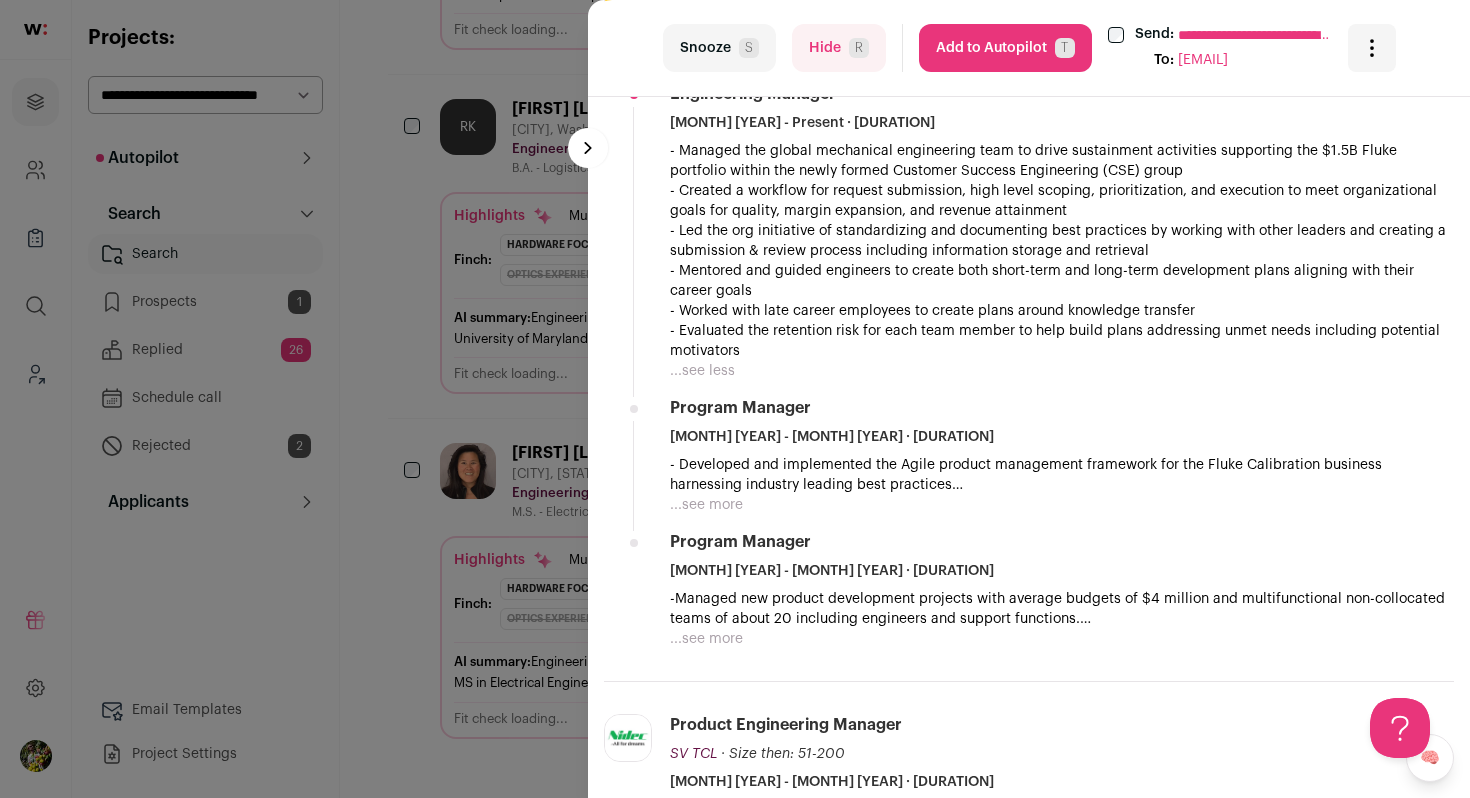 click on "Hide
R" at bounding box center [839, 48] 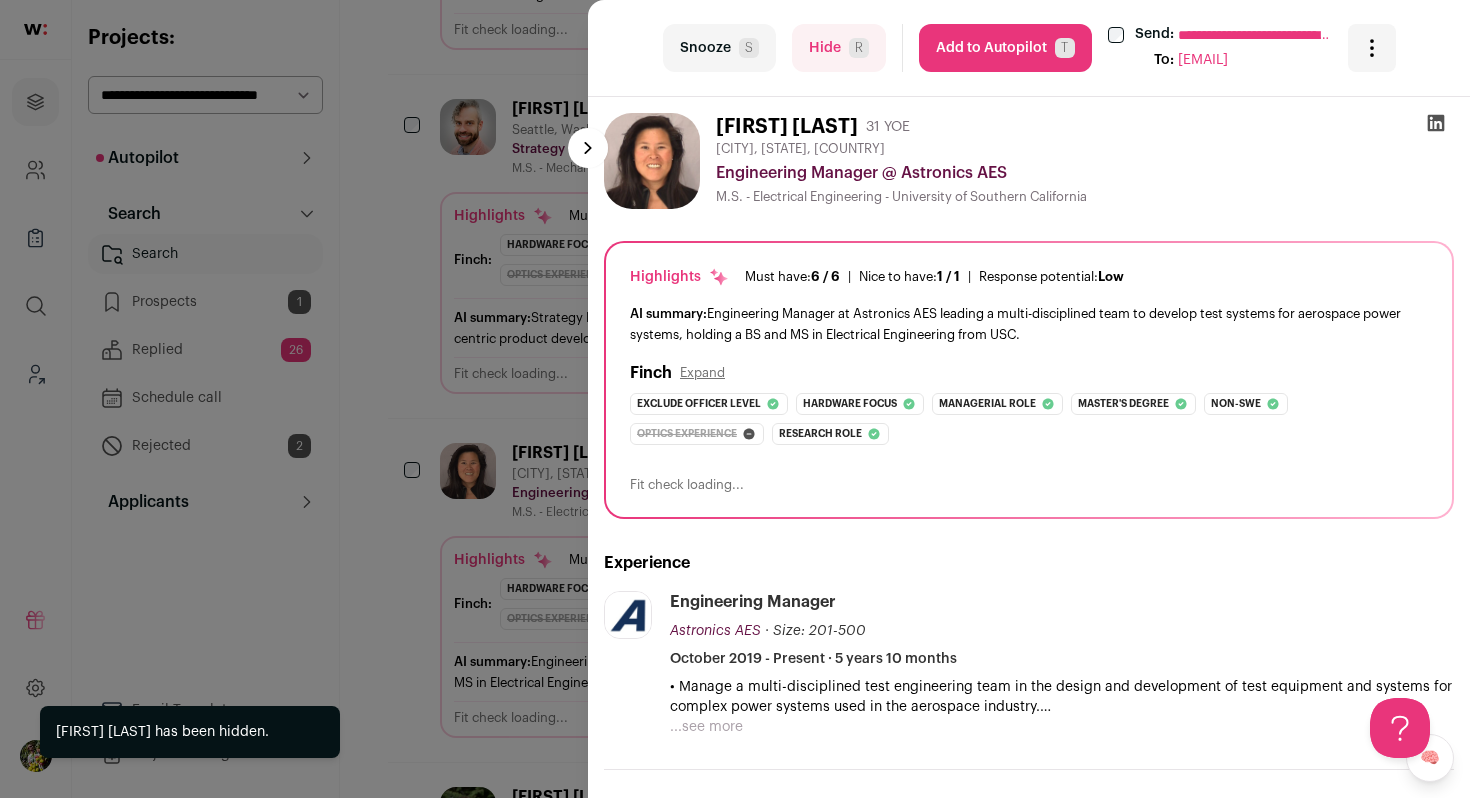 scroll, scrollTop: 3348, scrollLeft: 0, axis: vertical 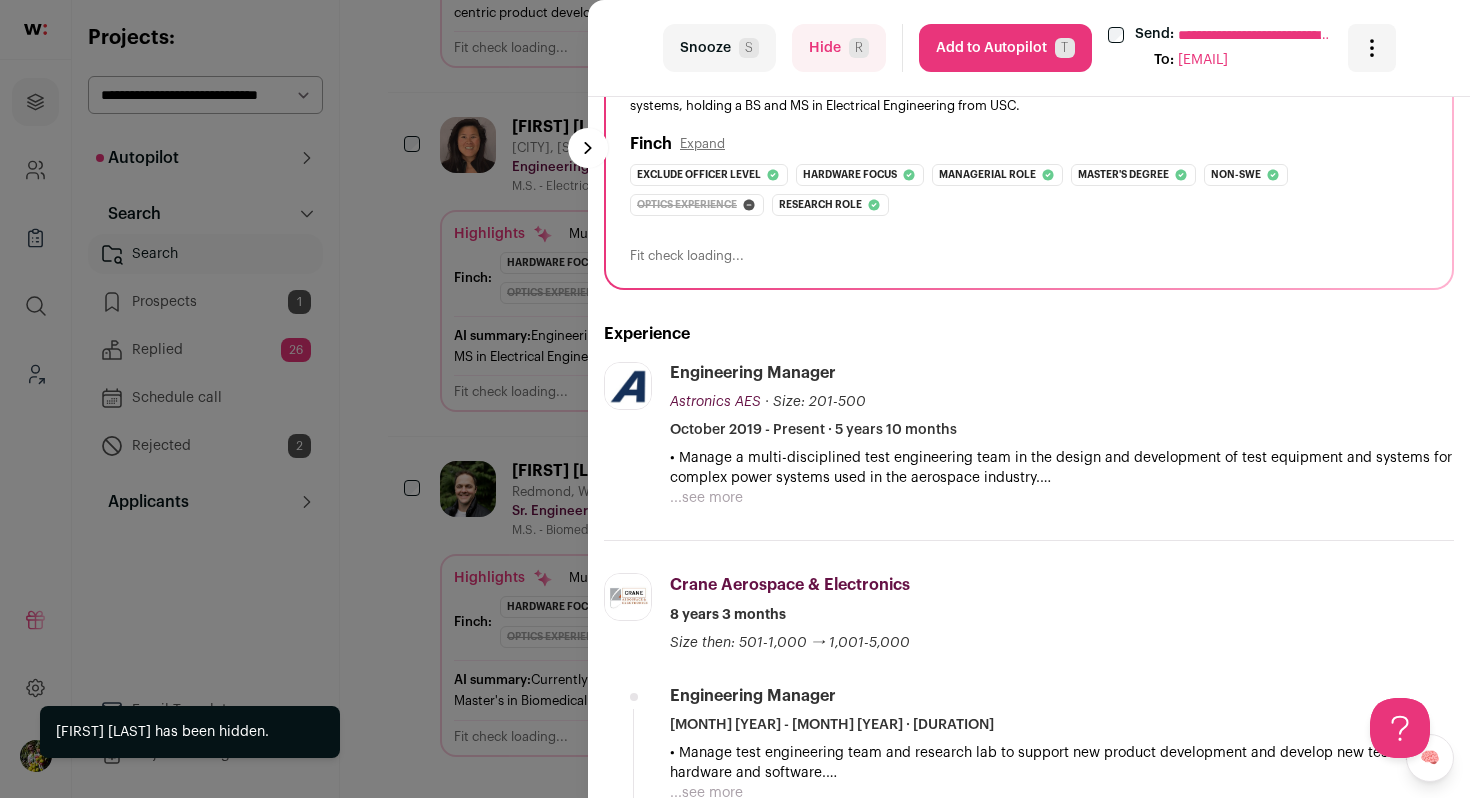 click on "...see more" at bounding box center [706, 498] 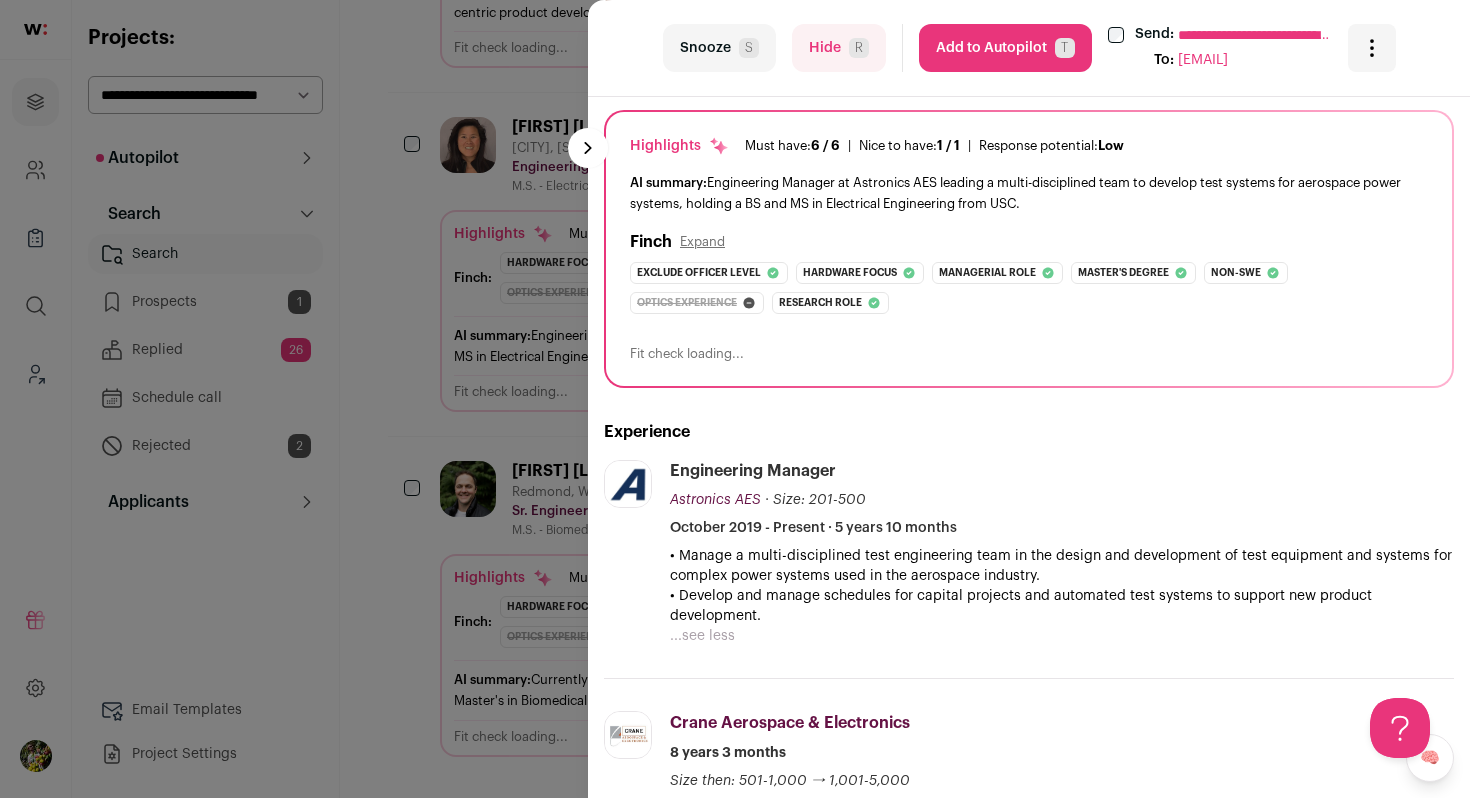 scroll, scrollTop: 0, scrollLeft: 0, axis: both 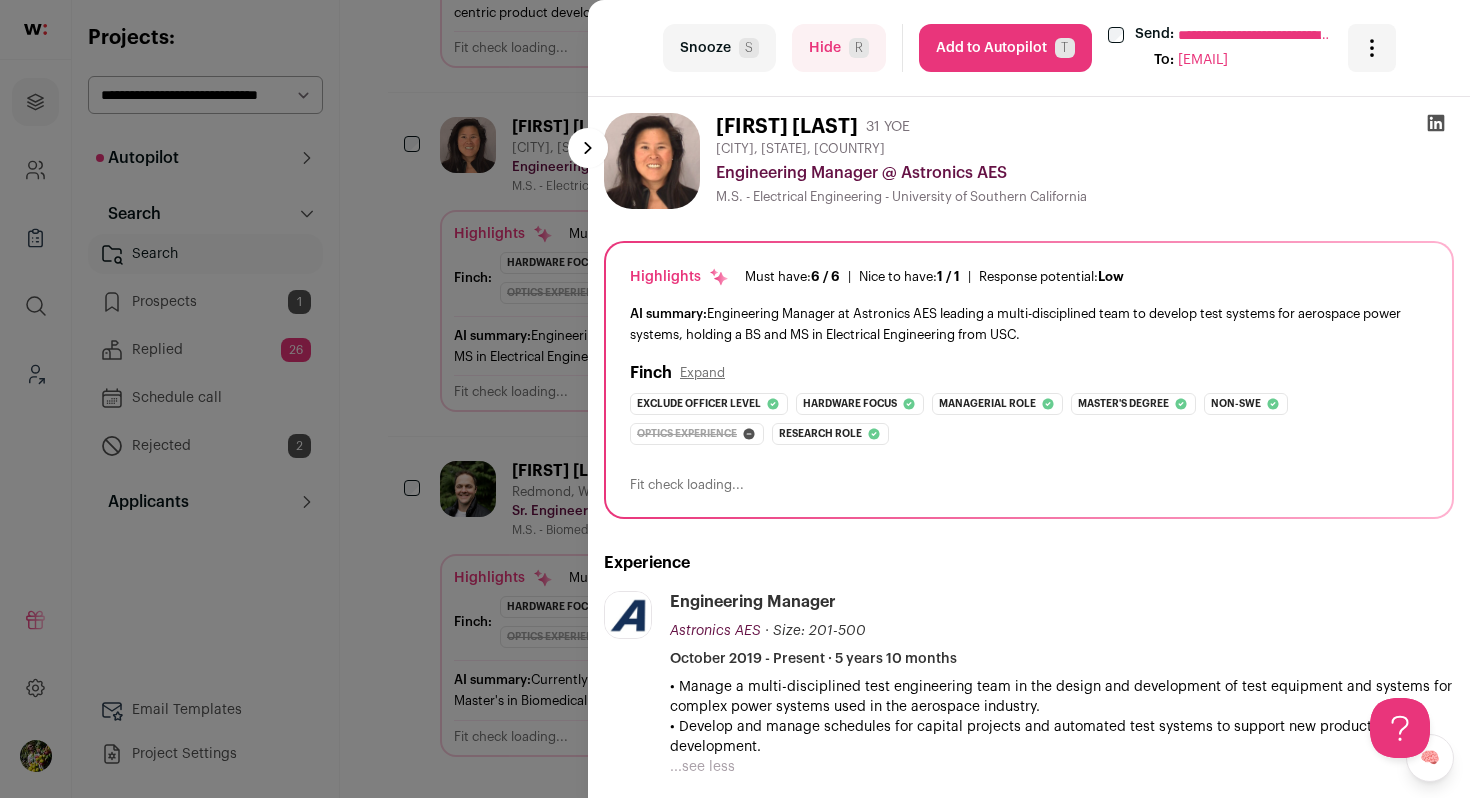 click on "**********" at bounding box center [735, 399] 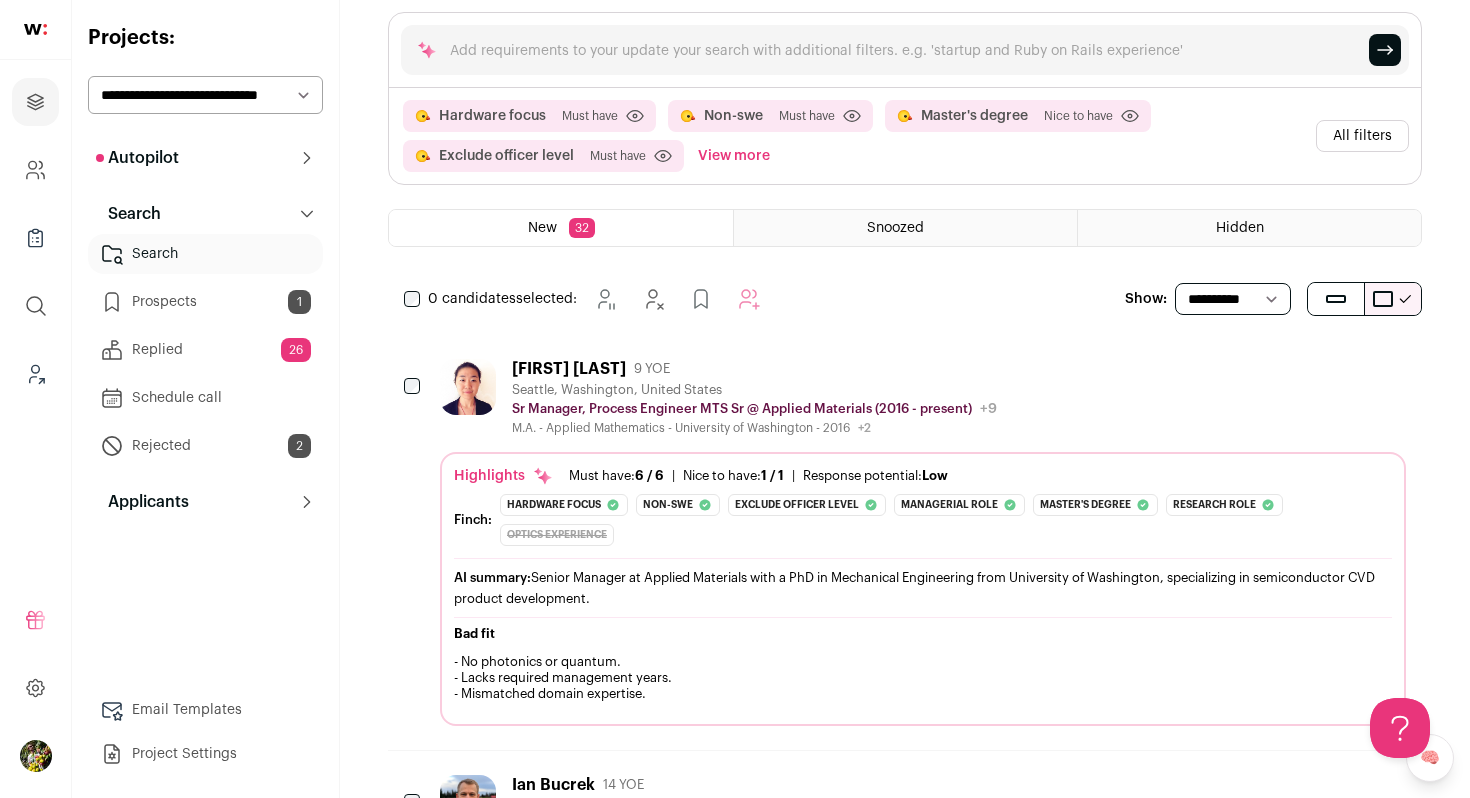 scroll, scrollTop: 0, scrollLeft: 0, axis: both 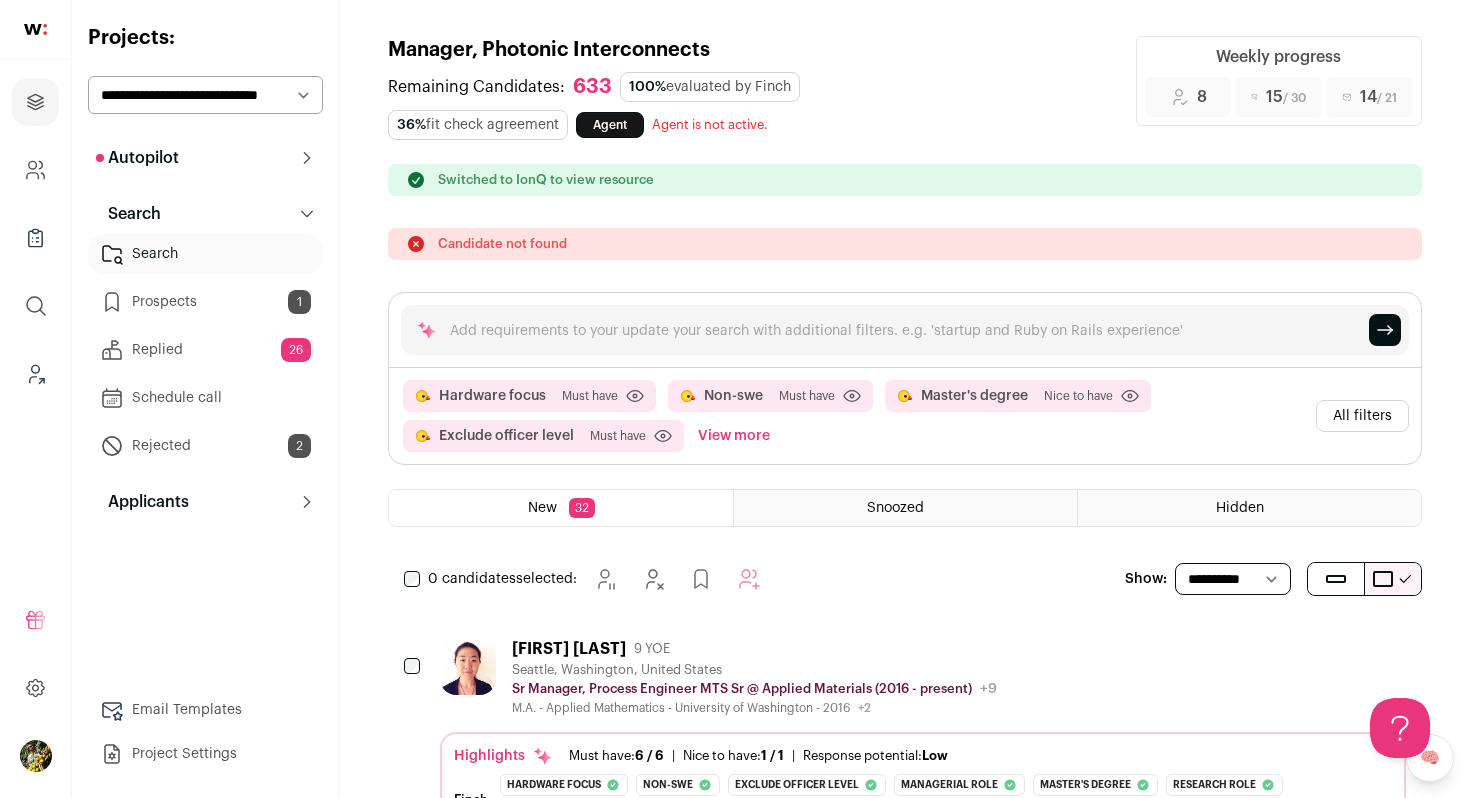 click on "All filters" at bounding box center [1362, 416] 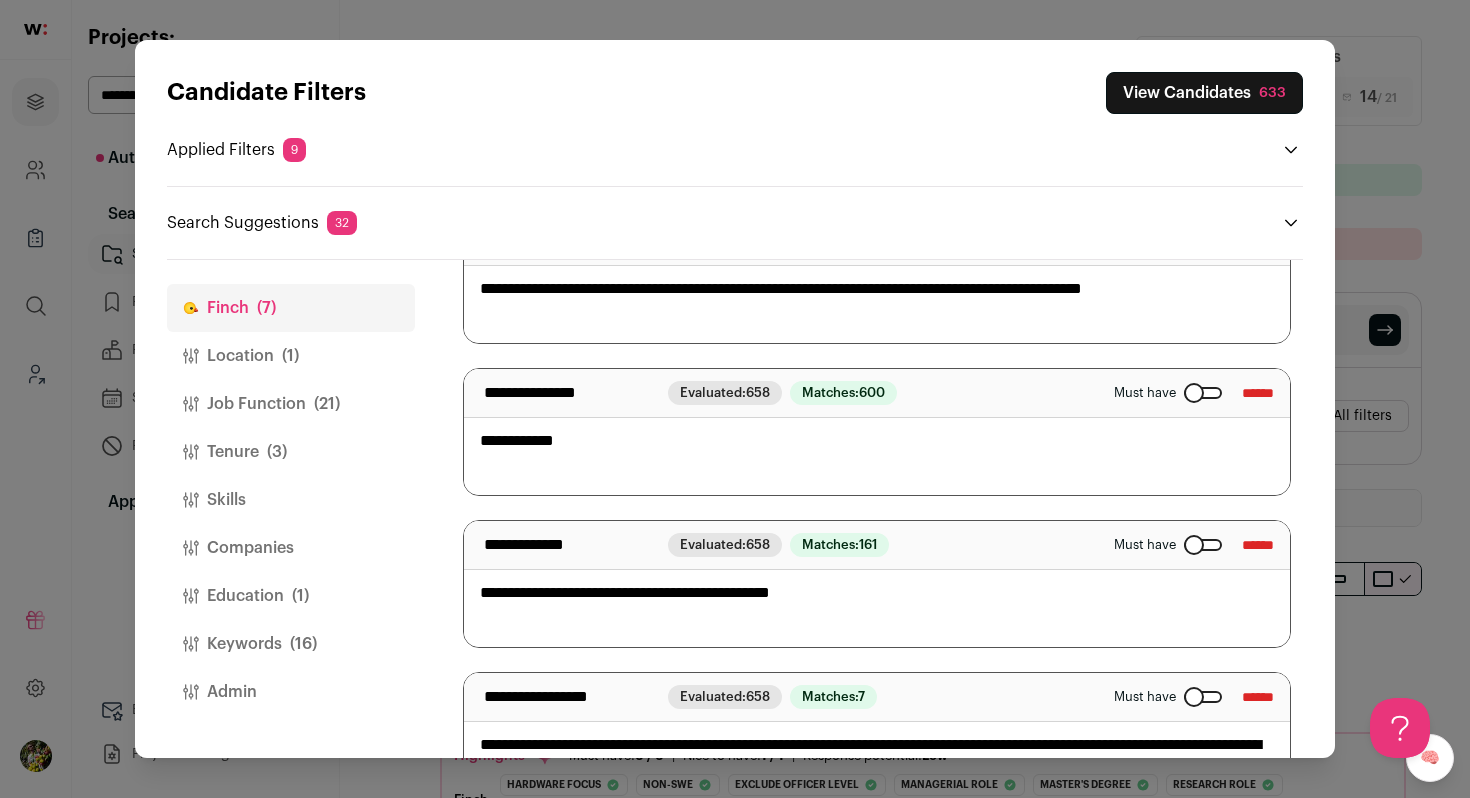 scroll, scrollTop: 702, scrollLeft: 0, axis: vertical 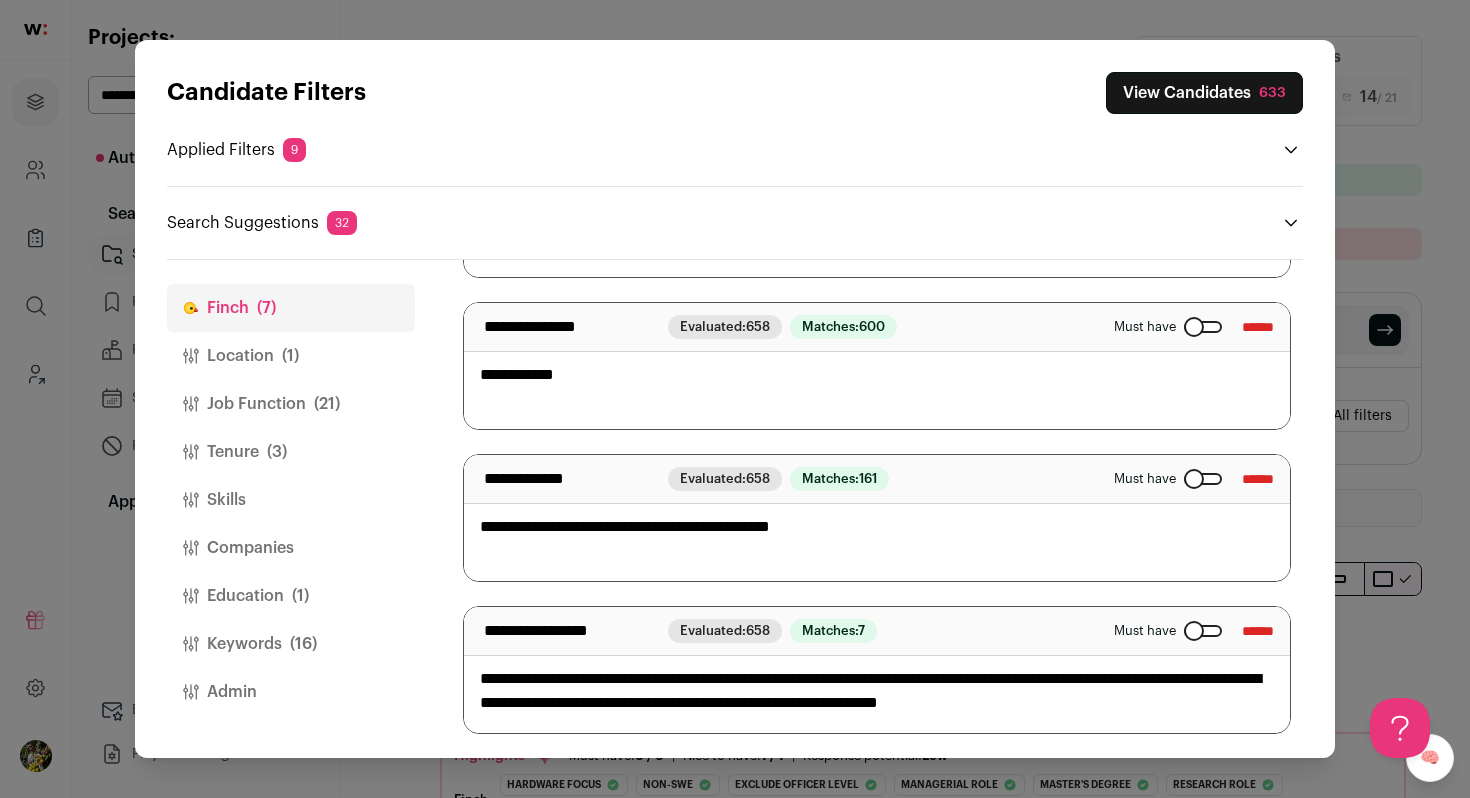 click on "Keywords
(16)" at bounding box center (291, 644) 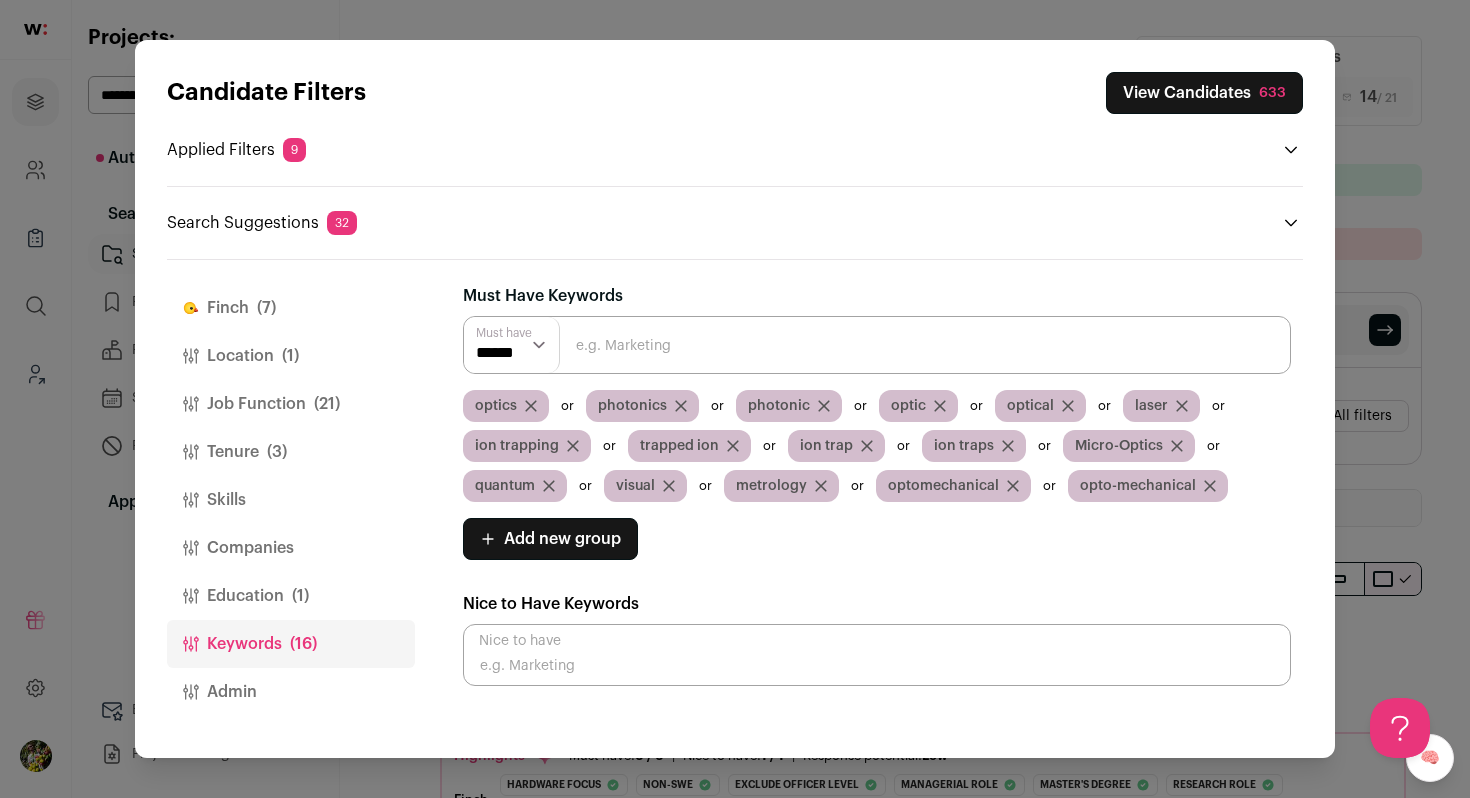 click 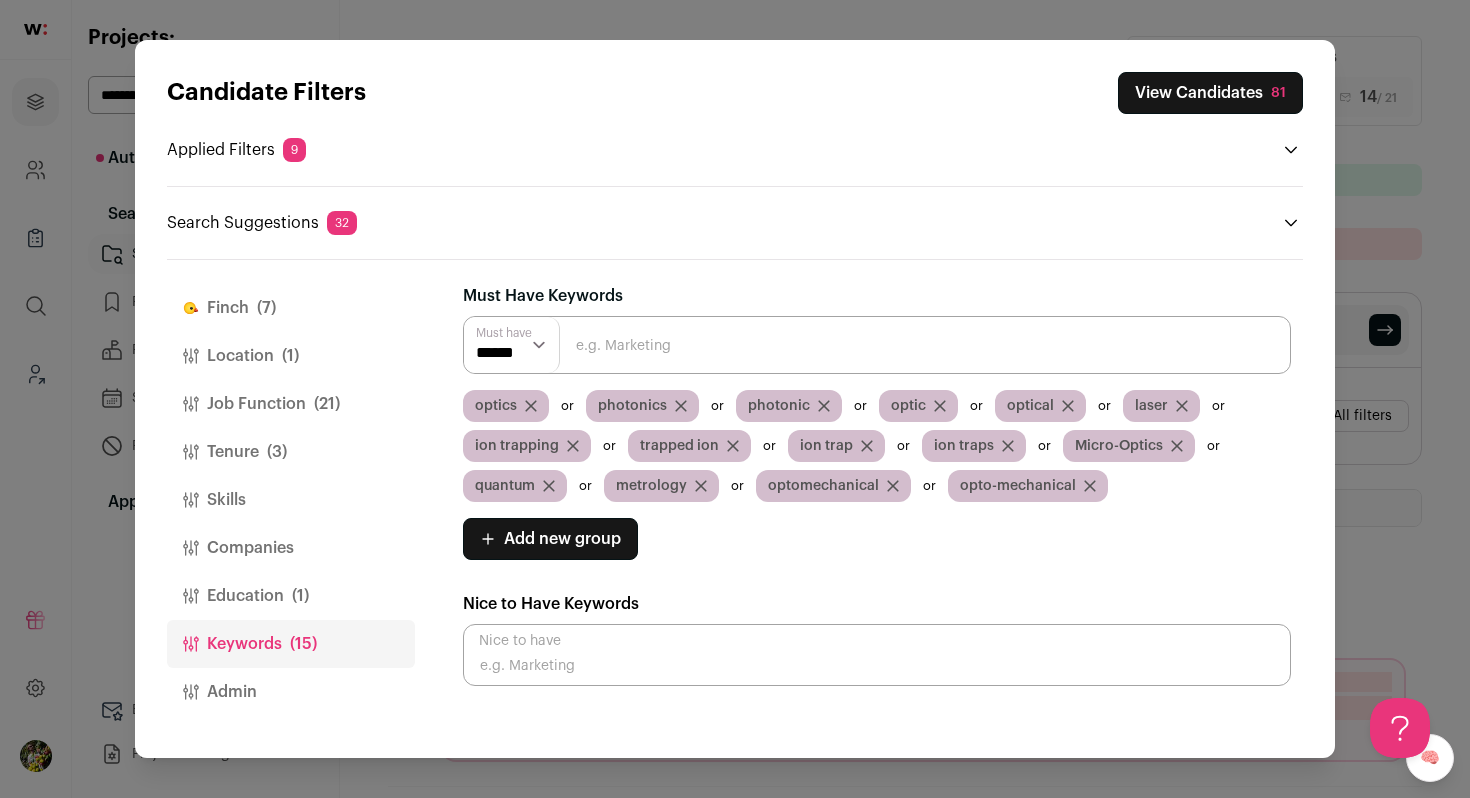 click on "View Candidates
81" at bounding box center (1210, 93) 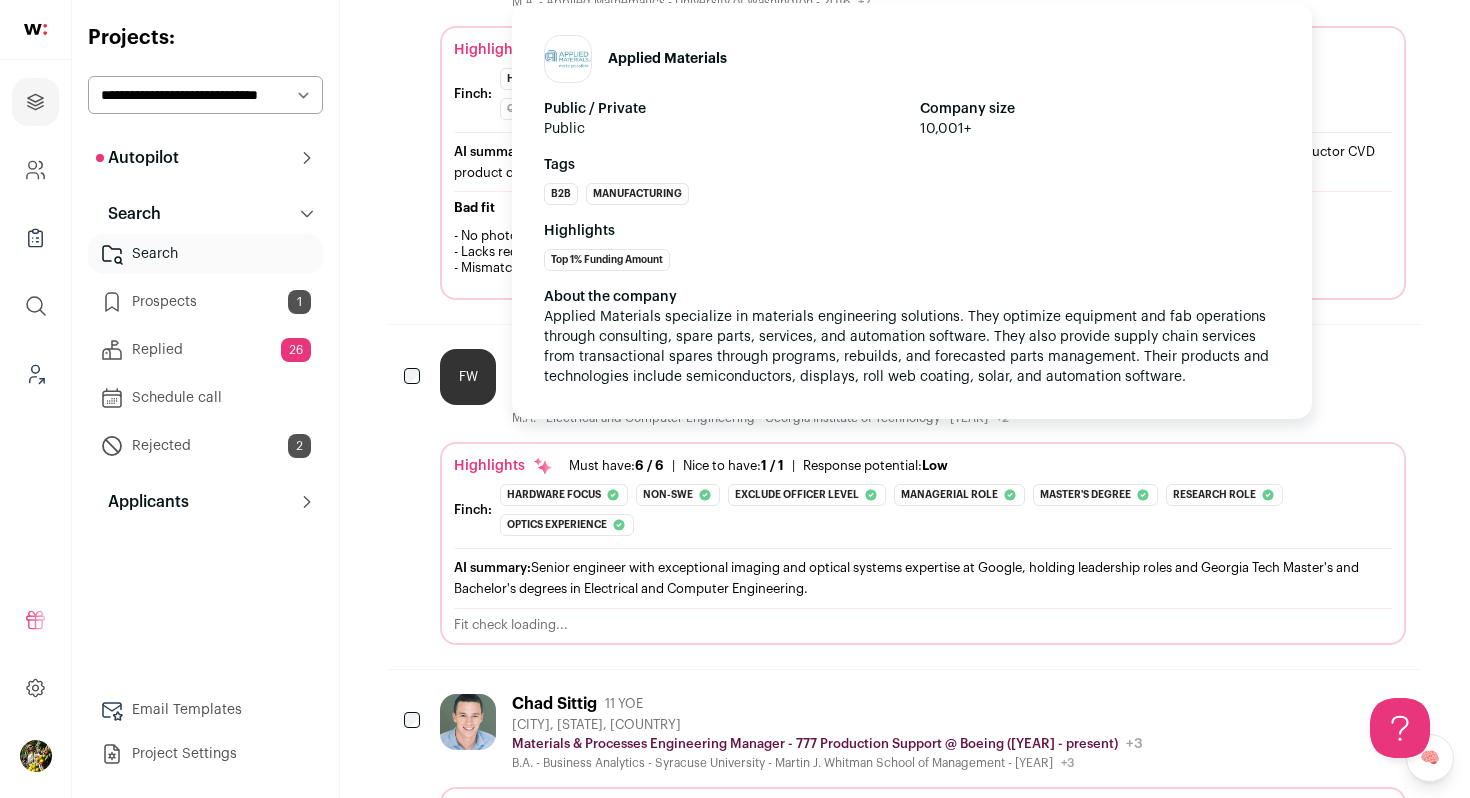 scroll, scrollTop: 597, scrollLeft: 0, axis: vertical 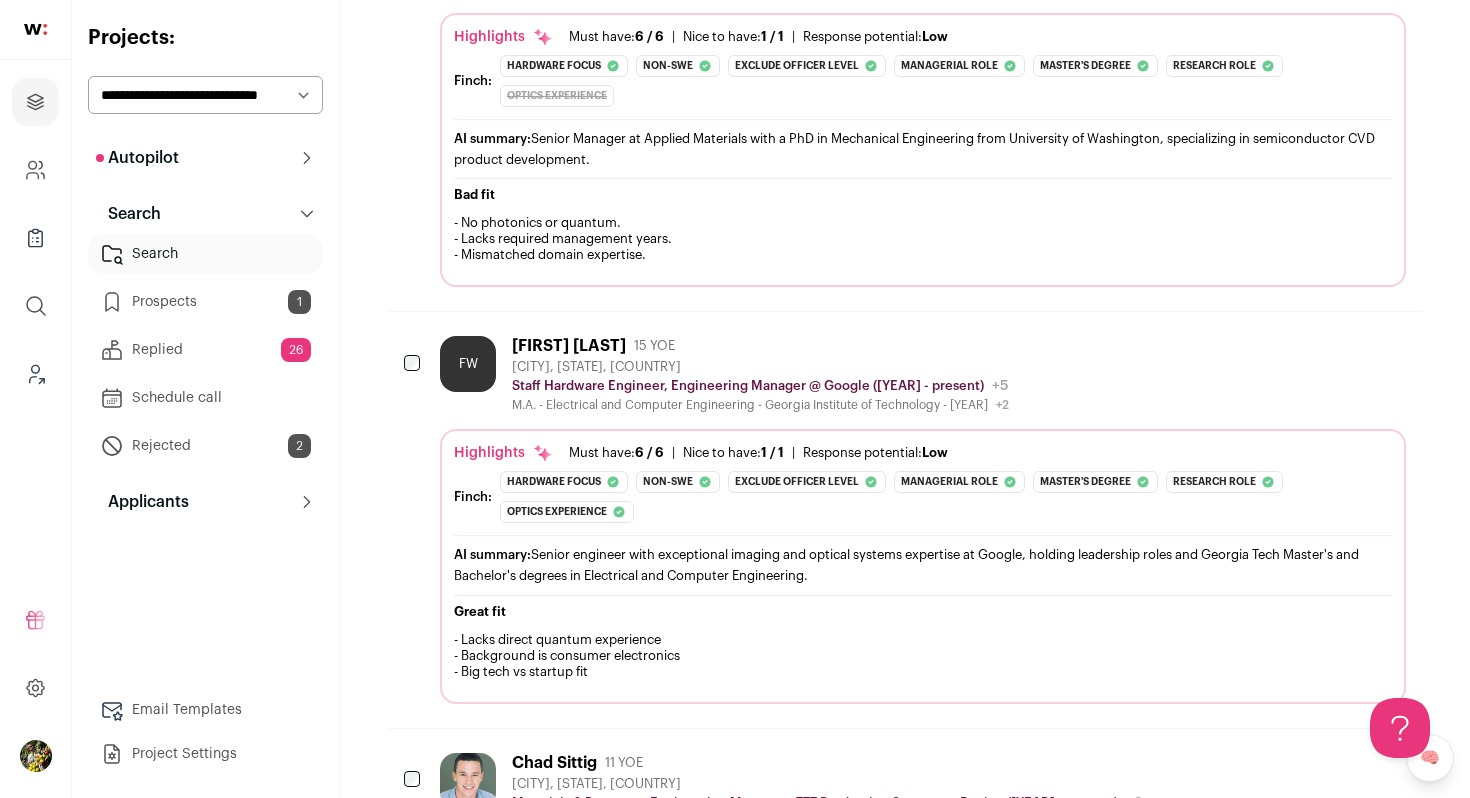 click on "FW
Fei Wu
15 YOE
Kirkland, Washington, United States
Staff Hardware Engineer, Engineering Manager @ Google
(2015 - present)
Google
Public / Private
Public
Company size
10,001+
Tags
Advertisement
AI
B2B
B2C
FAANG" at bounding box center [923, 519] 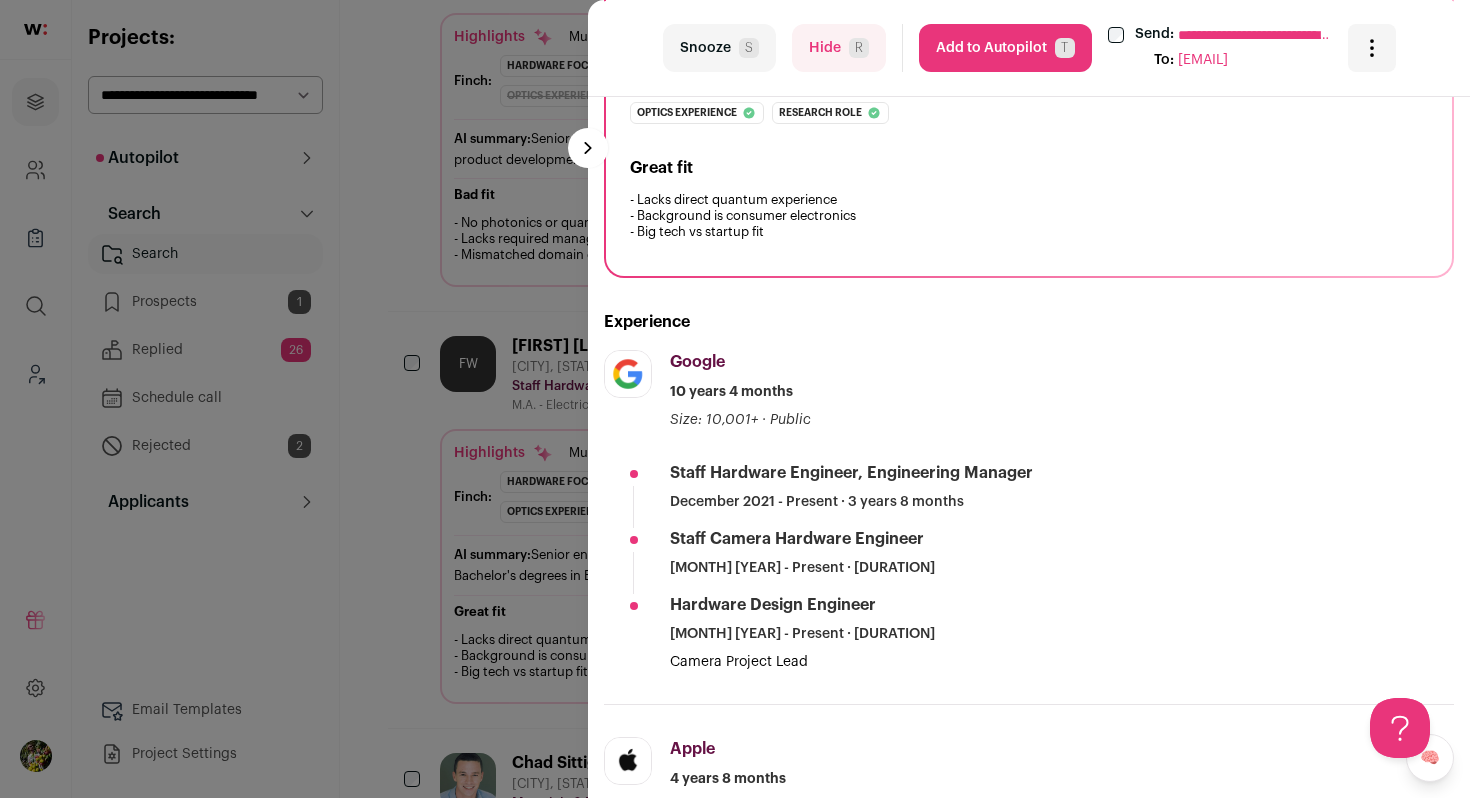 scroll, scrollTop: 0, scrollLeft: 0, axis: both 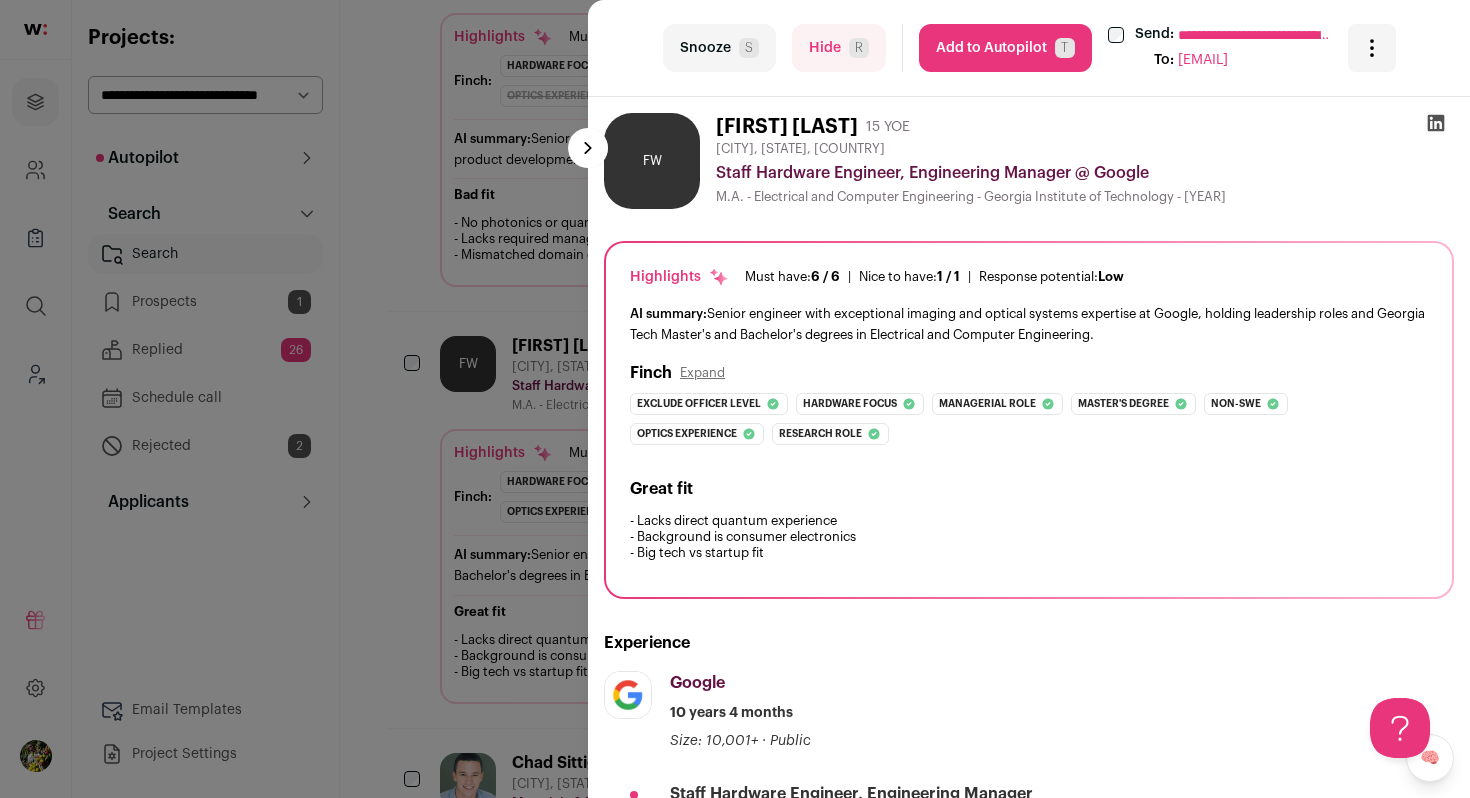 click on "Add to Autopilot
T" at bounding box center (1005, 48) 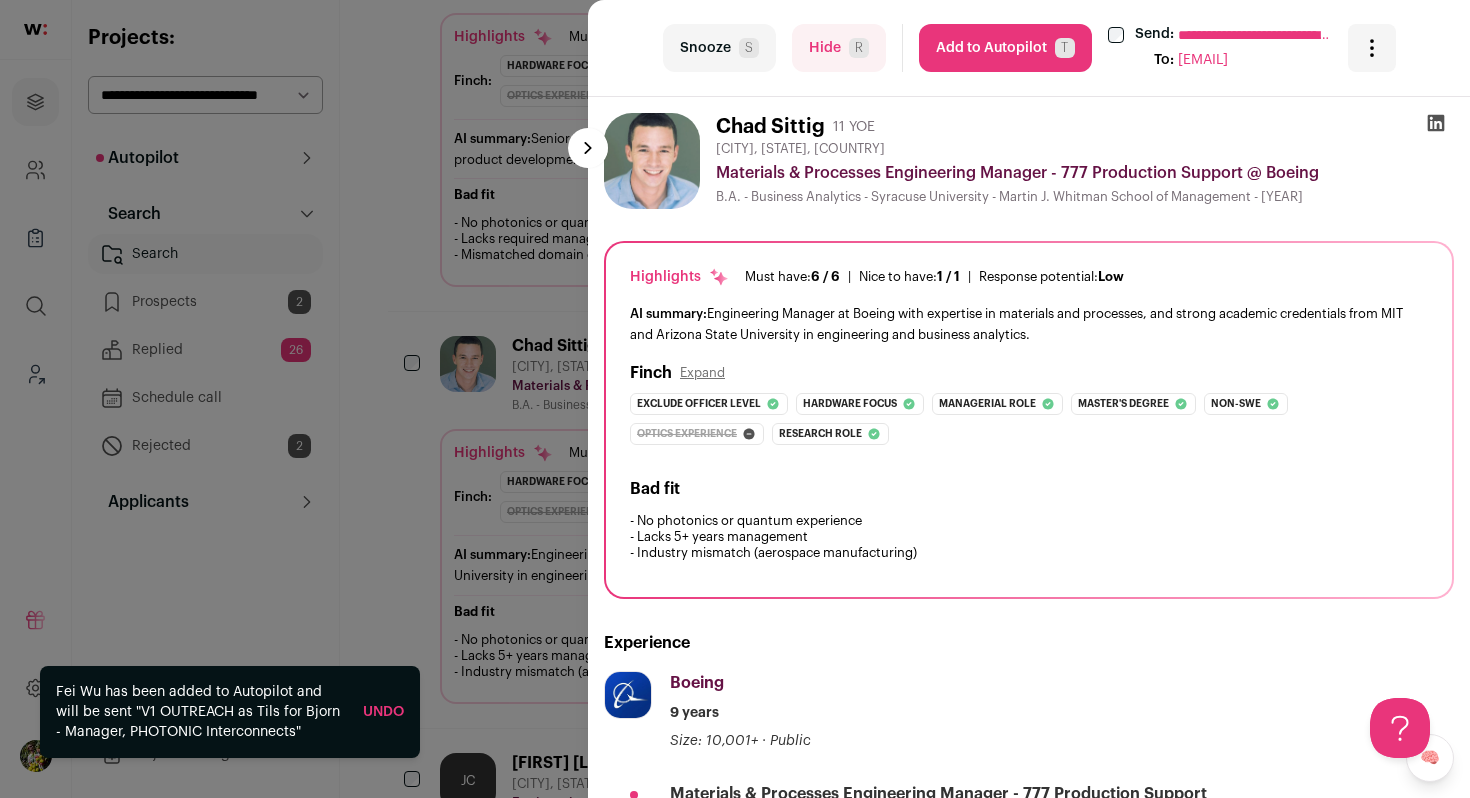 click on "**********" at bounding box center (735, 399) 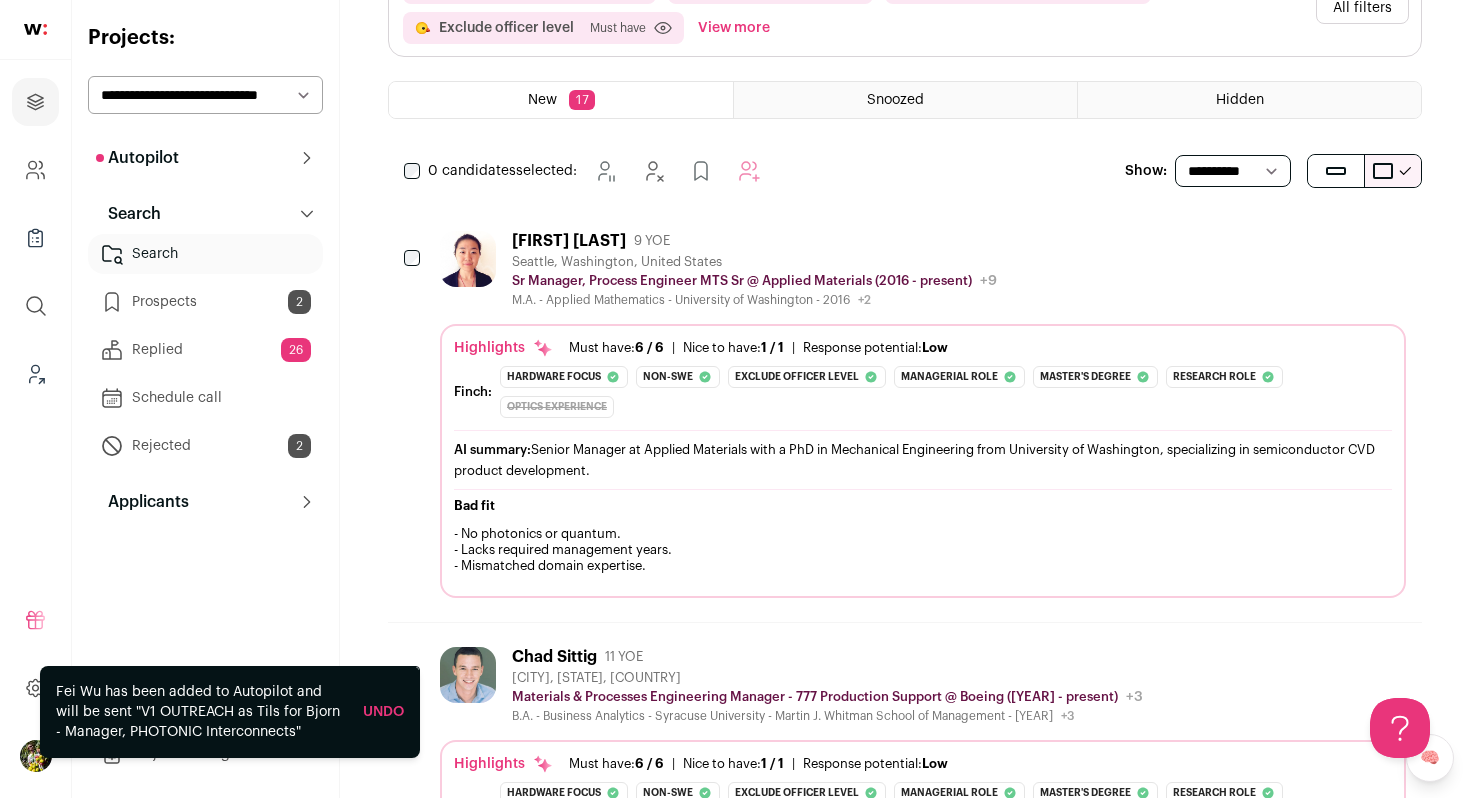 scroll, scrollTop: 268, scrollLeft: 0, axis: vertical 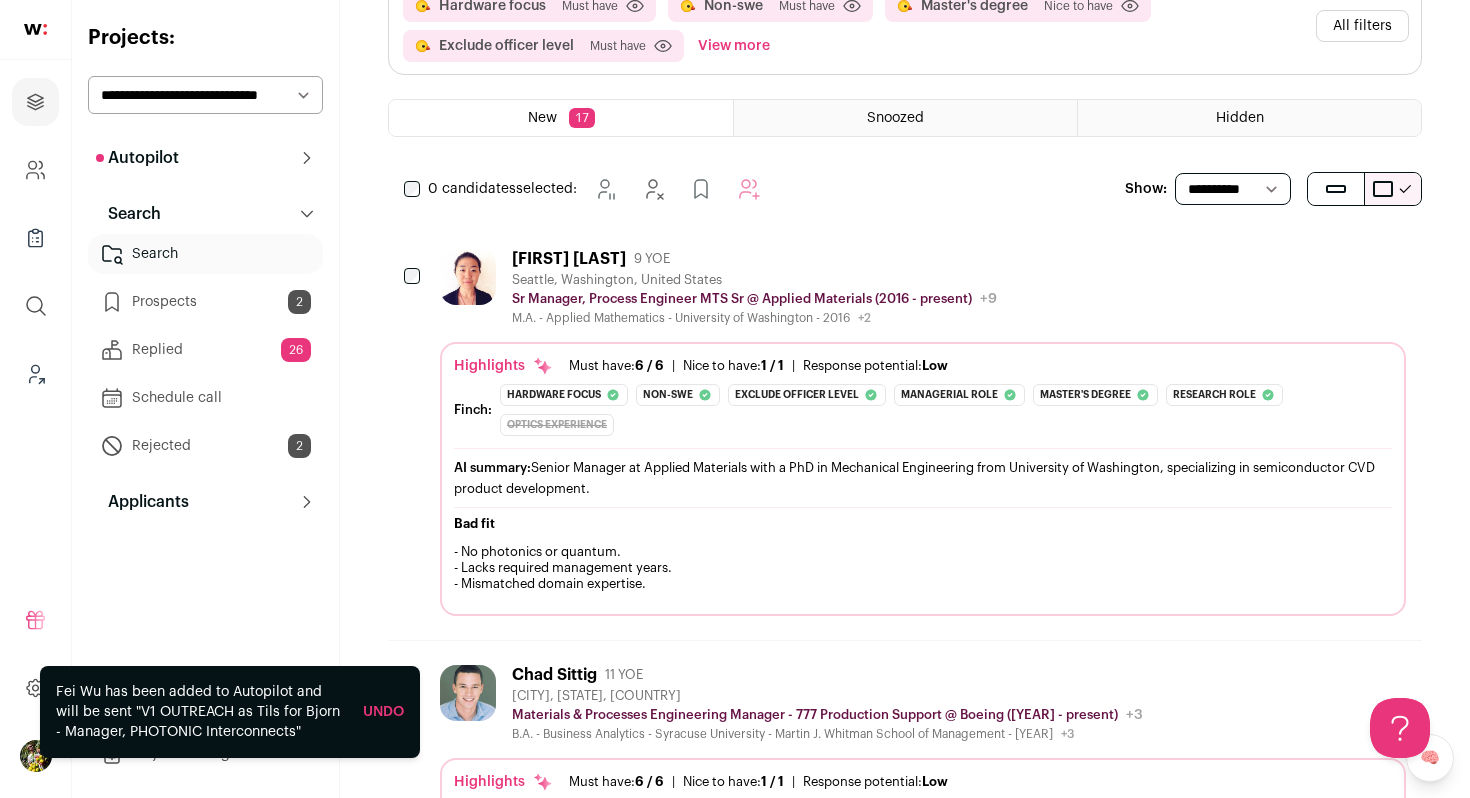click on "Peiqi Wang
9 YOE
Seattle, Washington, United States
Sr Manager, Process Engineer MTS Sr @ Applied Materials
(2016 - present)
Applied Materials
Public / Private
Public
Company size
10,001+
Tags
B2B
Manufacturing
Highlights" at bounding box center [718, 287] 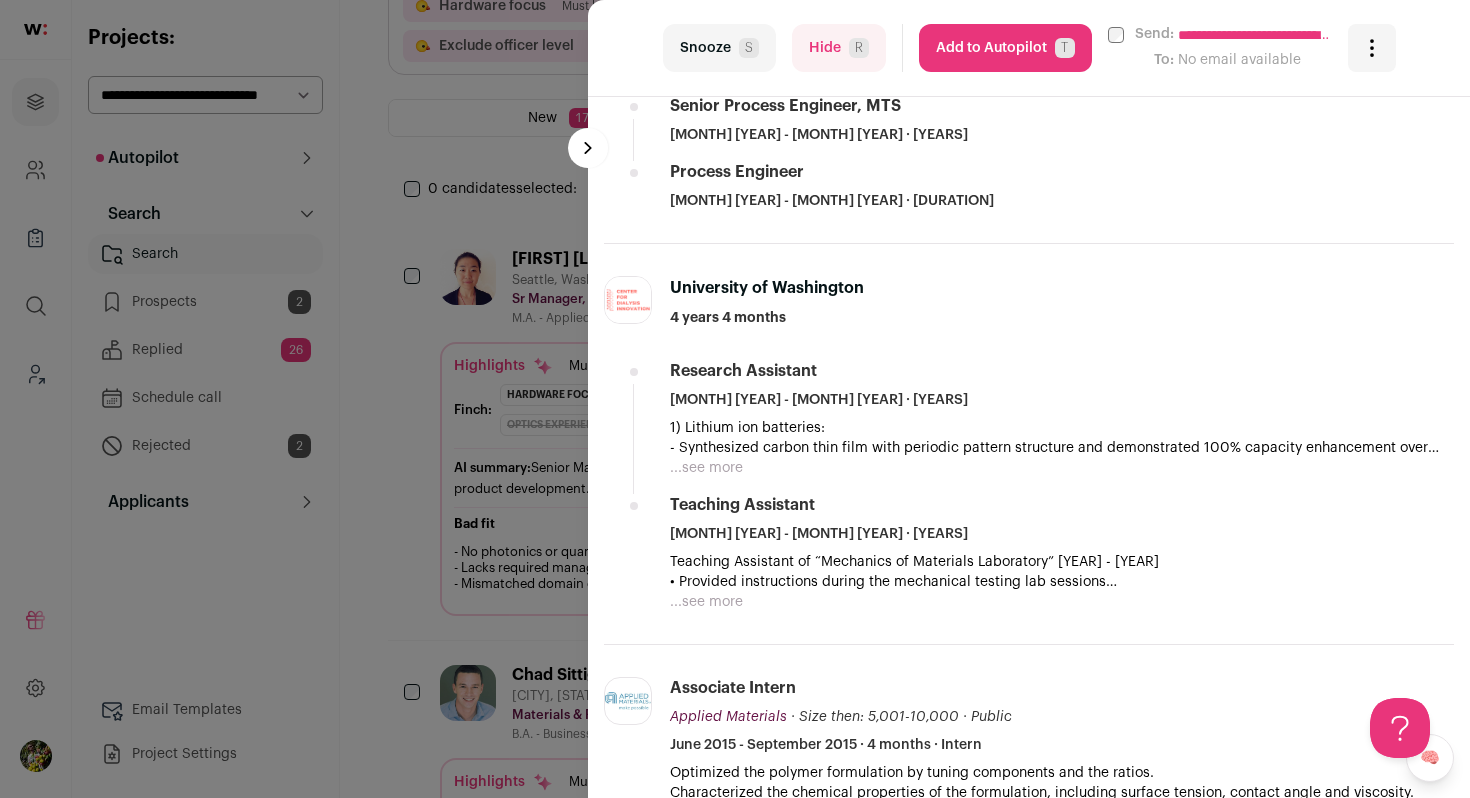 scroll, scrollTop: 862, scrollLeft: 0, axis: vertical 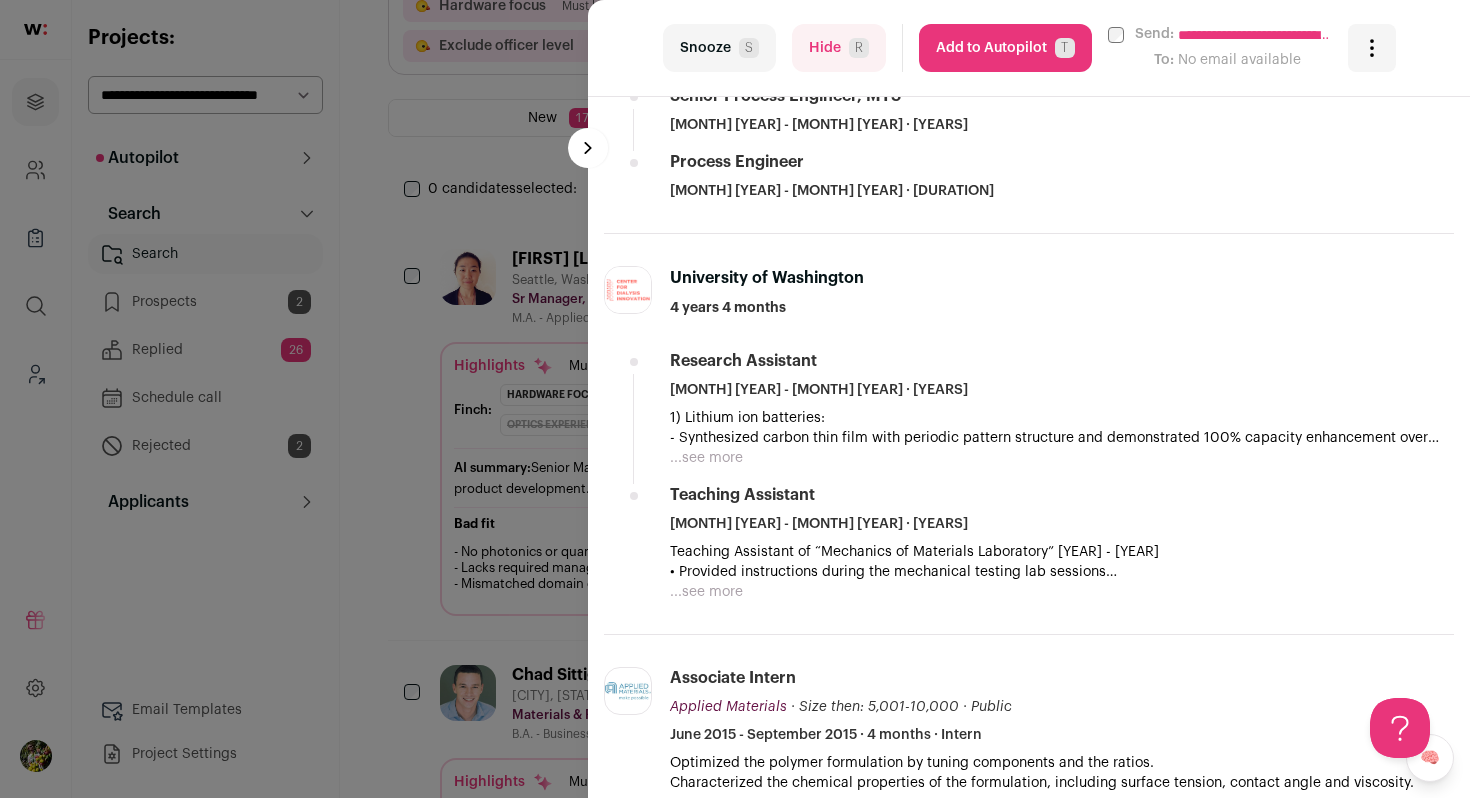 click on "...see more" at bounding box center [706, 458] 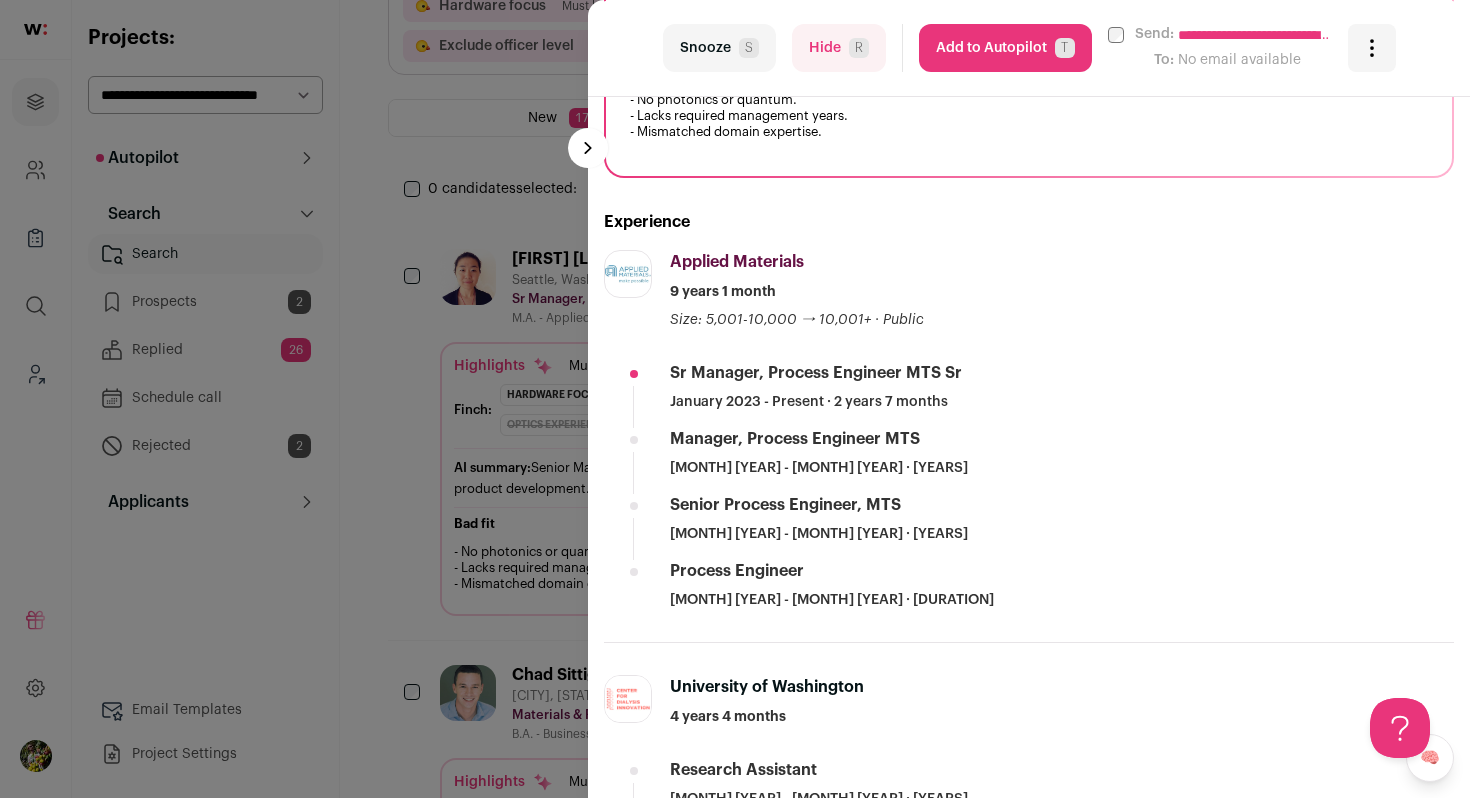 scroll, scrollTop: 470, scrollLeft: 0, axis: vertical 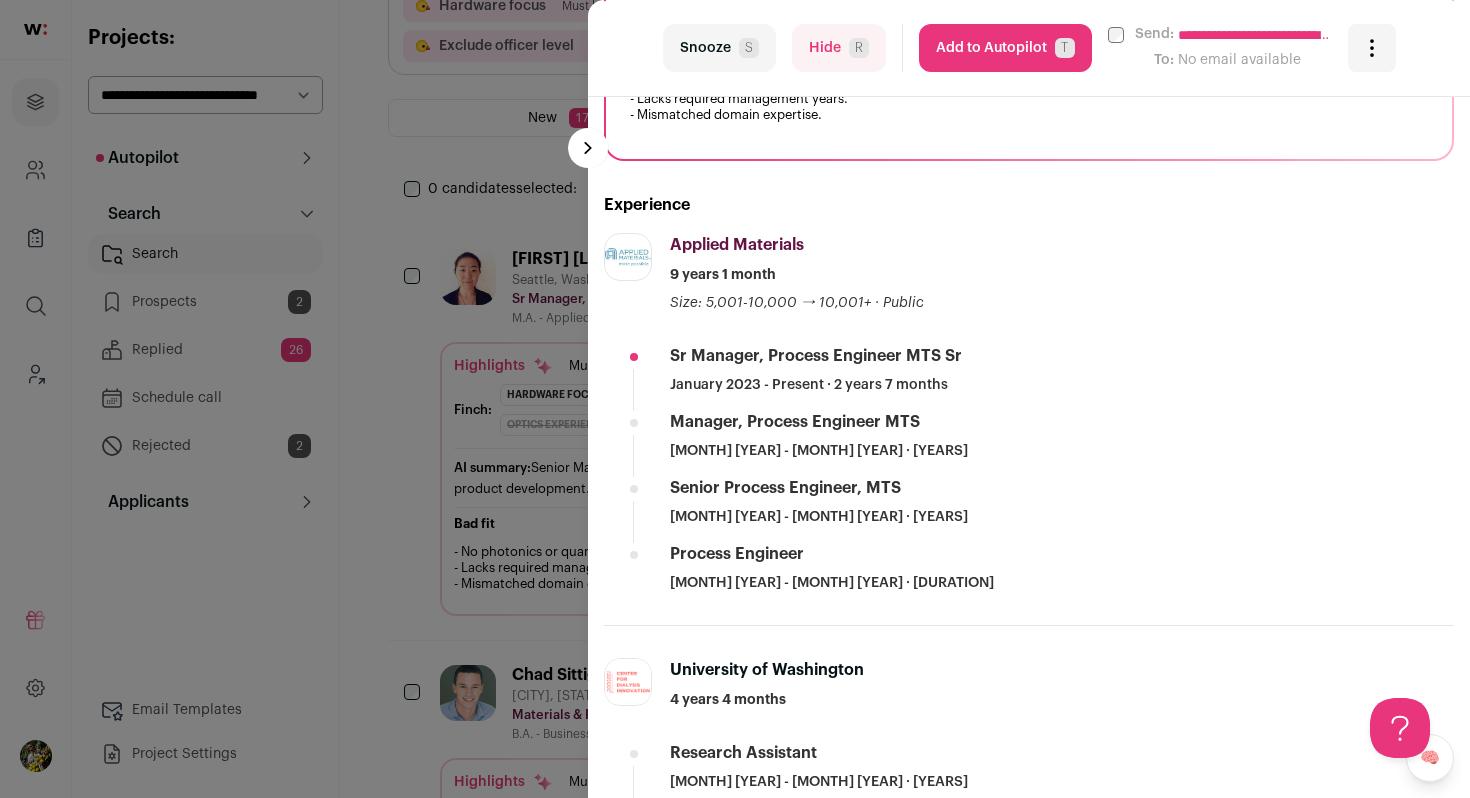 click on "**********" at bounding box center (1029, 48) 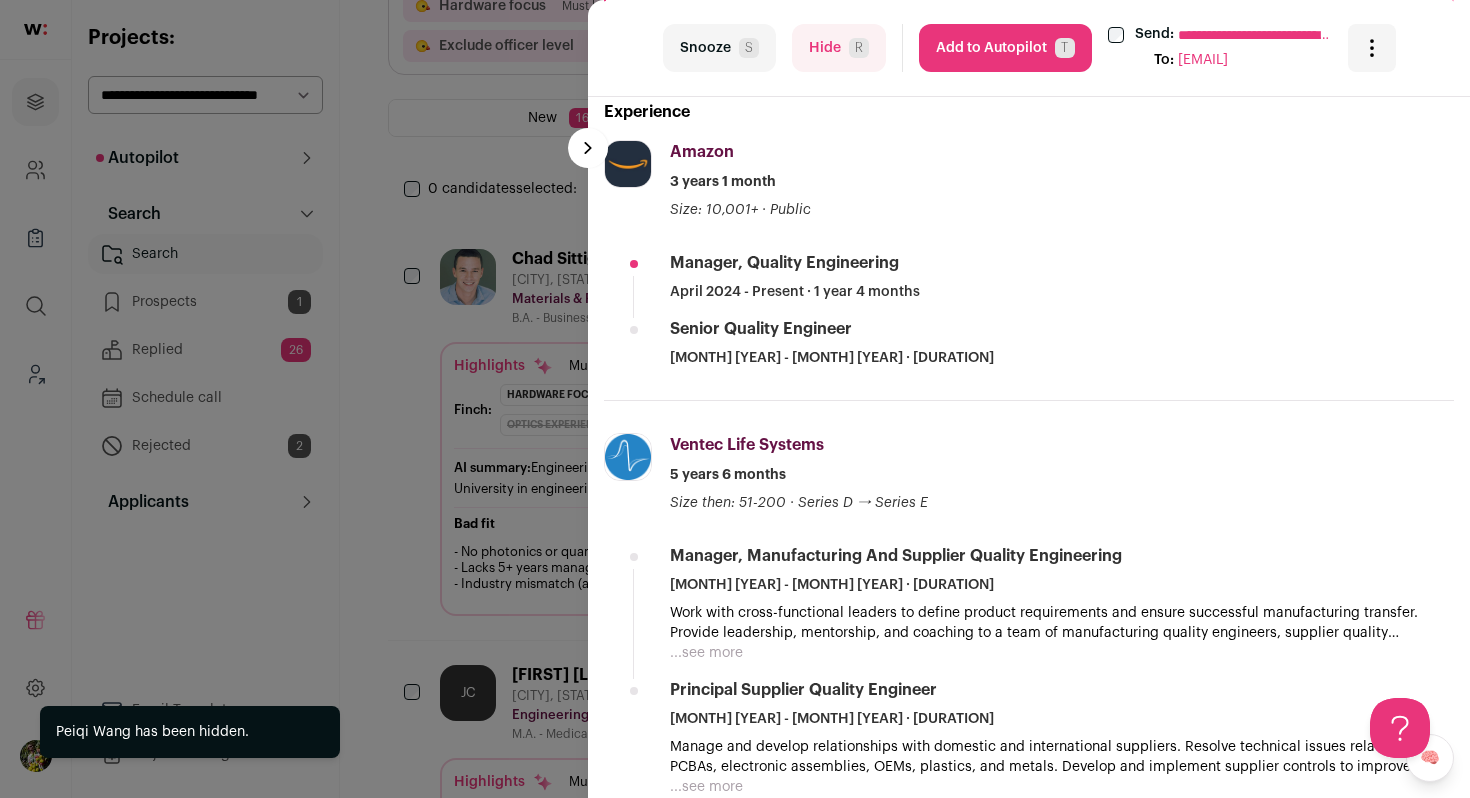 scroll, scrollTop: 561, scrollLeft: 0, axis: vertical 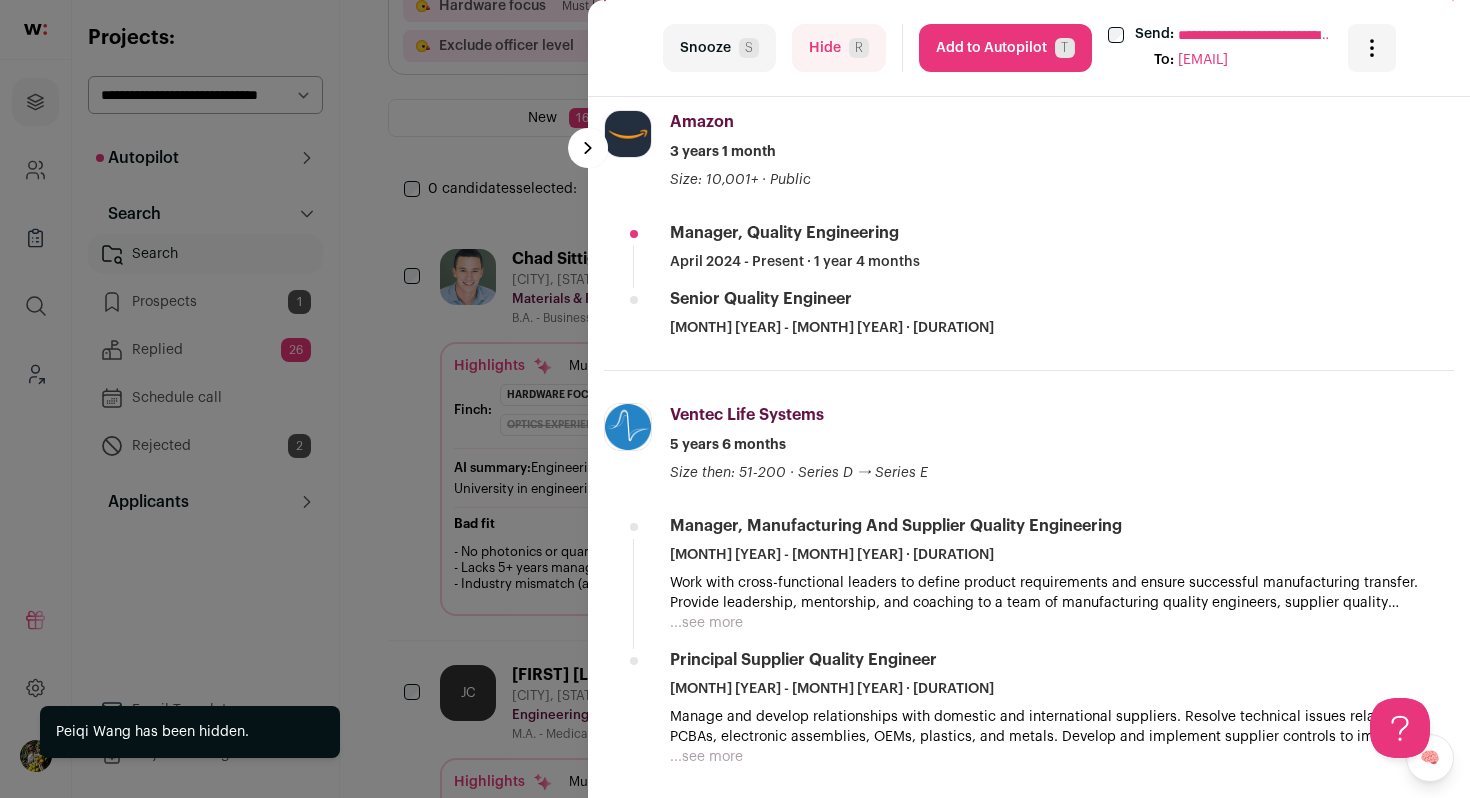 click on "Hide
R" at bounding box center (839, 48) 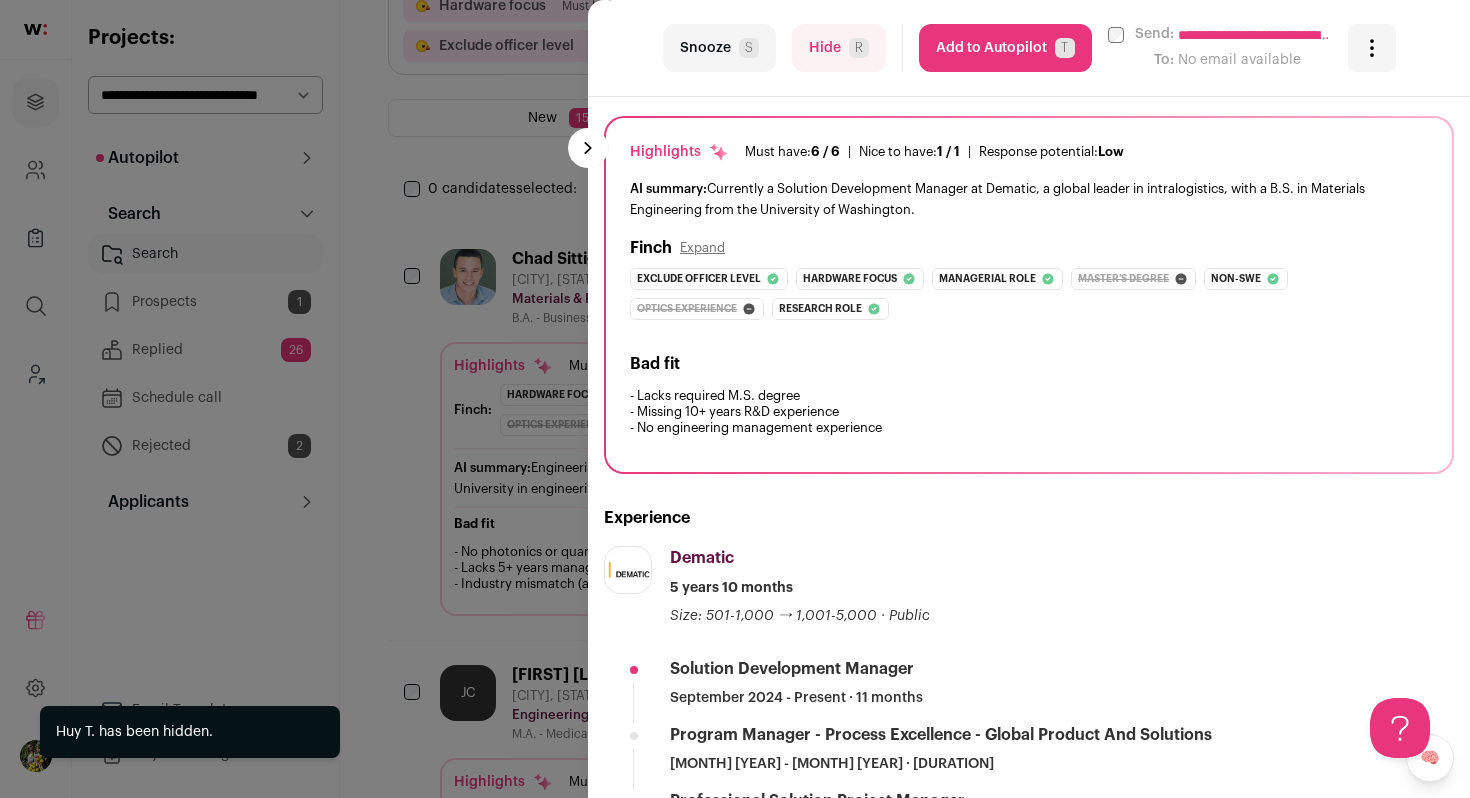 scroll, scrollTop: 351, scrollLeft: 0, axis: vertical 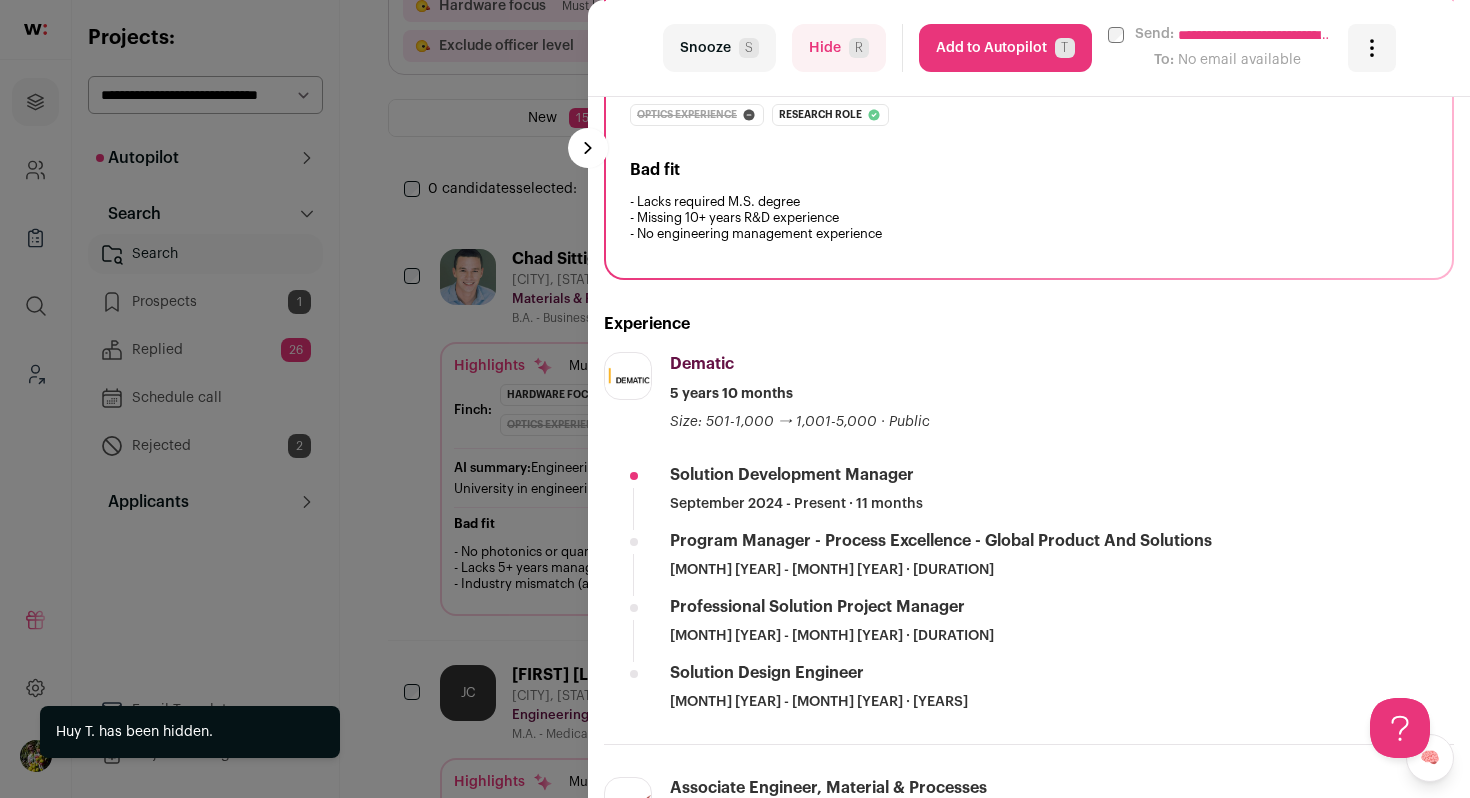 click on "R" at bounding box center (859, 48) 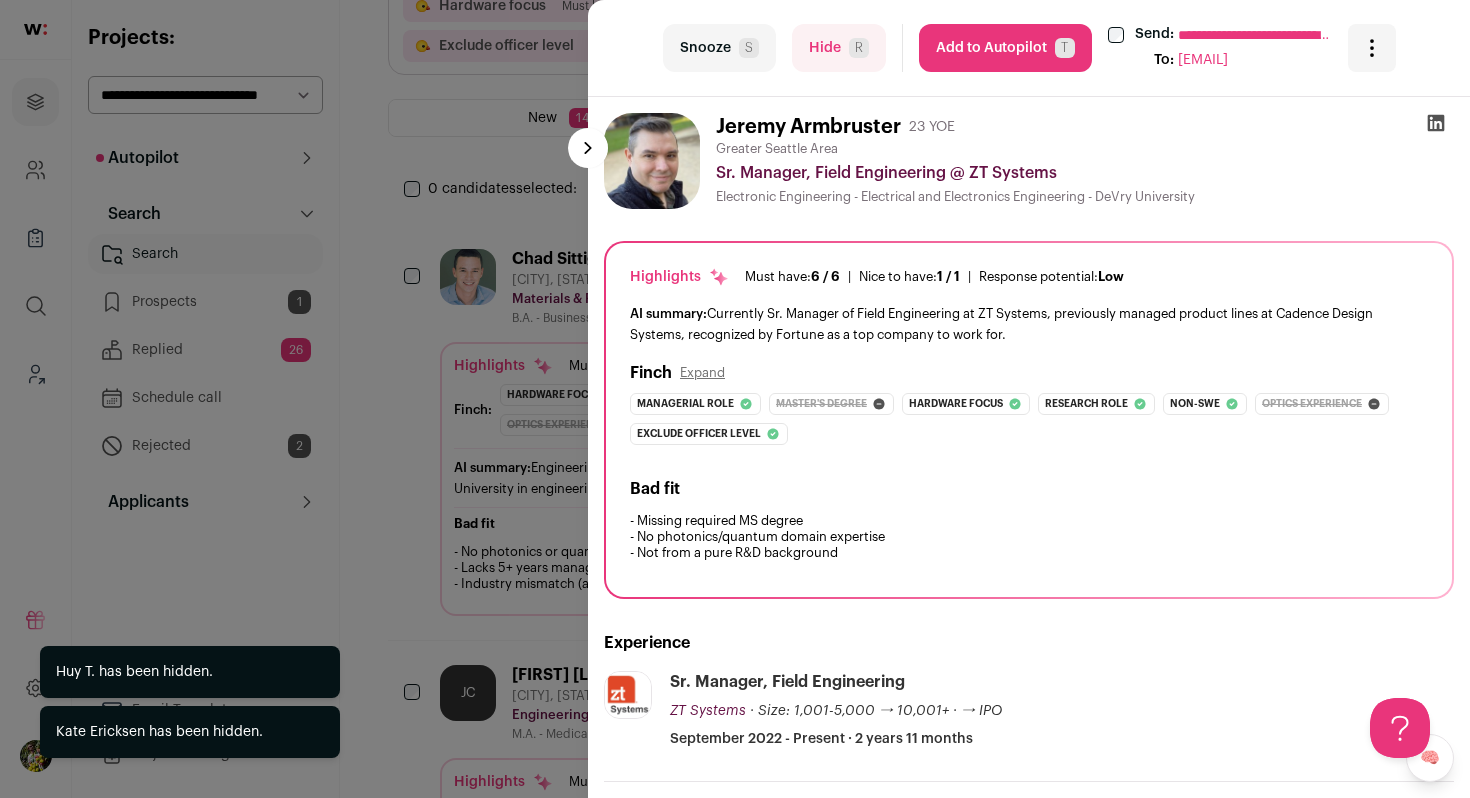 click on "**********" at bounding box center [735, 399] 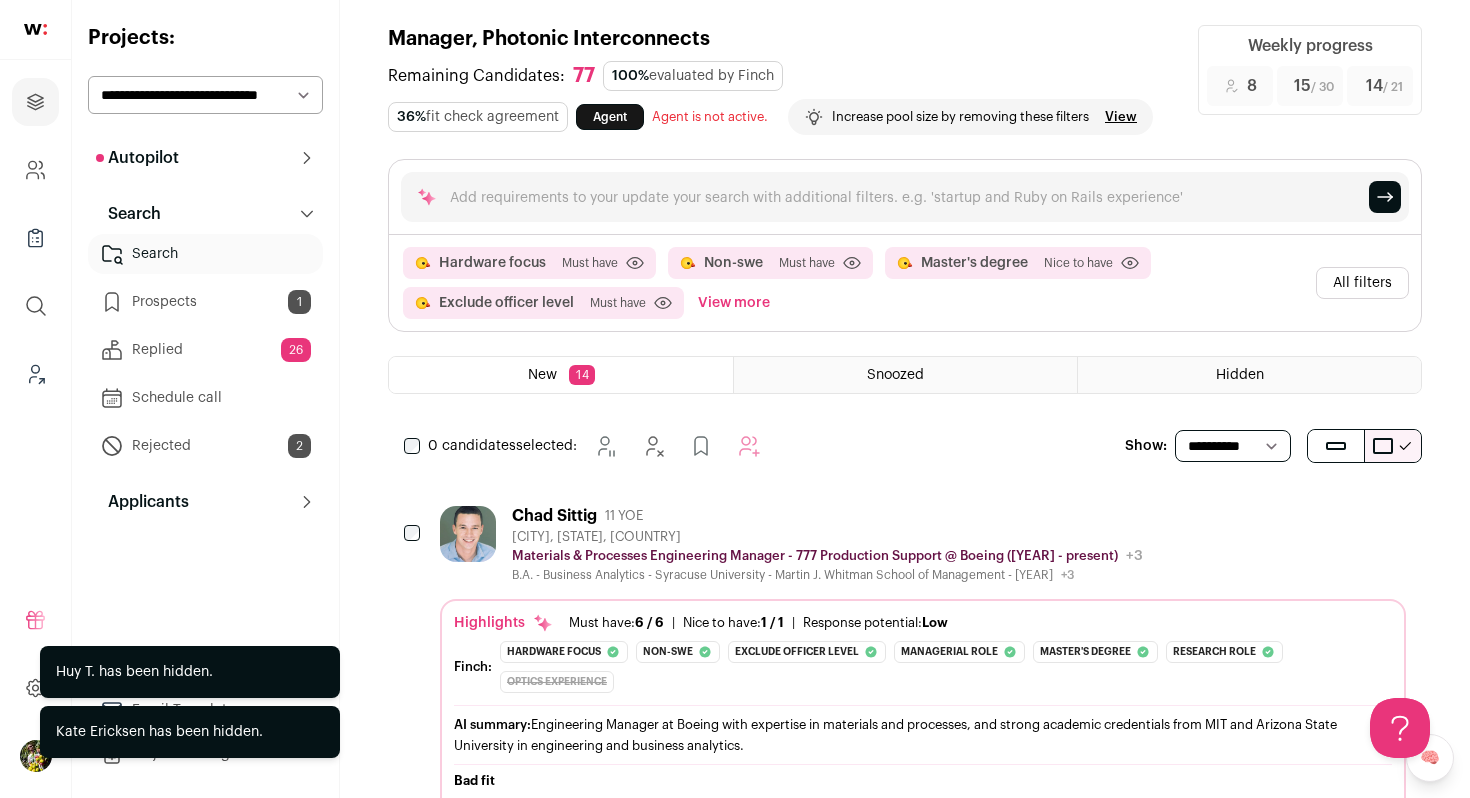 scroll, scrollTop: 0, scrollLeft: 0, axis: both 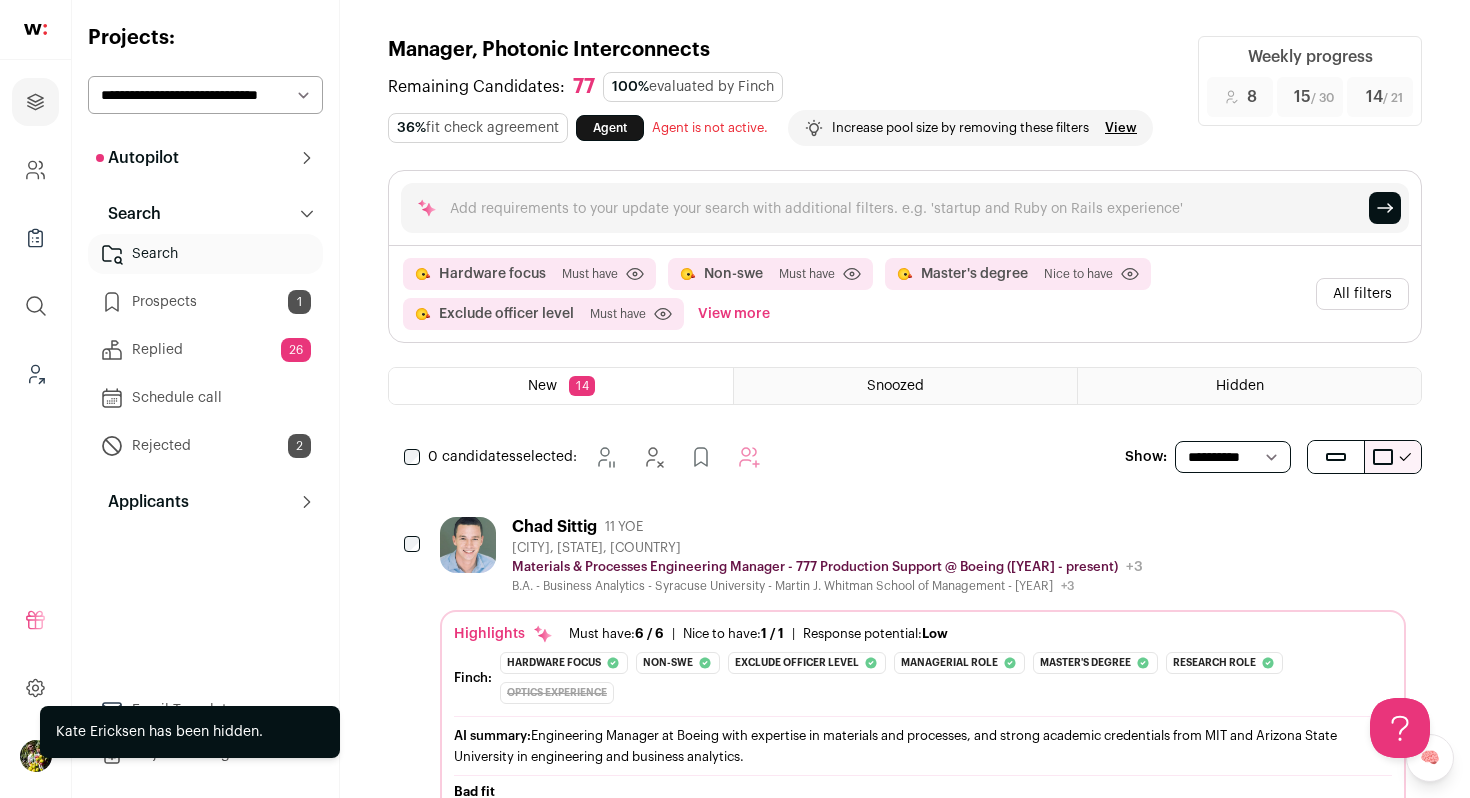click on "All filters" at bounding box center (1362, 294) 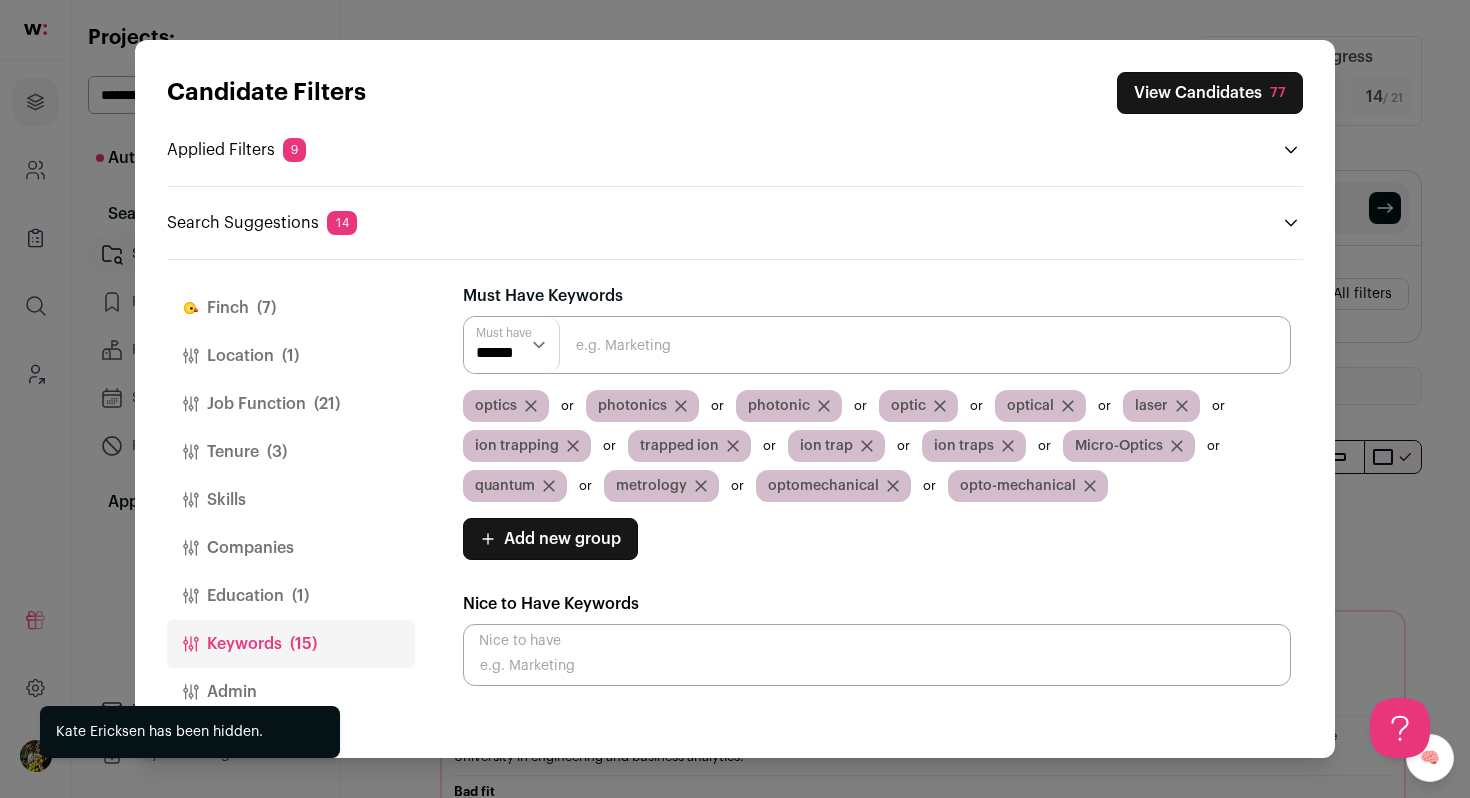 click on "(21)" at bounding box center (327, 404) 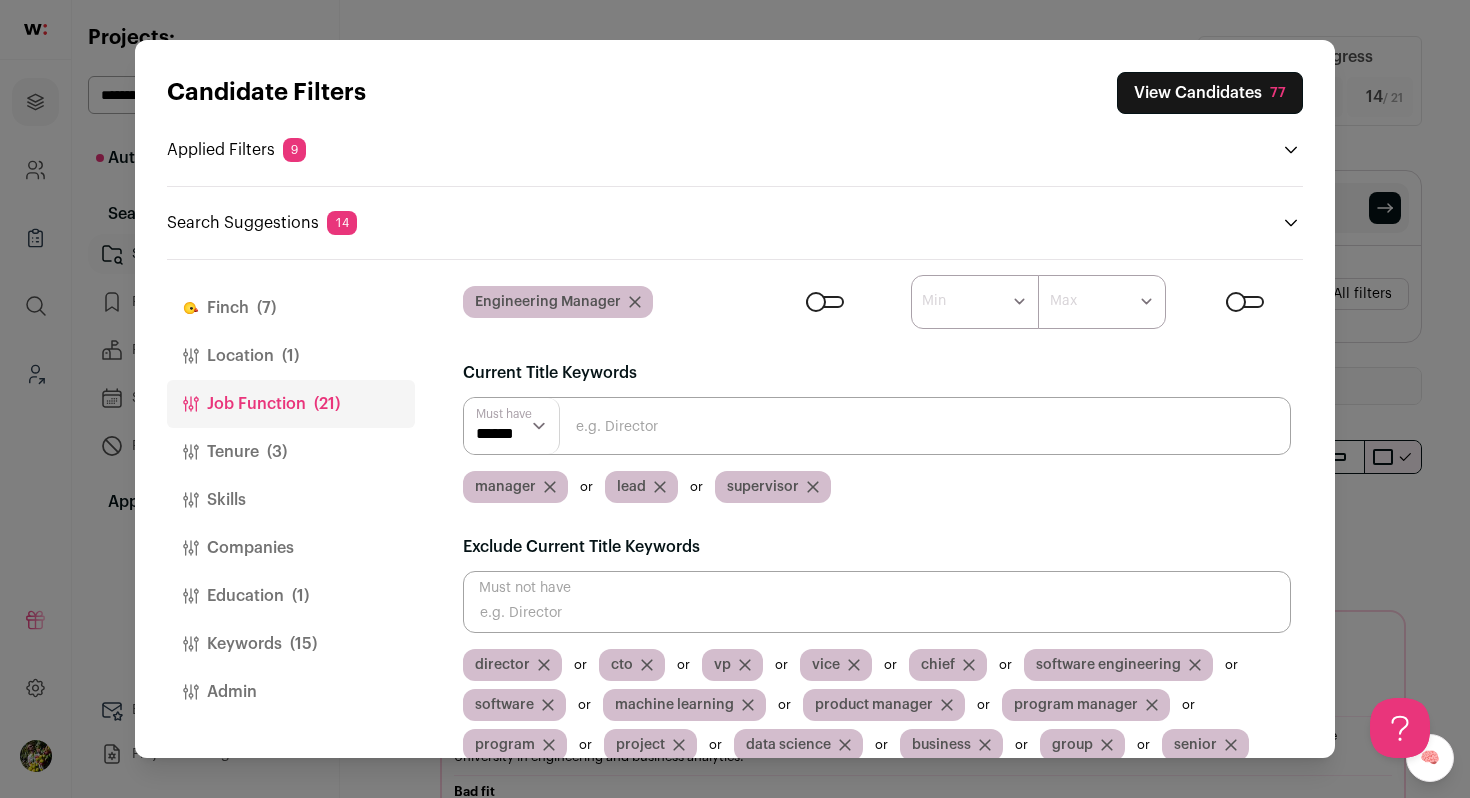 scroll, scrollTop: 272, scrollLeft: 0, axis: vertical 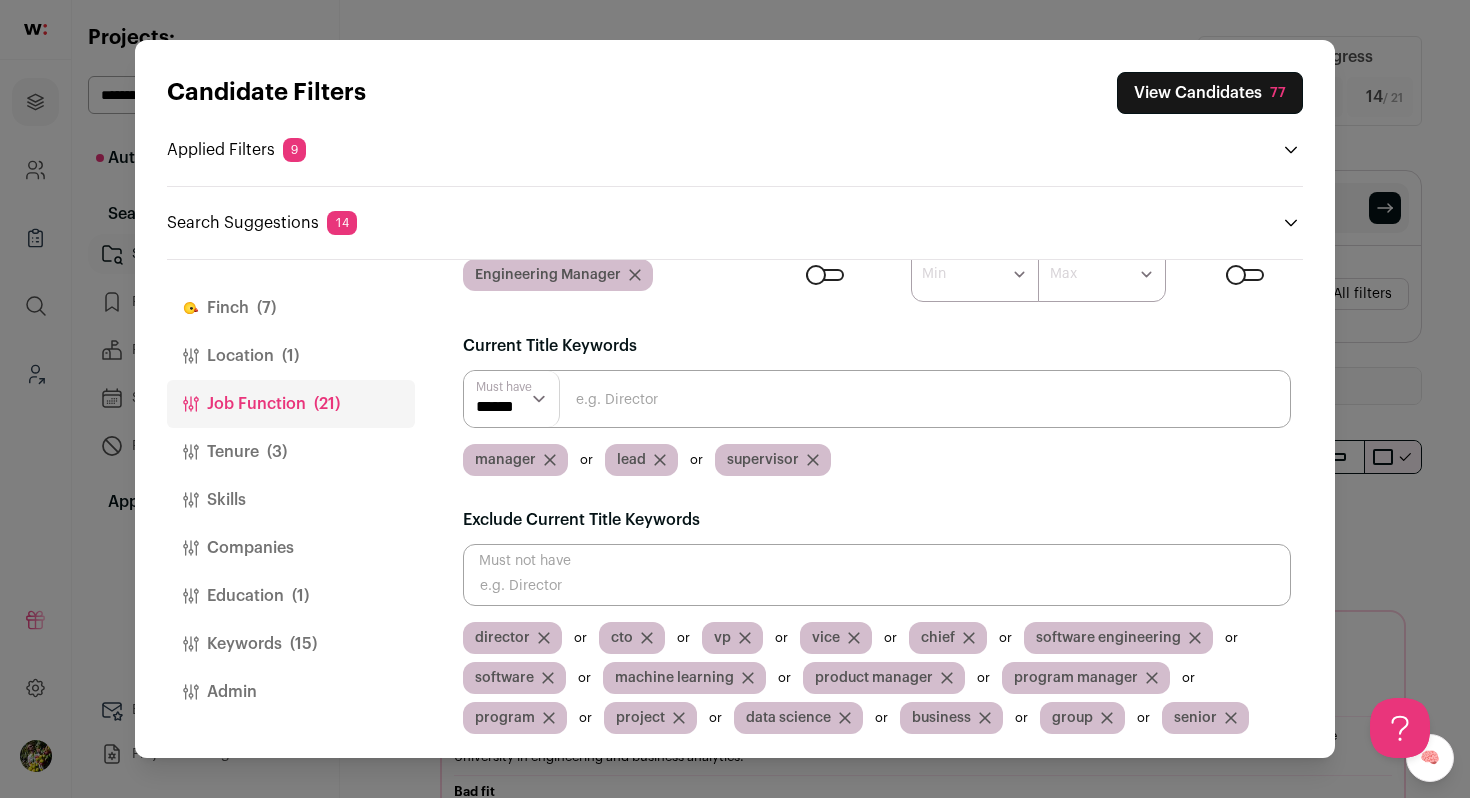 click on "Location
(1)" at bounding box center [291, 356] 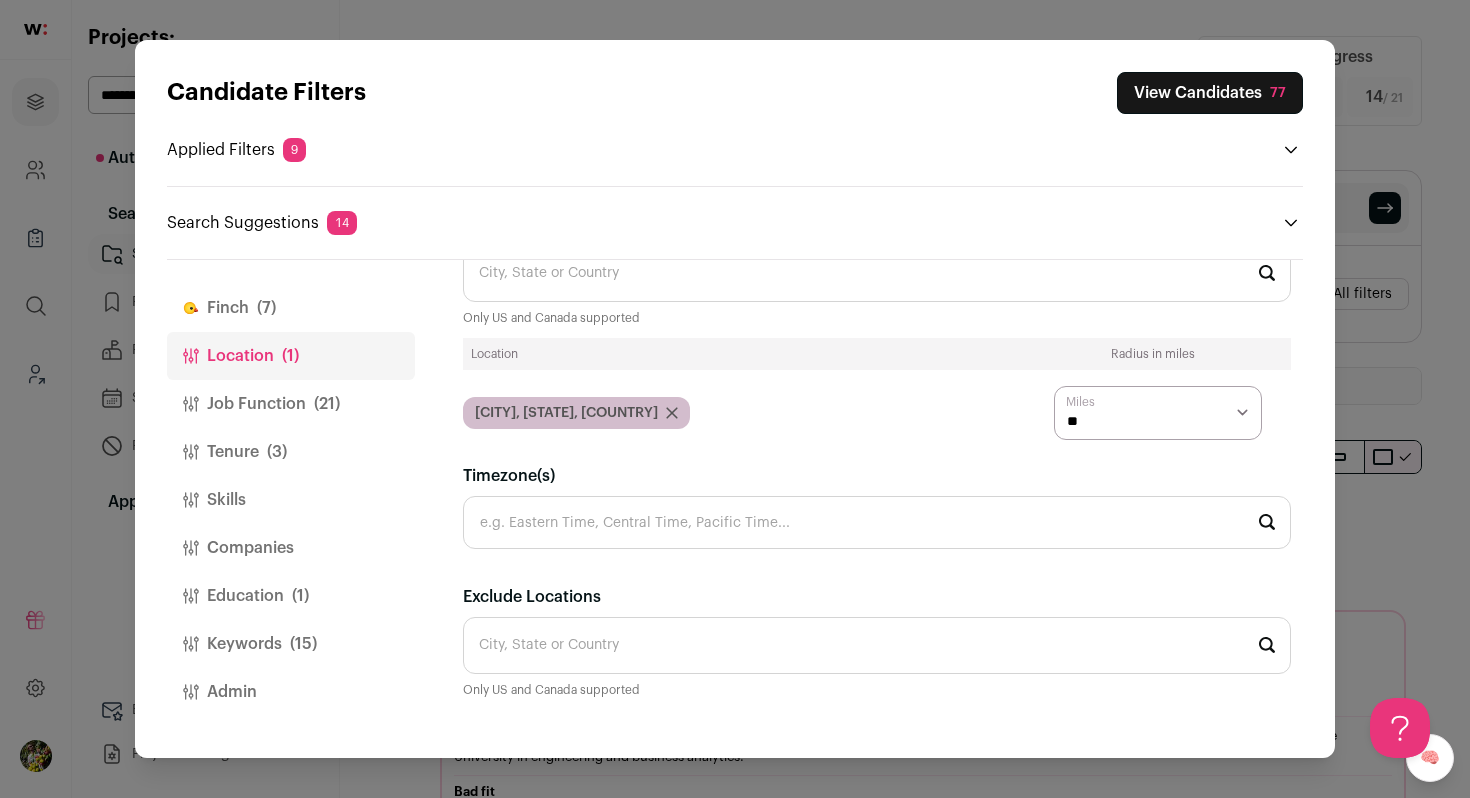 click on "Finch
(7)" at bounding box center [291, 308] 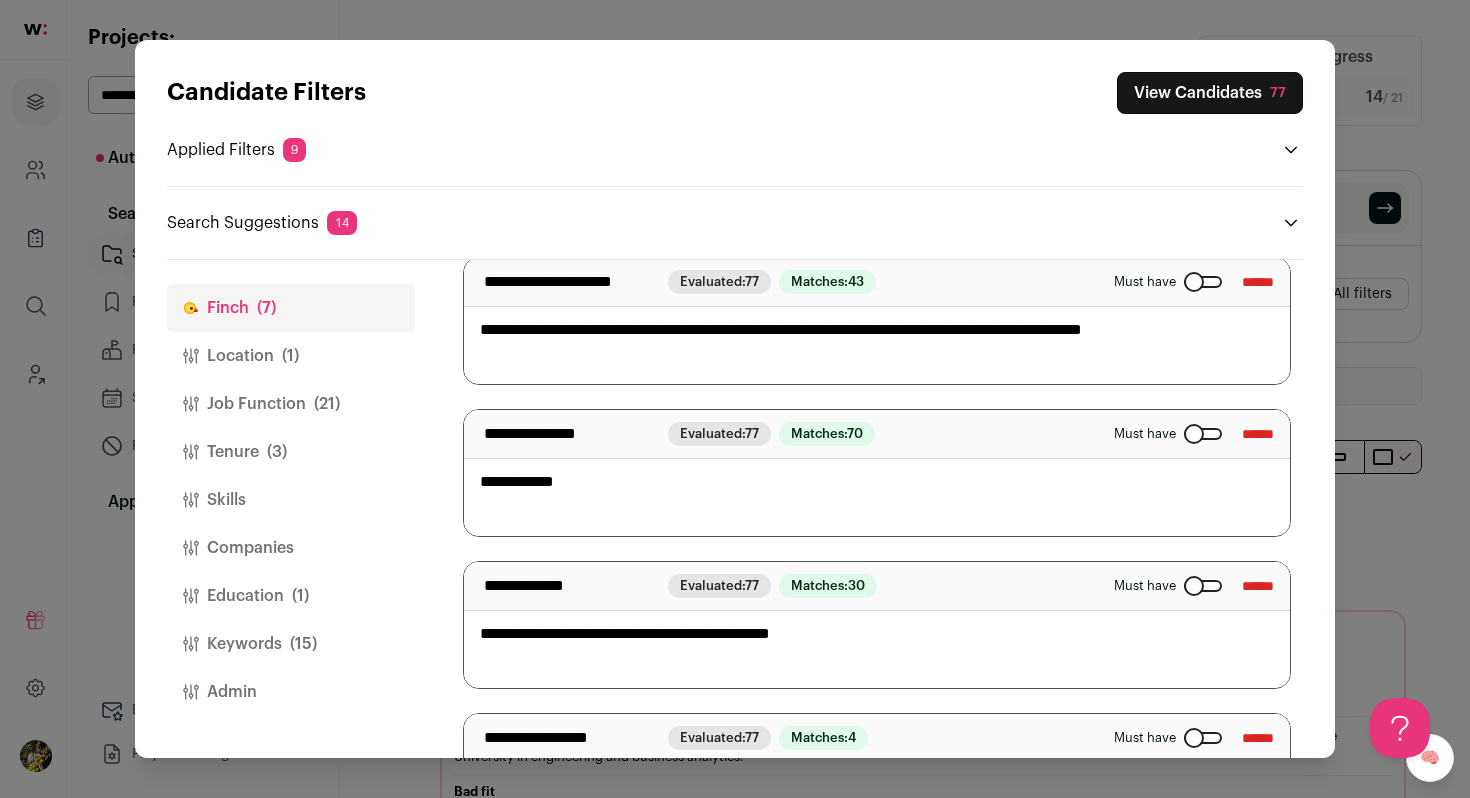 click on "(21)" at bounding box center (327, 404) 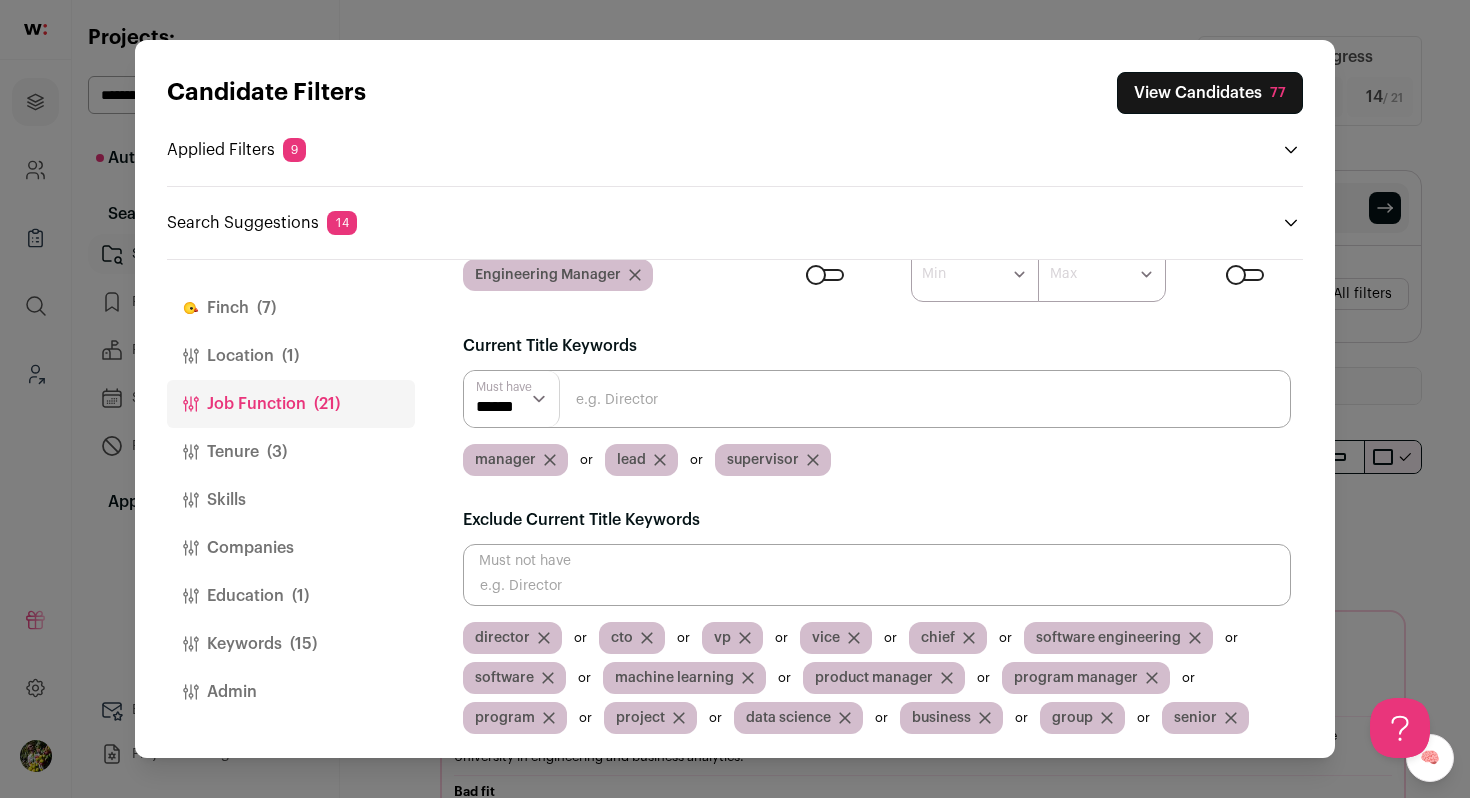 scroll, scrollTop: 272, scrollLeft: 0, axis: vertical 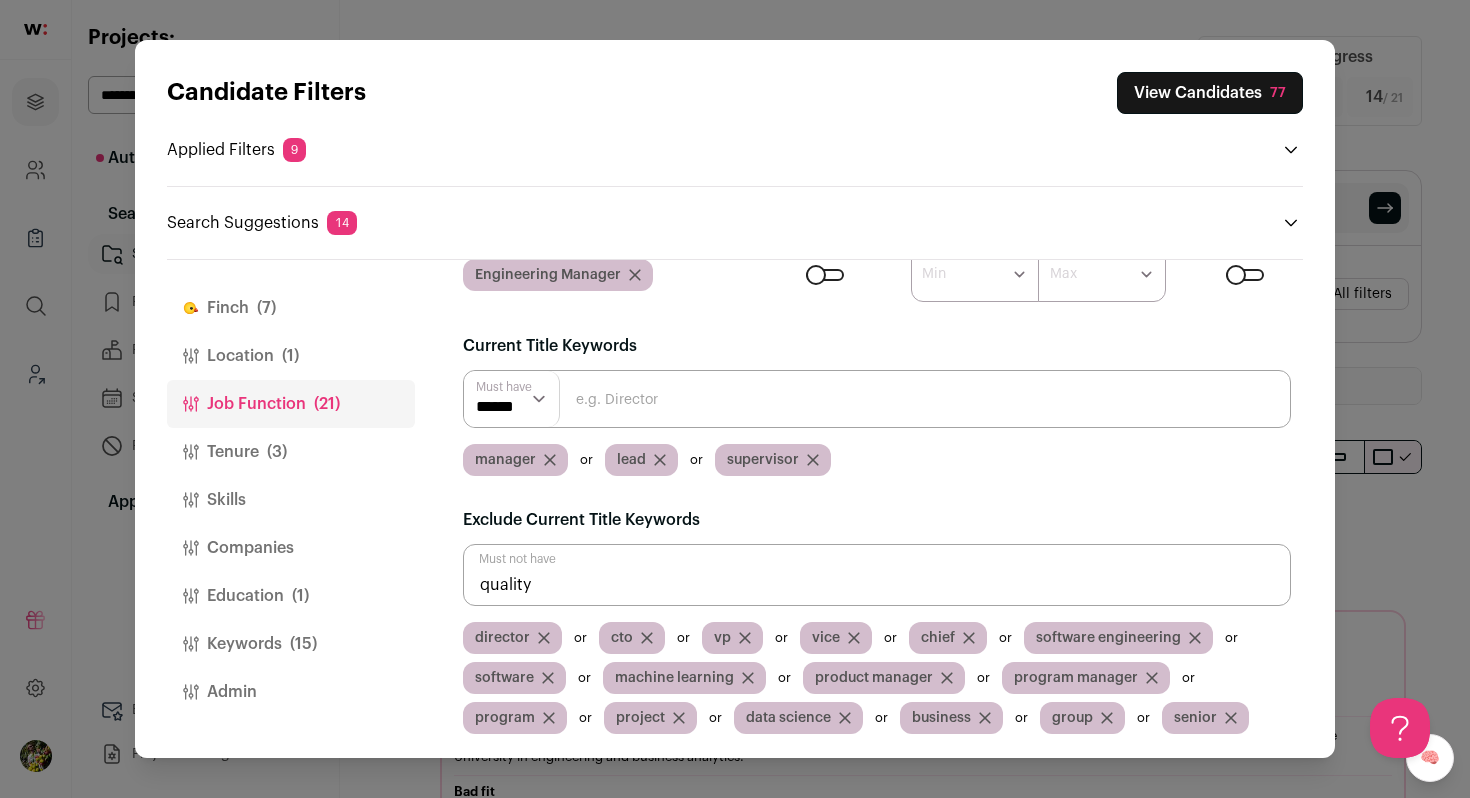 type on "quality" 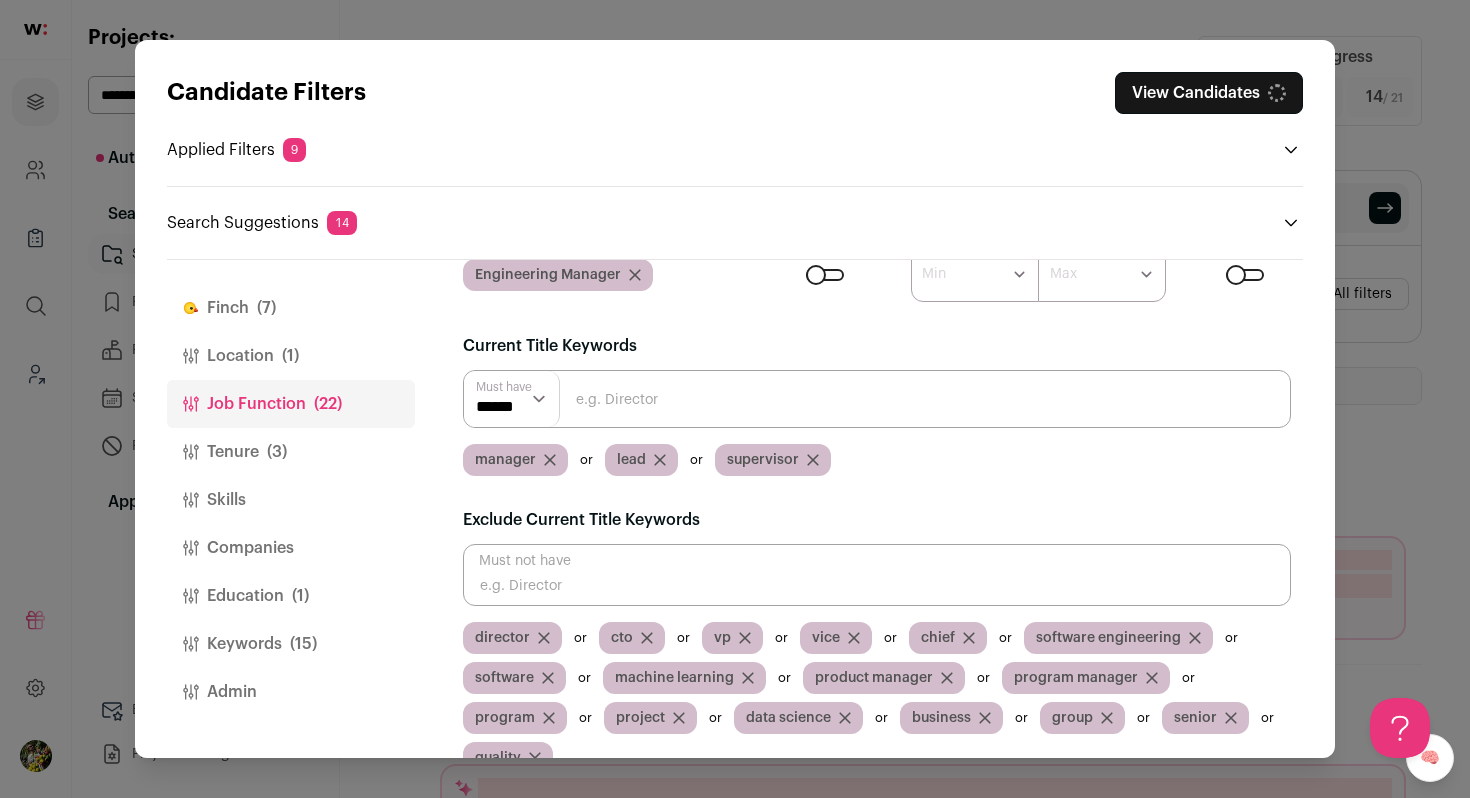 click at bounding box center (877, 575) 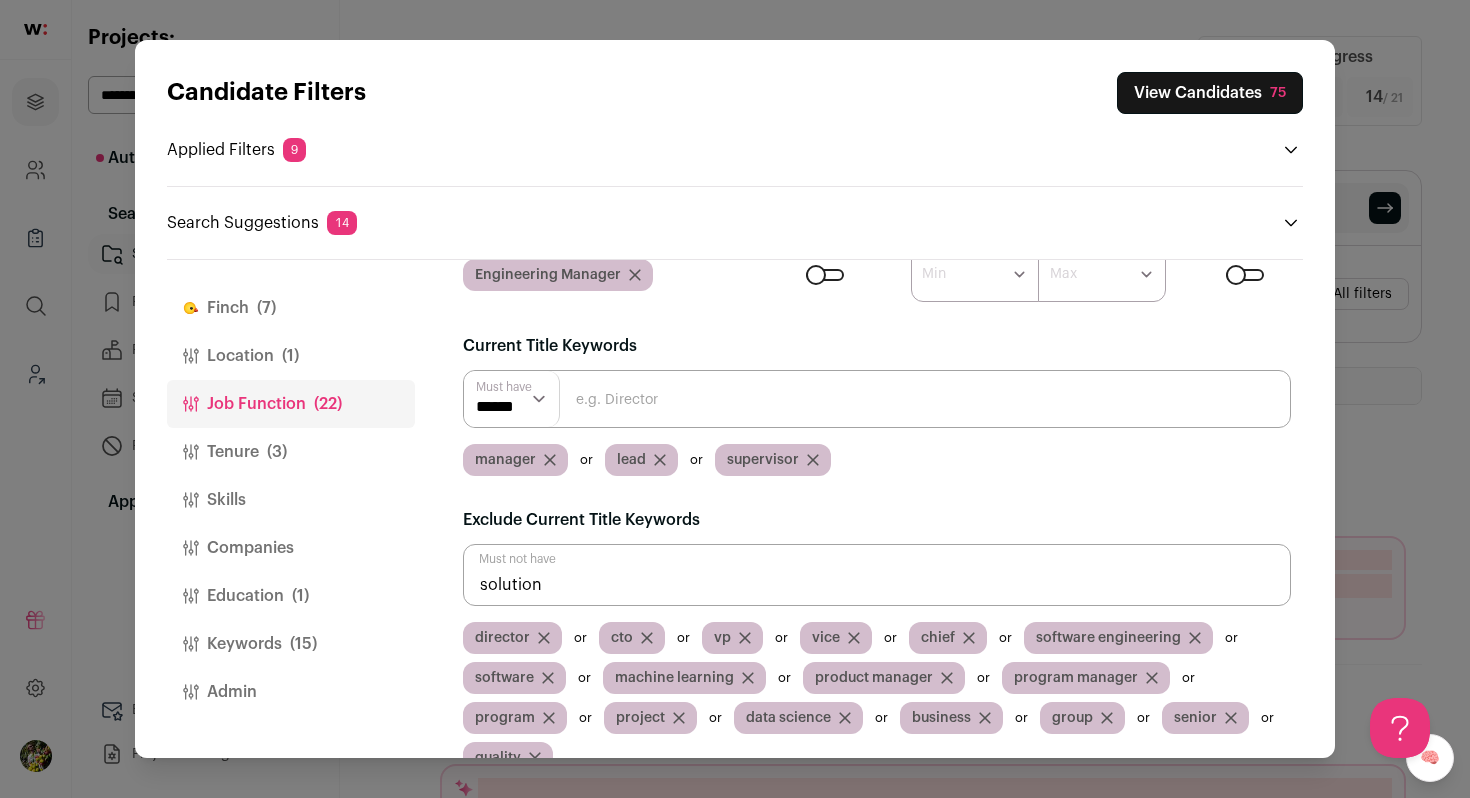 type on "solution" 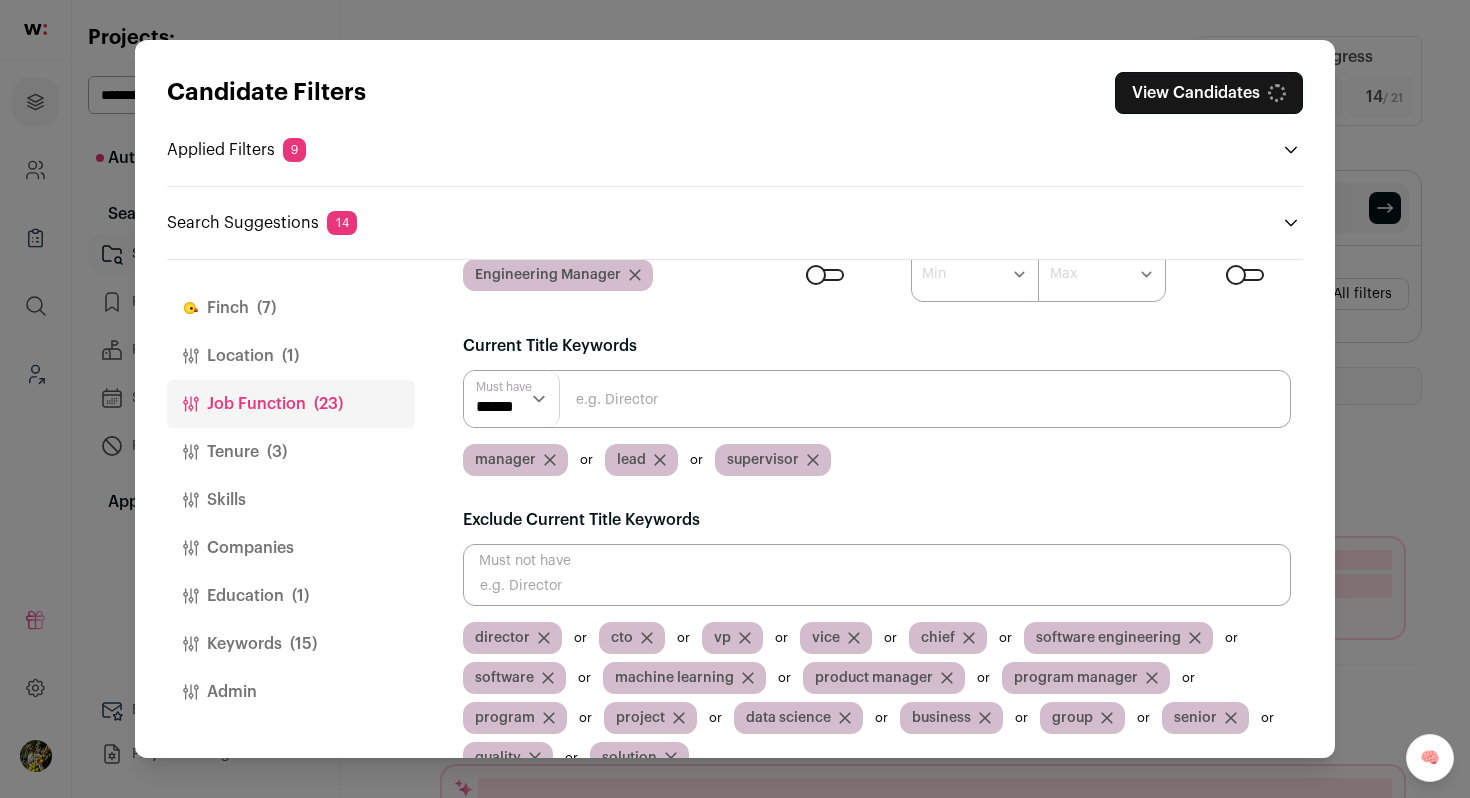 scroll, scrollTop: 312, scrollLeft: 0, axis: vertical 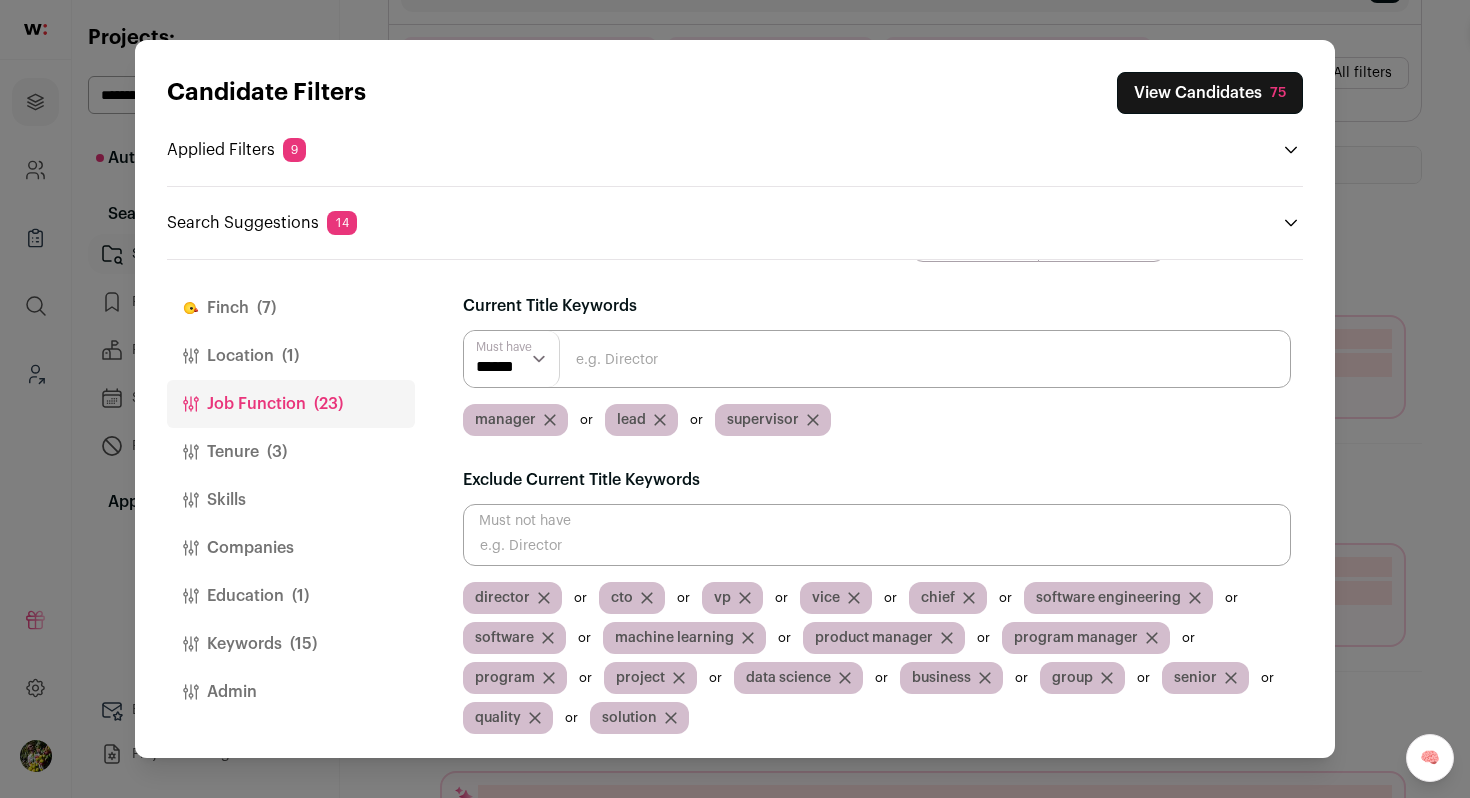 click on "View Candidates
75" at bounding box center (1210, 93) 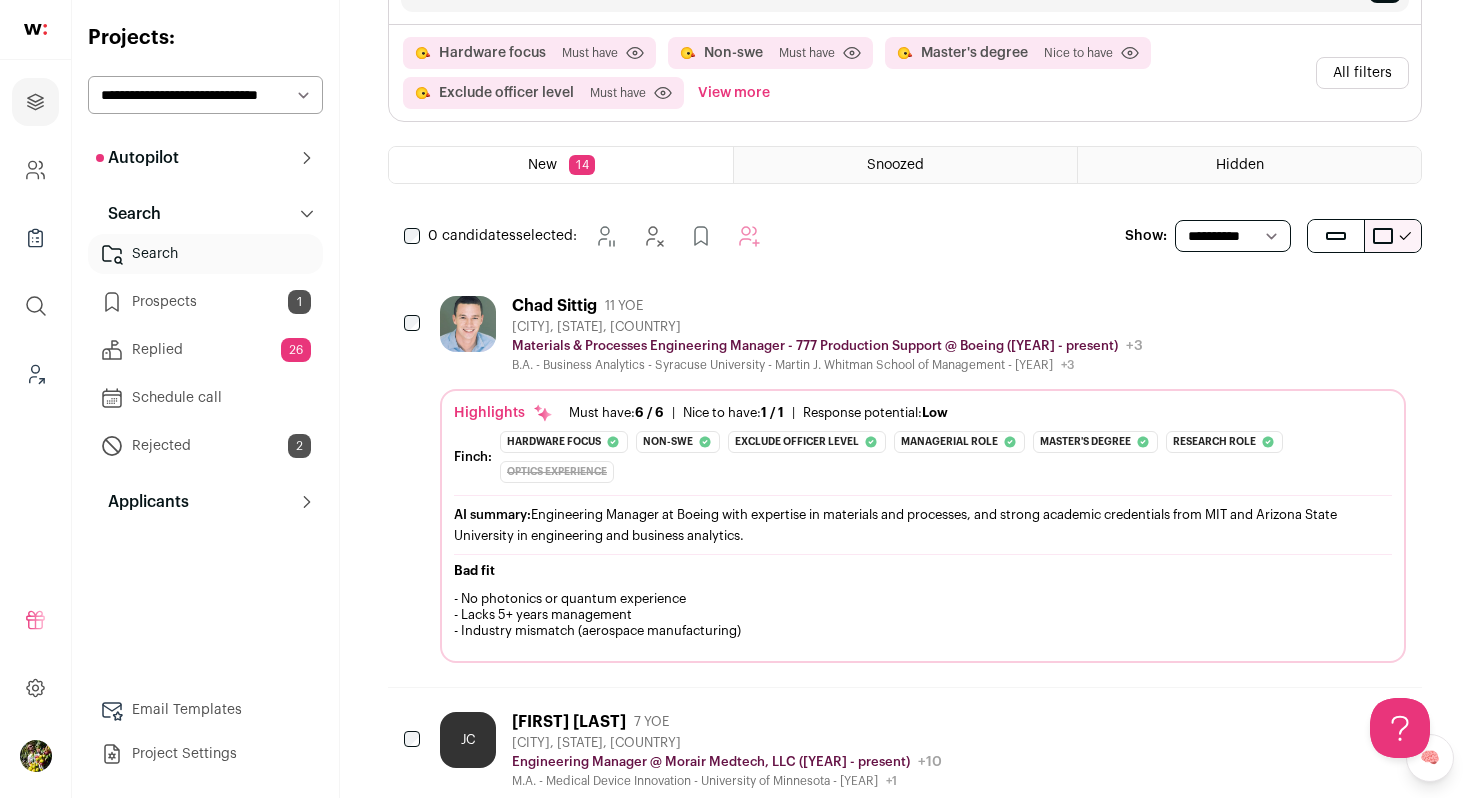 scroll, scrollTop: 0, scrollLeft: 0, axis: both 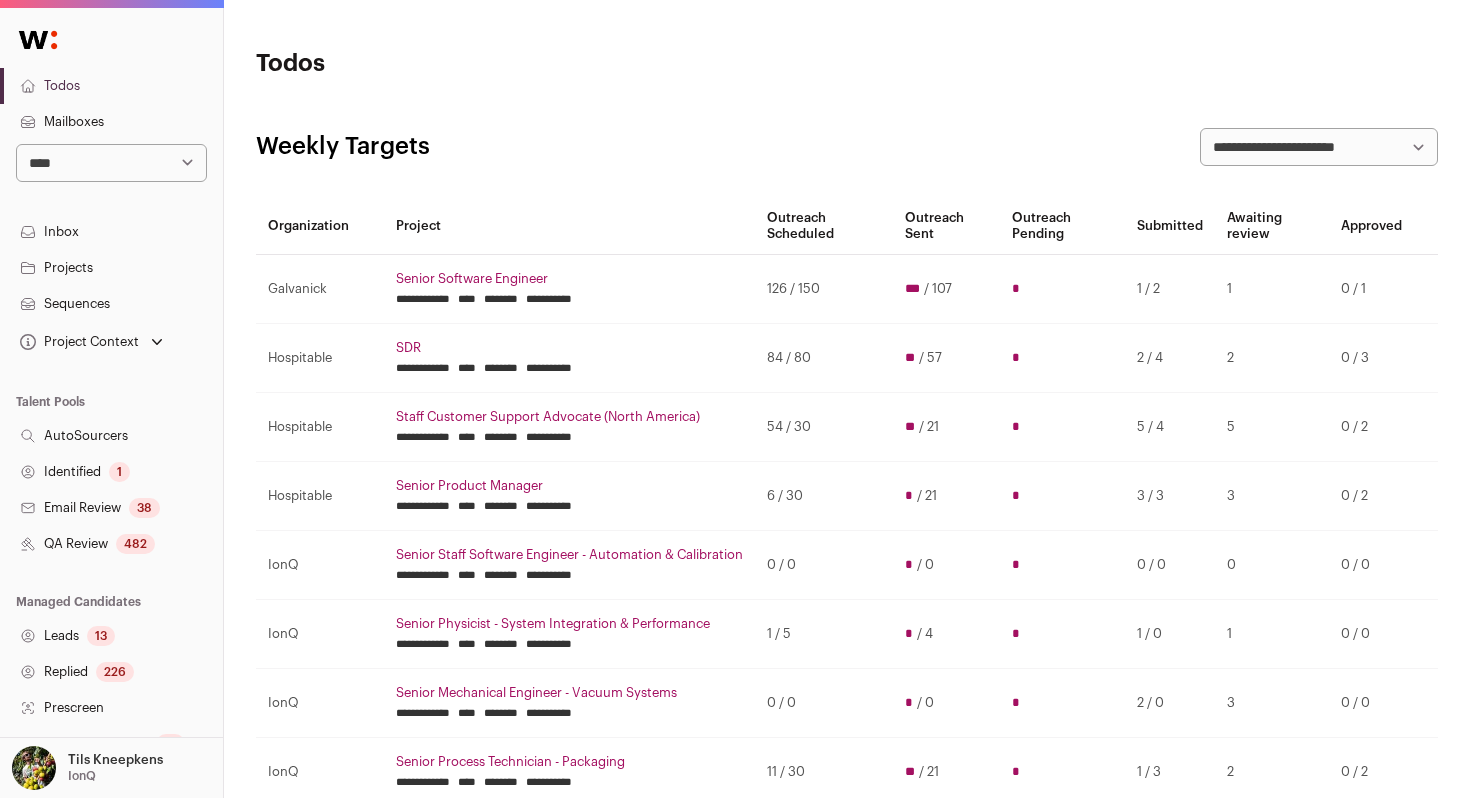 click on "**********" at bounding box center (111, 163) 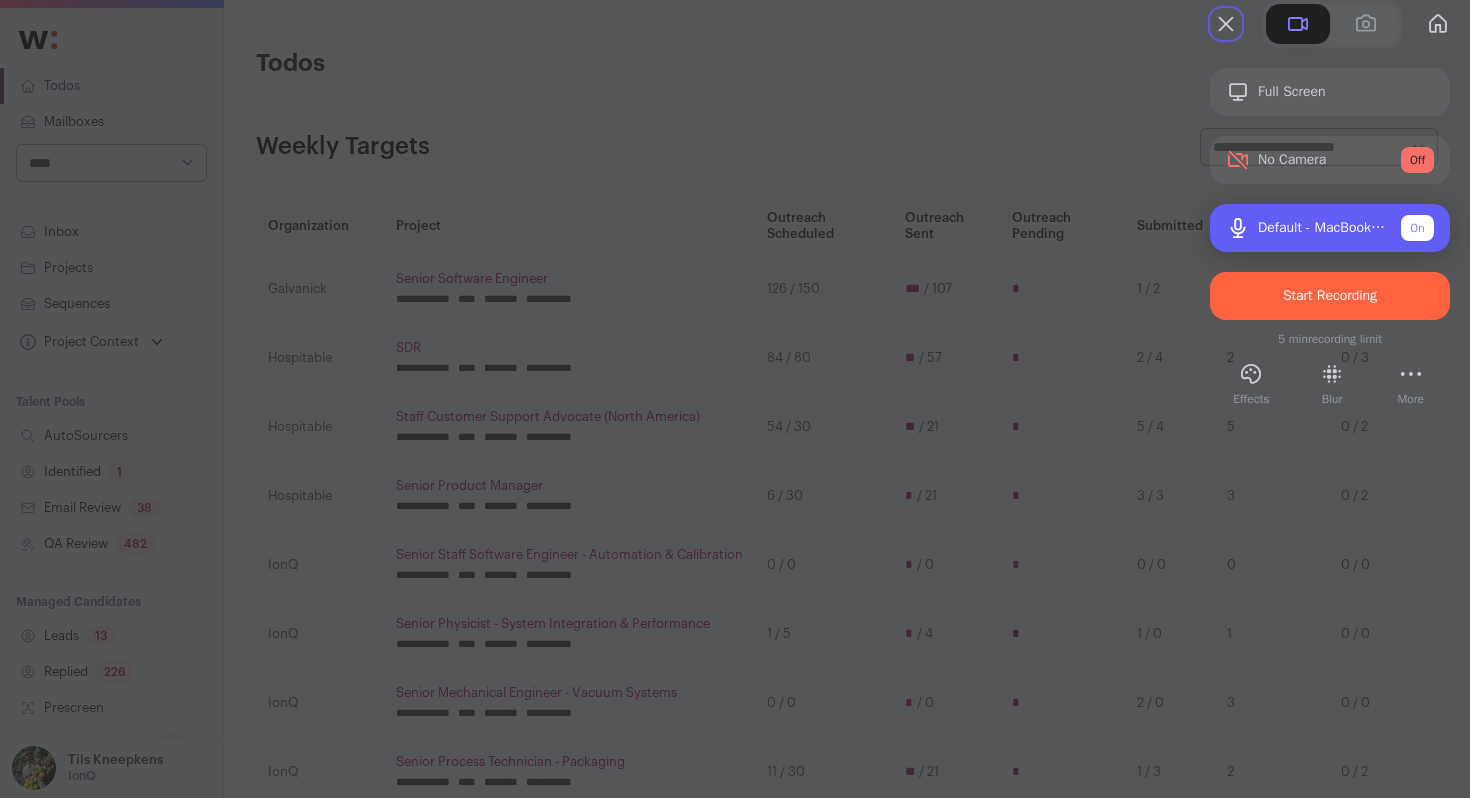 drag, startPoint x: 1340, startPoint y: 333, endPoint x: 1377, endPoint y: 270, distance: 73.061615 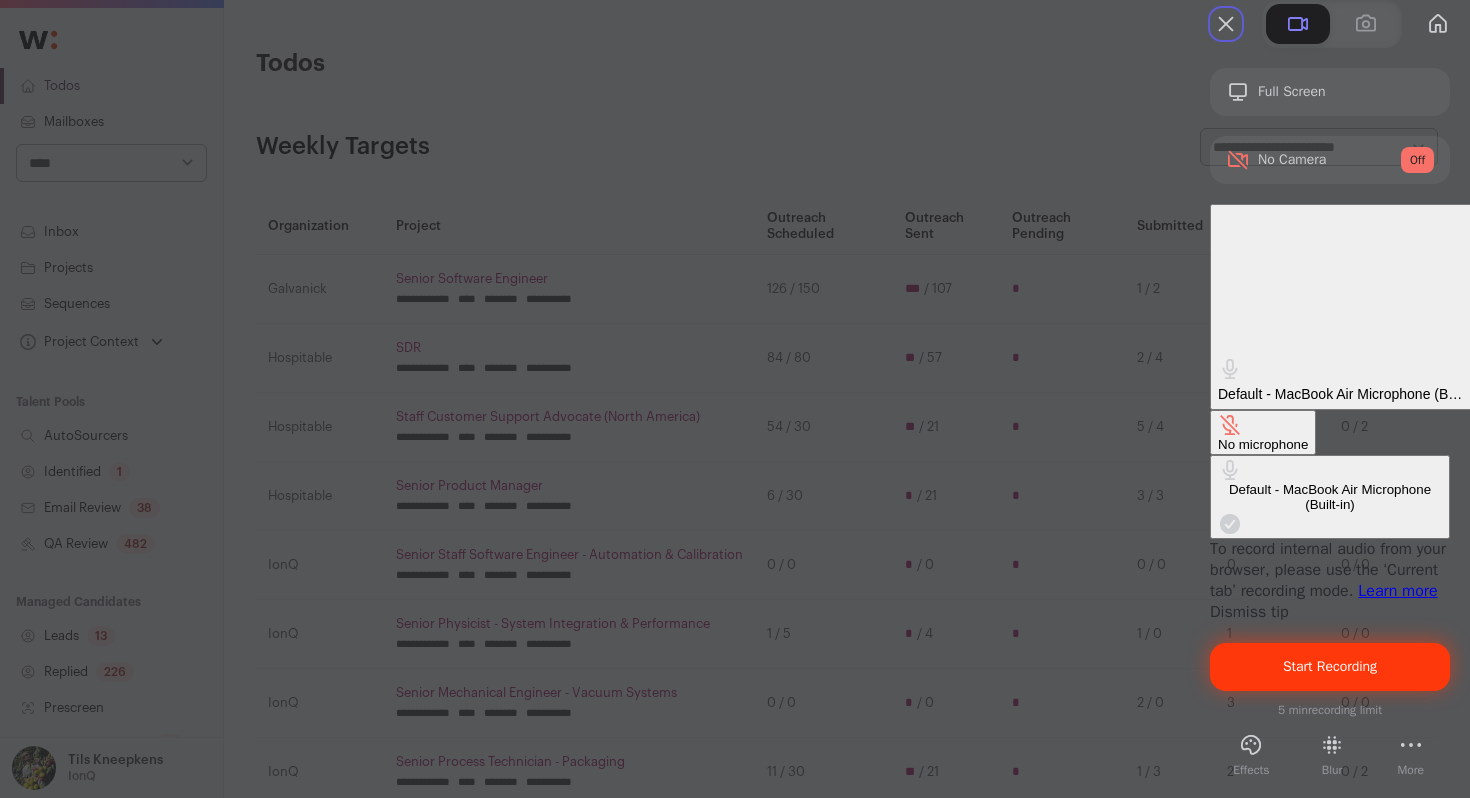 click on "Start Recording" at bounding box center (1330, 667) 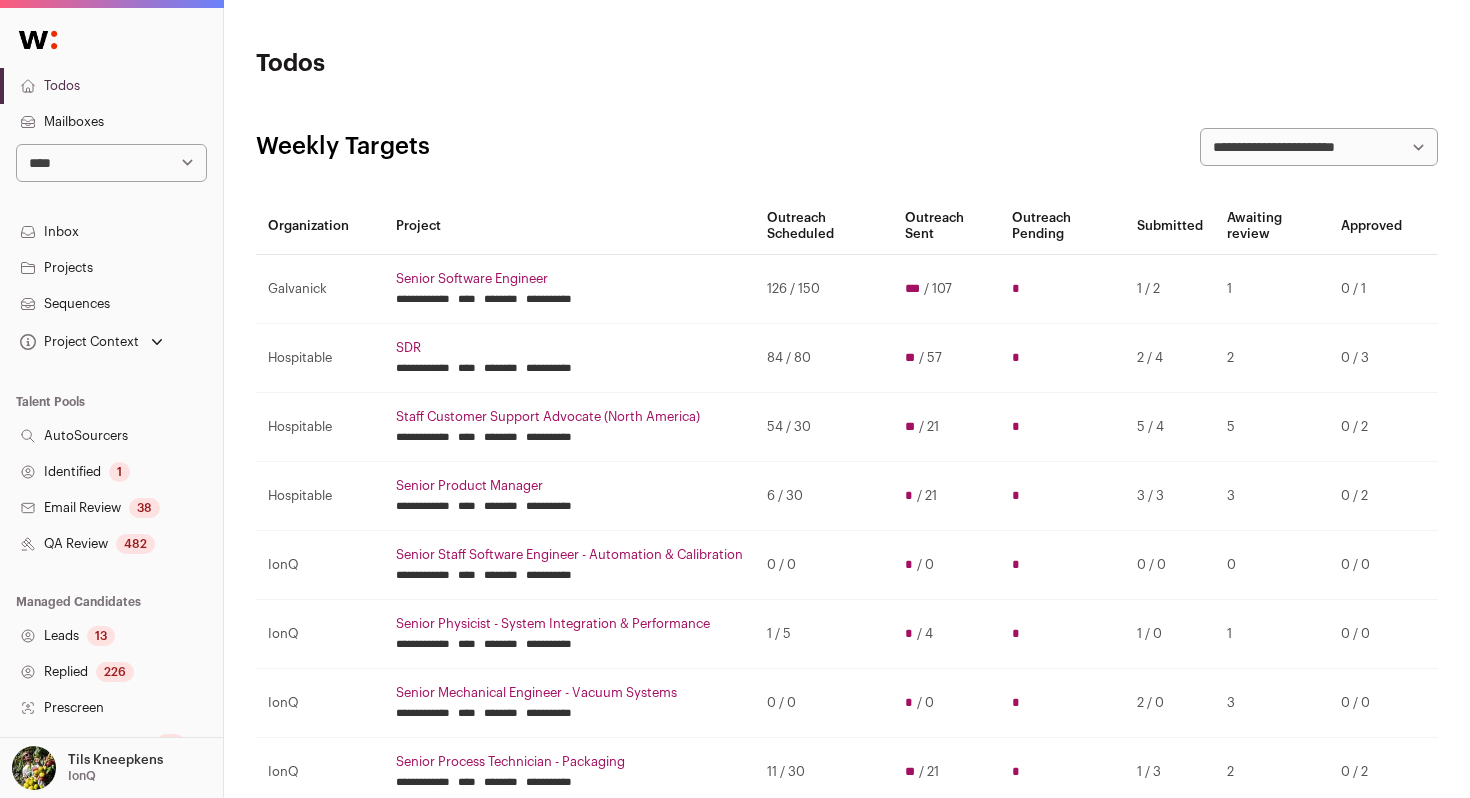click on "**********" at bounding box center [111, 163] 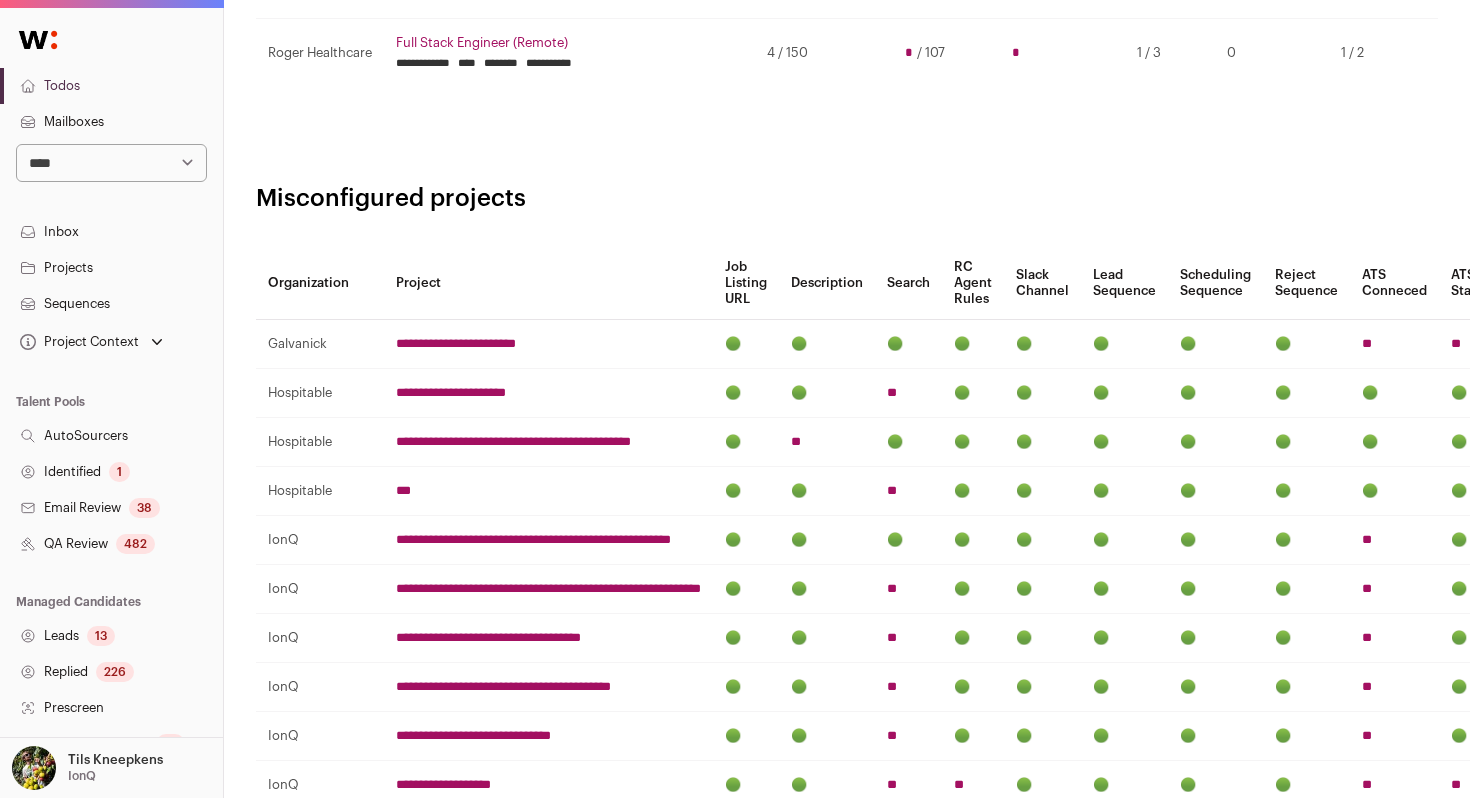 scroll, scrollTop: 1072, scrollLeft: 0, axis: vertical 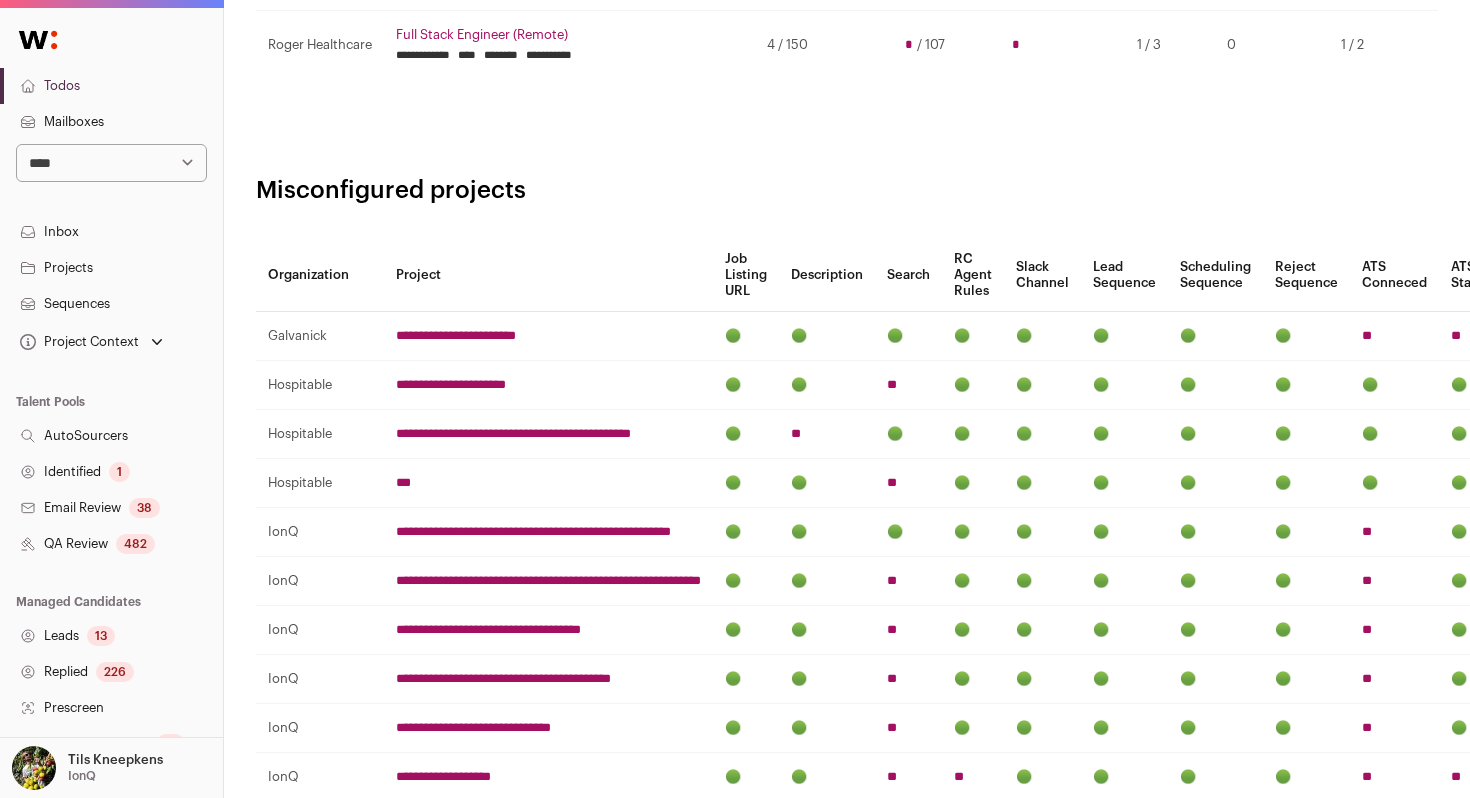 click on "482" at bounding box center (135, 544) 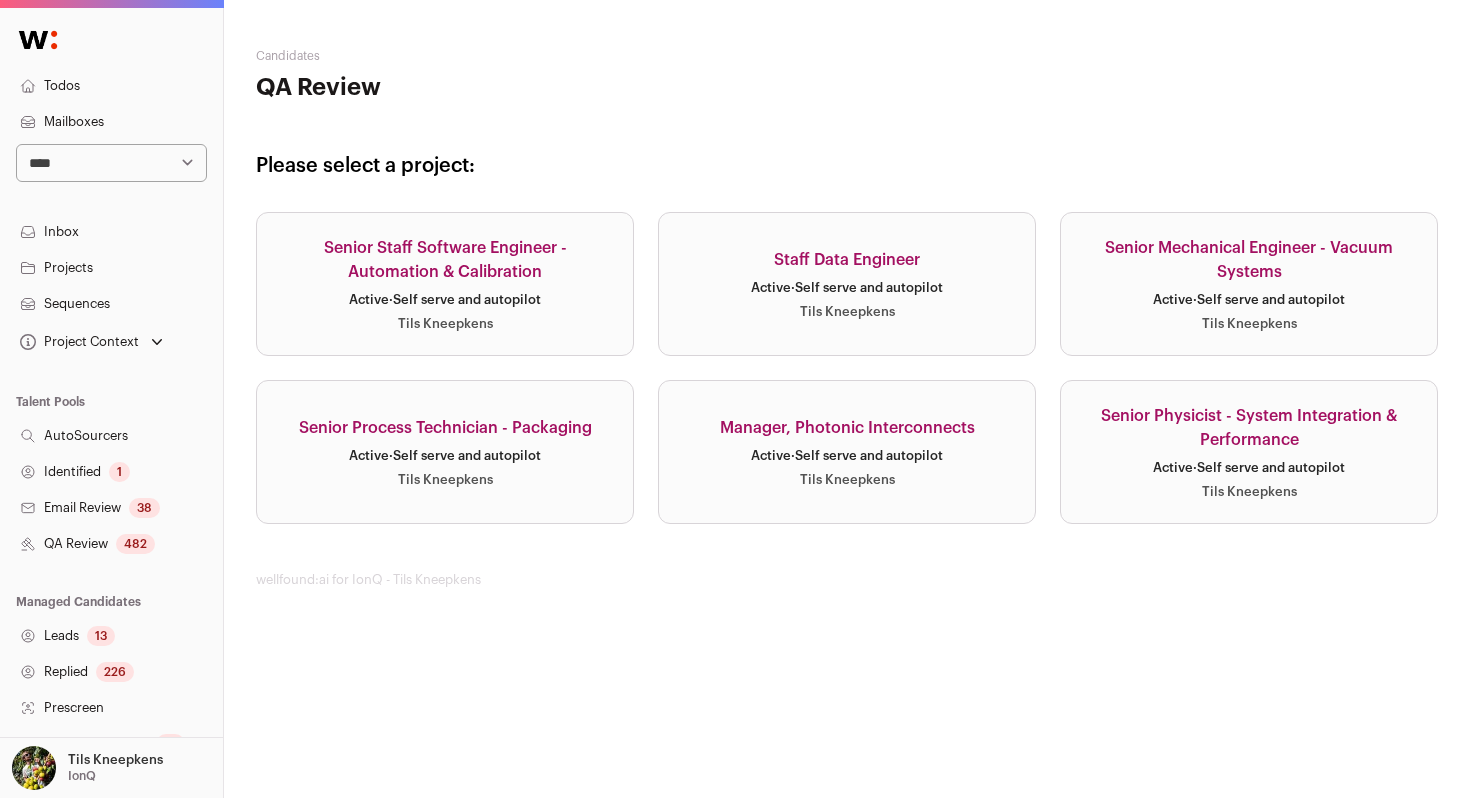 scroll, scrollTop: 0, scrollLeft: 0, axis: both 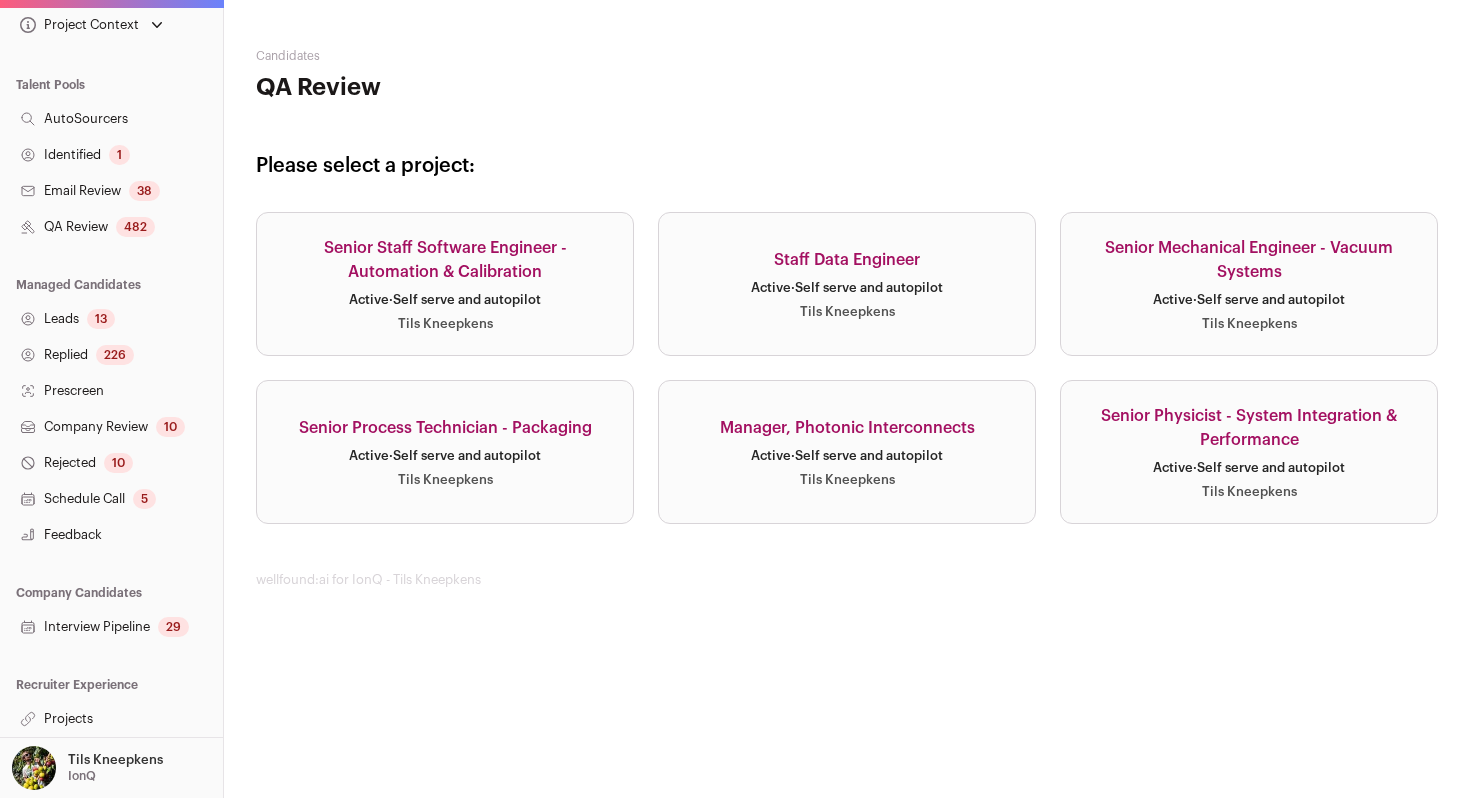click on "Interview Pipeline
29" at bounding box center [111, 627] 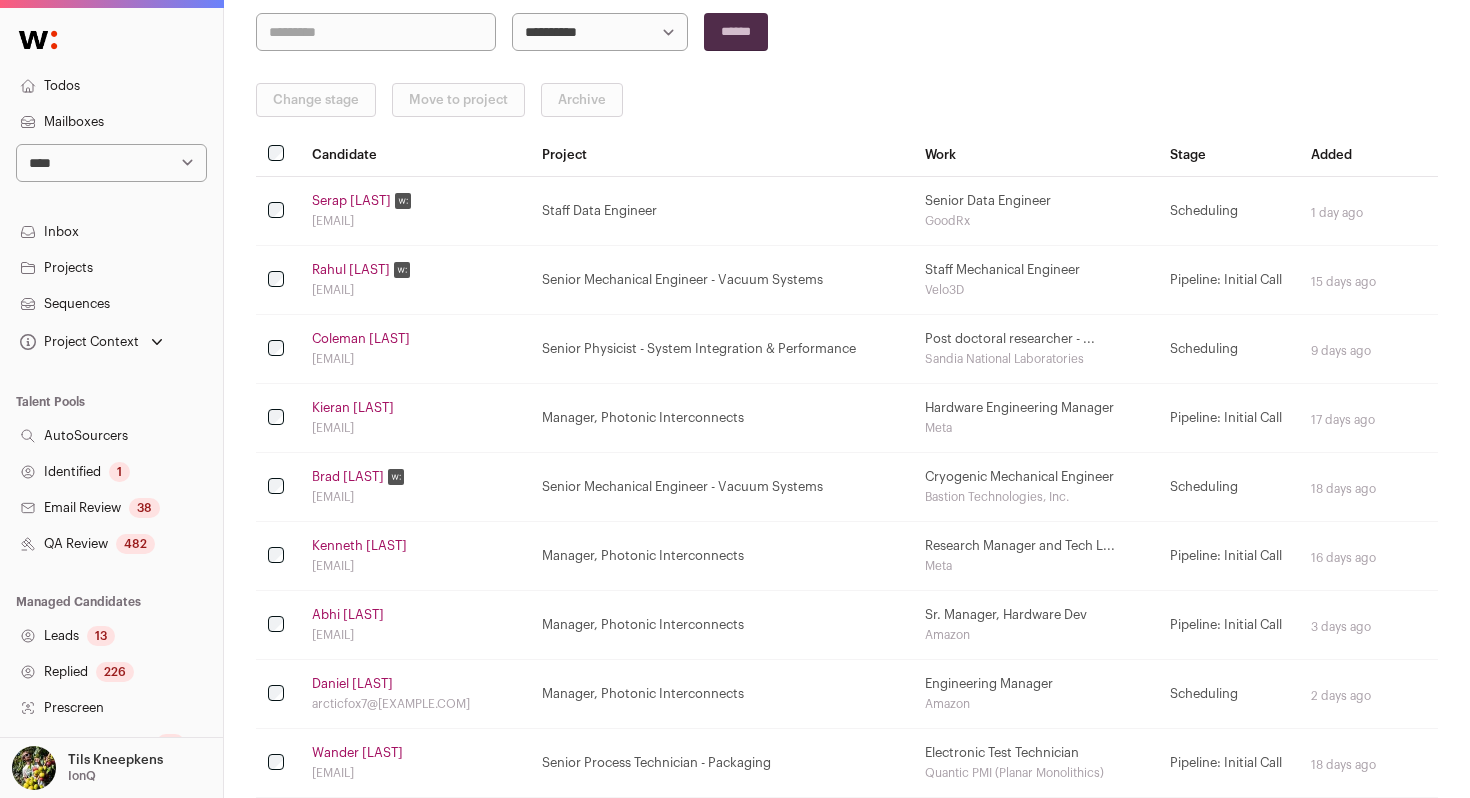 scroll, scrollTop: 0, scrollLeft: 0, axis: both 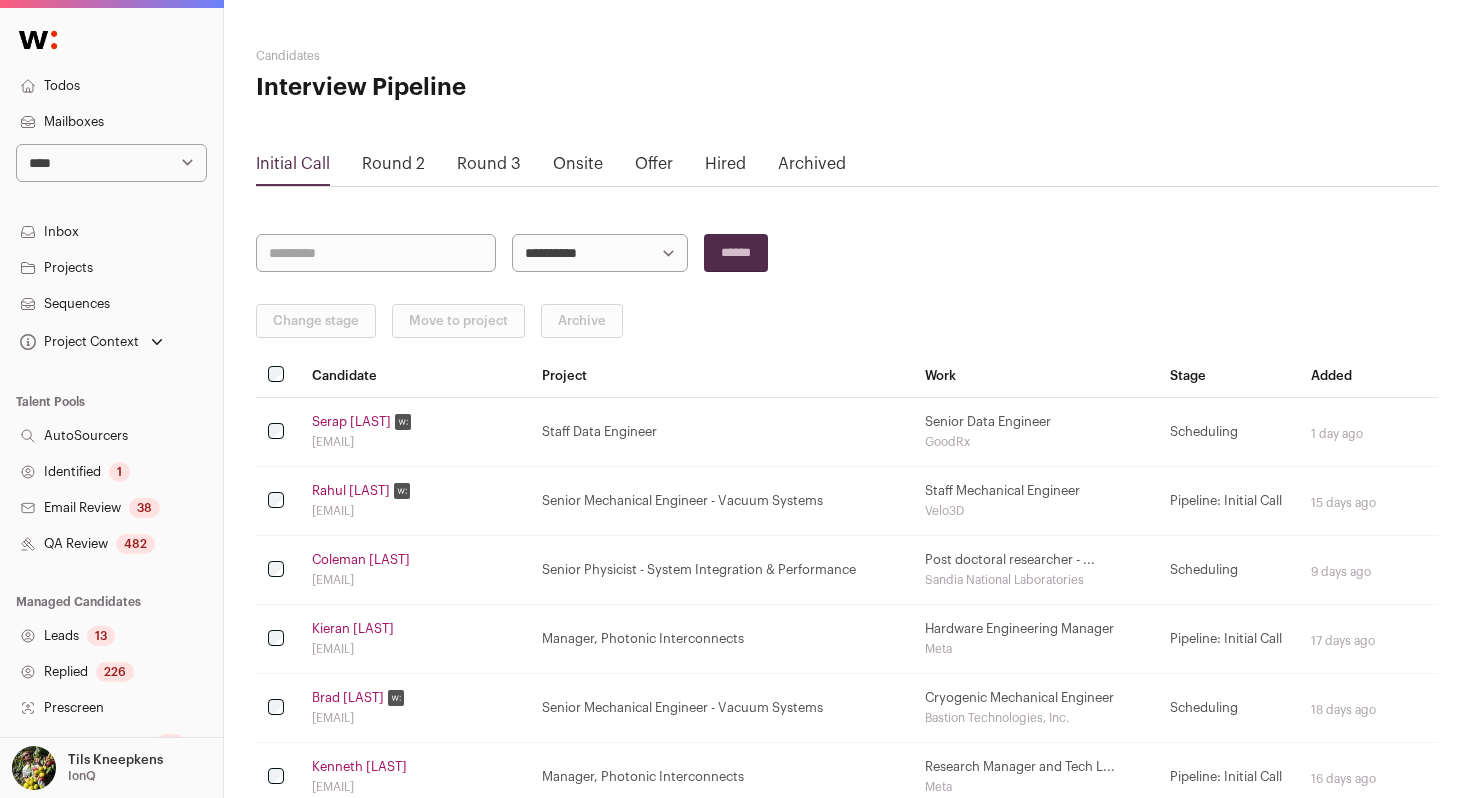 click on "Round 2" at bounding box center [393, 164] 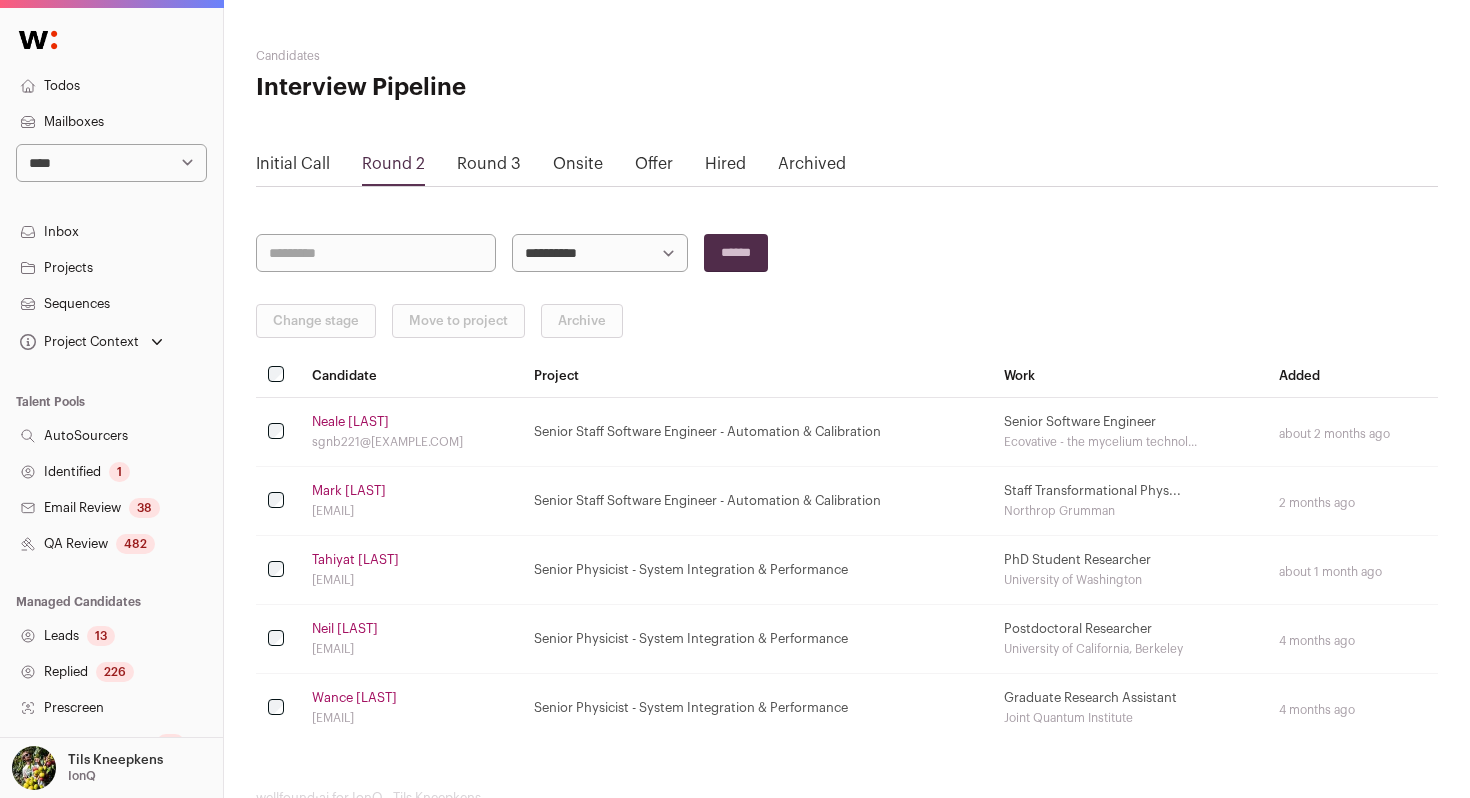 click on "**********" at bounding box center [111, 163] 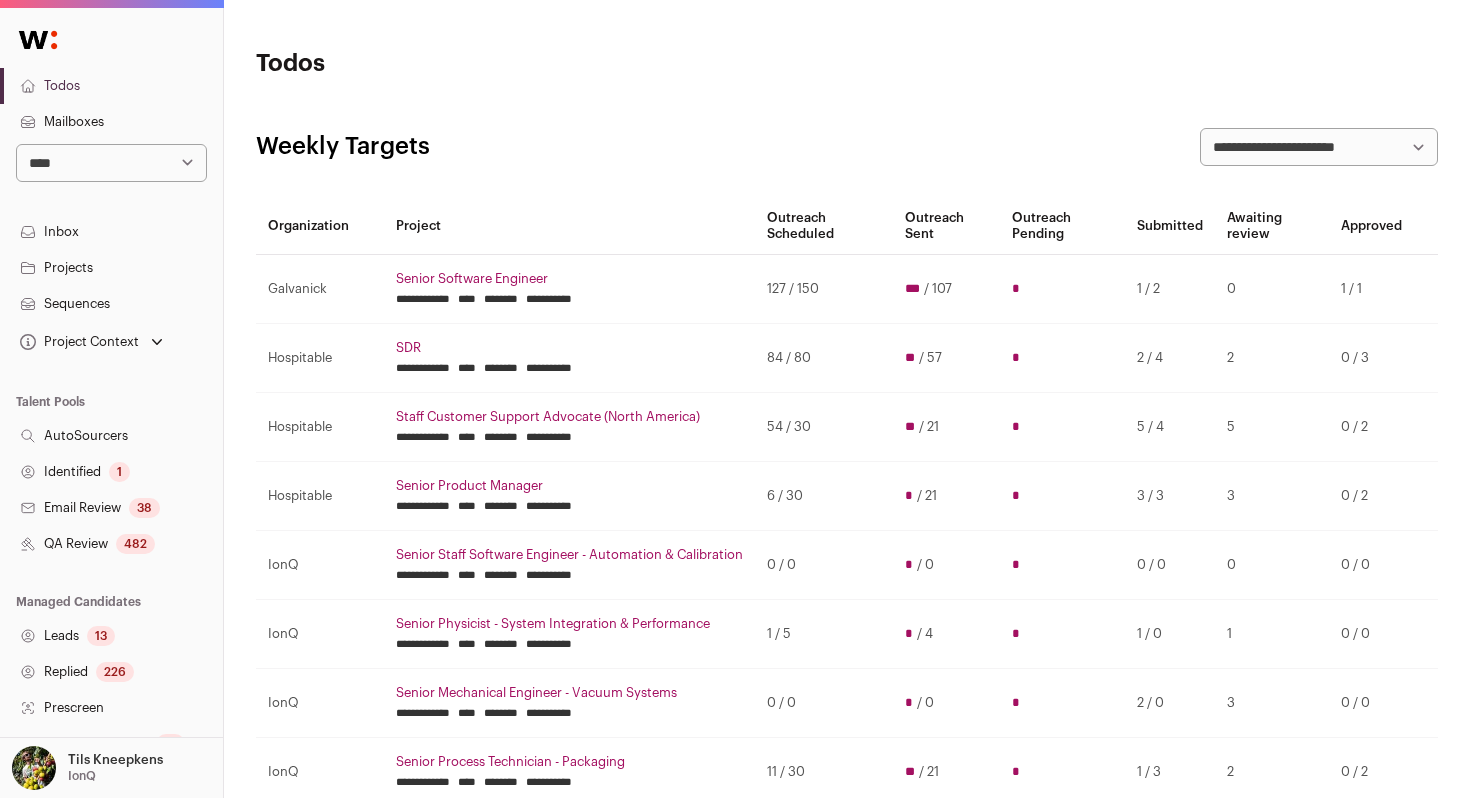 scroll, scrollTop: 0, scrollLeft: 0, axis: both 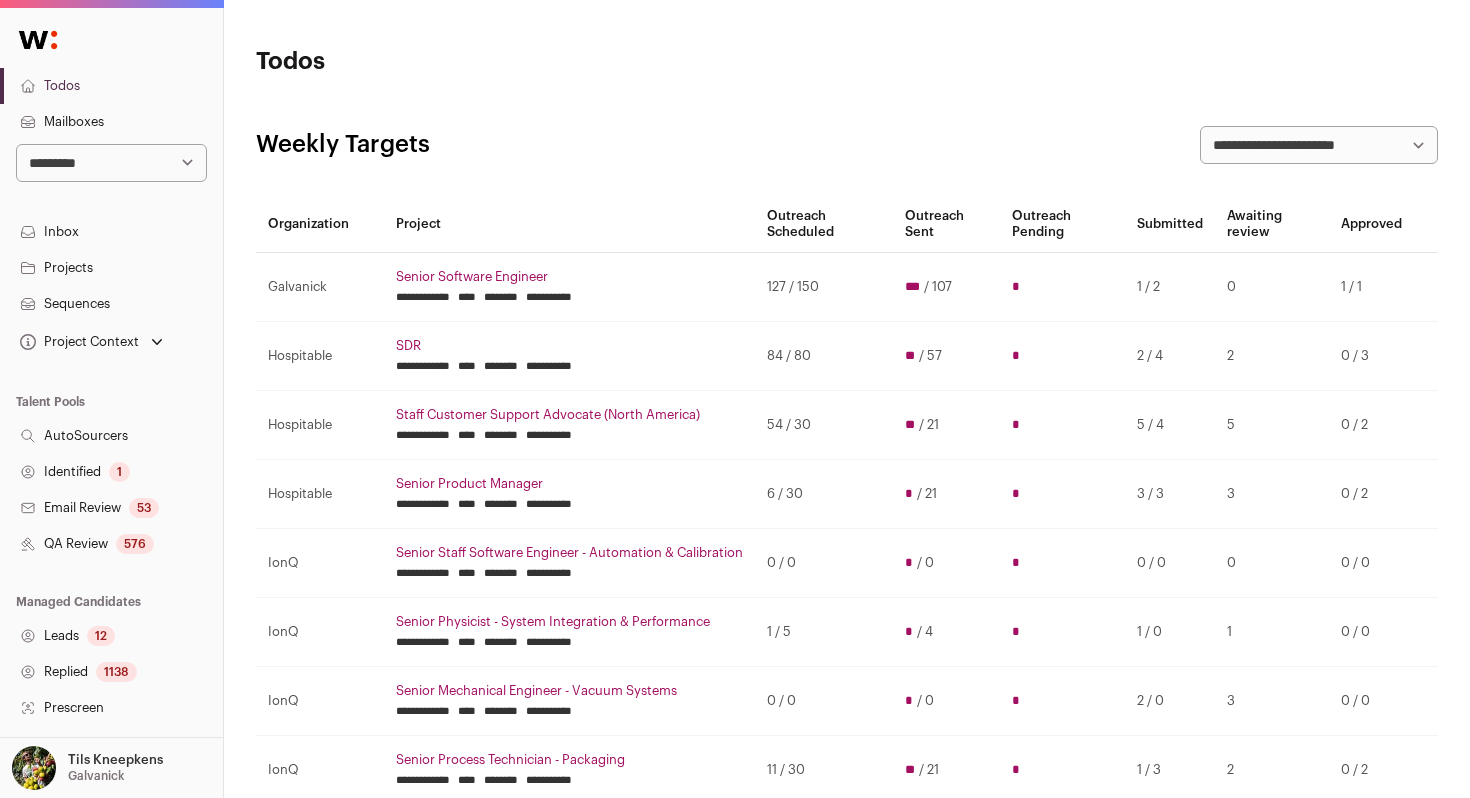 click on "Senior Software Engineer" at bounding box center [569, 277] 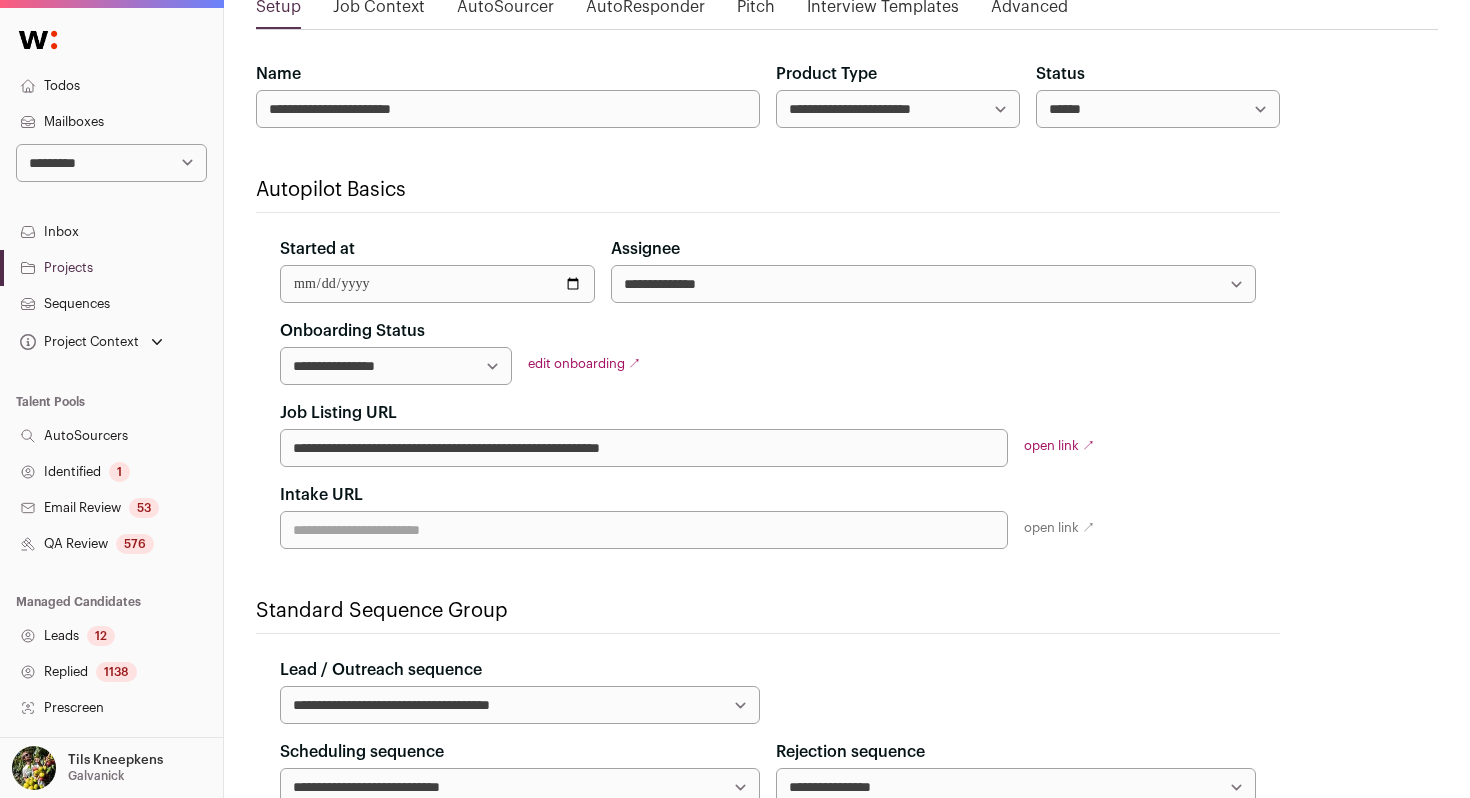 scroll, scrollTop: 173, scrollLeft: 0, axis: vertical 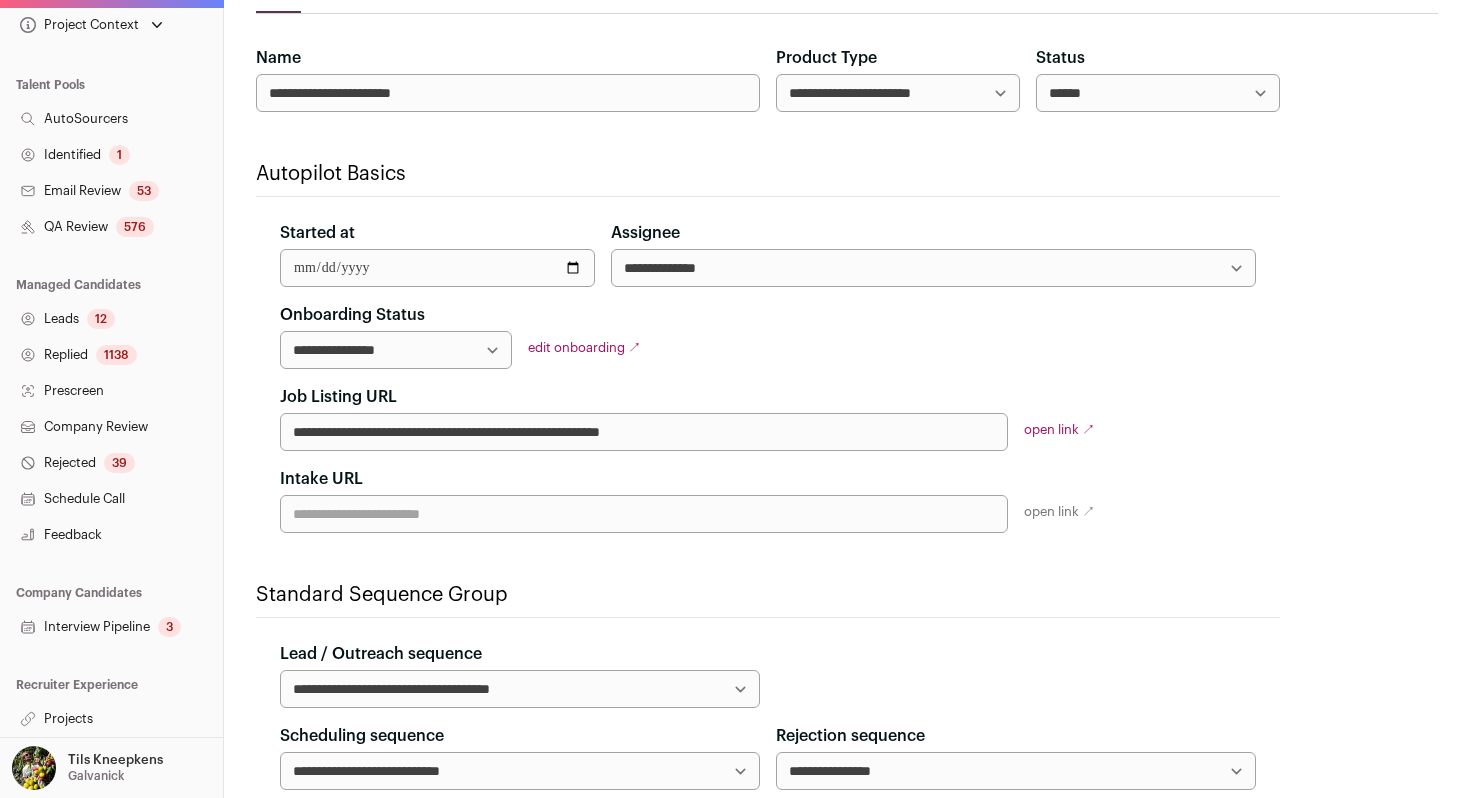 click on "Interview Pipeline
3" at bounding box center (111, 627) 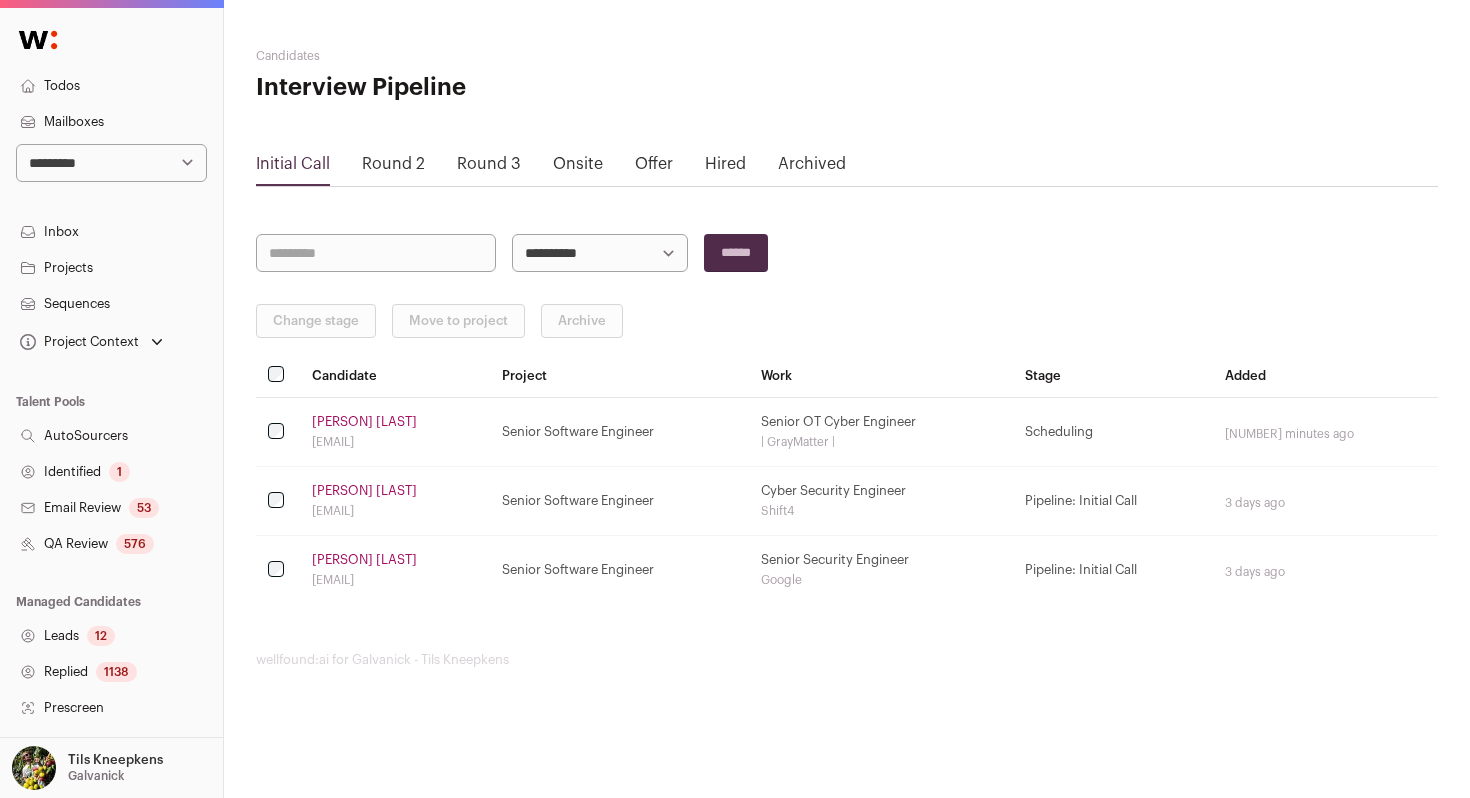 scroll, scrollTop: 0, scrollLeft: 0, axis: both 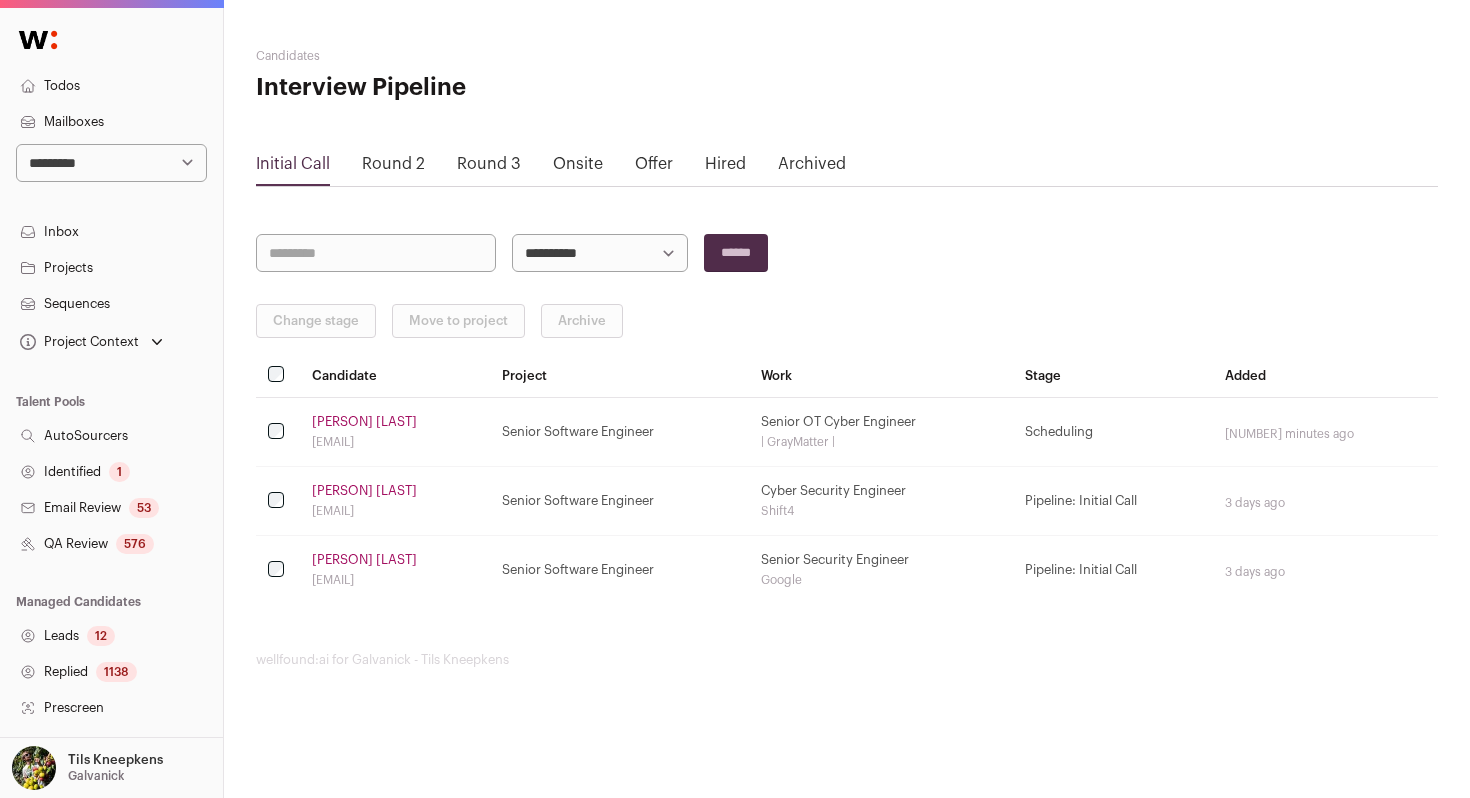 click on "Mark Gicsp" at bounding box center (364, 422) 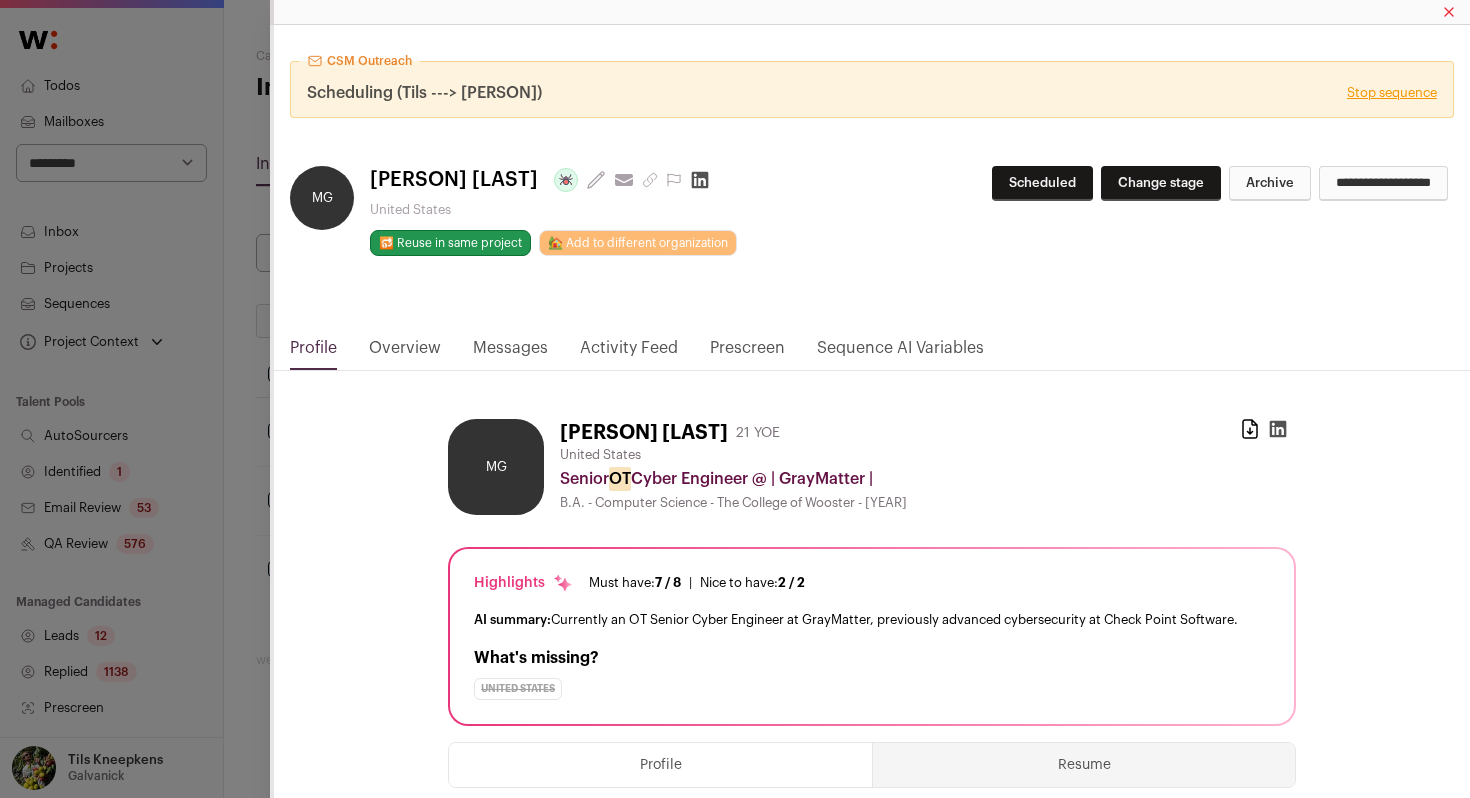 click 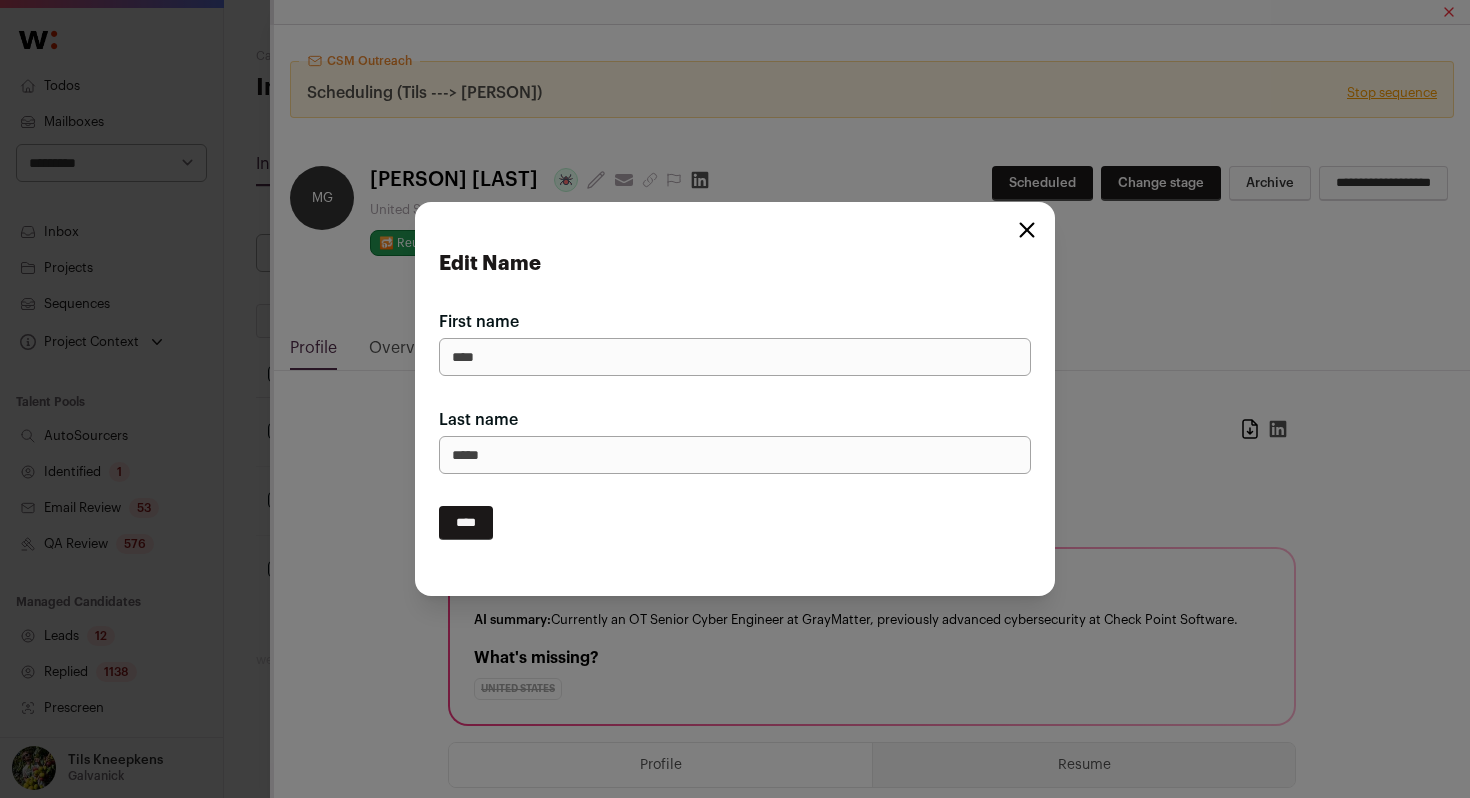 click on "Last name
*****" at bounding box center [735, 441] 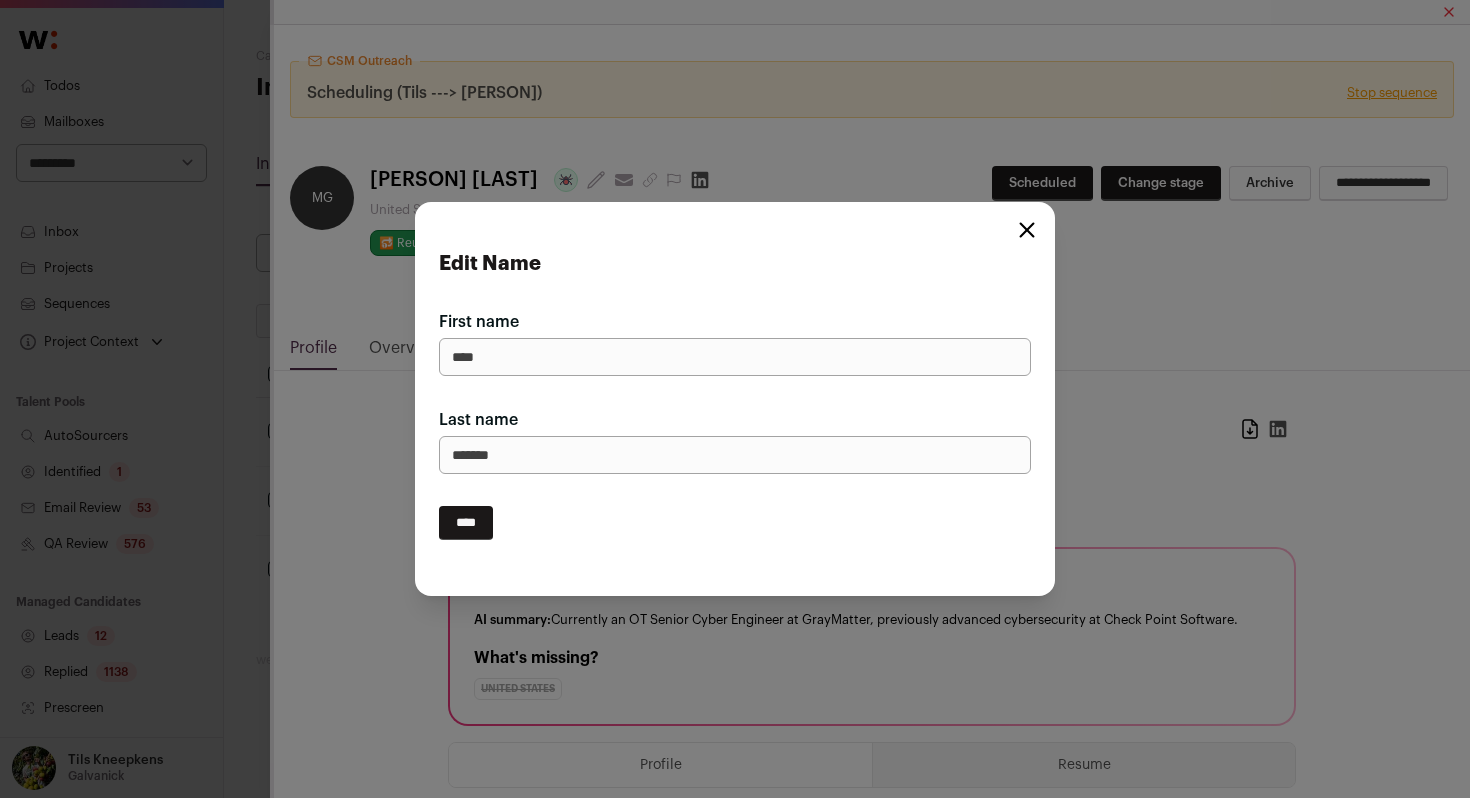 click on "*******" at bounding box center [735, 455] 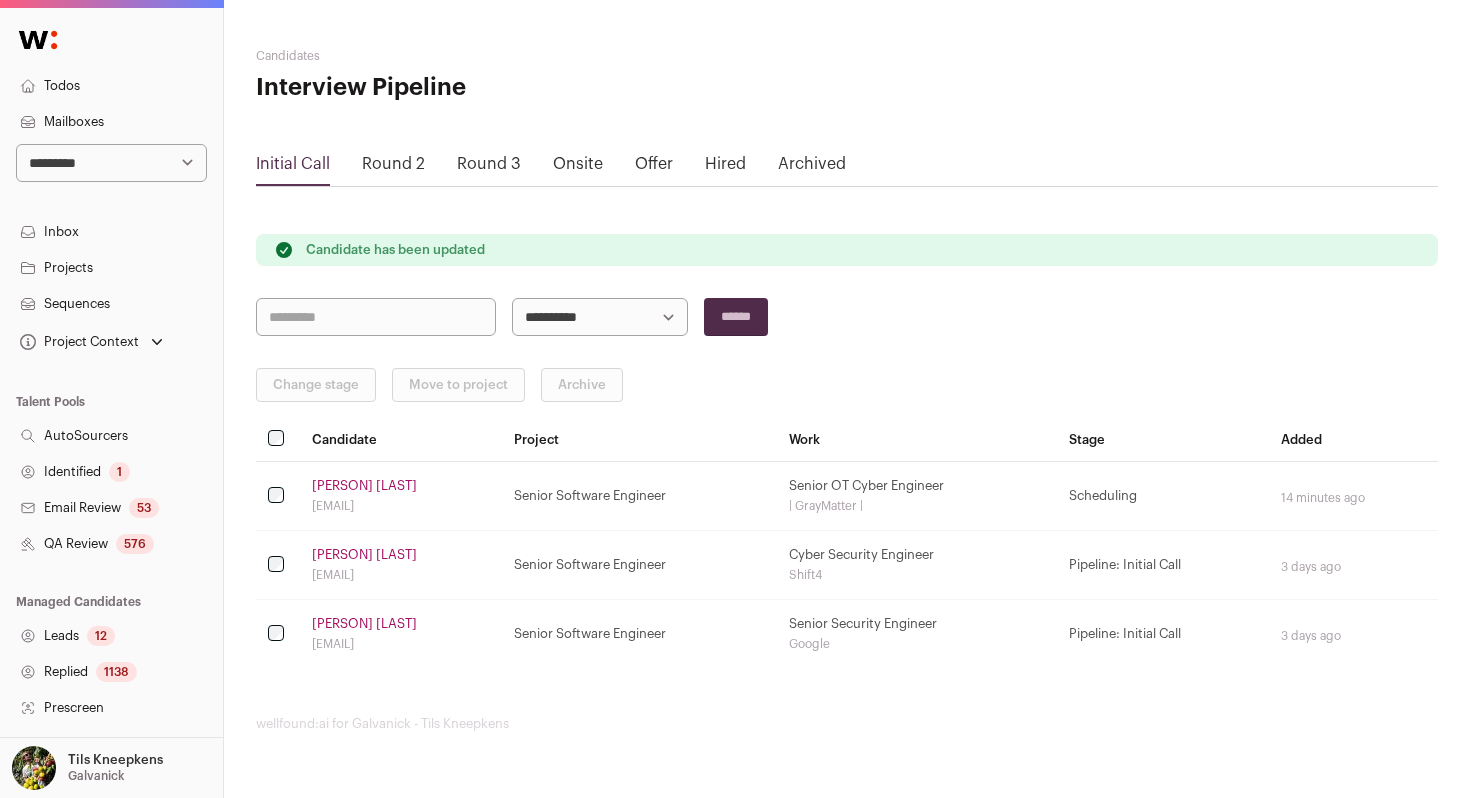 click on "Todos" at bounding box center [111, 86] 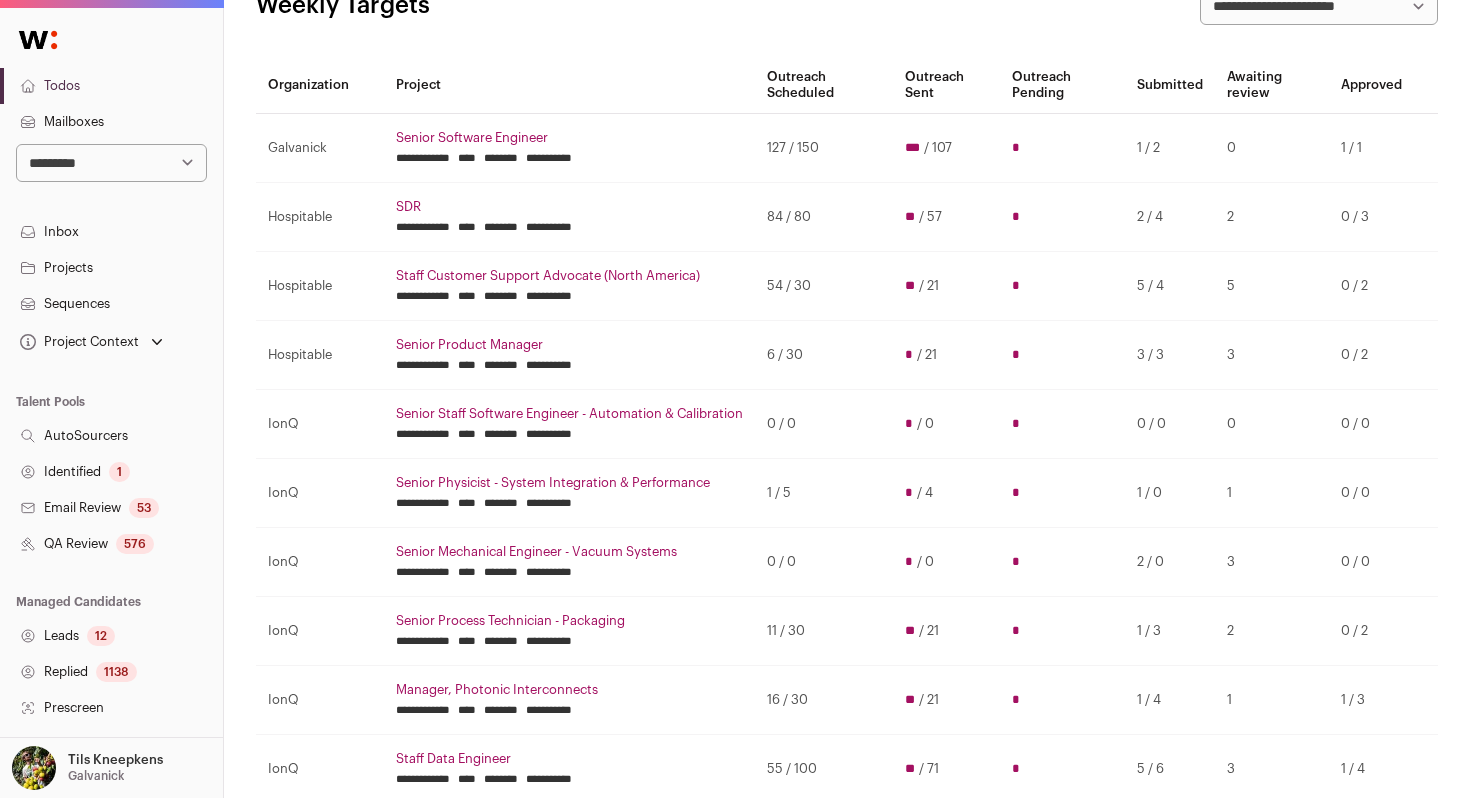 scroll, scrollTop: 127, scrollLeft: 0, axis: vertical 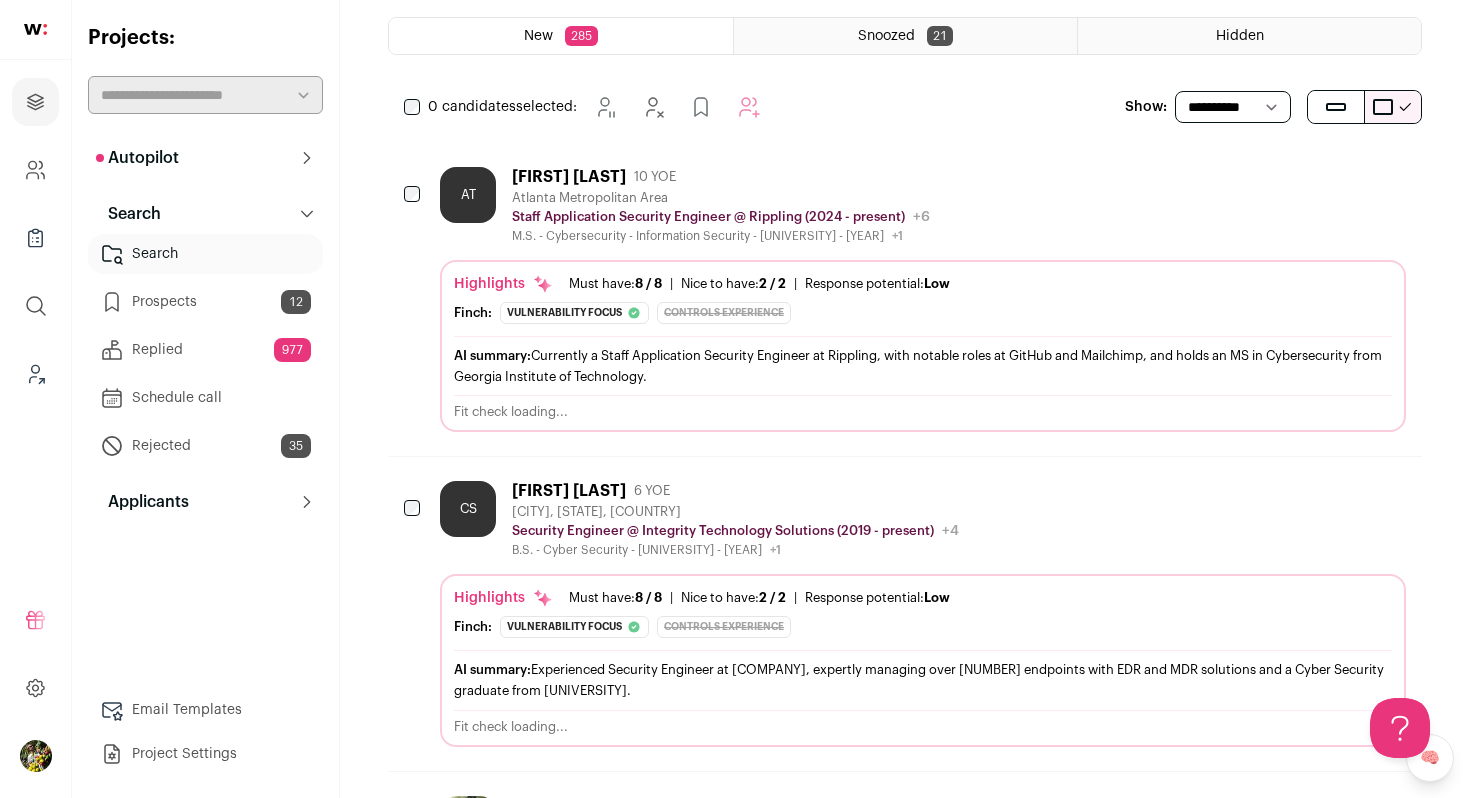 click 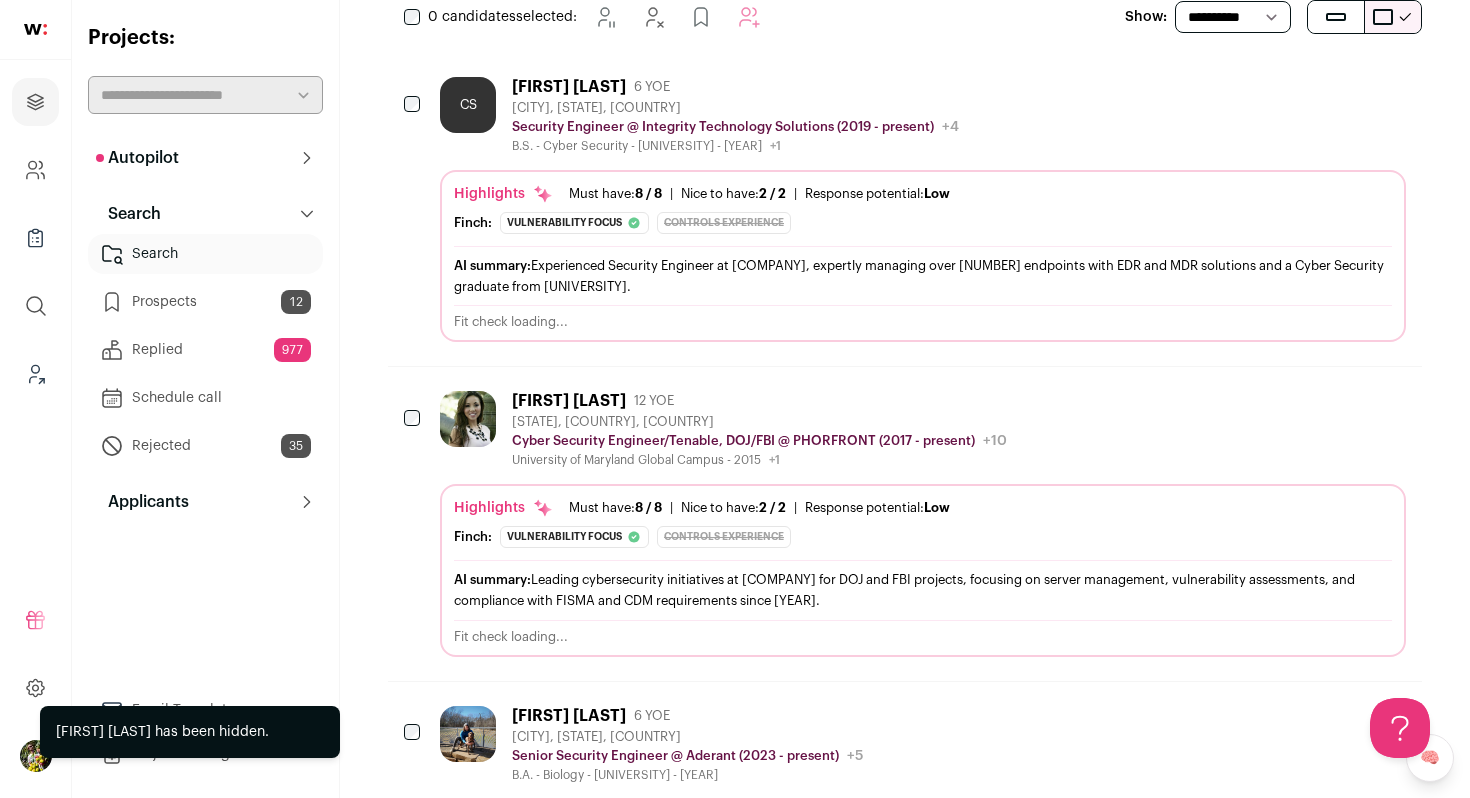 scroll, scrollTop: 421, scrollLeft: 0, axis: vertical 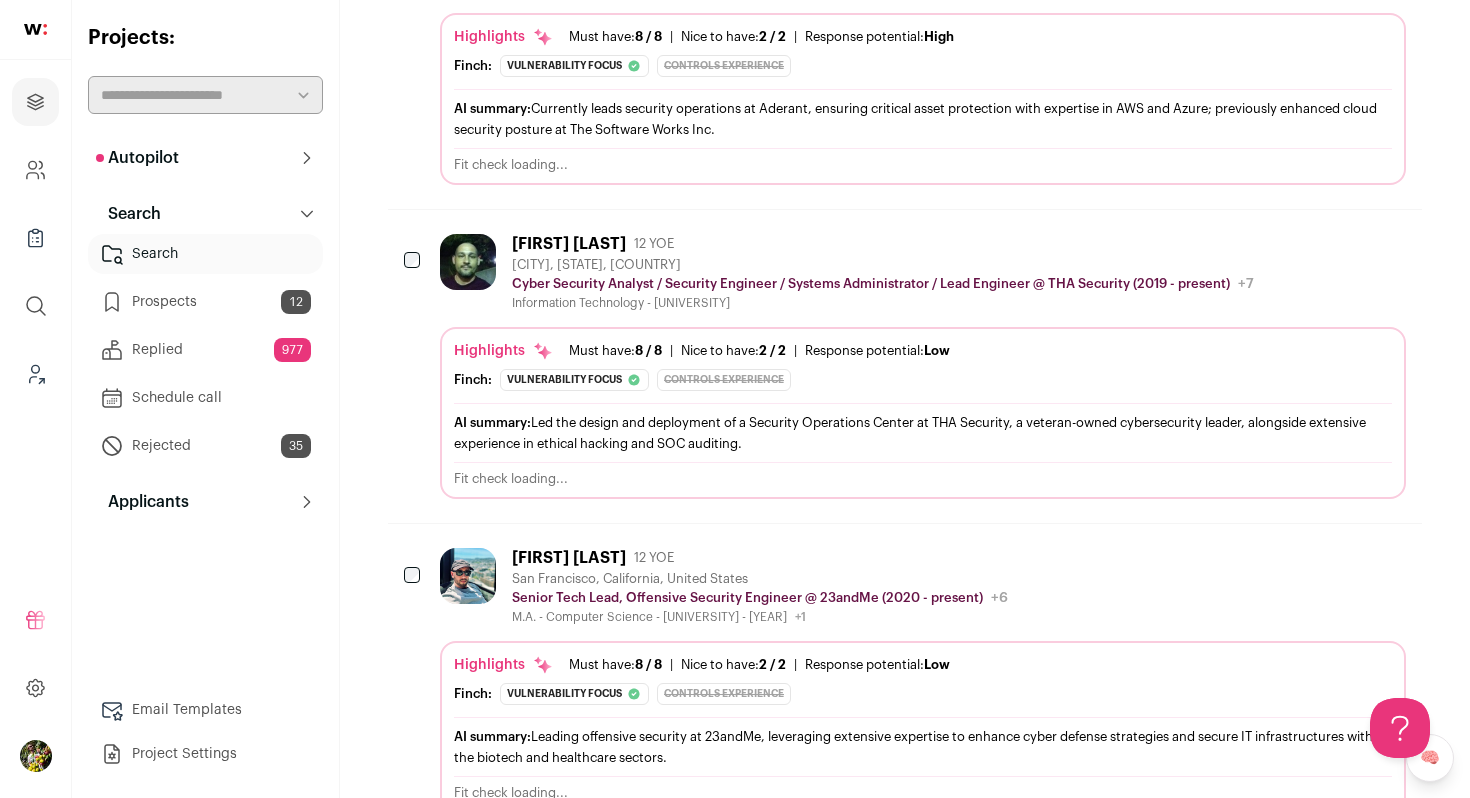 click on "AI summary:  Currently leads security operations at Aderant, ensuring critical asset protection with expertise in AWS and Azure; previously enhanced cloud security posture at The Software Works Inc." at bounding box center [923, 118] 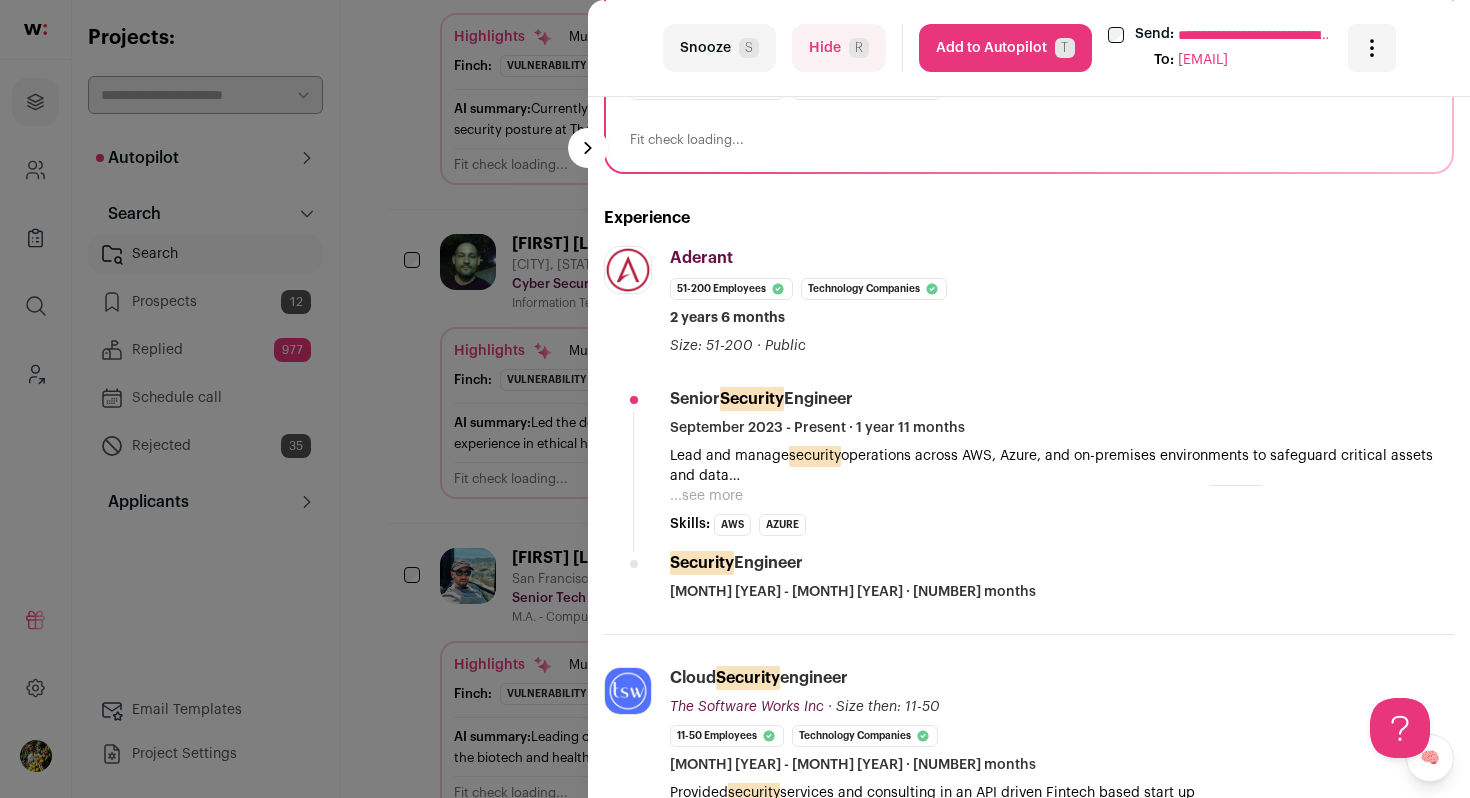 scroll, scrollTop: 358, scrollLeft: 0, axis: vertical 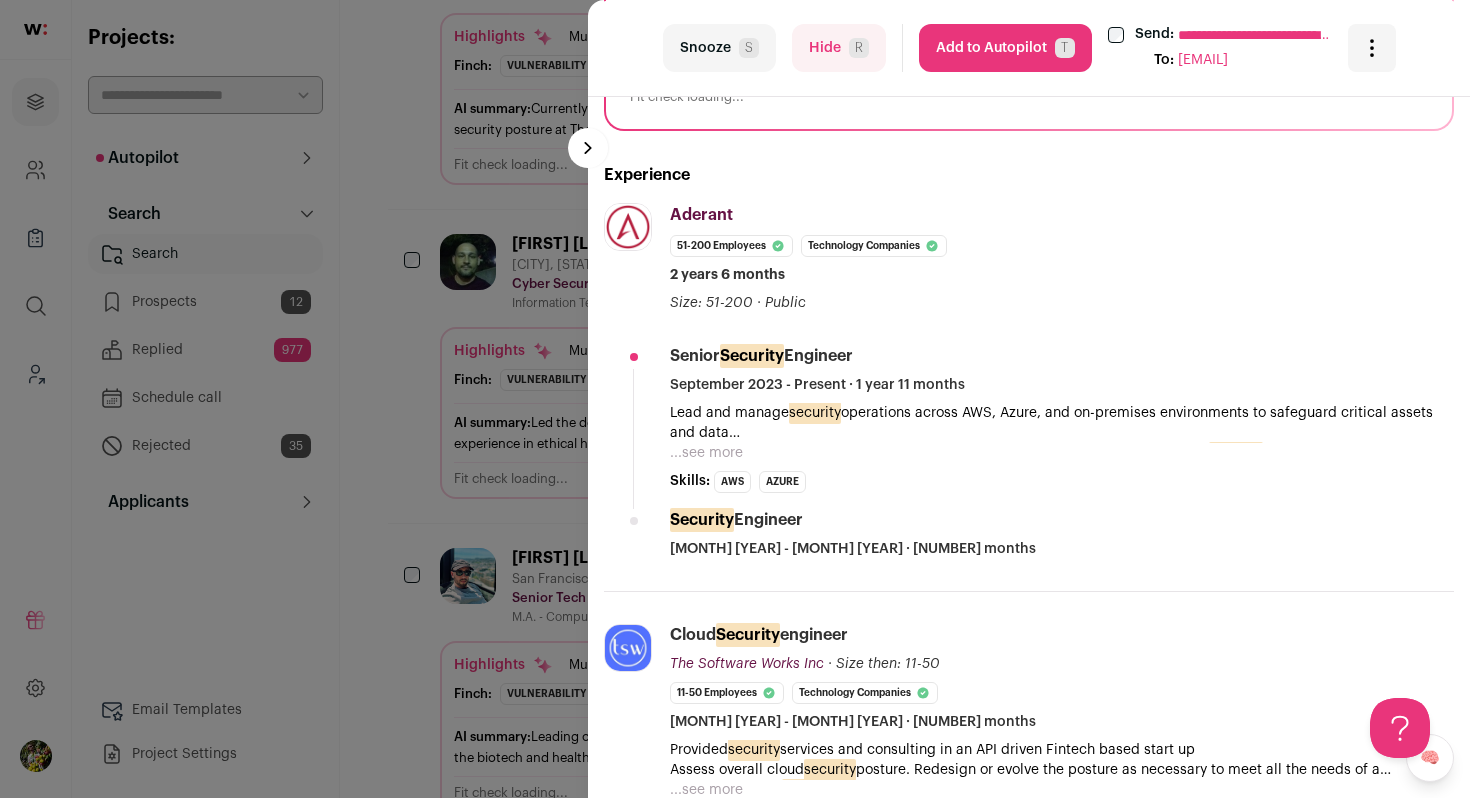 click on "...see more" at bounding box center (706, 453) 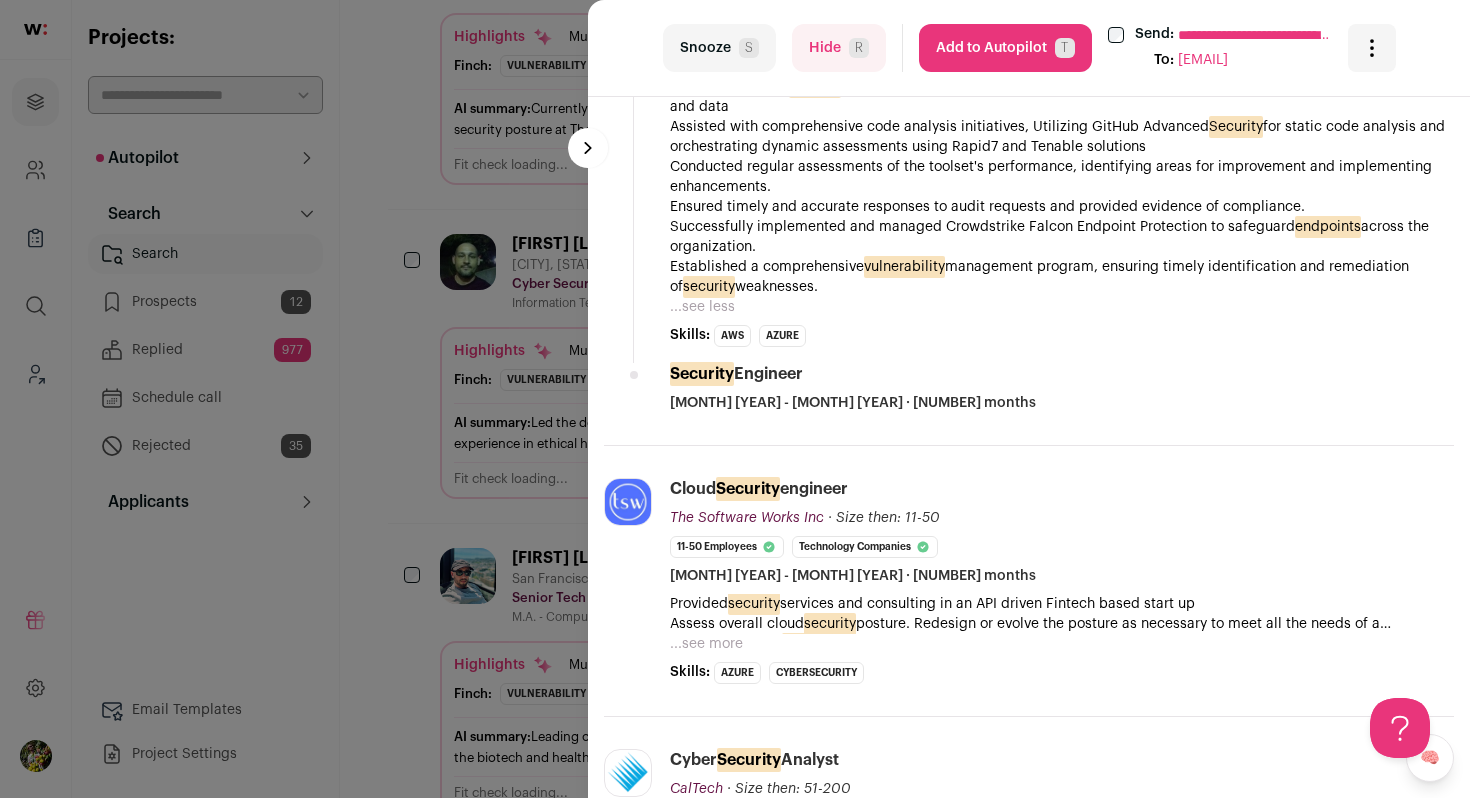 scroll, scrollTop: 858, scrollLeft: 0, axis: vertical 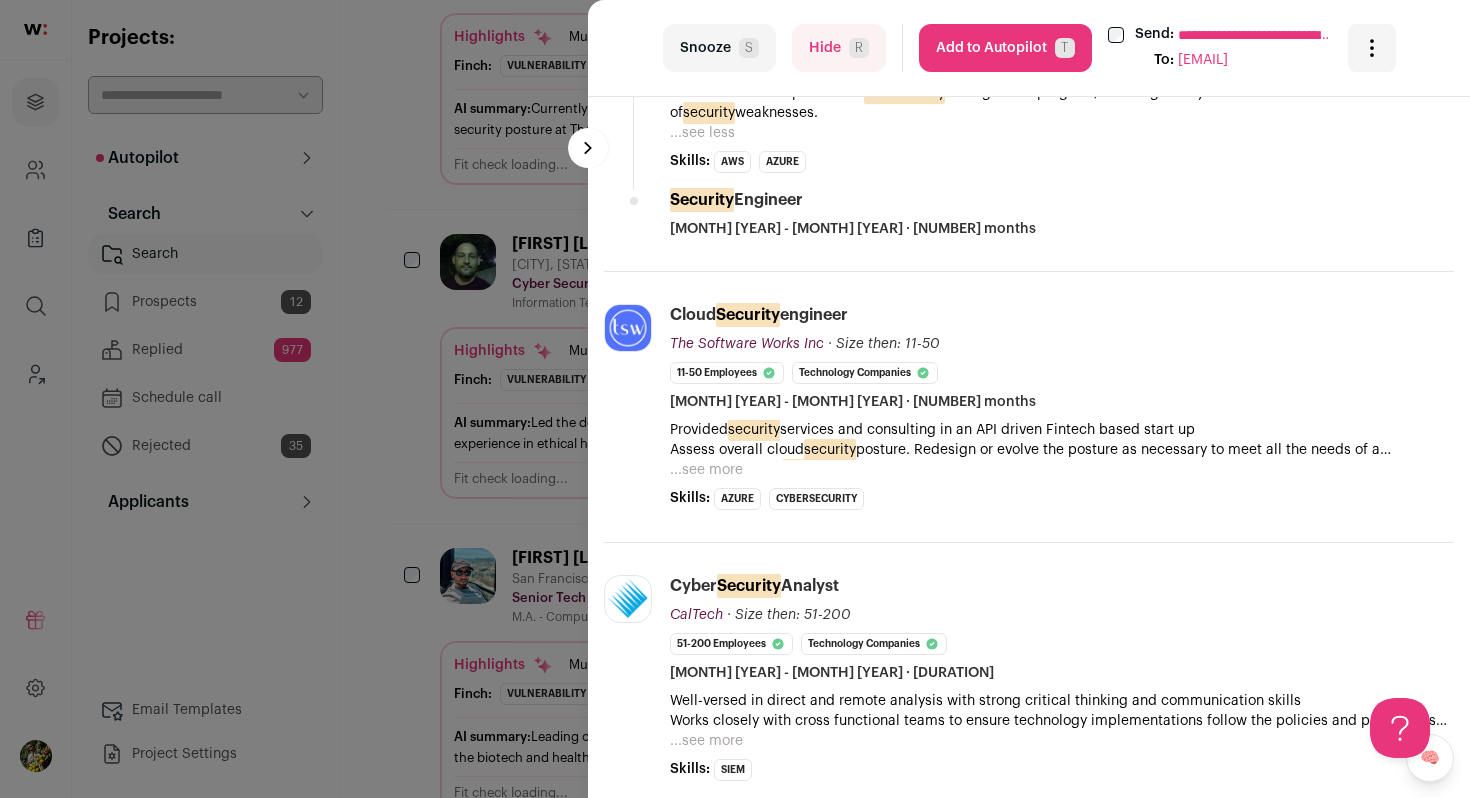 click on "**********" at bounding box center (735, 399) 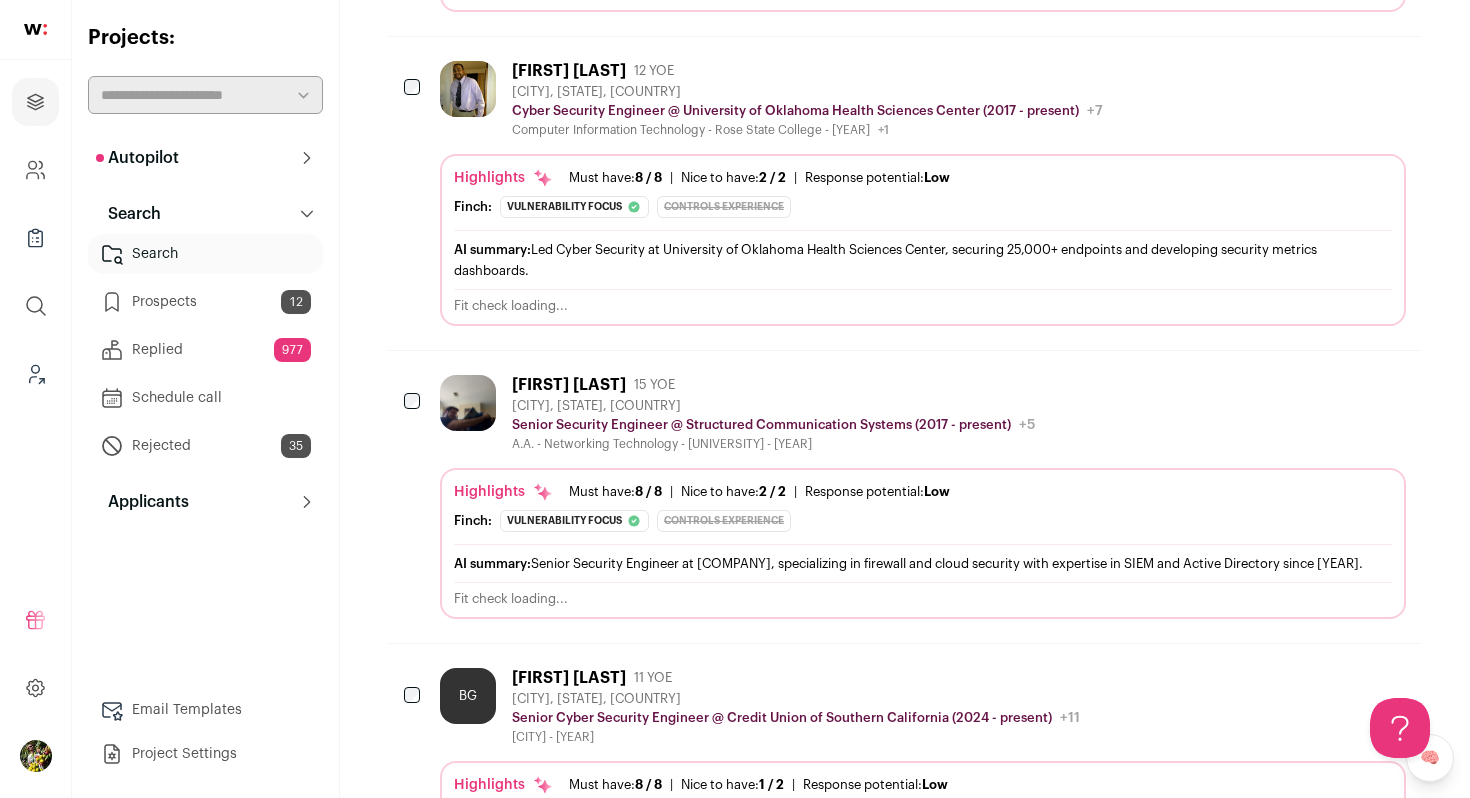 scroll, scrollTop: 2688, scrollLeft: 0, axis: vertical 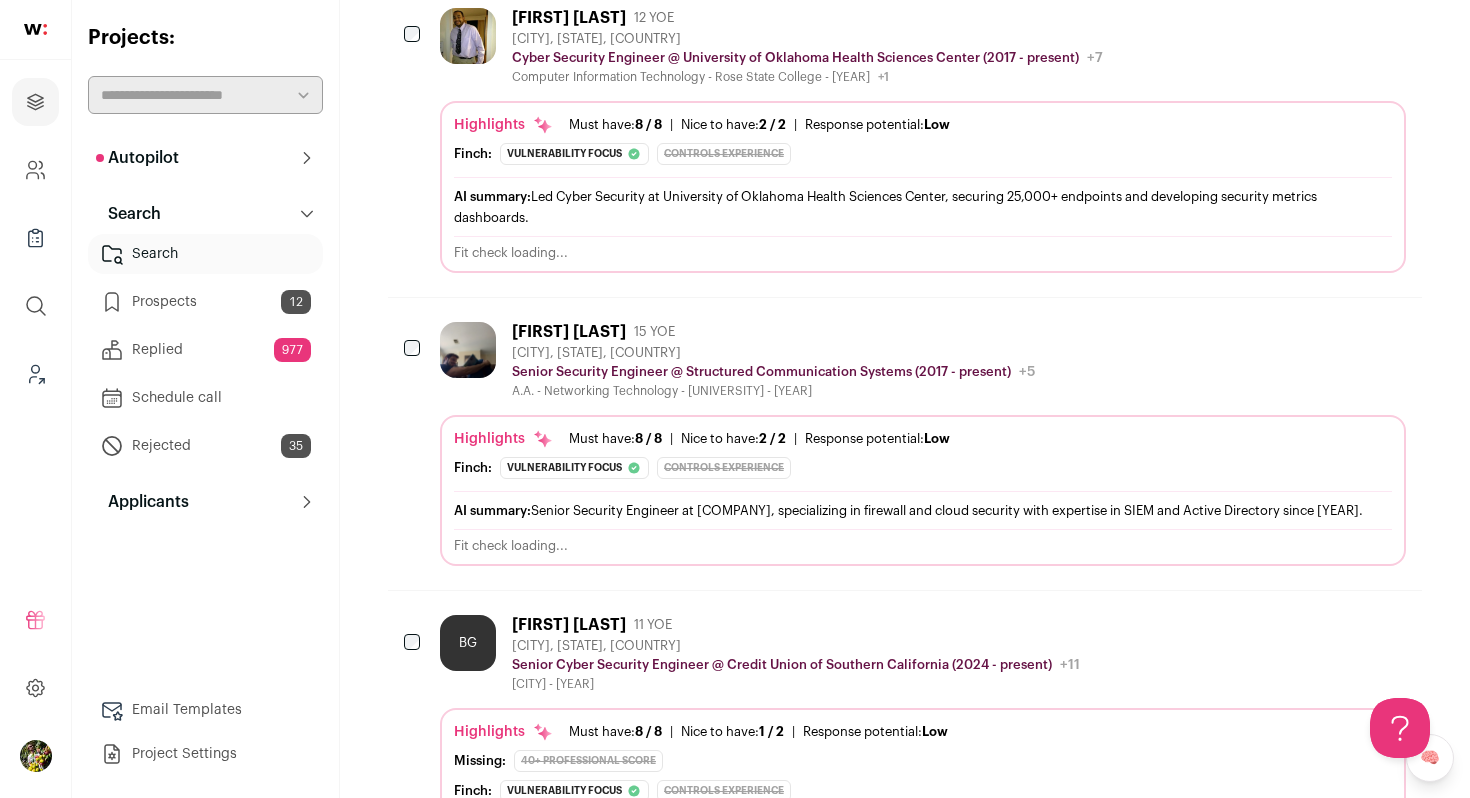 click on "AI summary:  Led Cyber Security at University of Oklahoma Health Sciences Center, securing 25,000+ endpoints and developing security metrics dashboards." at bounding box center (923, 207) 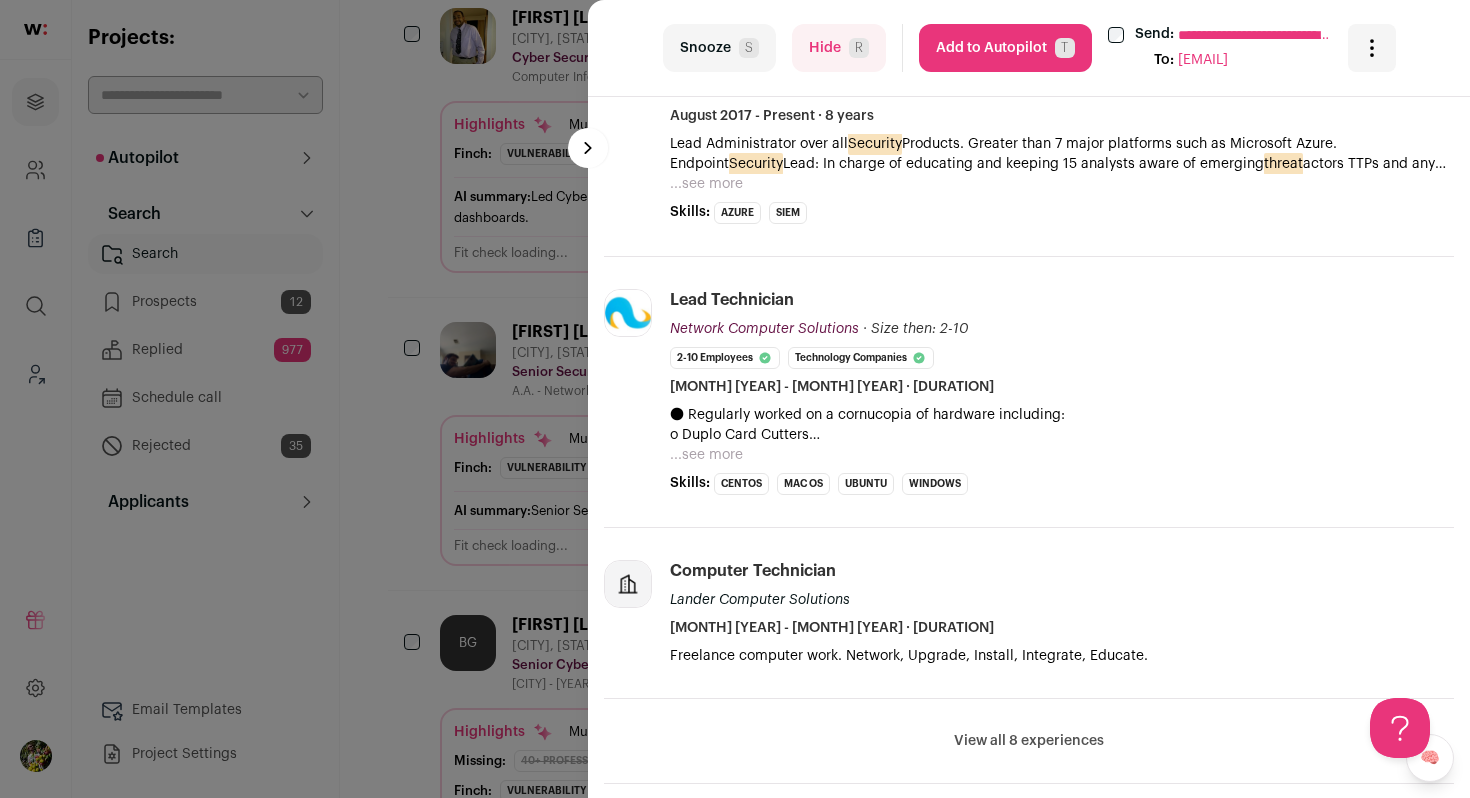 scroll, scrollTop: 502, scrollLeft: 0, axis: vertical 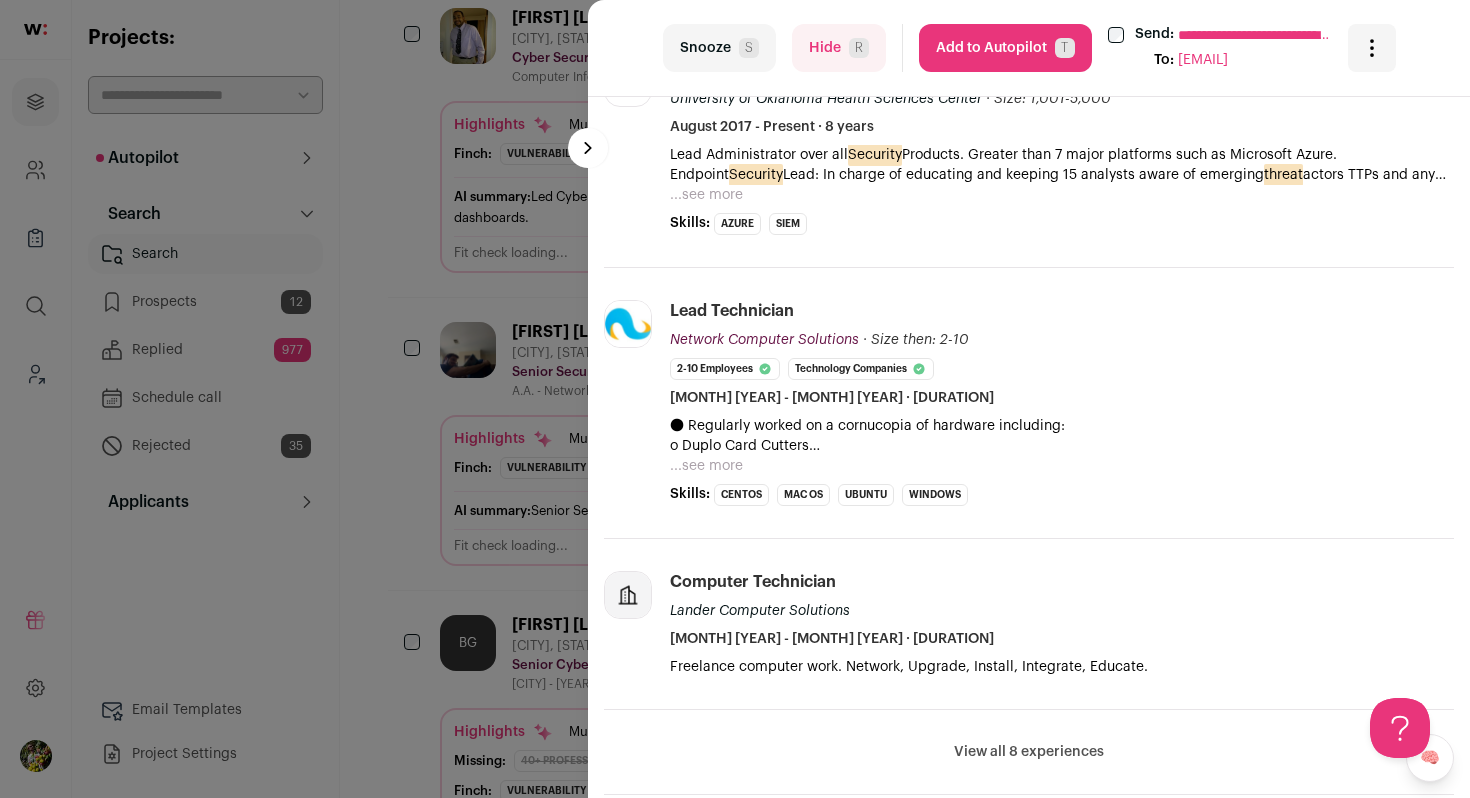 click on "...see more" at bounding box center (706, 195) 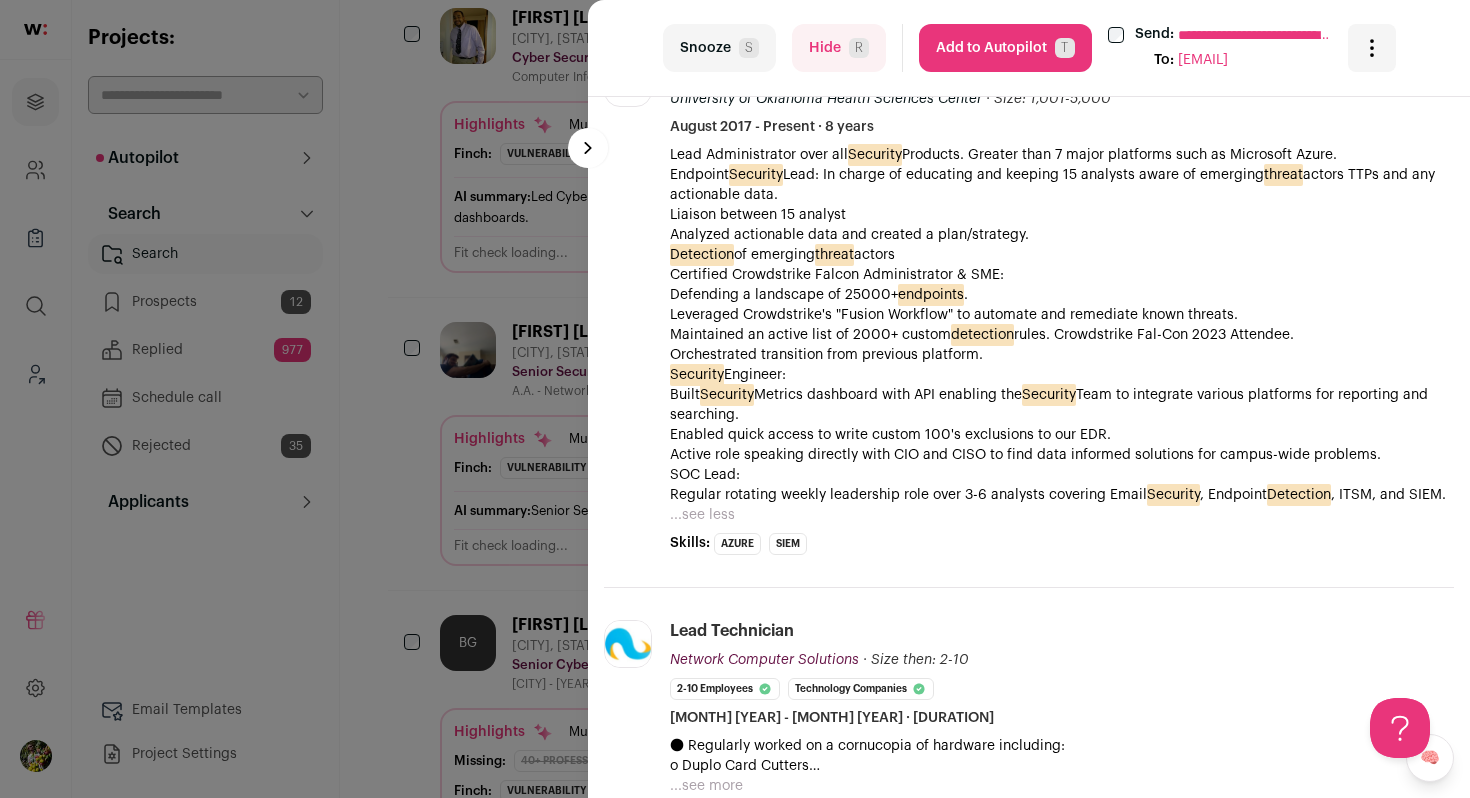 click on "**********" at bounding box center (735, 399) 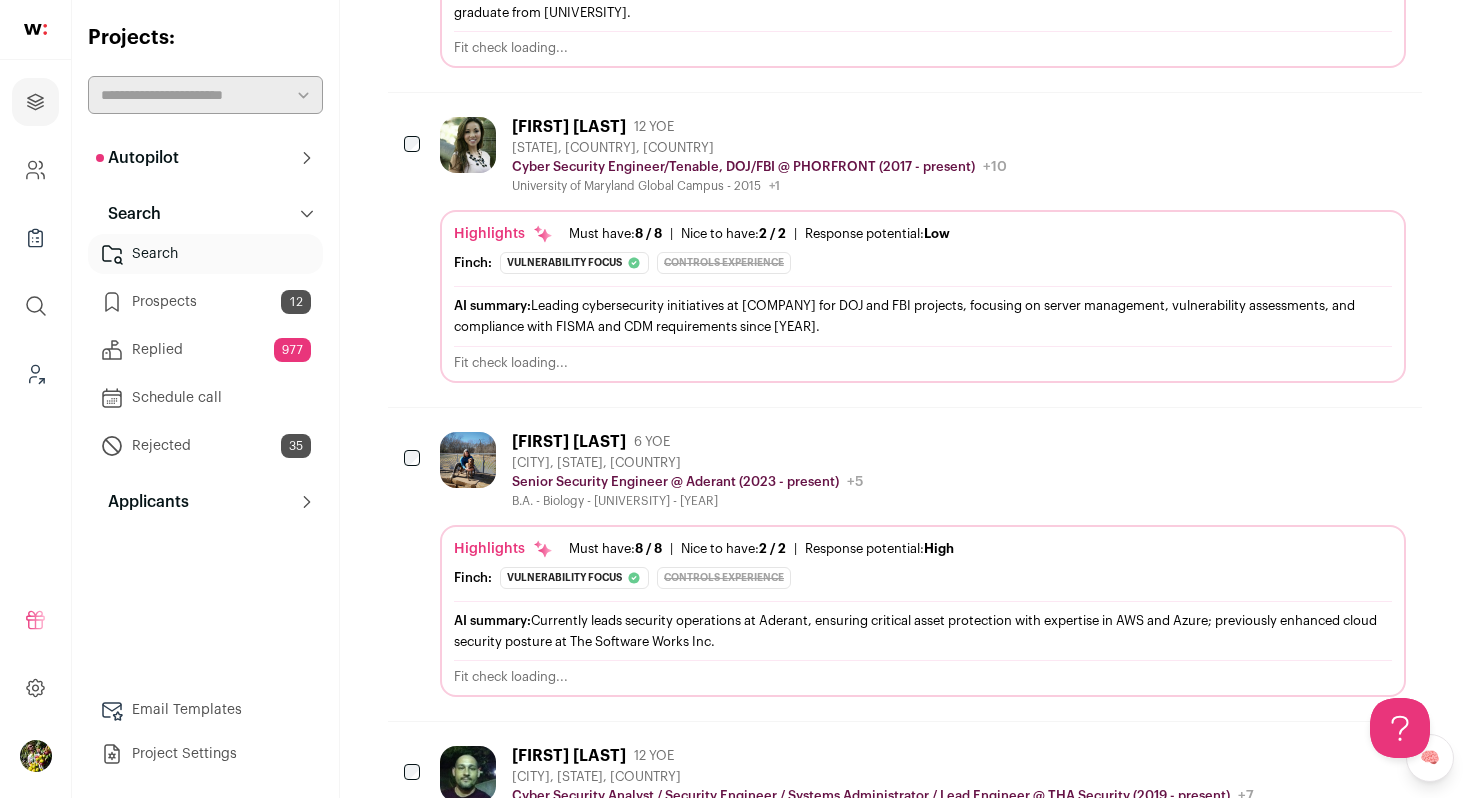 scroll, scrollTop: 0, scrollLeft: 0, axis: both 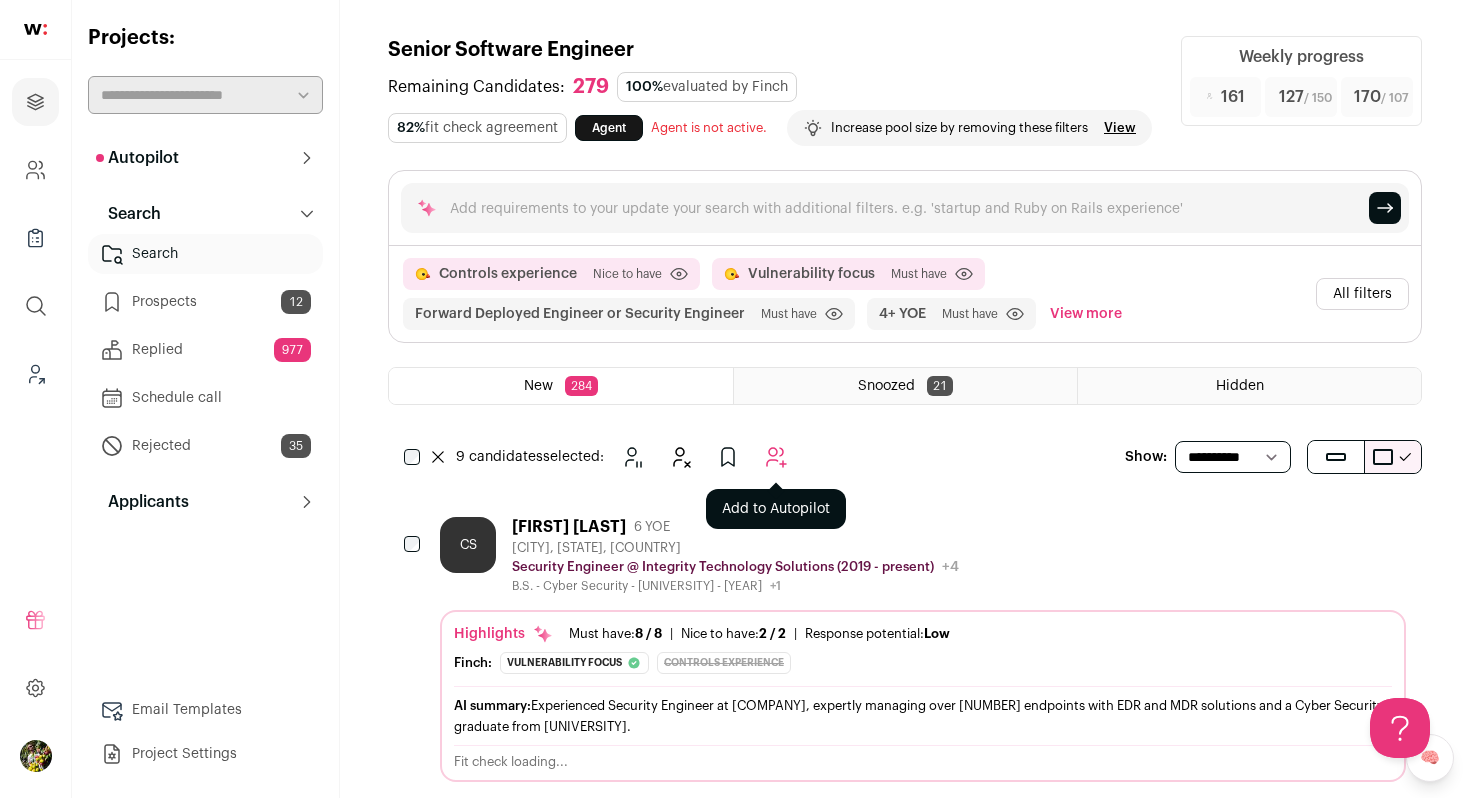 click 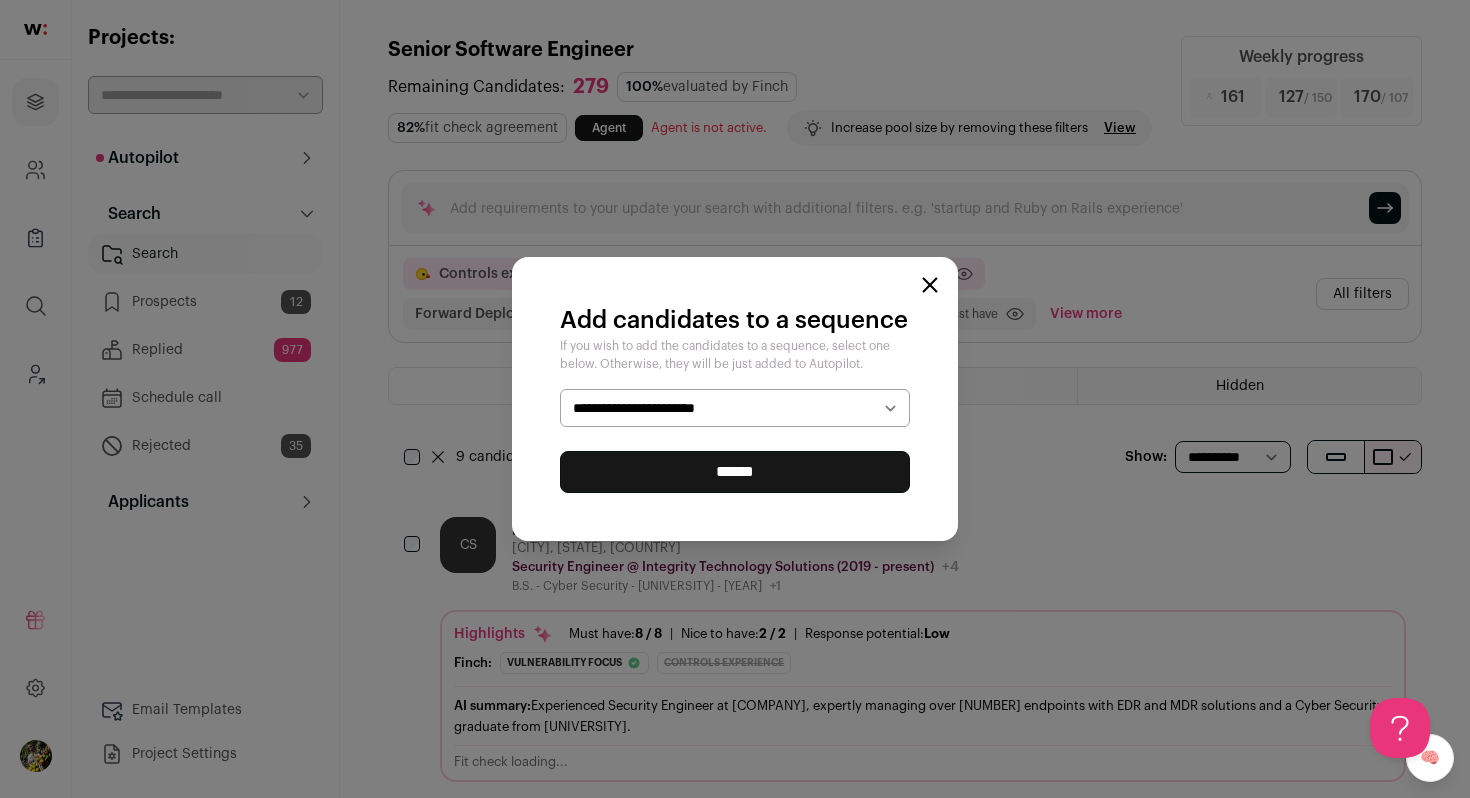 select on "*****" 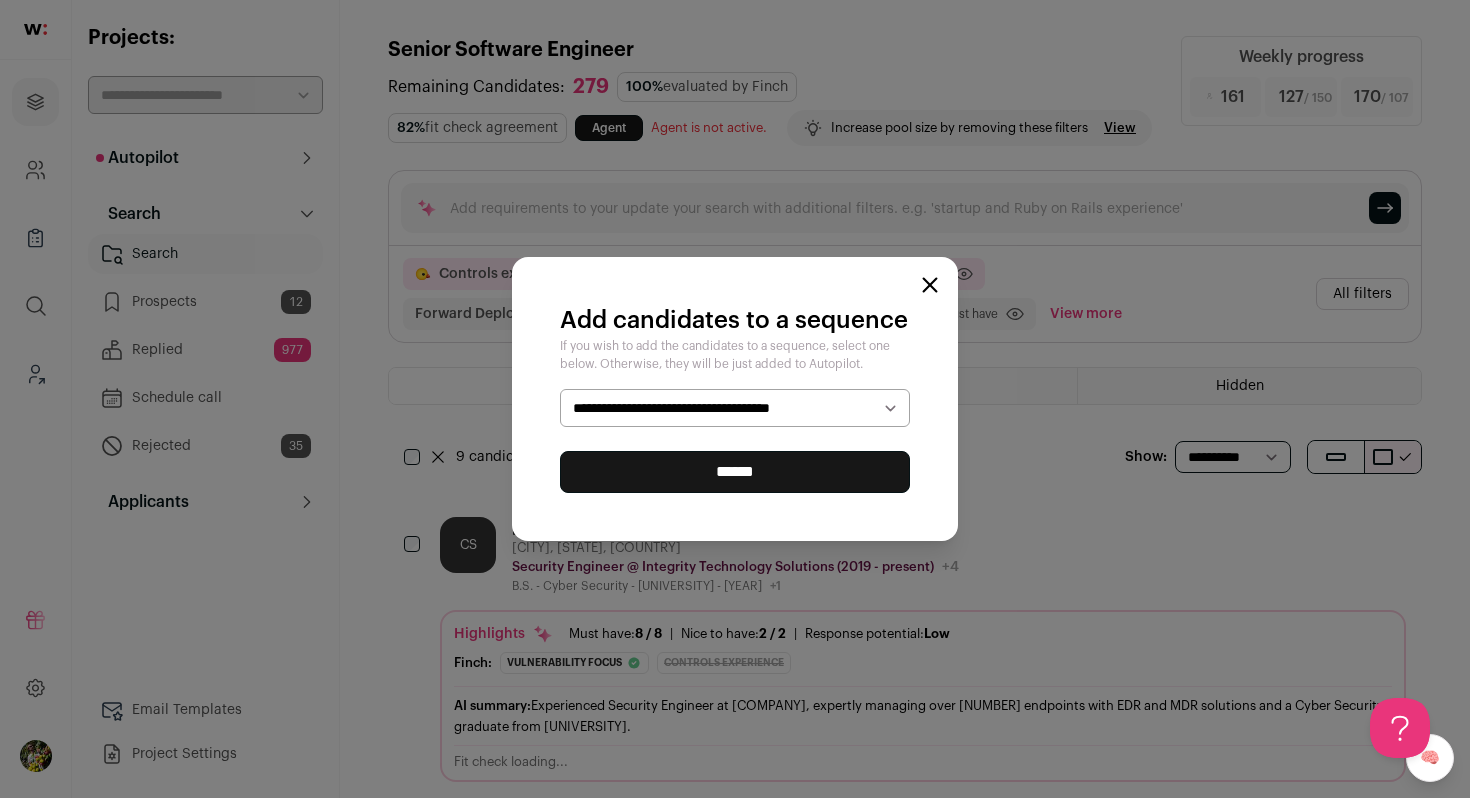 click on "******" at bounding box center [735, 472] 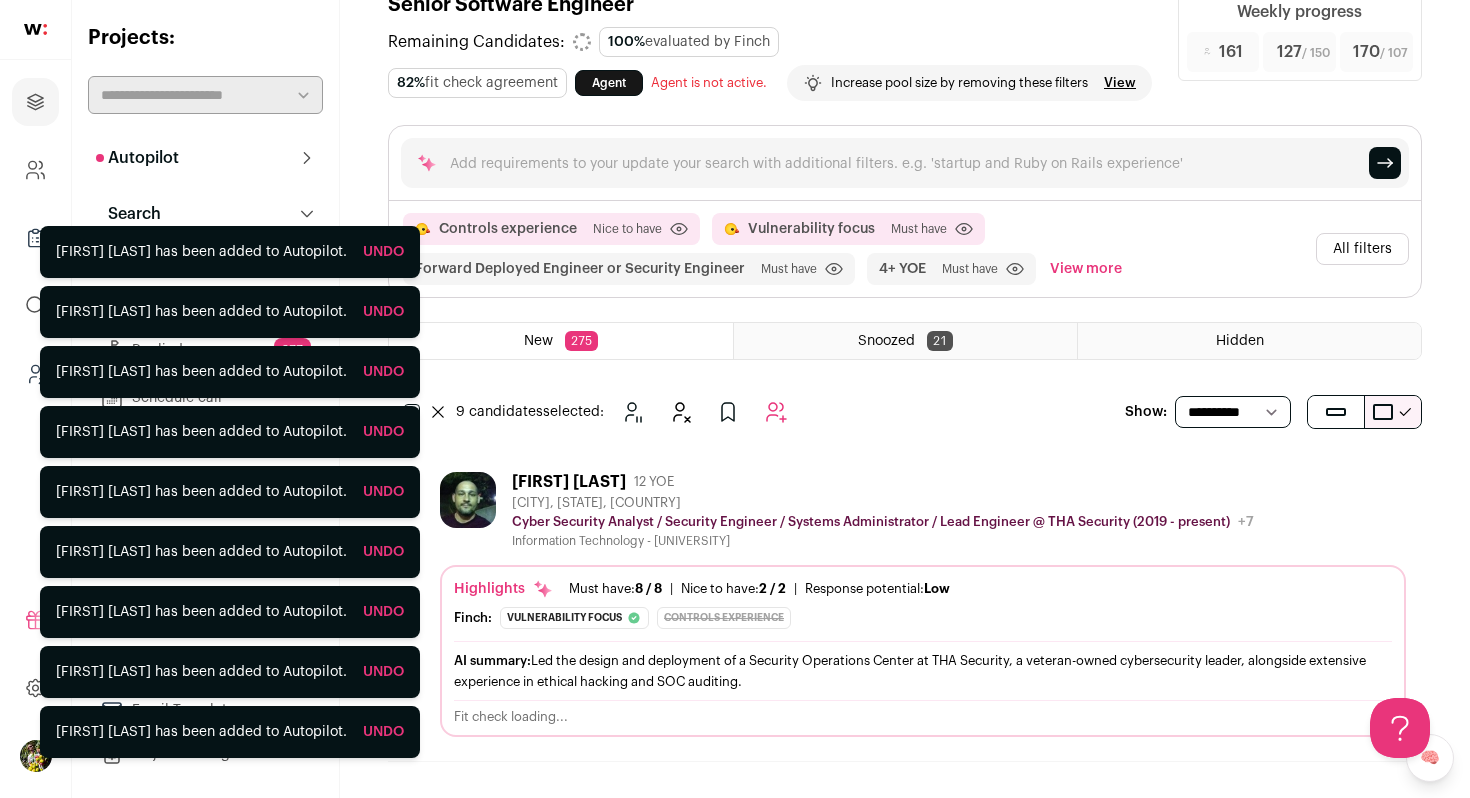 scroll, scrollTop: 83, scrollLeft: 0, axis: vertical 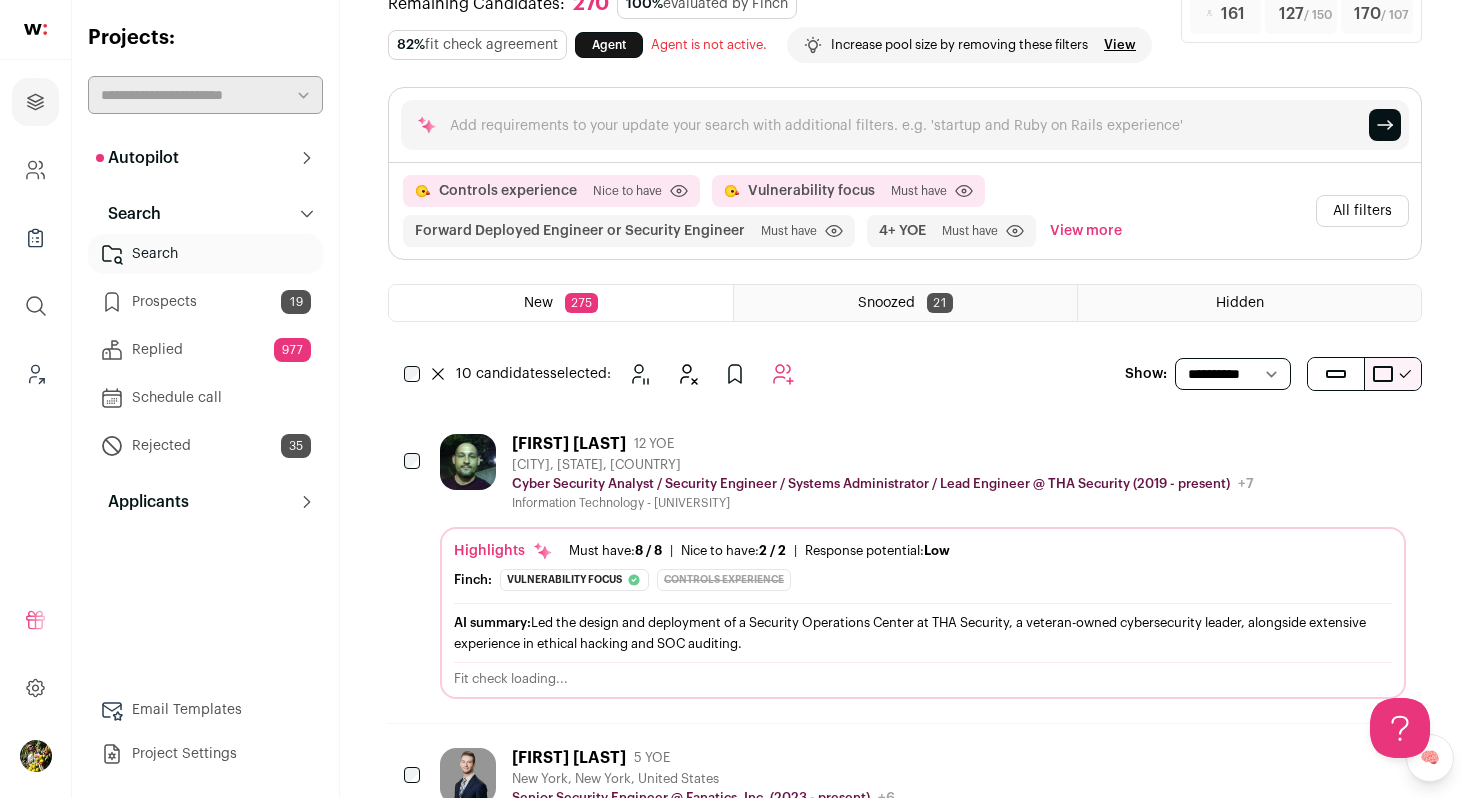click on "Tom Jarvis
12 YOE
Clarksville, Indiana, United States
Cyber Security Analyst / Security Engineer / Systems Administrator / Lead Engineer @ THA Security
(2019 - present)
THA Security
Public / Private
Private
Valuation
Unknown
Company size
11-50
Founded 2015" at bounding box center [923, 472] 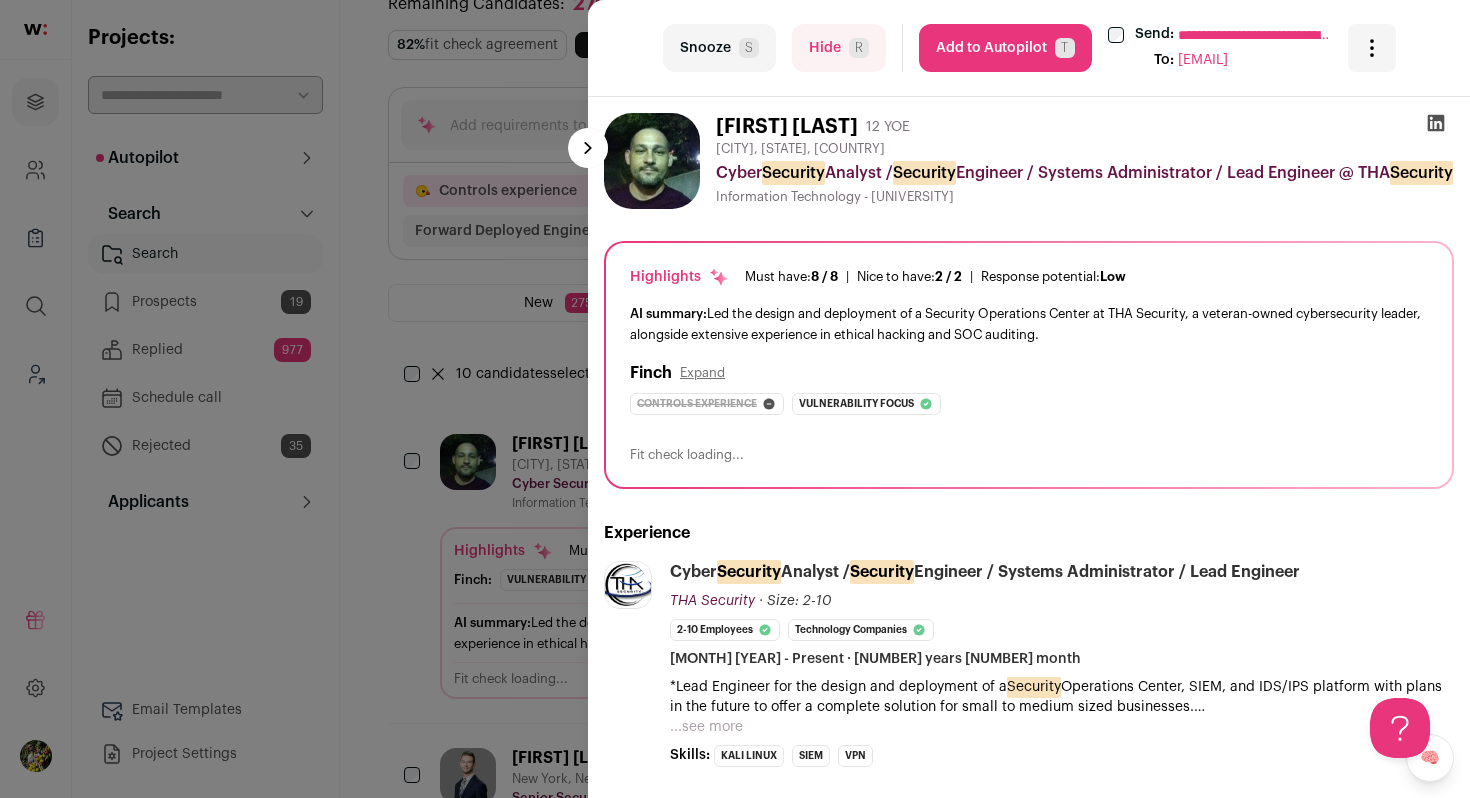 click on "R" at bounding box center [859, 48] 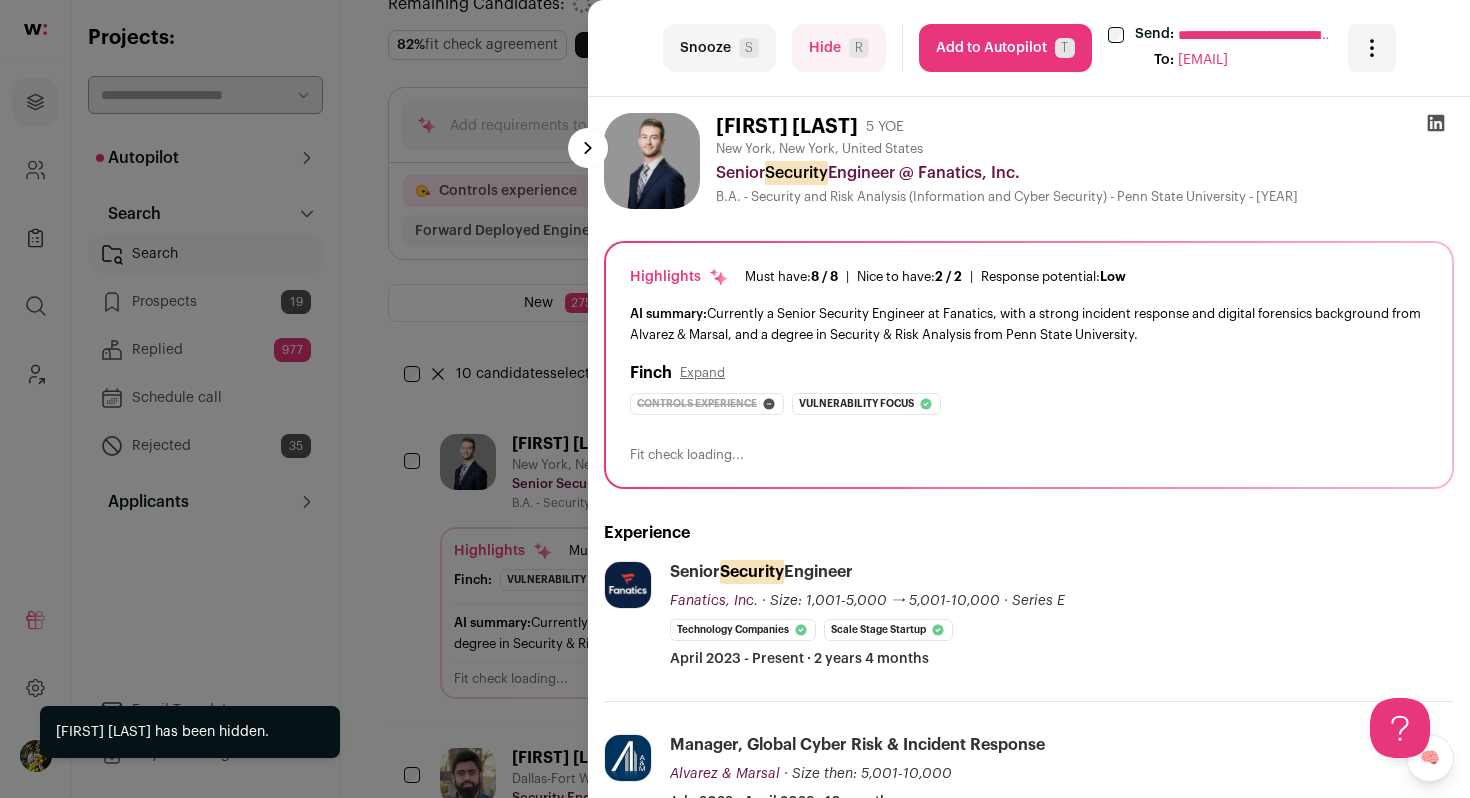 click on "**********" at bounding box center (735, 399) 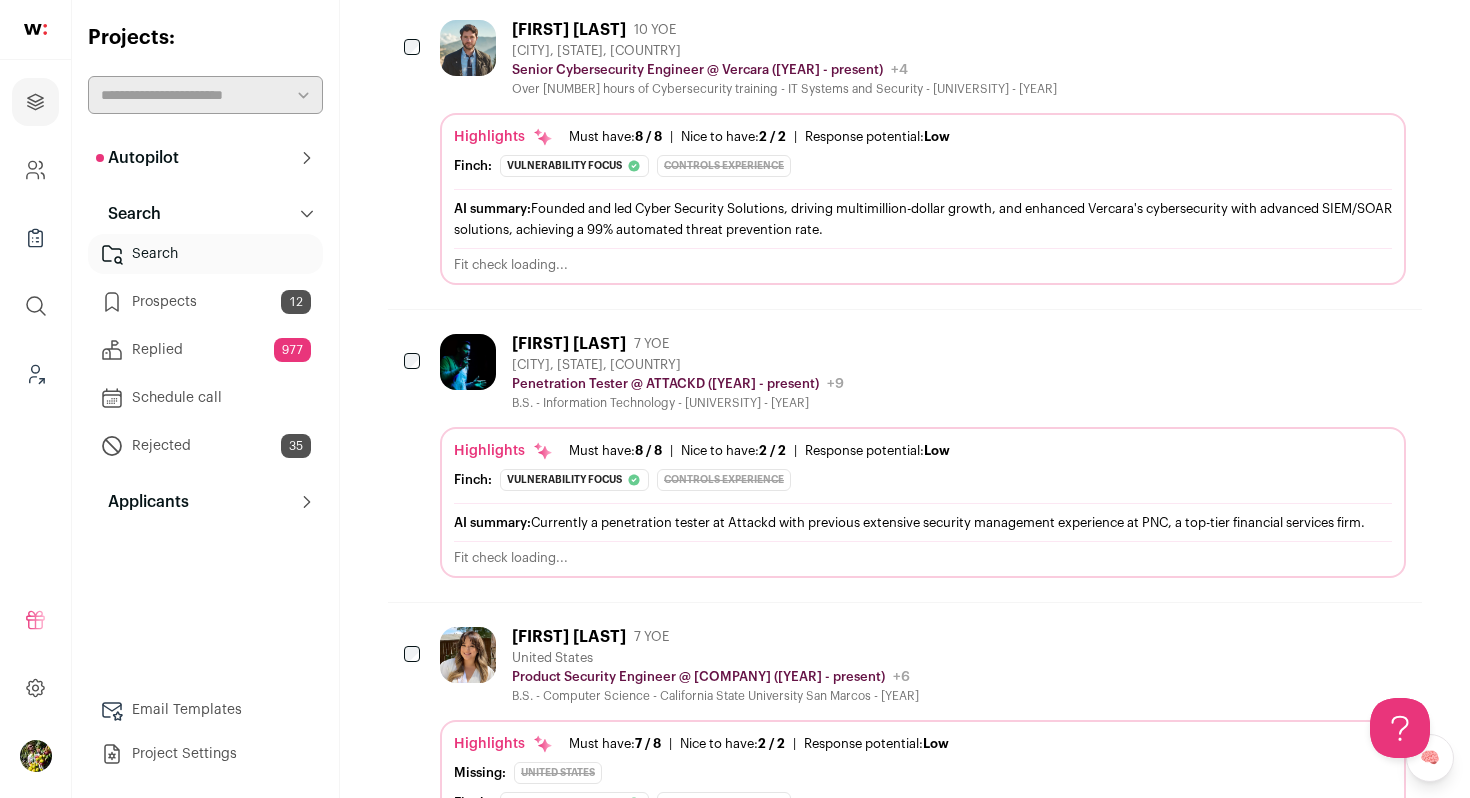 scroll, scrollTop: 1791, scrollLeft: 0, axis: vertical 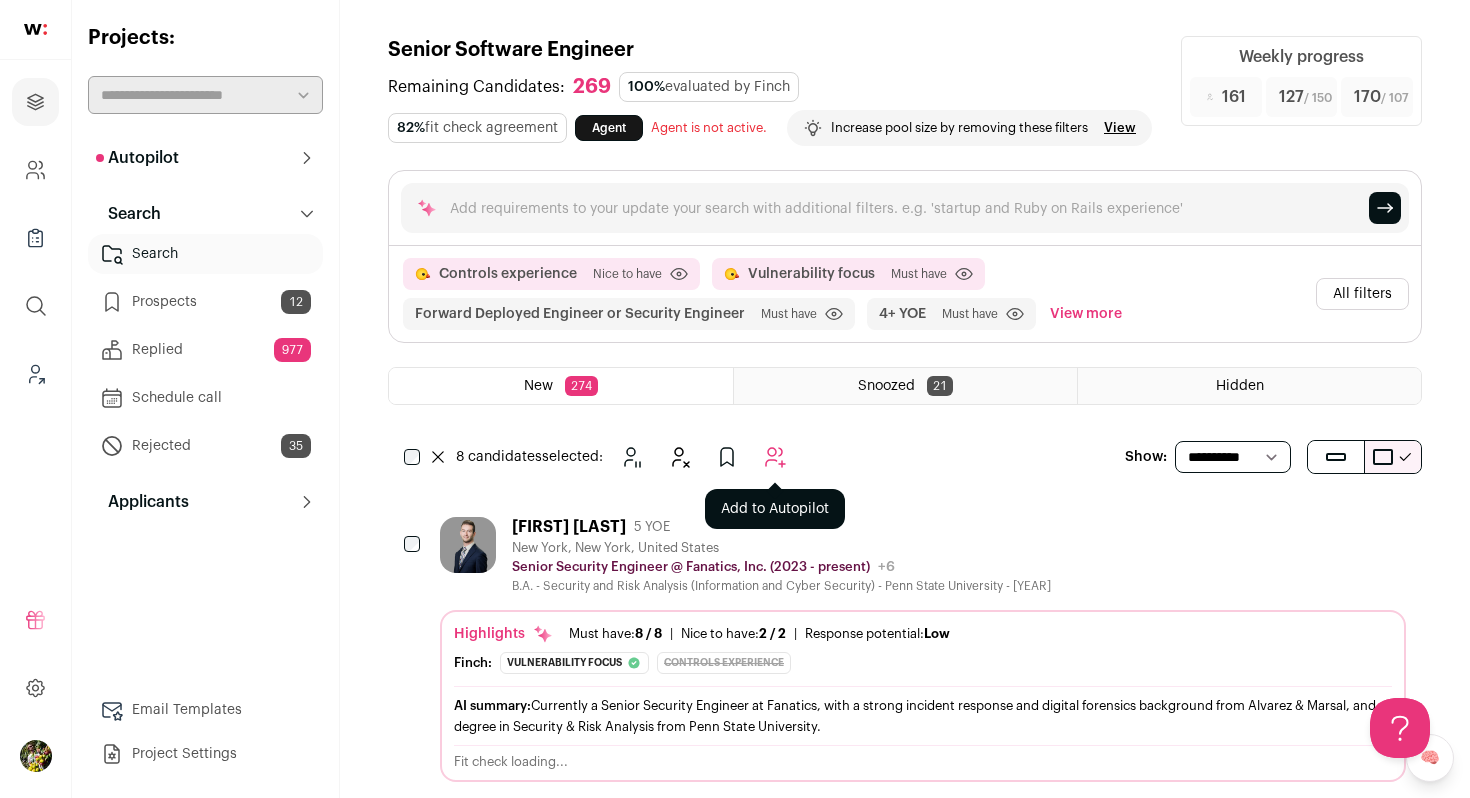 click 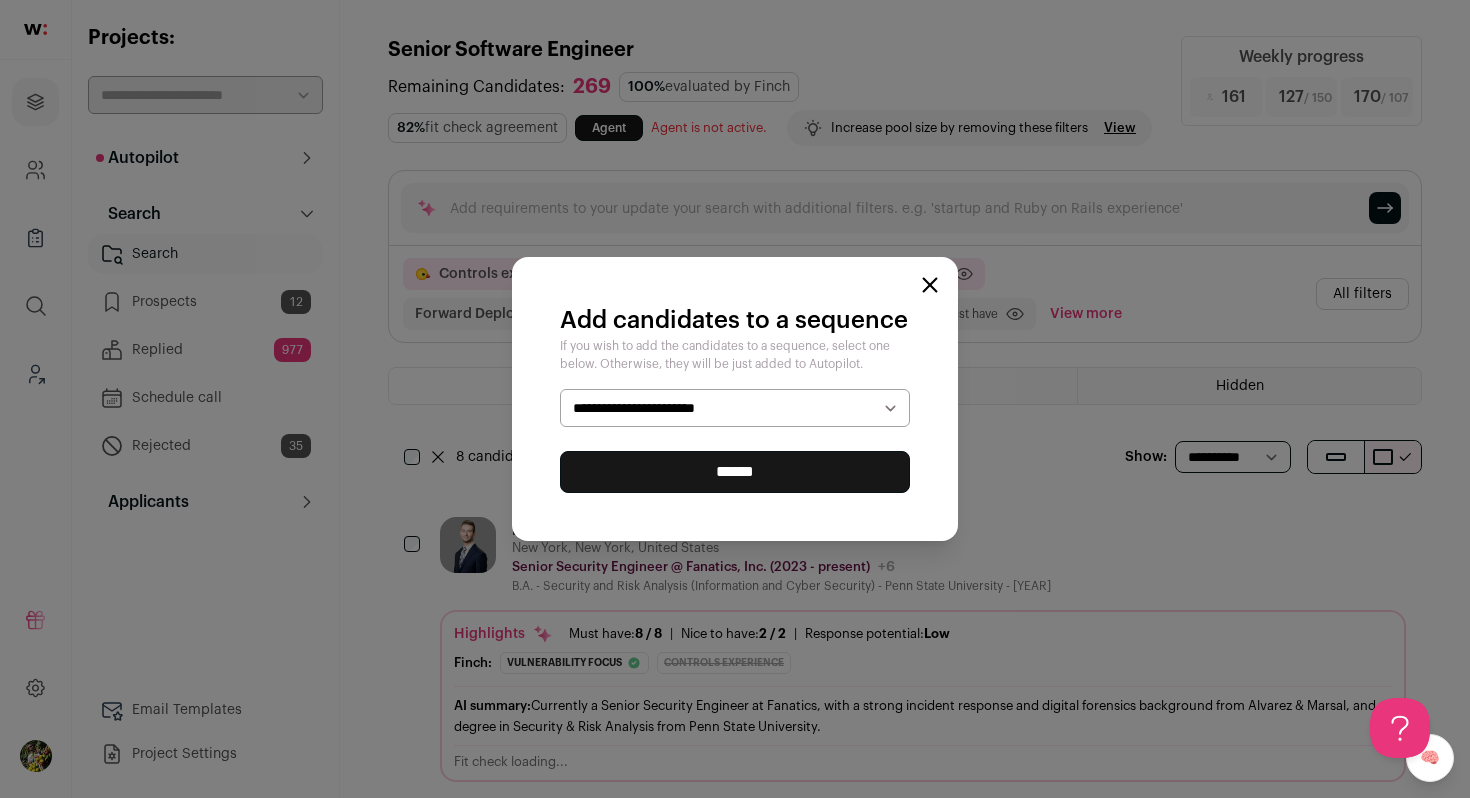 select on "*****" 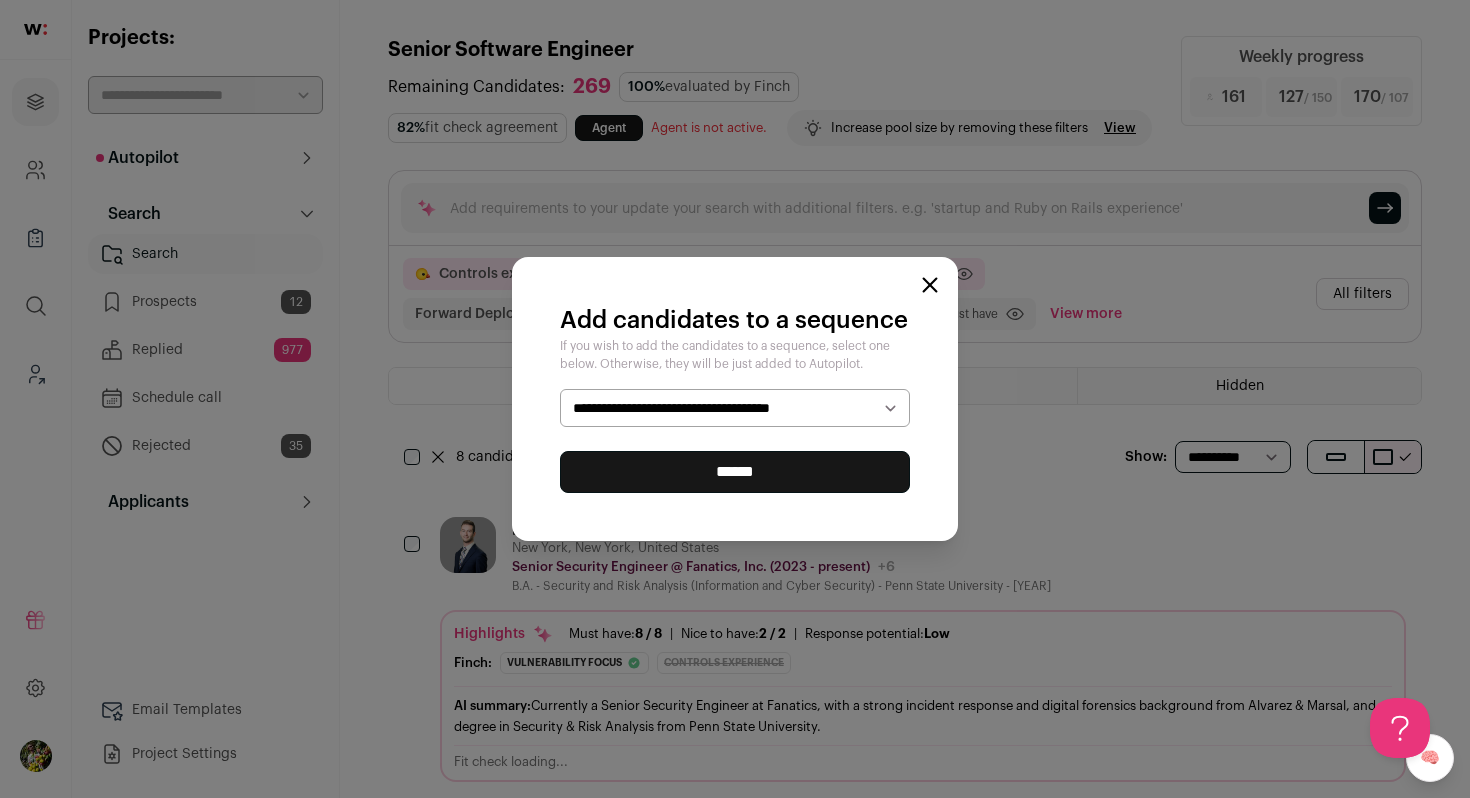 click on "******" at bounding box center (735, 472) 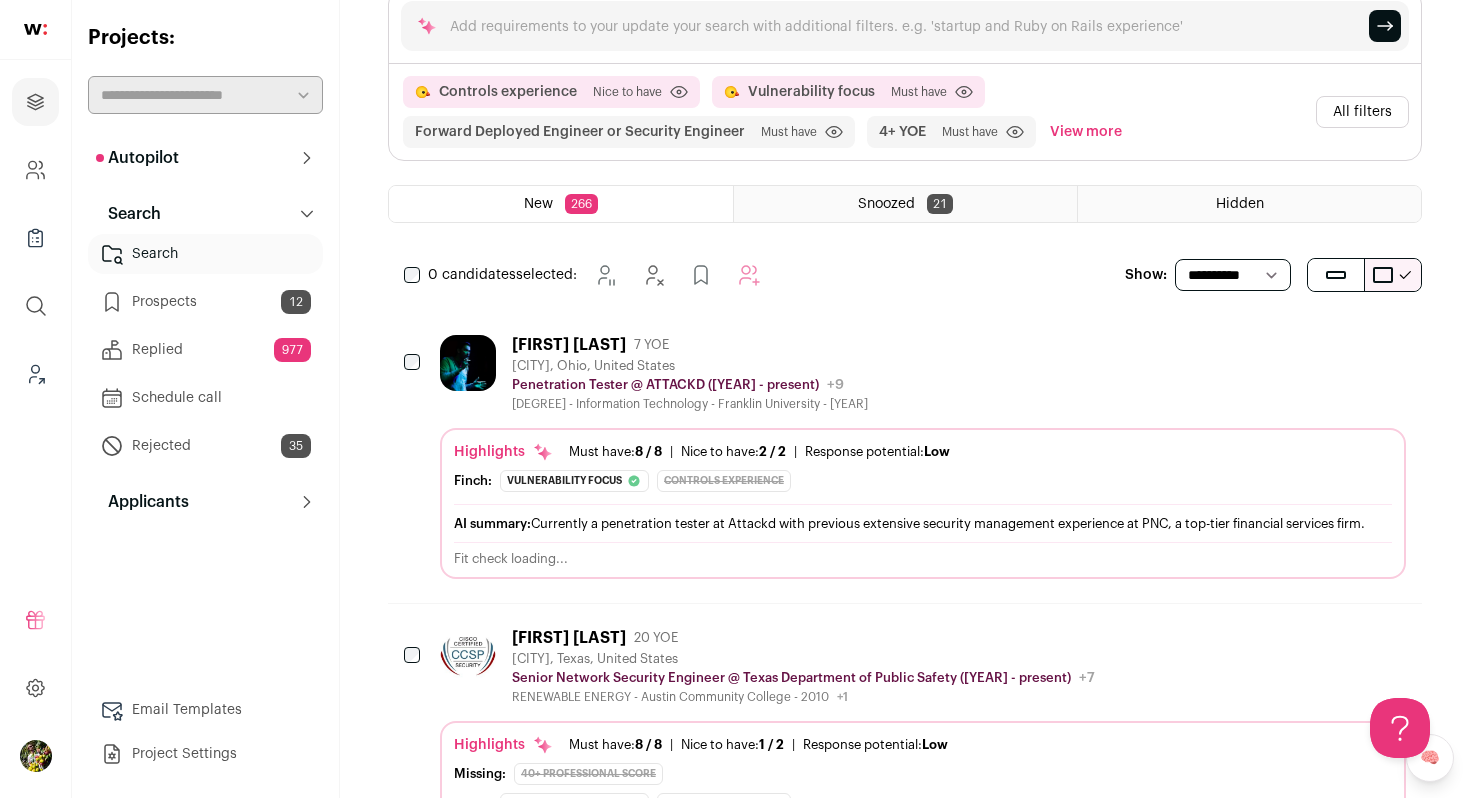 scroll, scrollTop: 192, scrollLeft: 0, axis: vertical 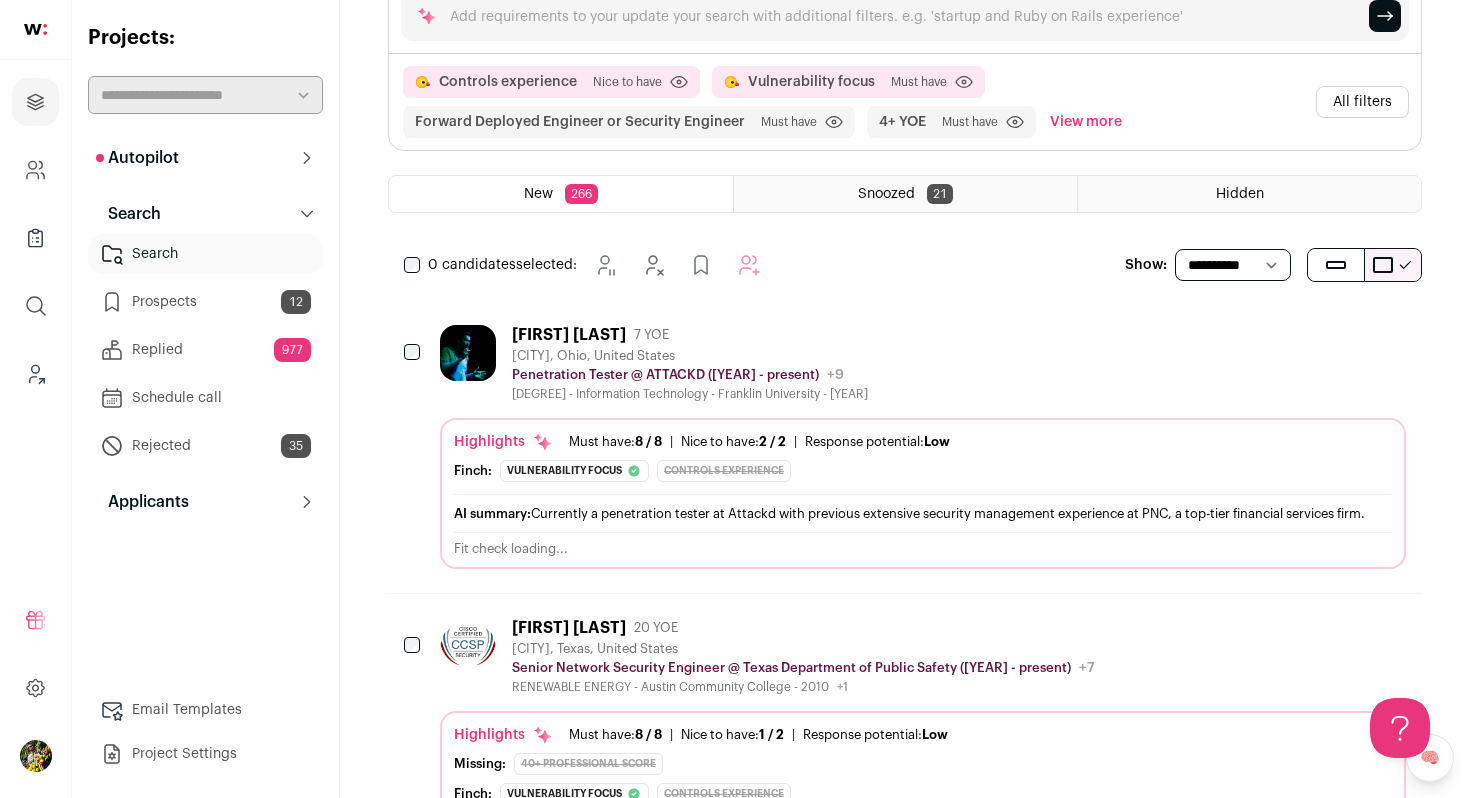 click 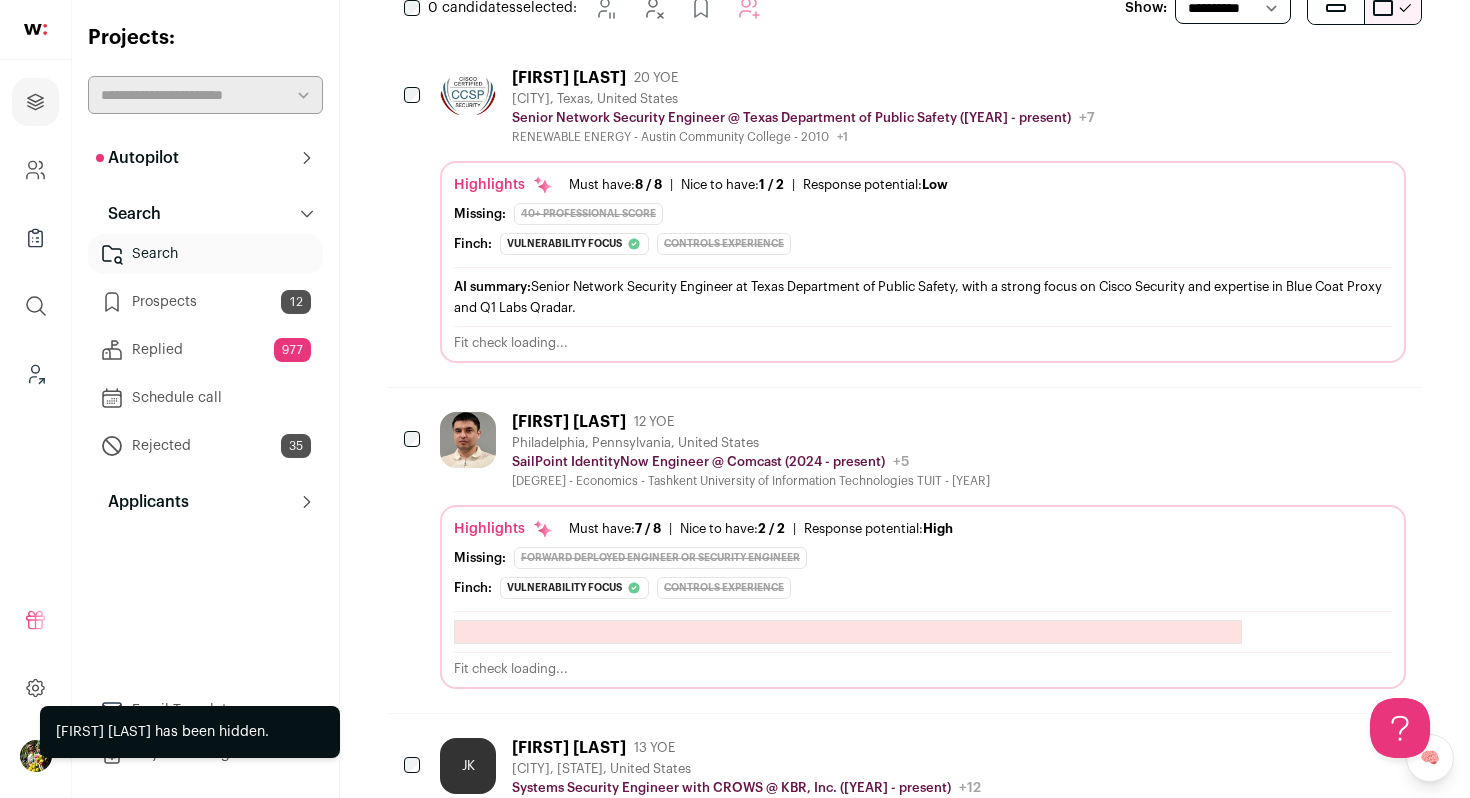 scroll, scrollTop: 453, scrollLeft: 0, axis: vertical 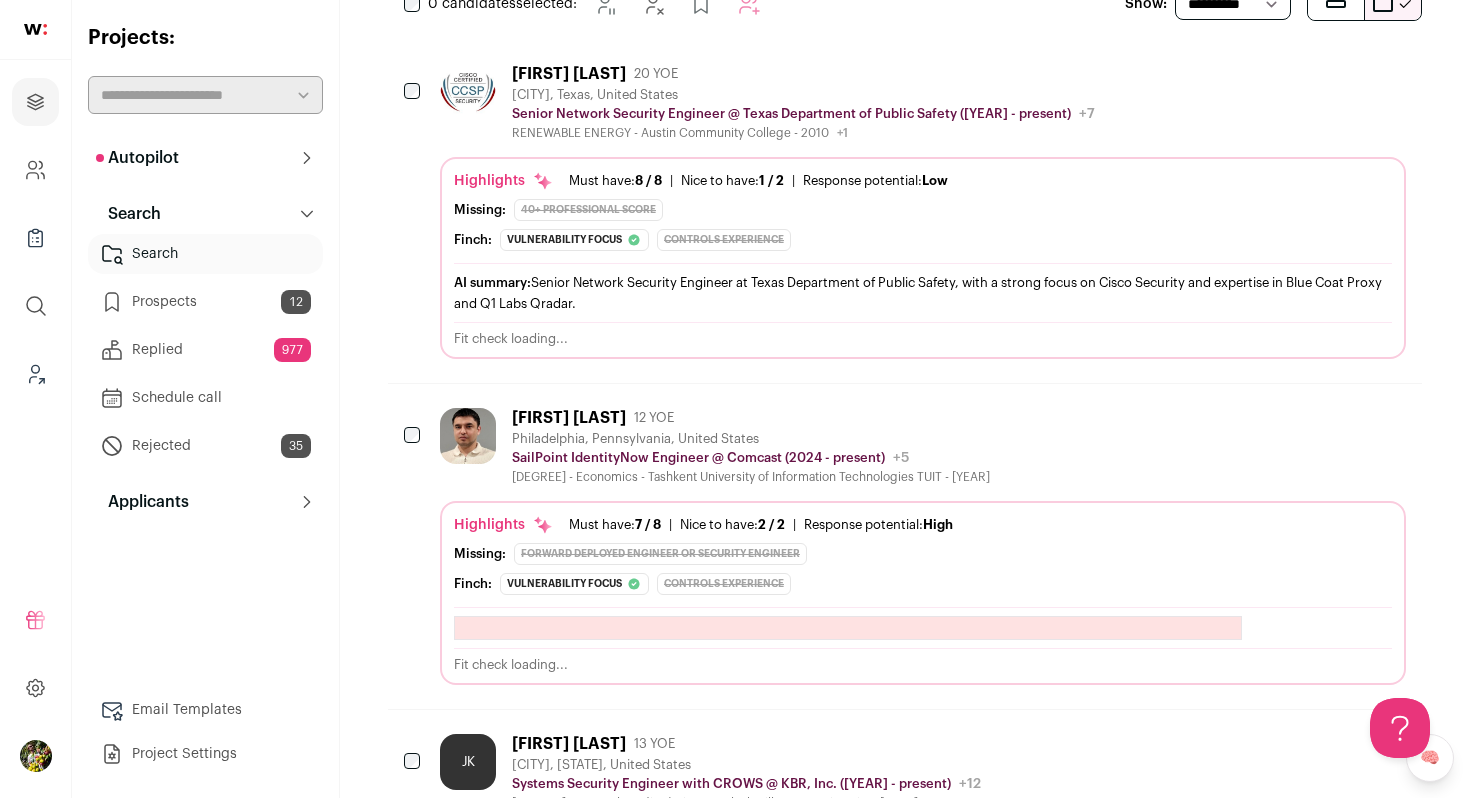 click on "Missing:
40+ professional score" at bounding box center [923, 210] 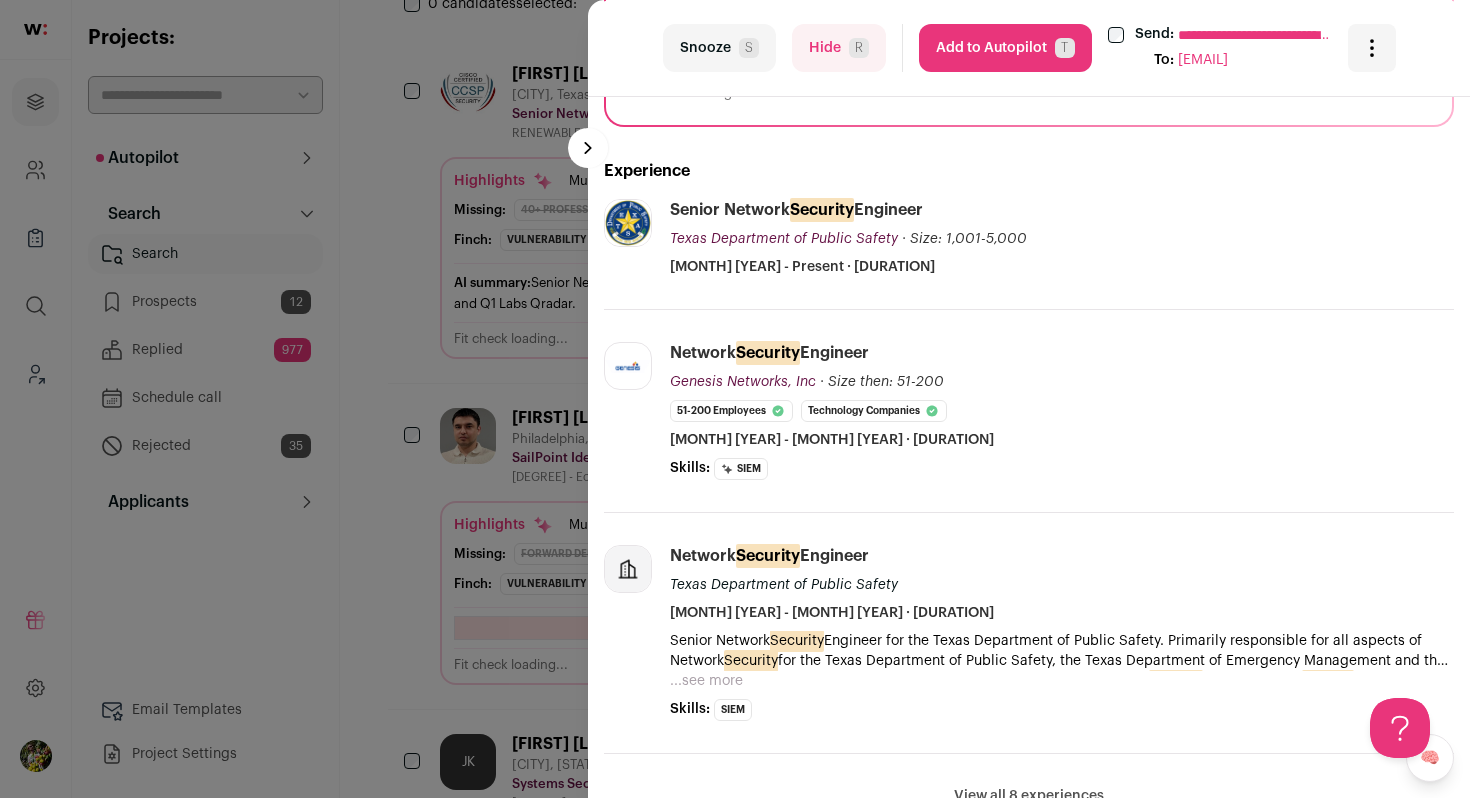 scroll, scrollTop: 441, scrollLeft: 0, axis: vertical 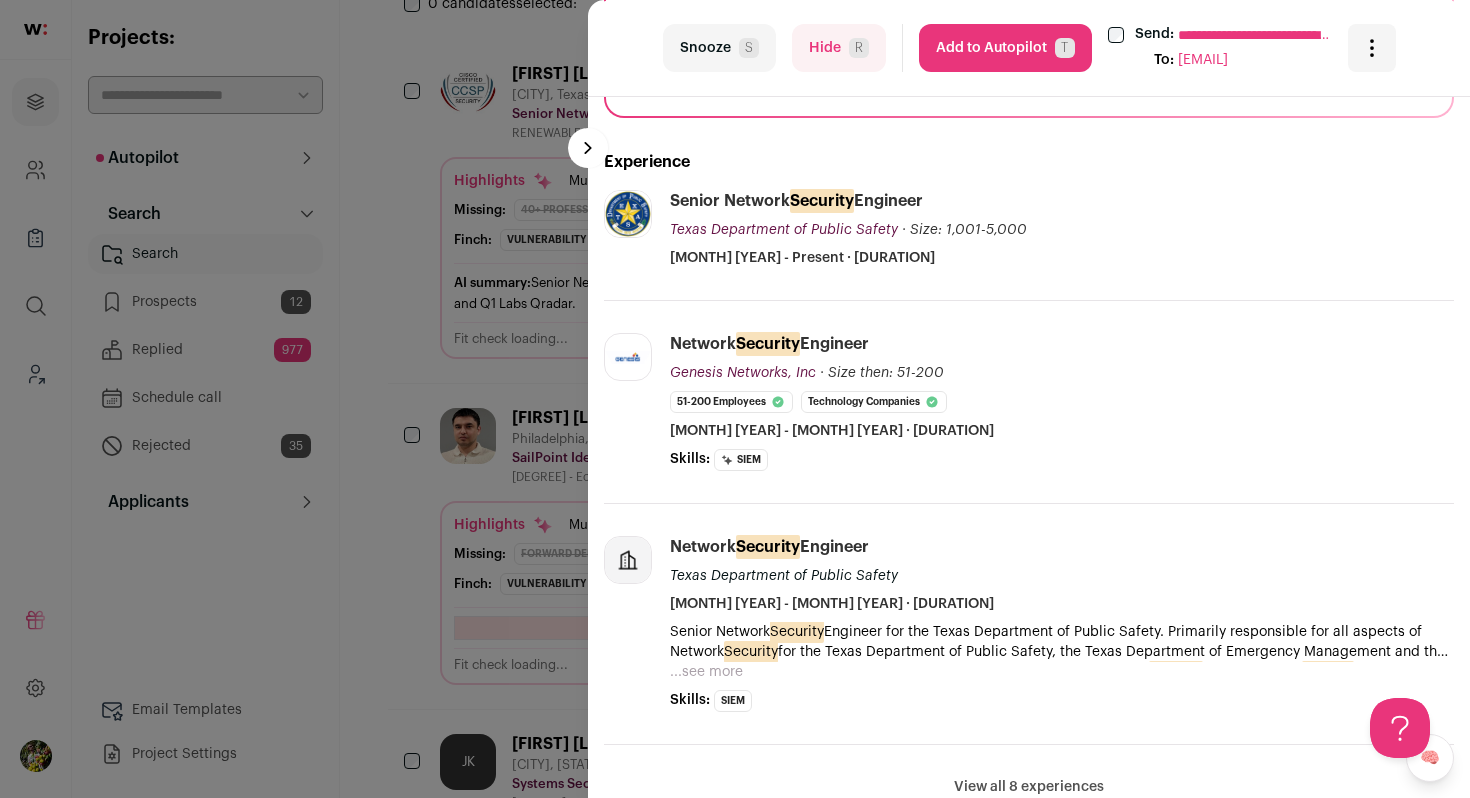 click on "R" at bounding box center [859, 48] 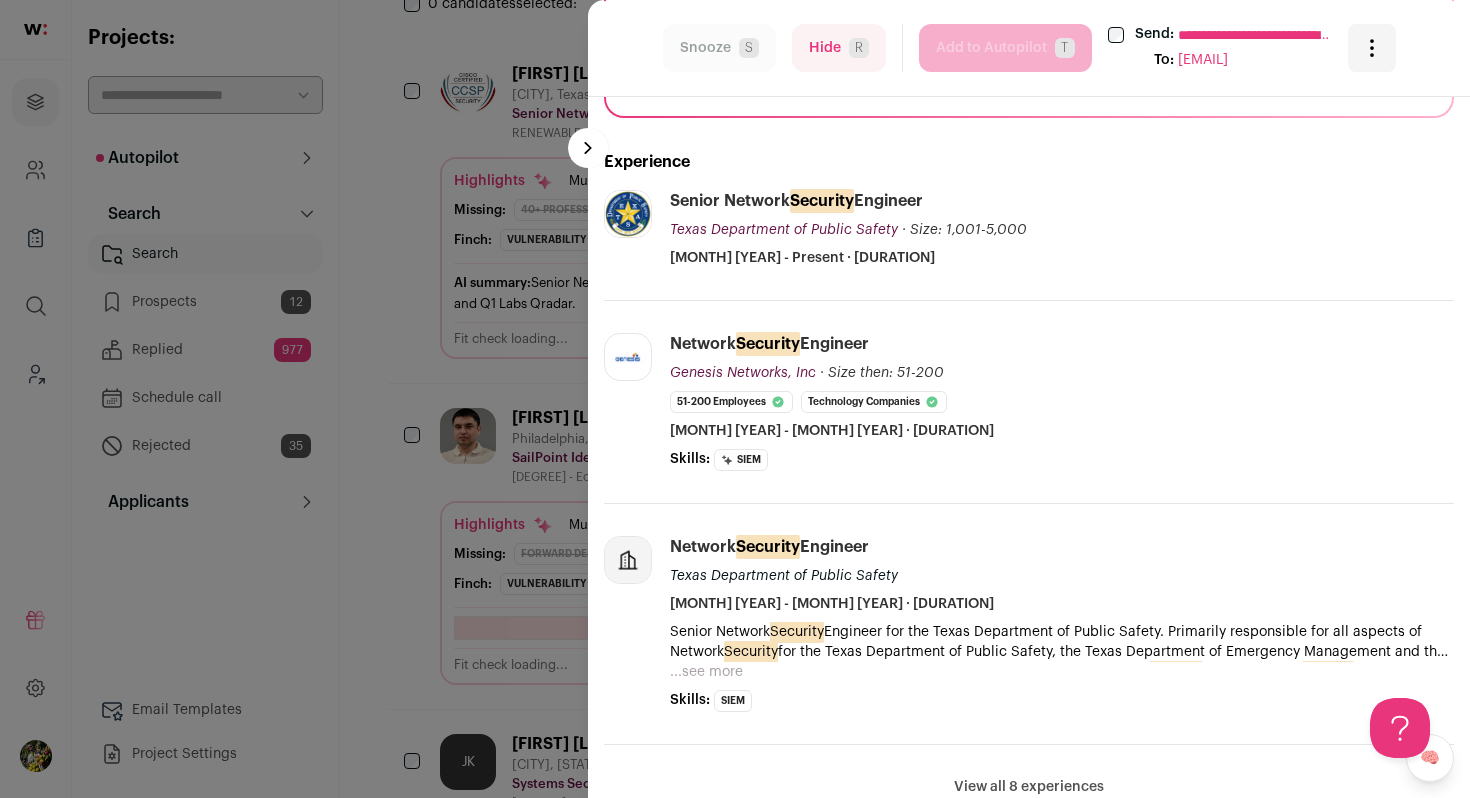 click on "**********" at bounding box center (735, 399) 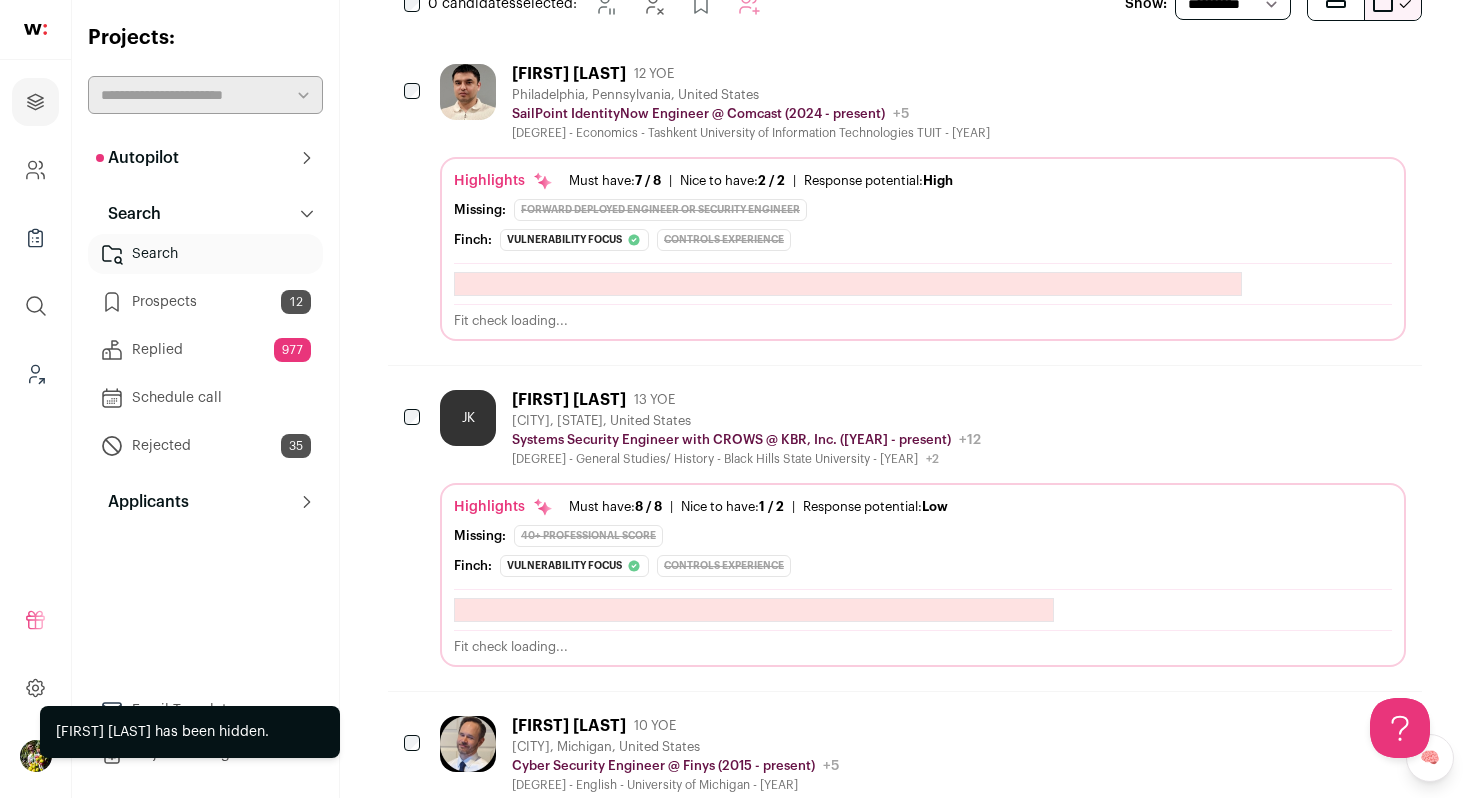 click 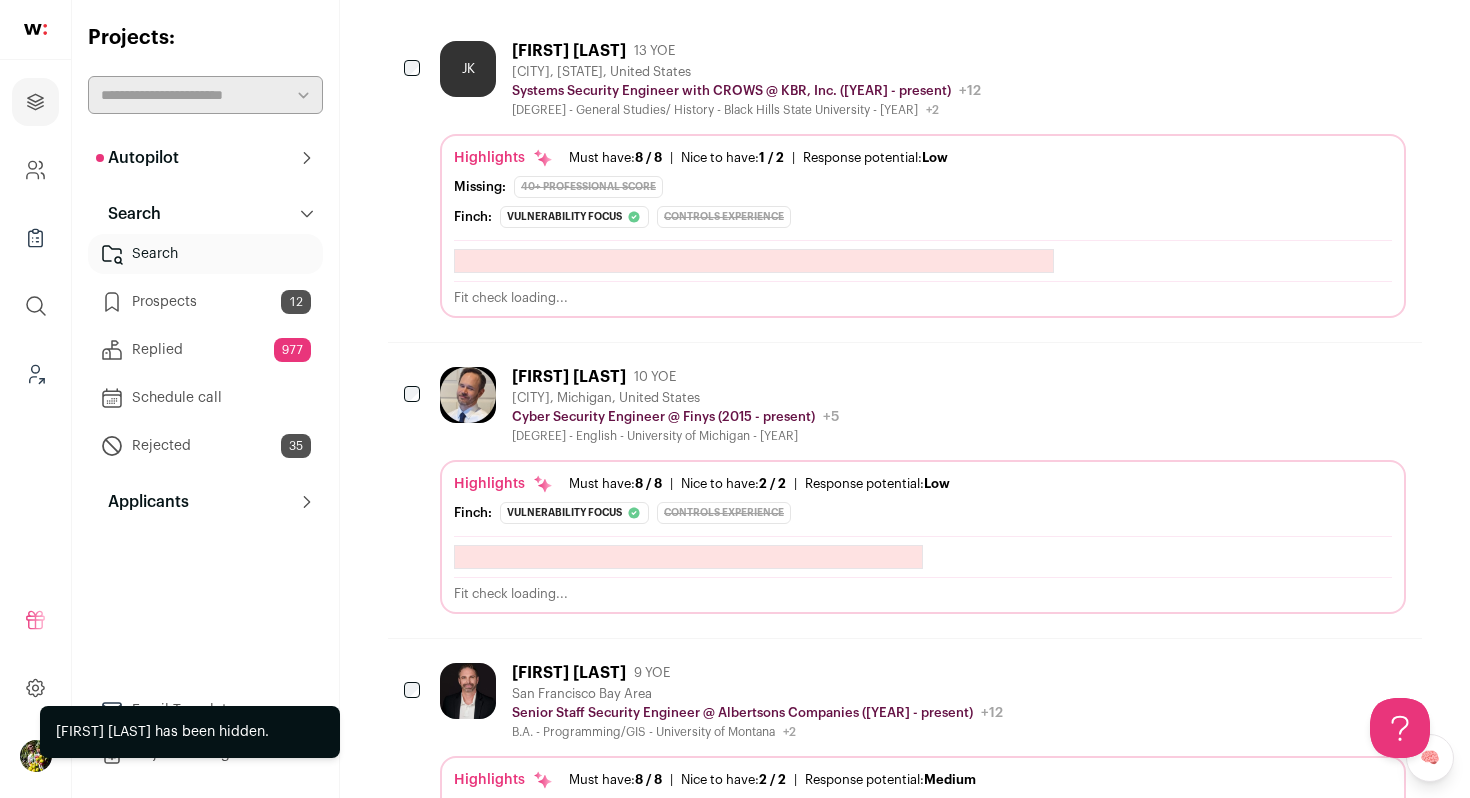 scroll, scrollTop: 0, scrollLeft: 0, axis: both 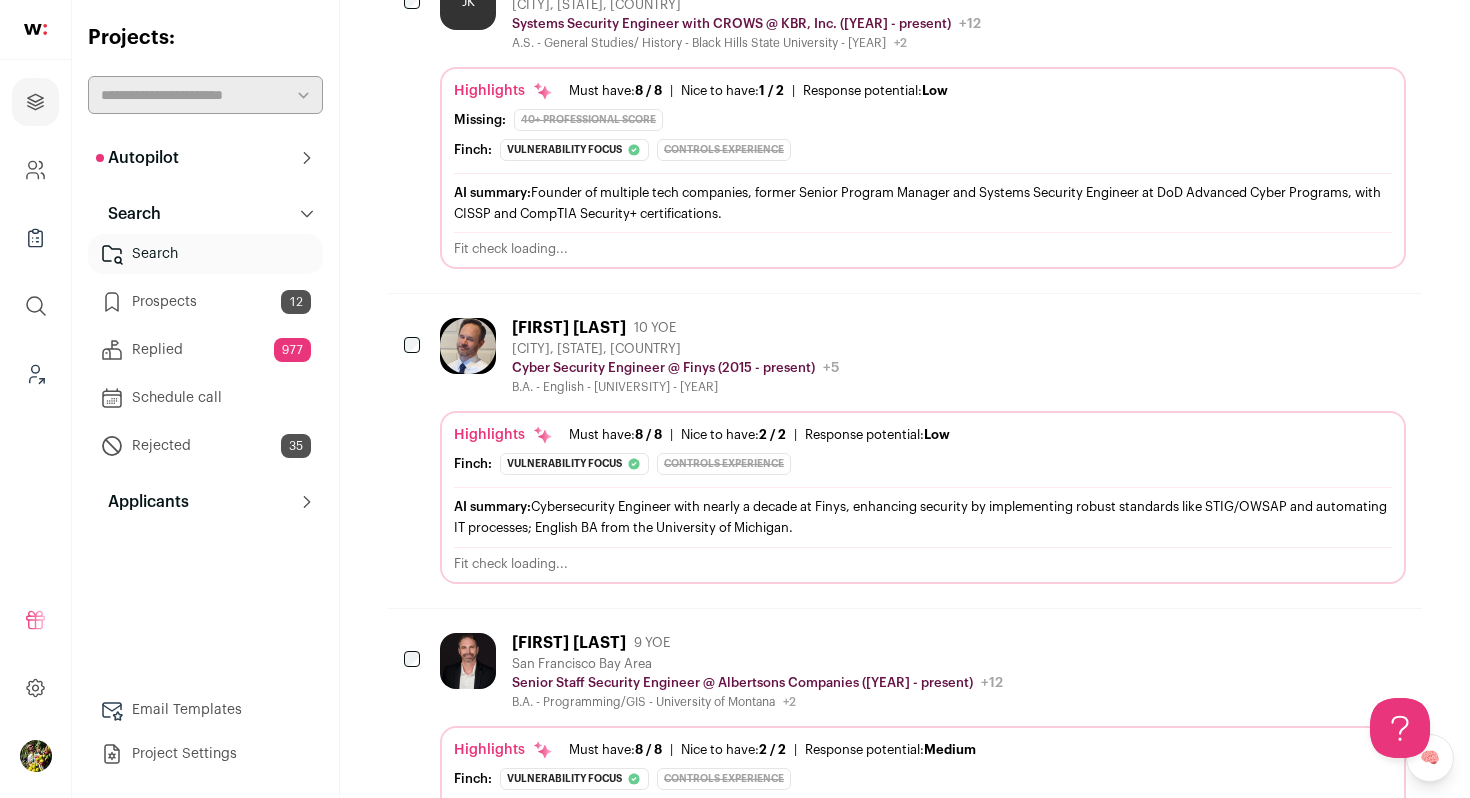 click on "AI summary:  Founder of multiple tech companies, former Senior Program Manager and Systems Security Engineer at DoD Advanced Cyber Programs, with CISSP and CompTIA Security+ certifications." at bounding box center (923, 203) 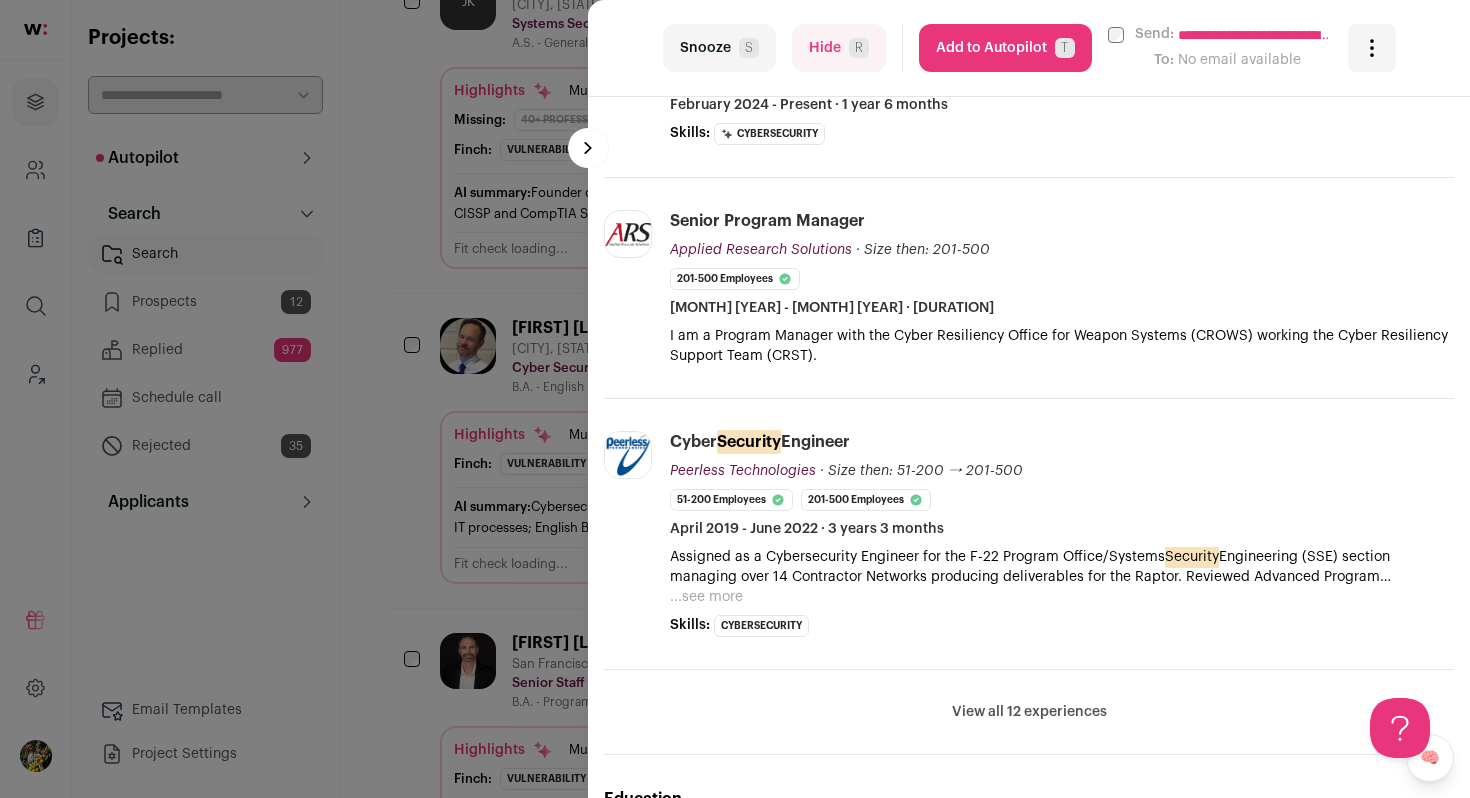 scroll, scrollTop: 692, scrollLeft: 0, axis: vertical 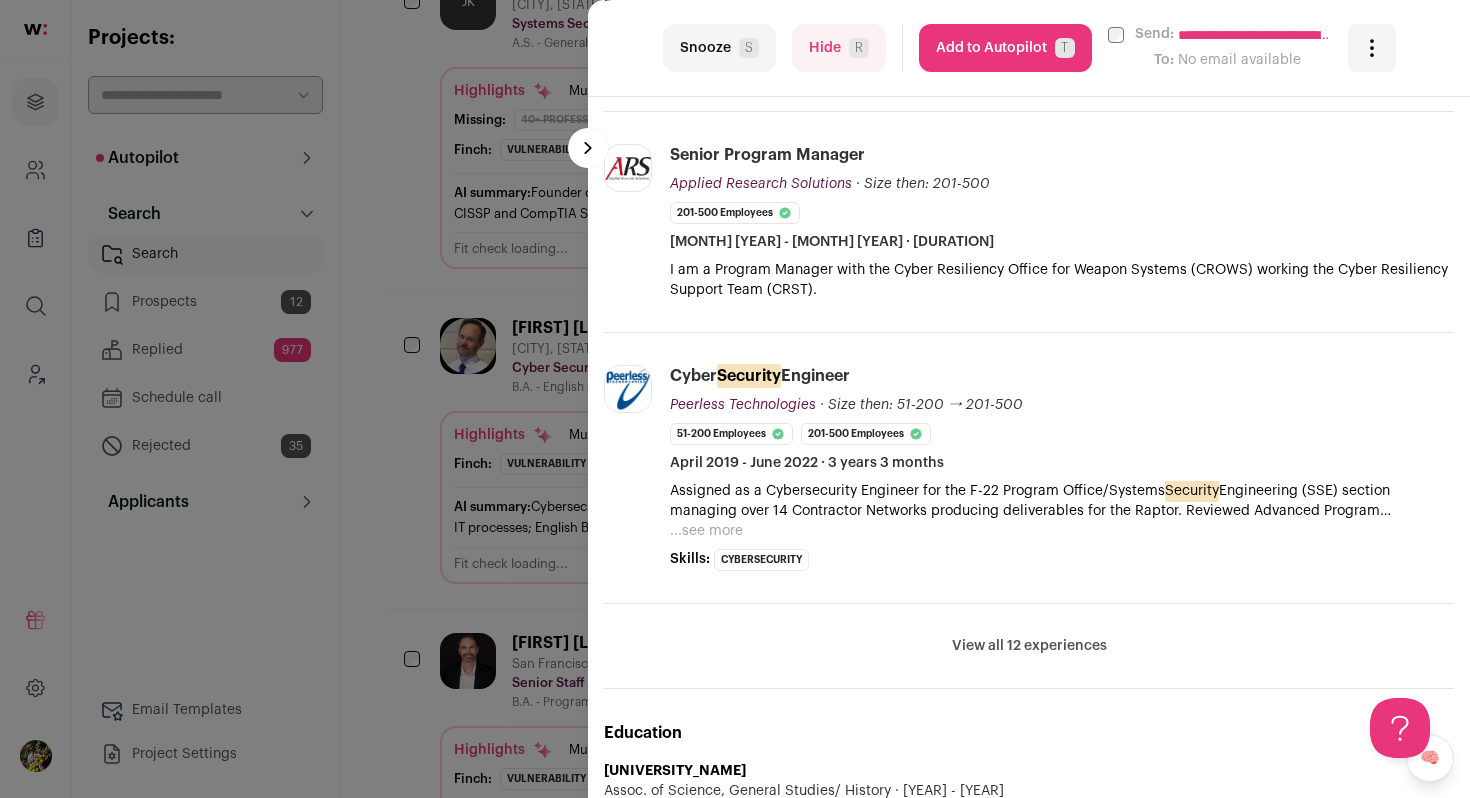 click on "View all 12 experiences" at bounding box center (1029, 646) 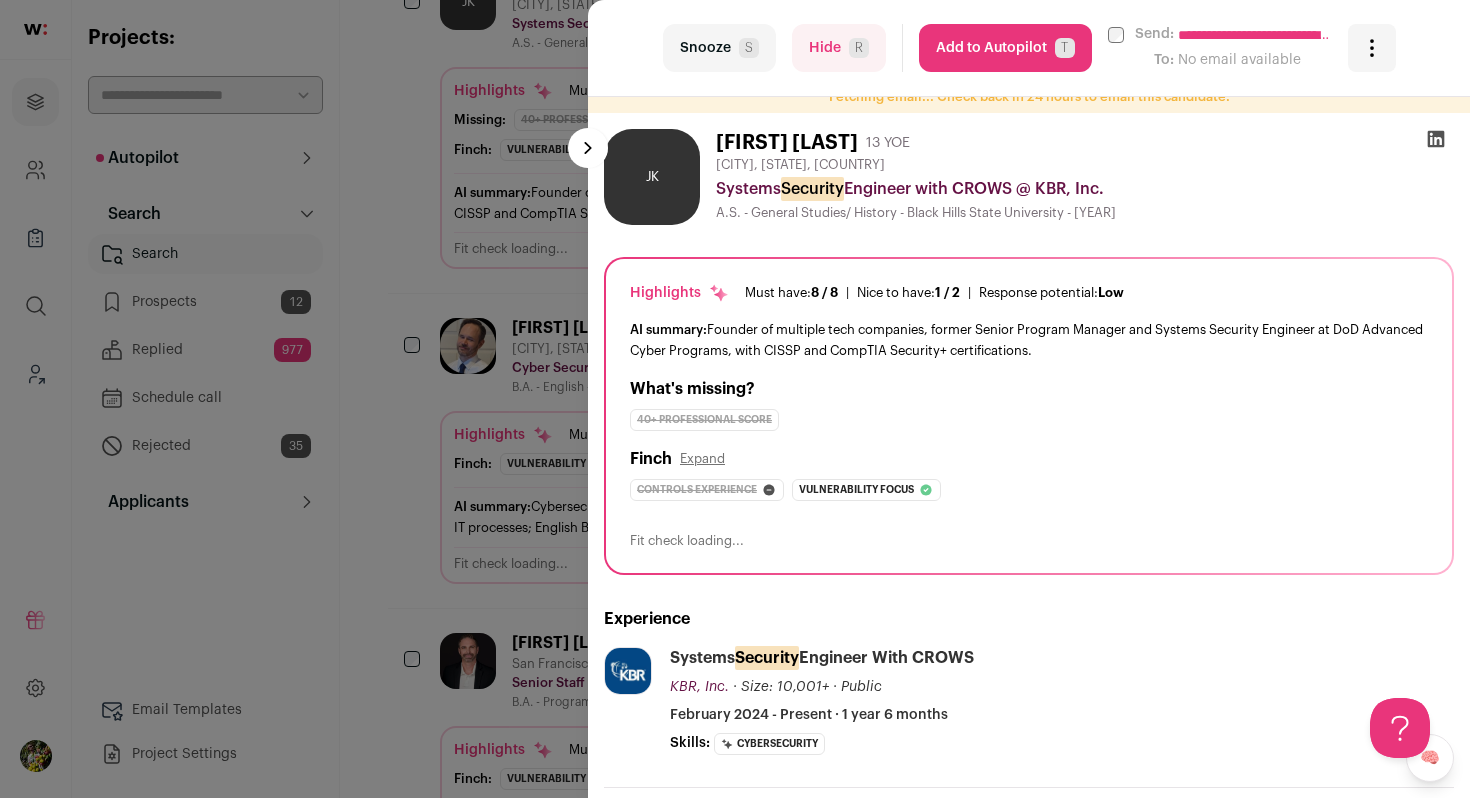scroll, scrollTop: 0, scrollLeft: 0, axis: both 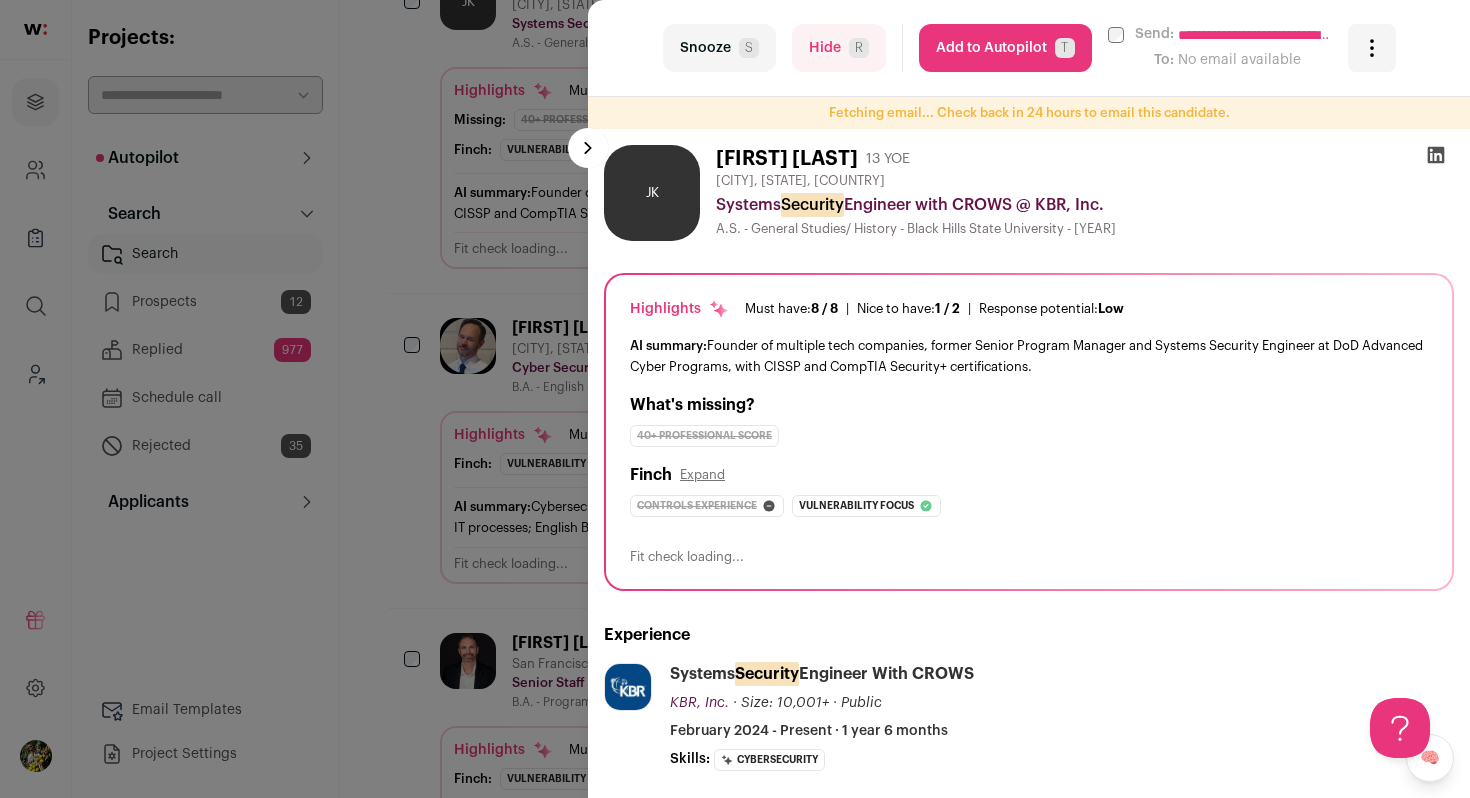 click on "Hide
R" at bounding box center (839, 48) 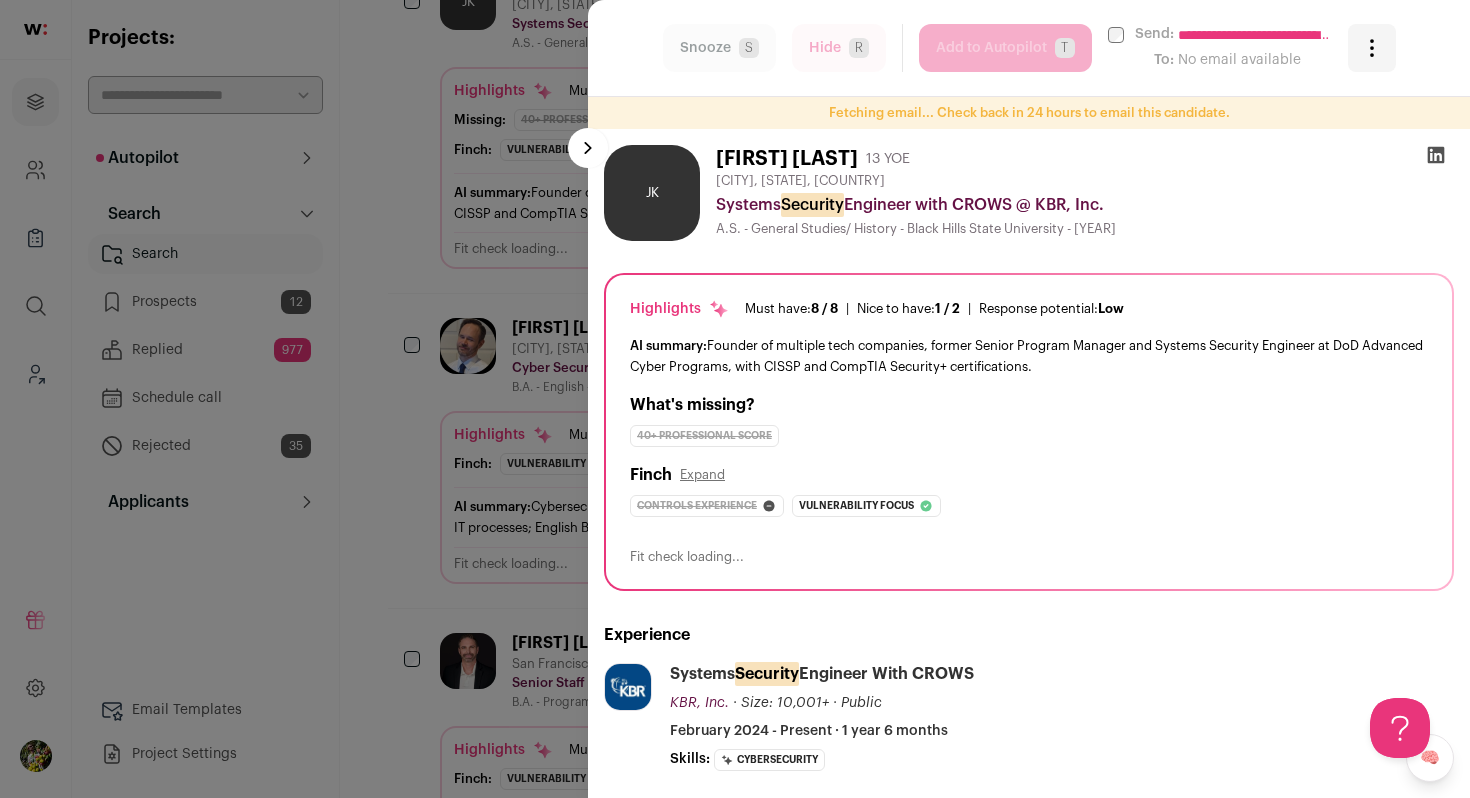 click on "**********" at bounding box center [735, 399] 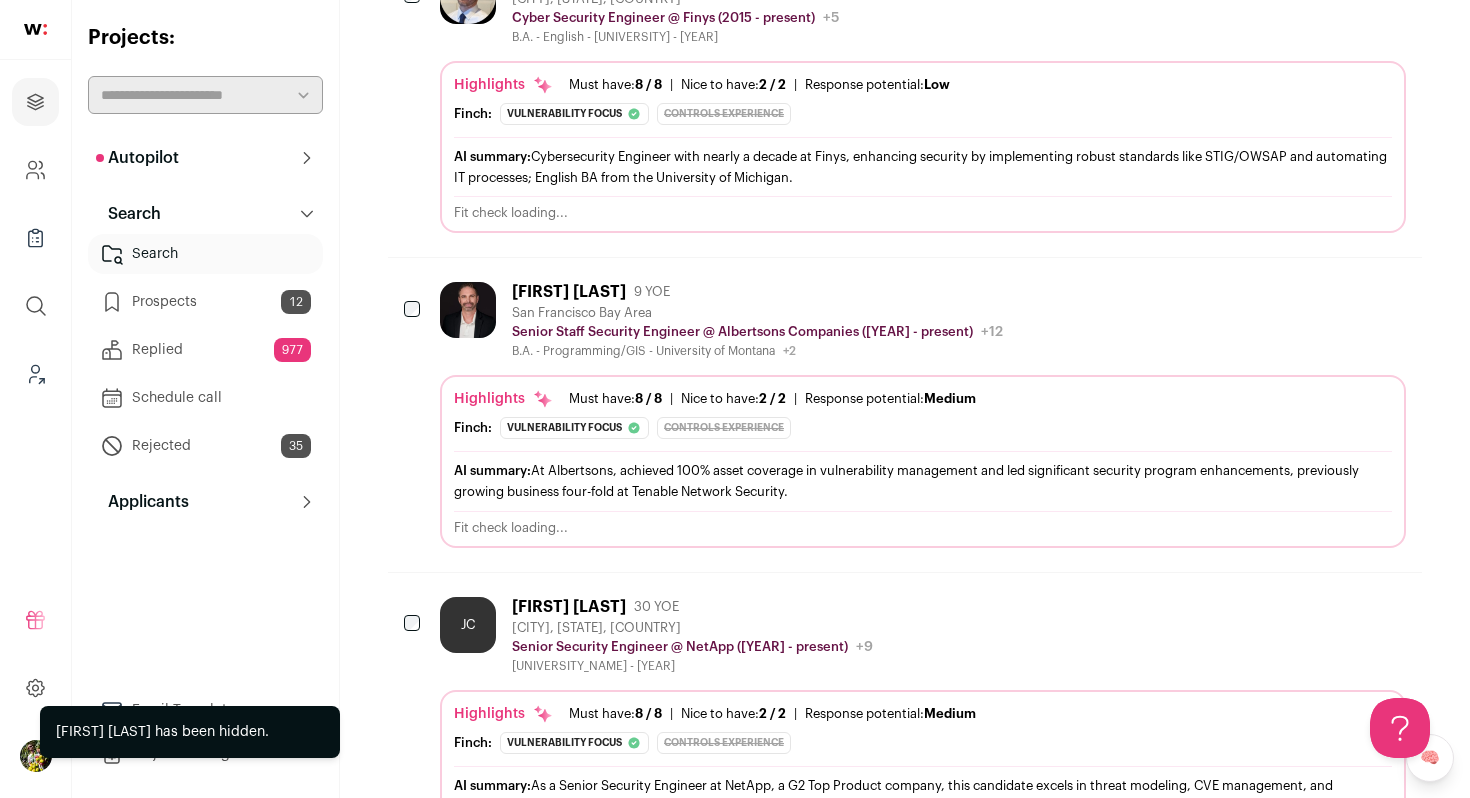 scroll, scrollTop: 446, scrollLeft: 0, axis: vertical 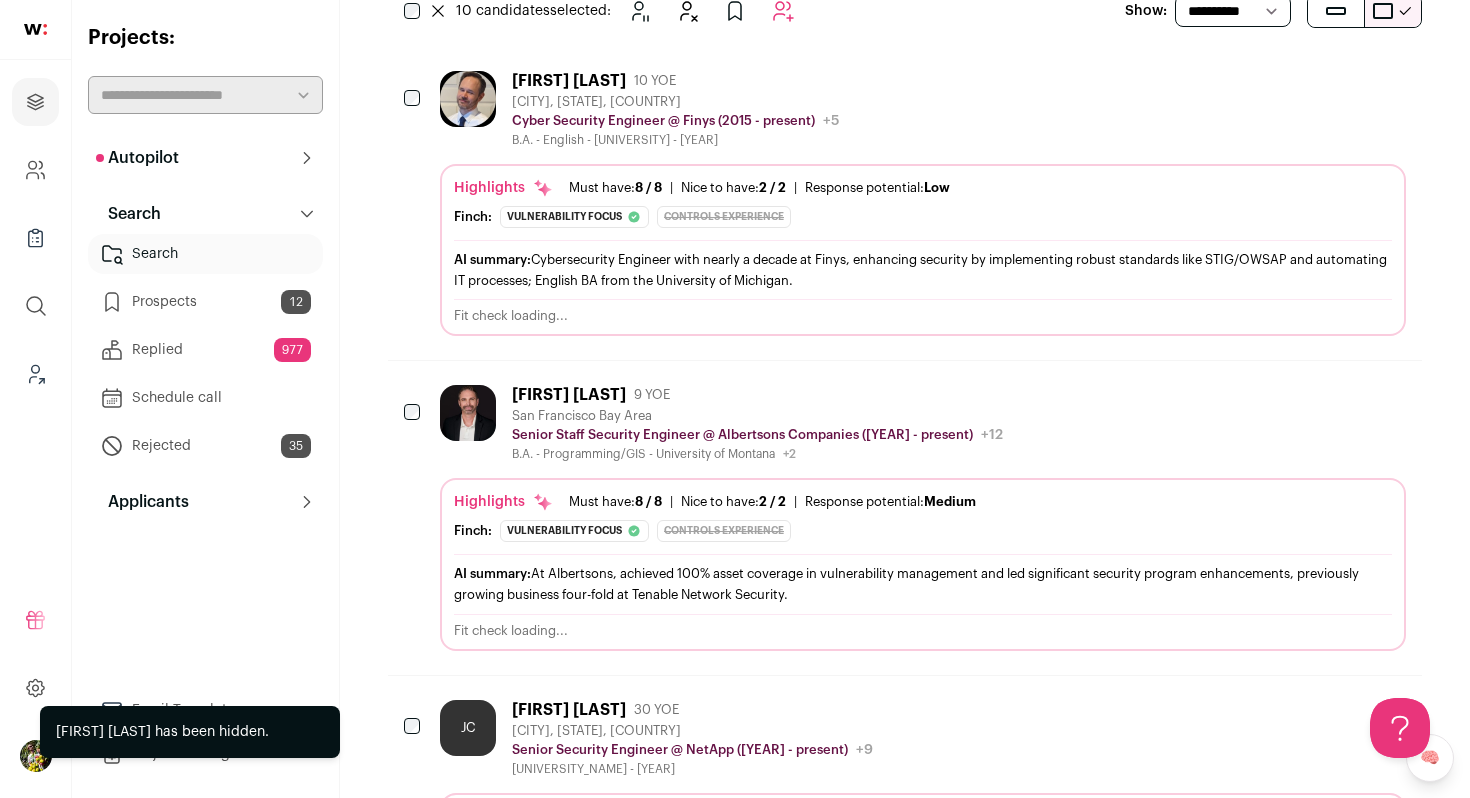 click on "AI summary:  Cybersecurity Engineer with nearly a decade at Finys, enhancing security by implementing robust standards like STIG/OWSAP and automating IT processes; English BA from the University of Michigan." at bounding box center [923, 270] 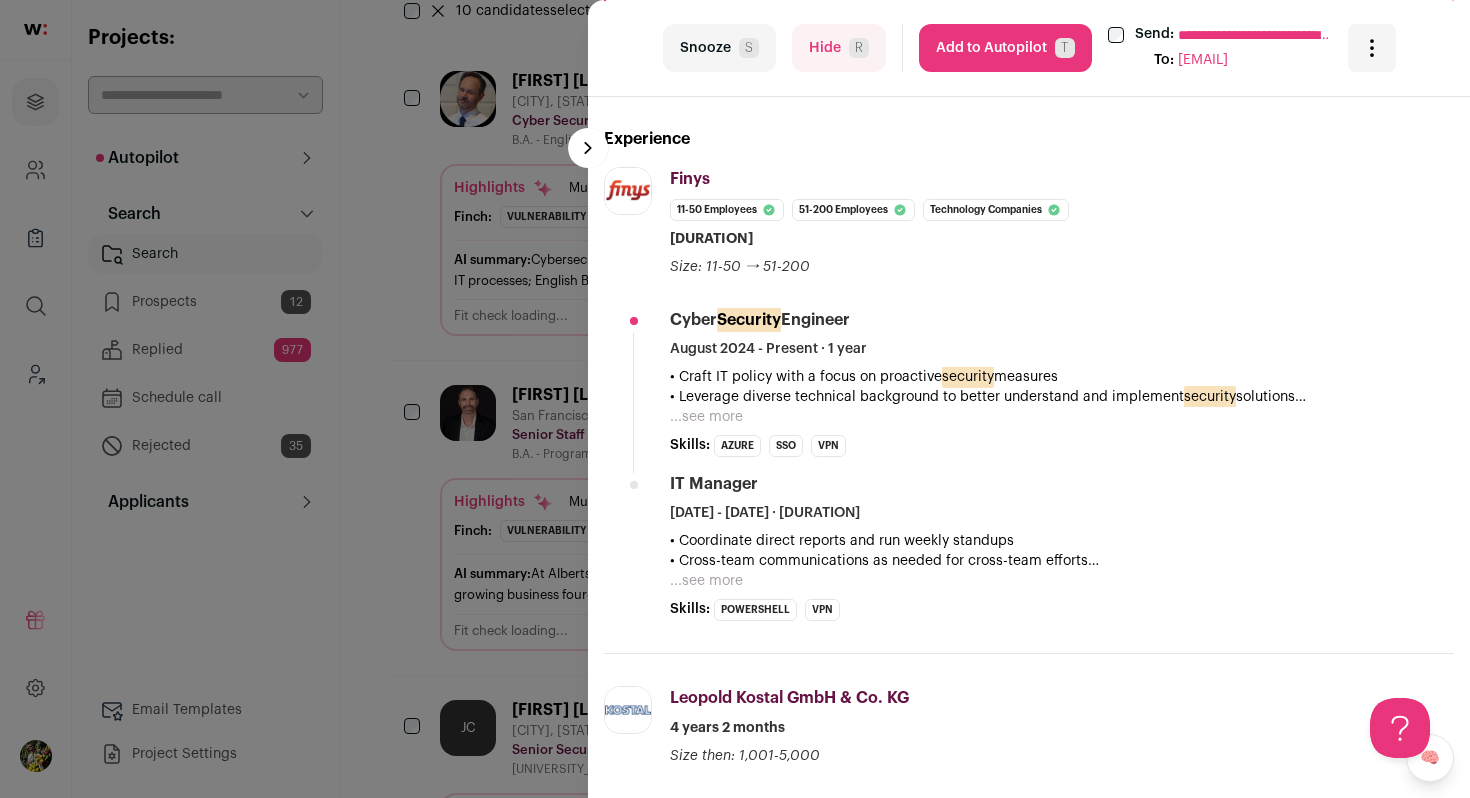 scroll, scrollTop: 408, scrollLeft: 0, axis: vertical 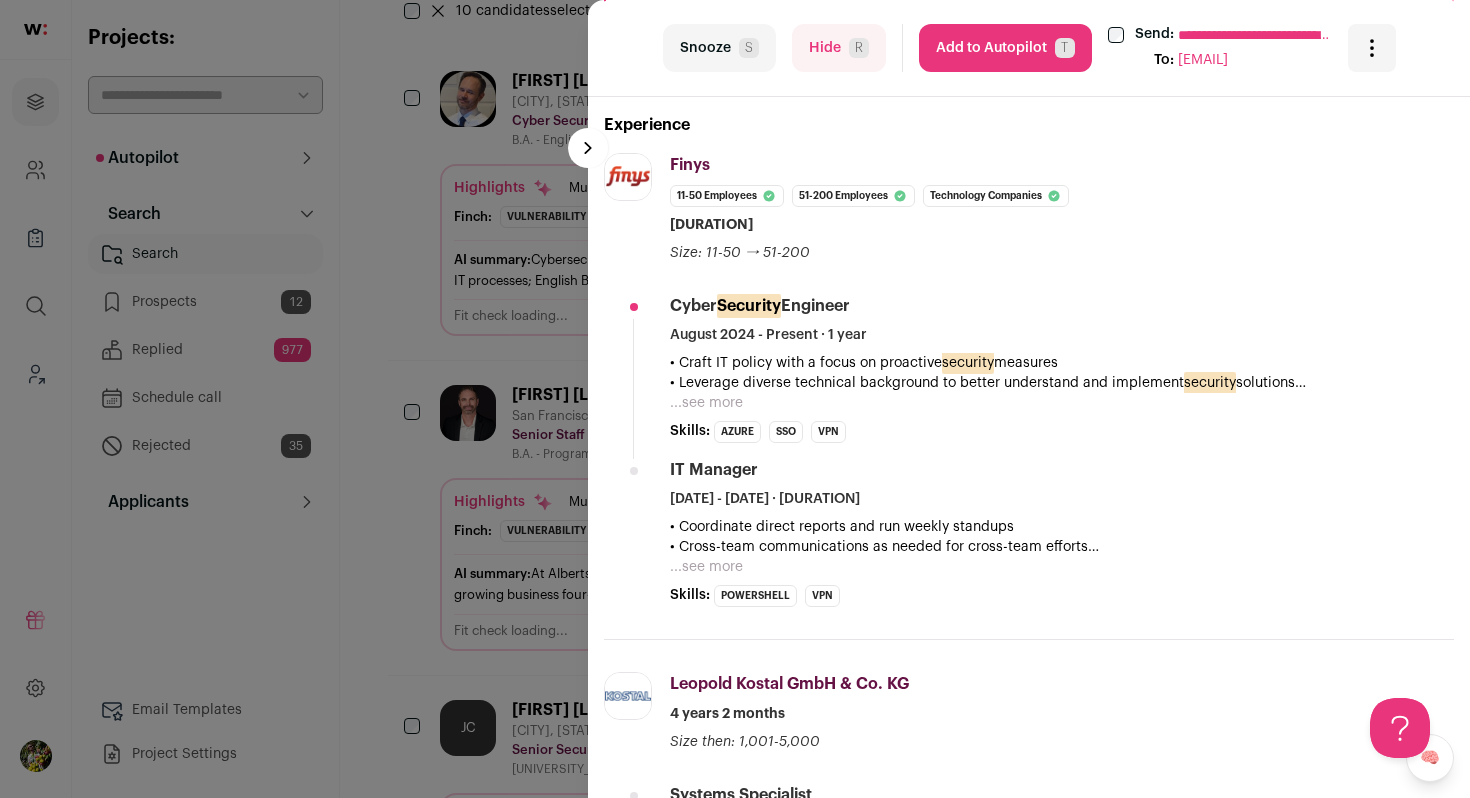 click on "...see more" at bounding box center (706, 403) 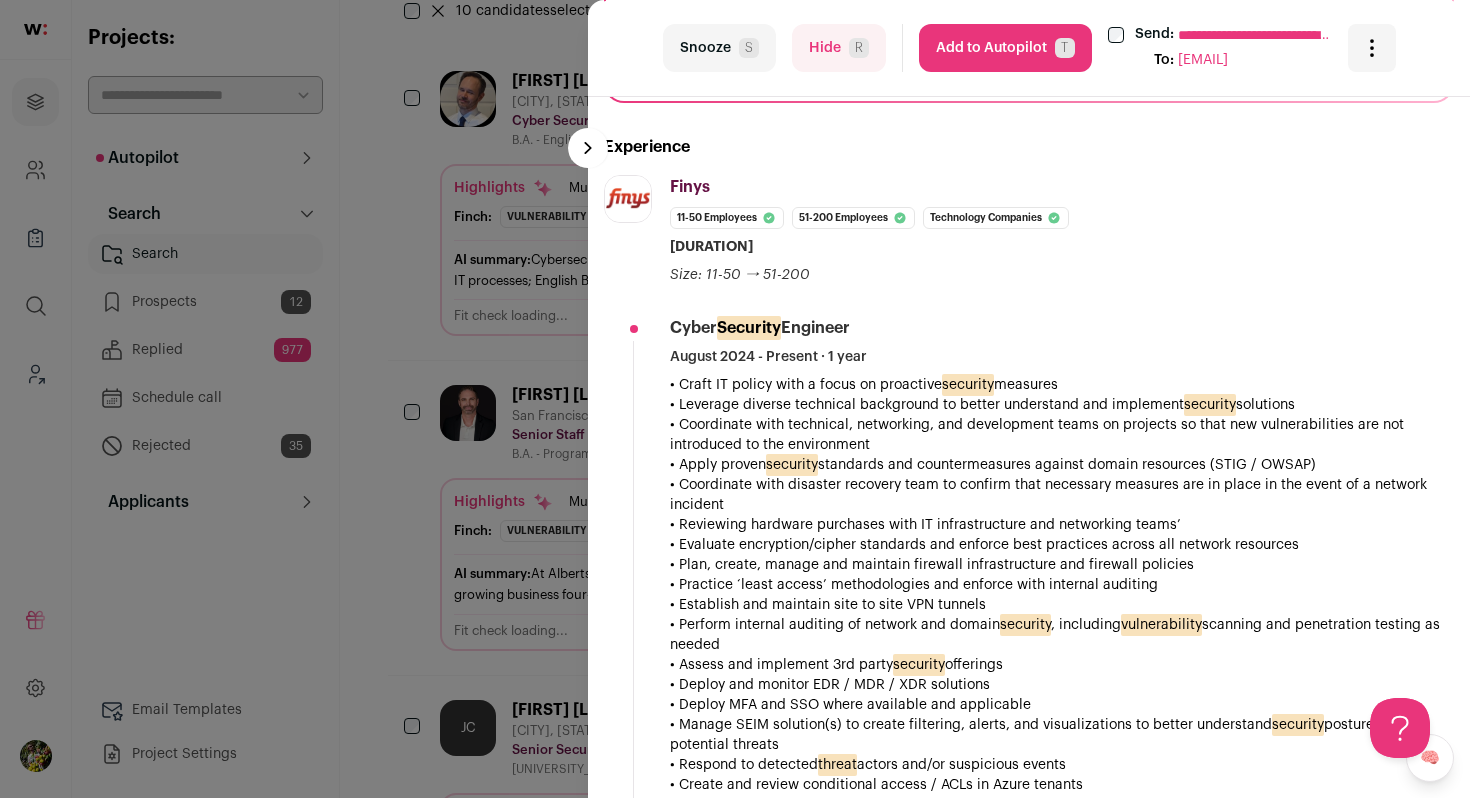scroll, scrollTop: 370, scrollLeft: 0, axis: vertical 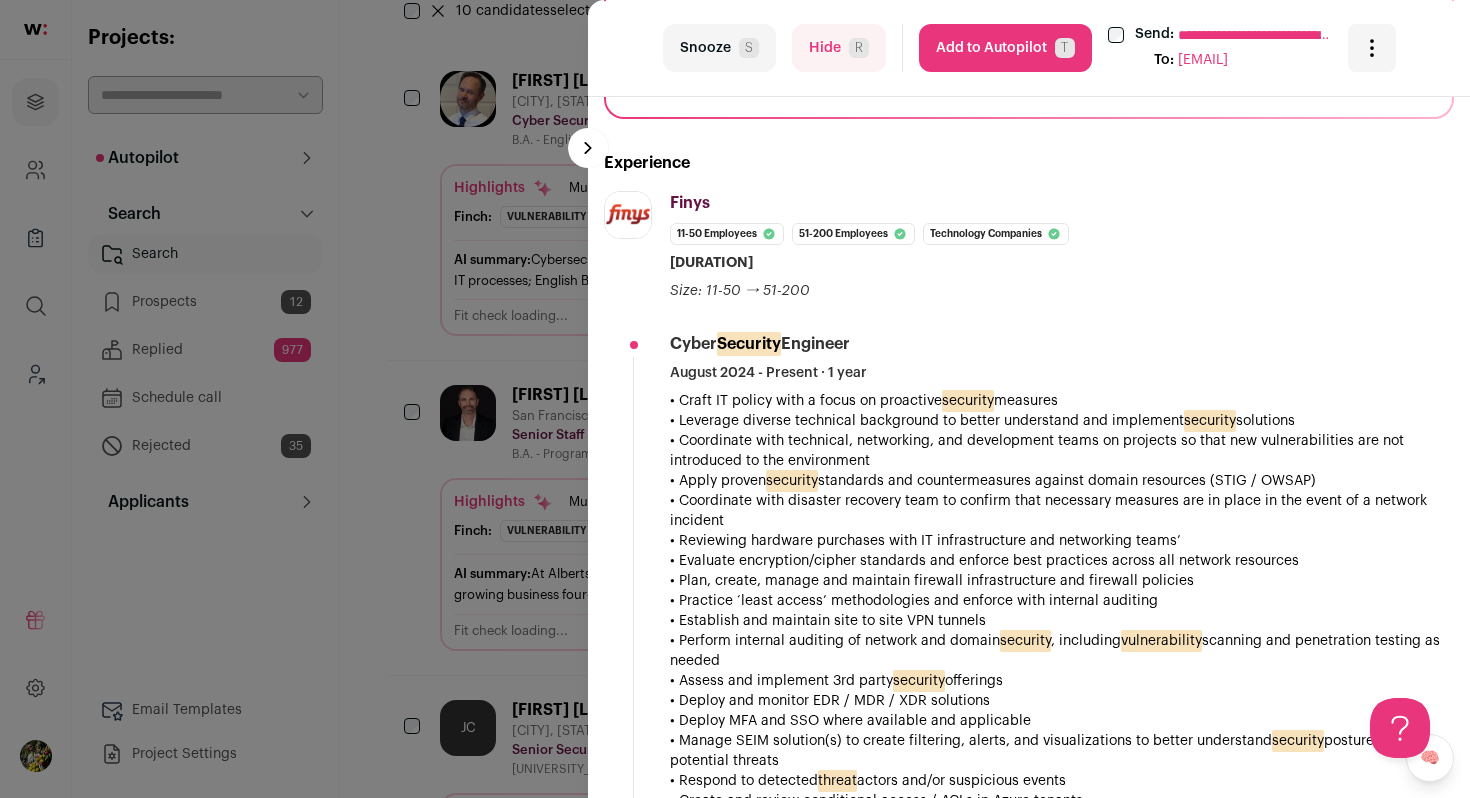 click on "Add to Autopilot
T" at bounding box center [1005, 48] 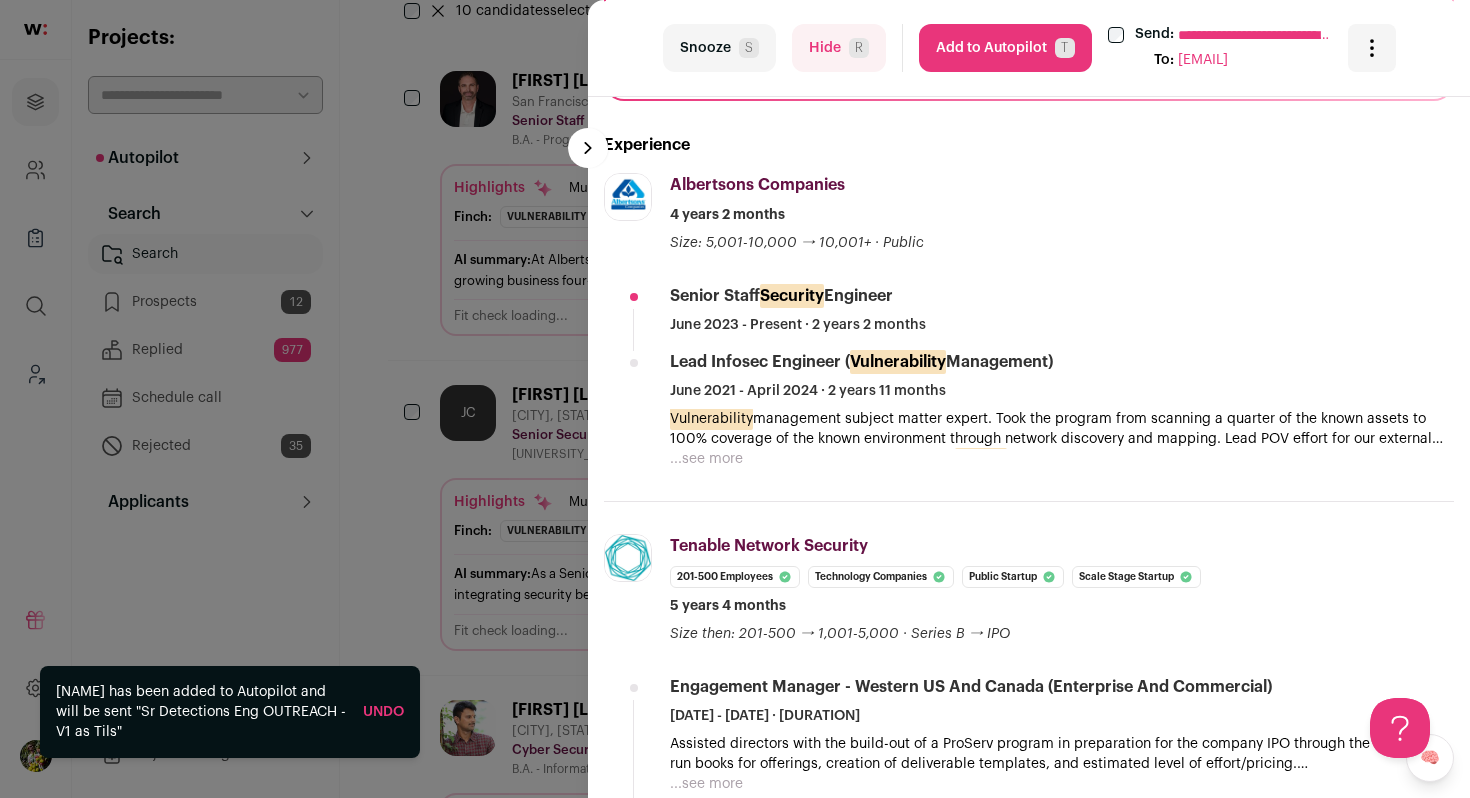 scroll, scrollTop: 404, scrollLeft: 0, axis: vertical 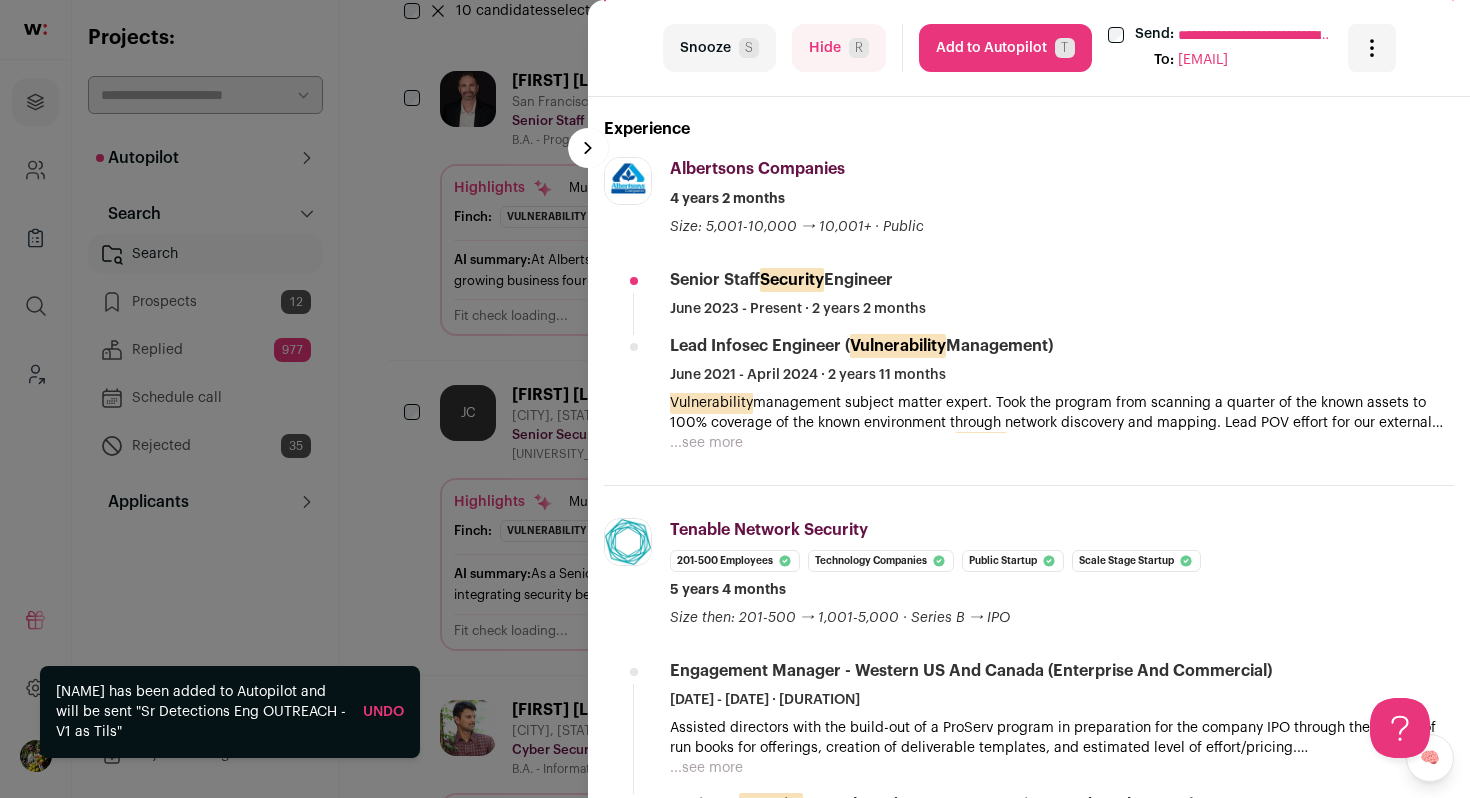 click on "...see more" at bounding box center [706, 443] 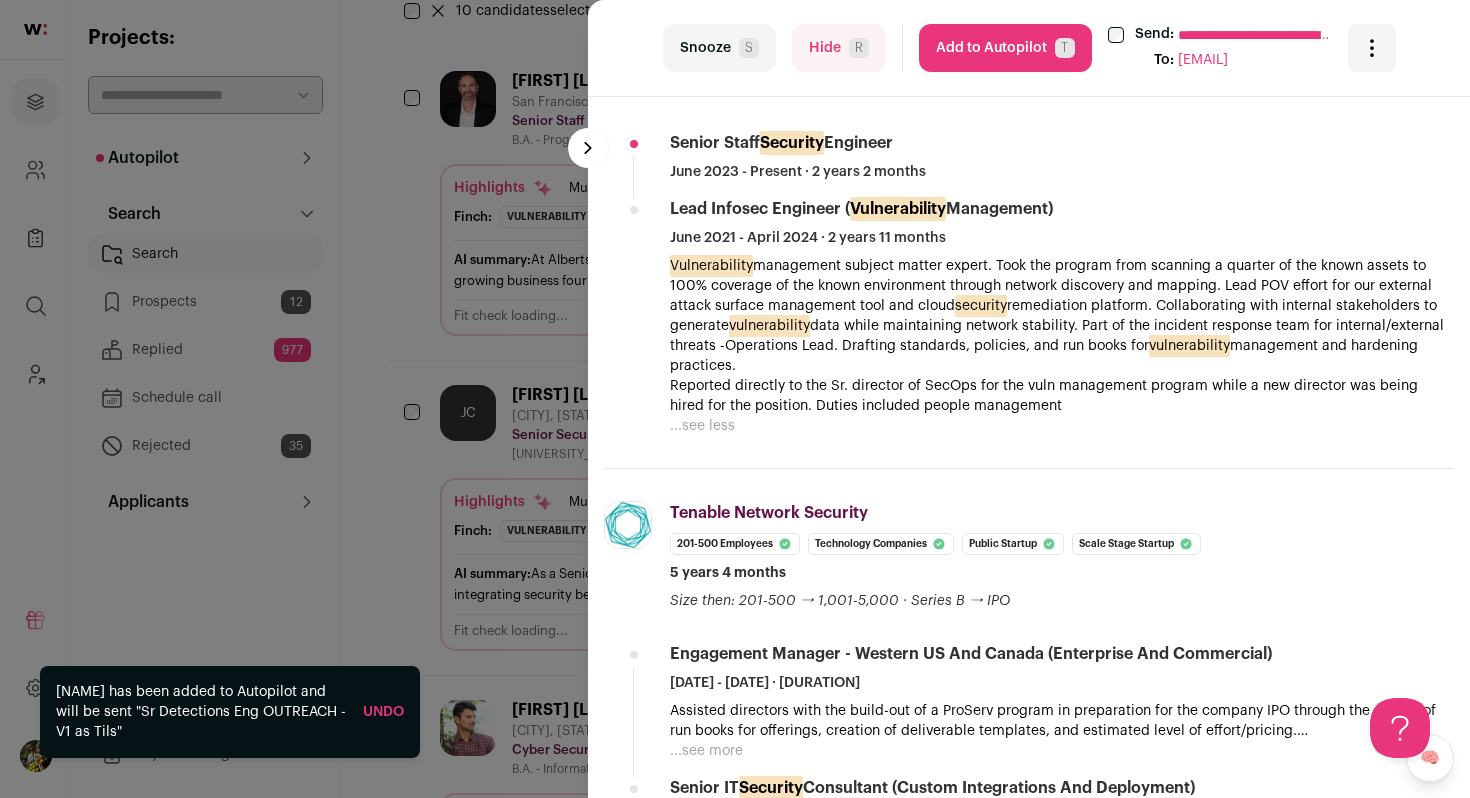 scroll, scrollTop: 550, scrollLeft: 0, axis: vertical 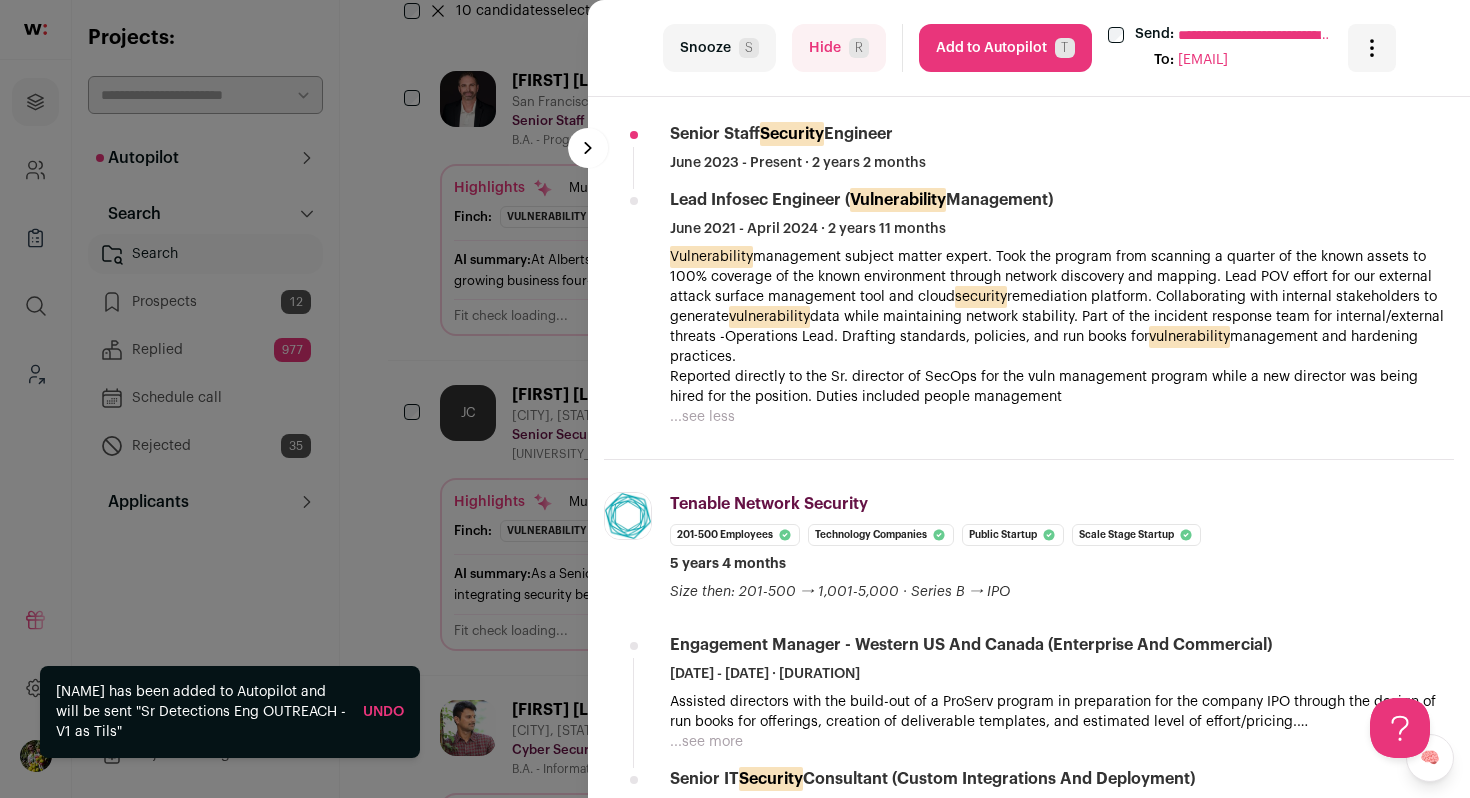 click on "Add to Autopilot
T" at bounding box center (1005, 48) 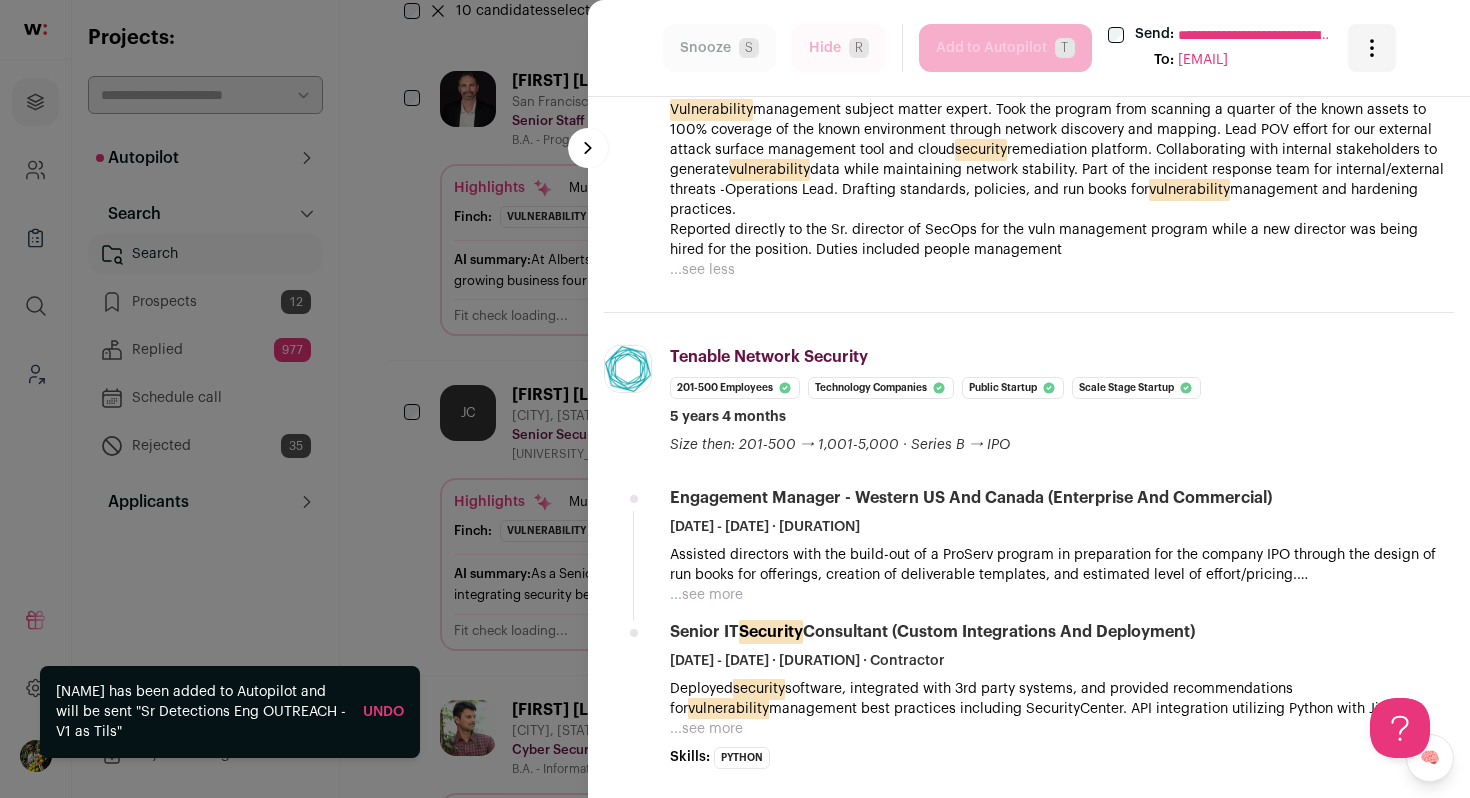 scroll, scrollTop: 770, scrollLeft: 0, axis: vertical 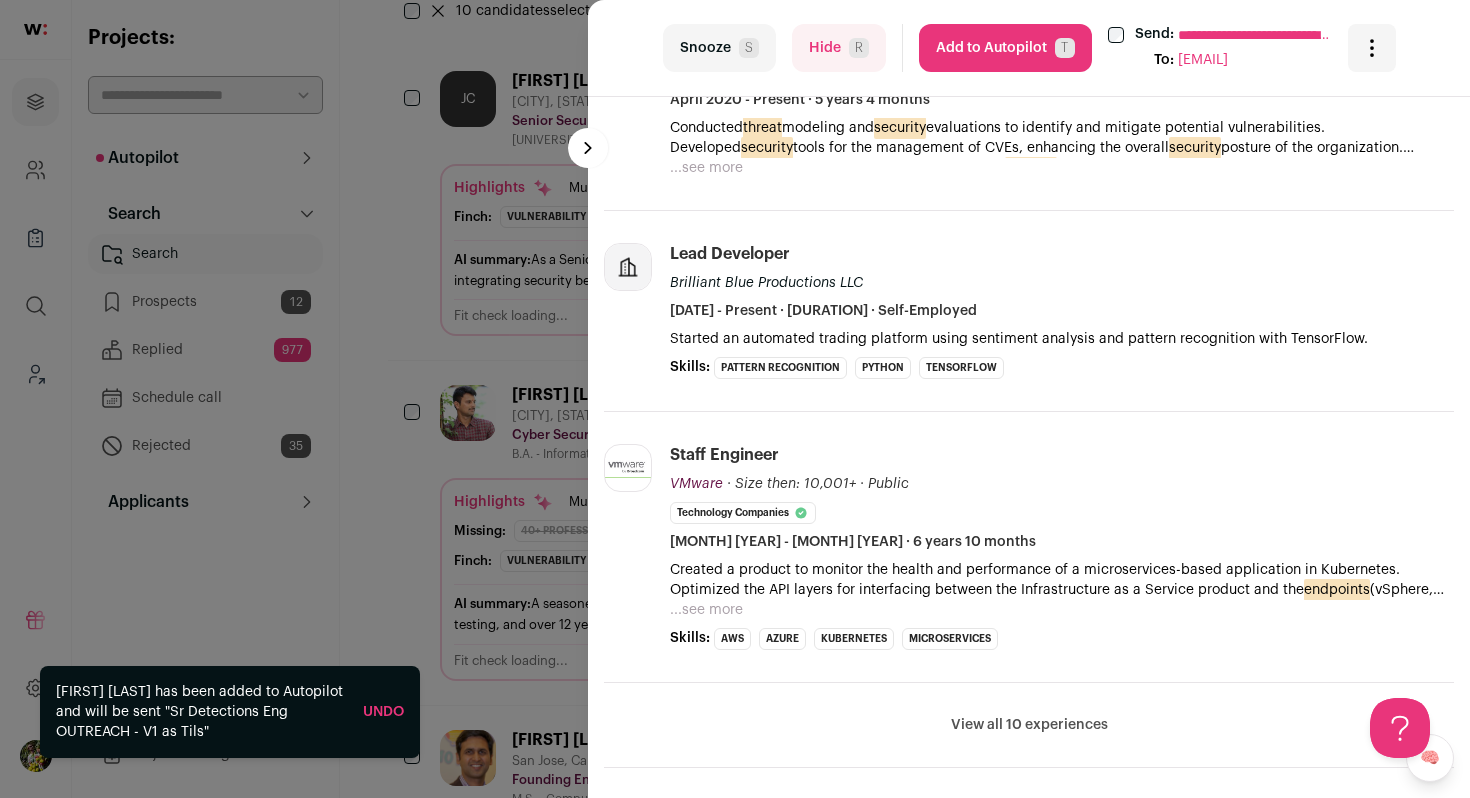 click on "...see more" at bounding box center [706, 168] 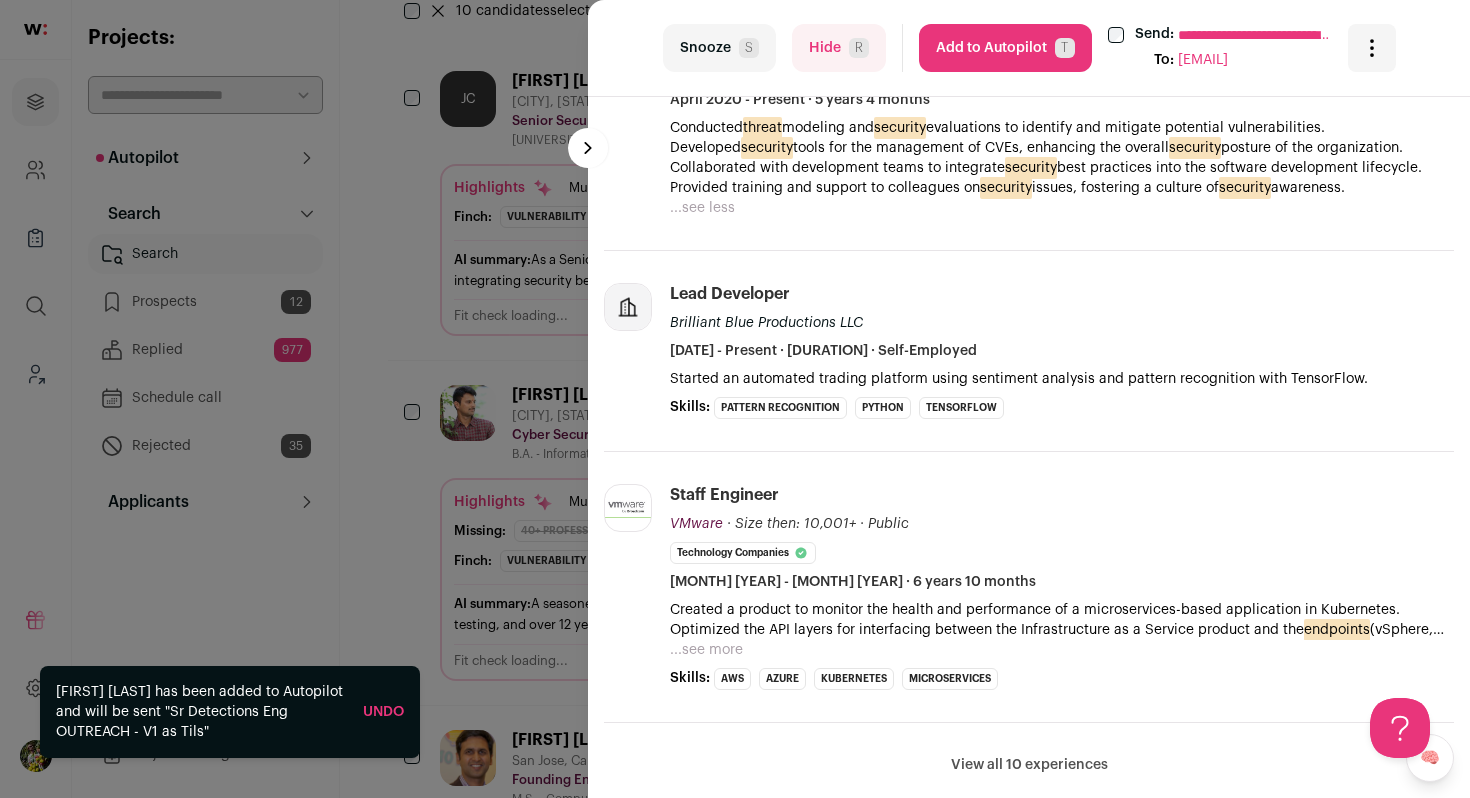 click on "R" at bounding box center [859, 48] 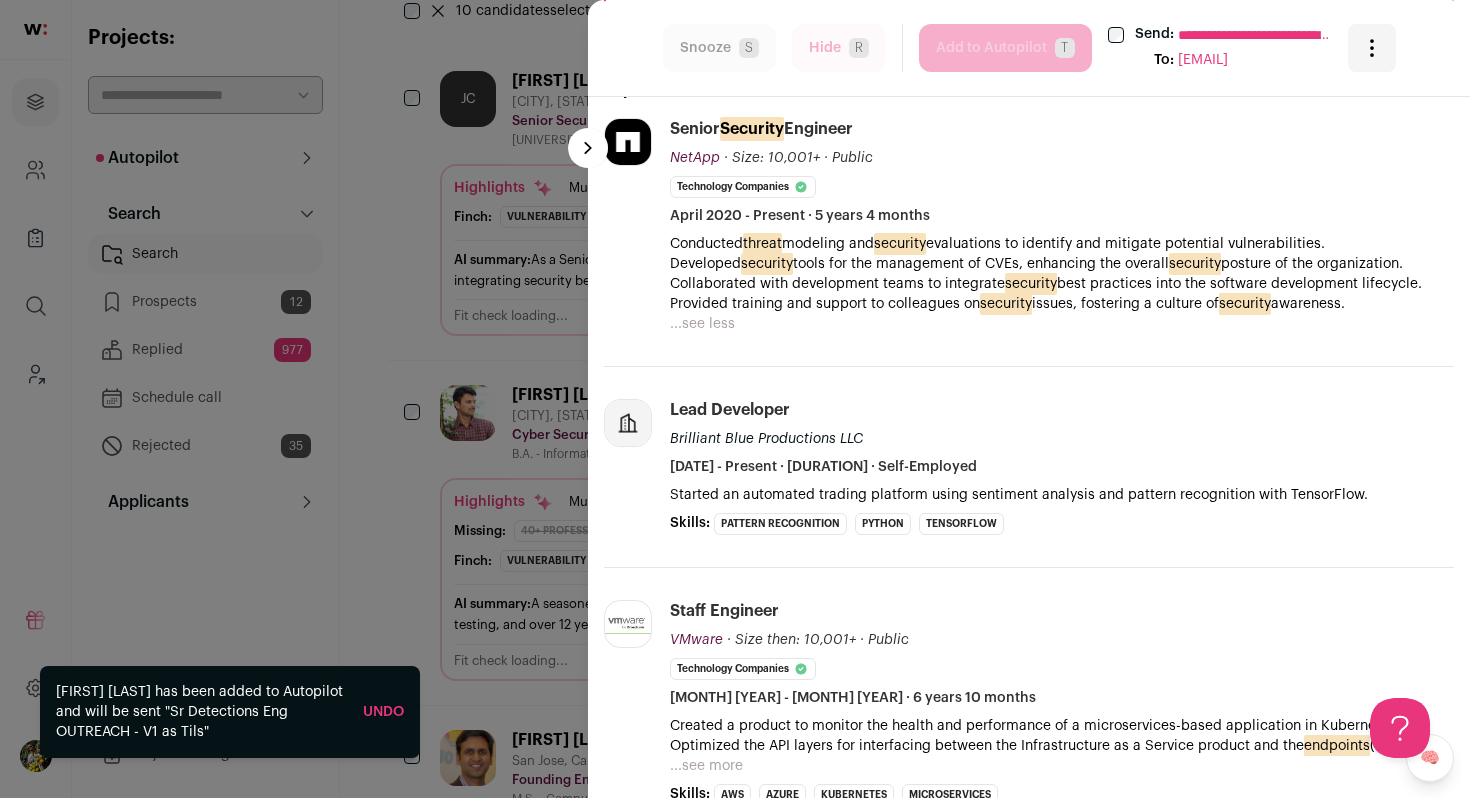 scroll, scrollTop: 282, scrollLeft: 0, axis: vertical 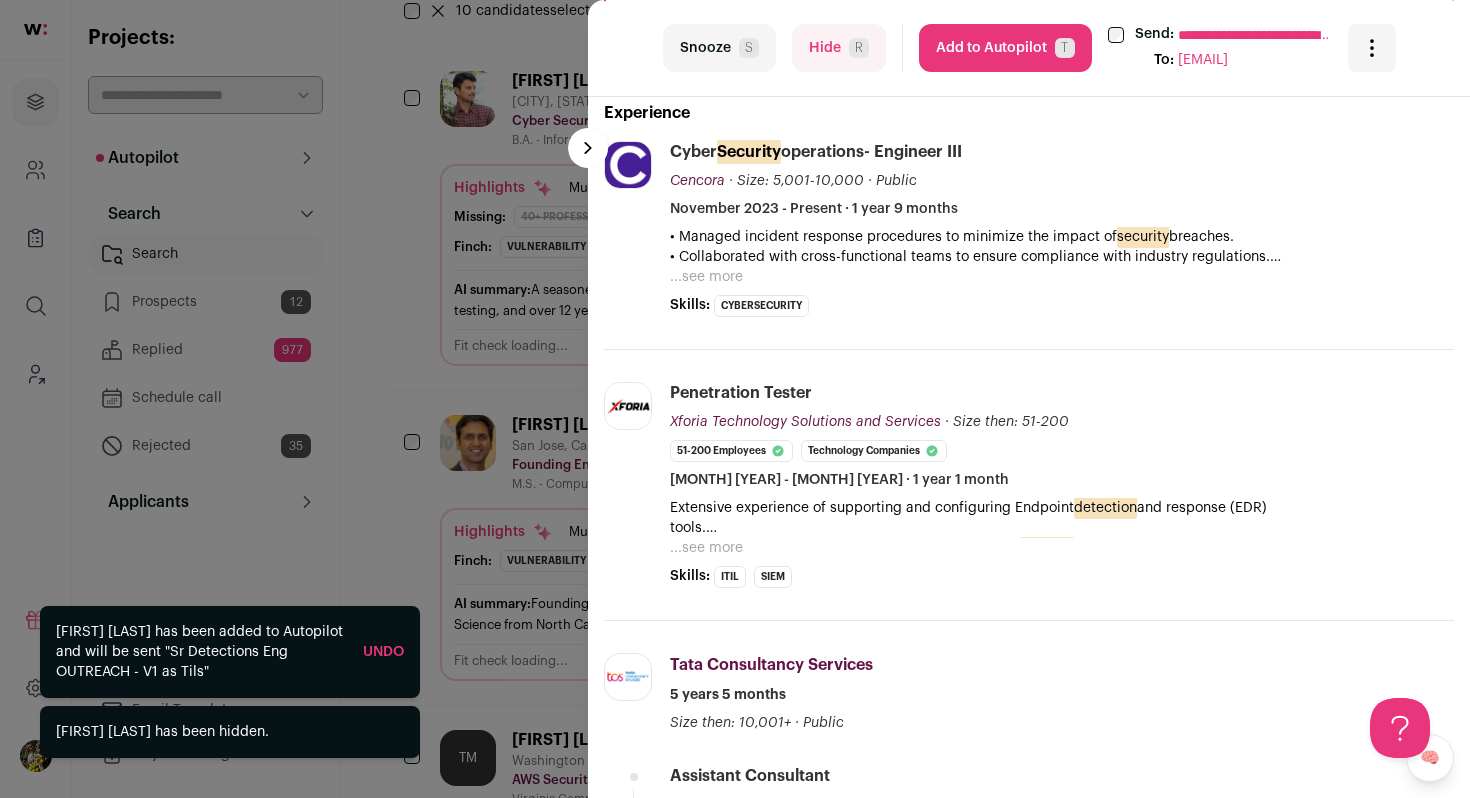 click on "...see more" at bounding box center (706, 277) 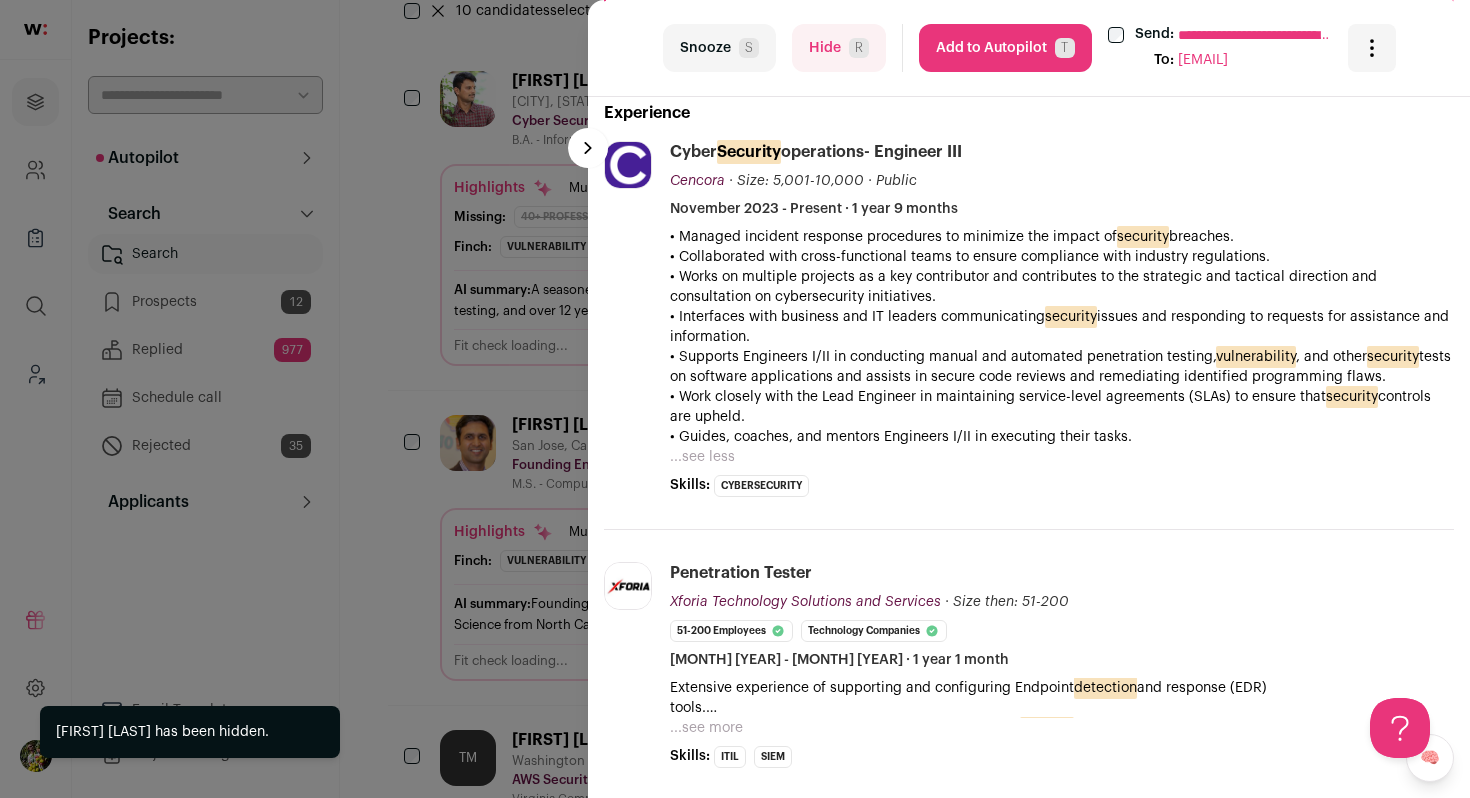 click on "Add to Autopilot
T" at bounding box center (1005, 48) 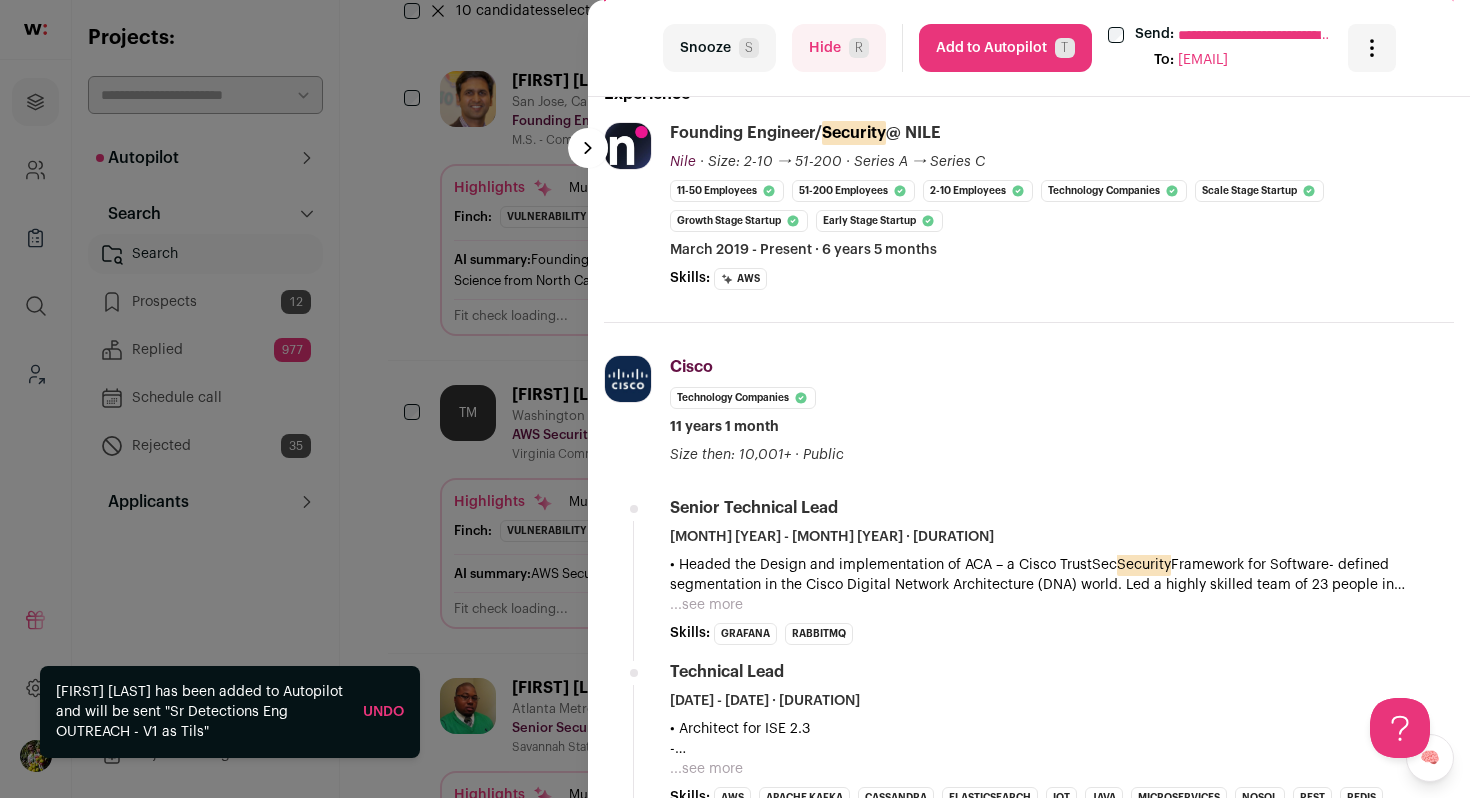 scroll, scrollTop: 442, scrollLeft: 0, axis: vertical 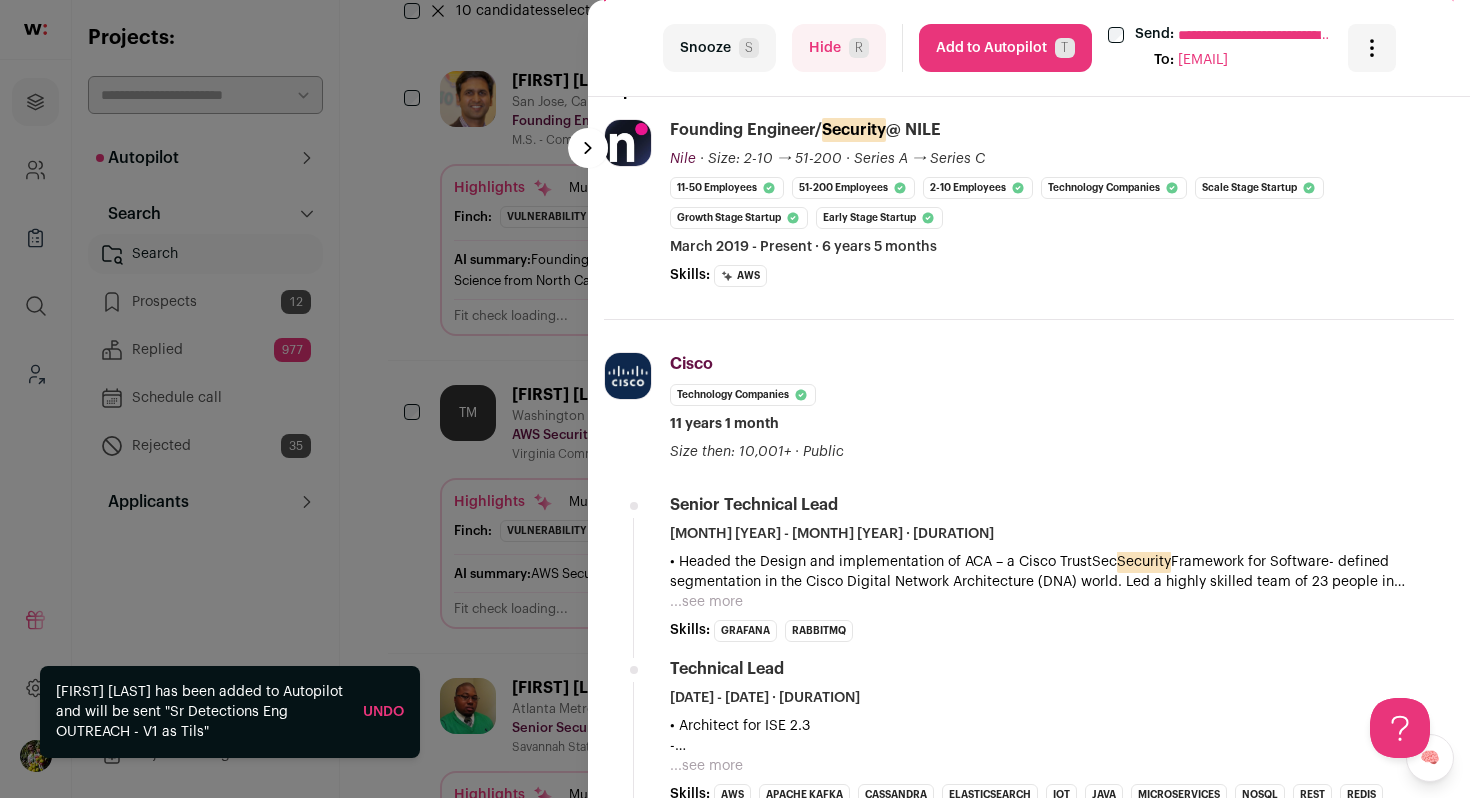 click on "...see more" at bounding box center (706, 602) 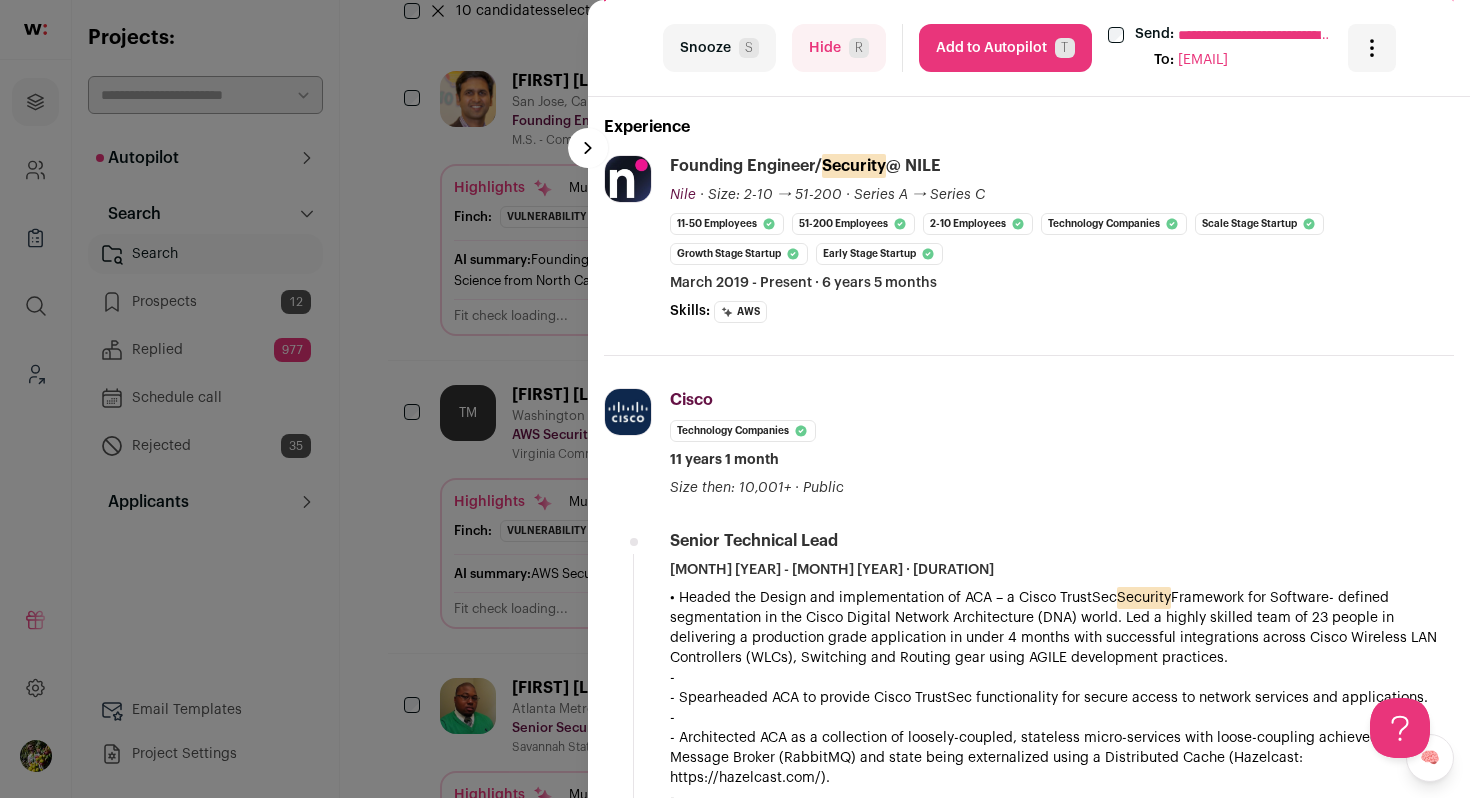 scroll, scrollTop: 415, scrollLeft: 0, axis: vertical 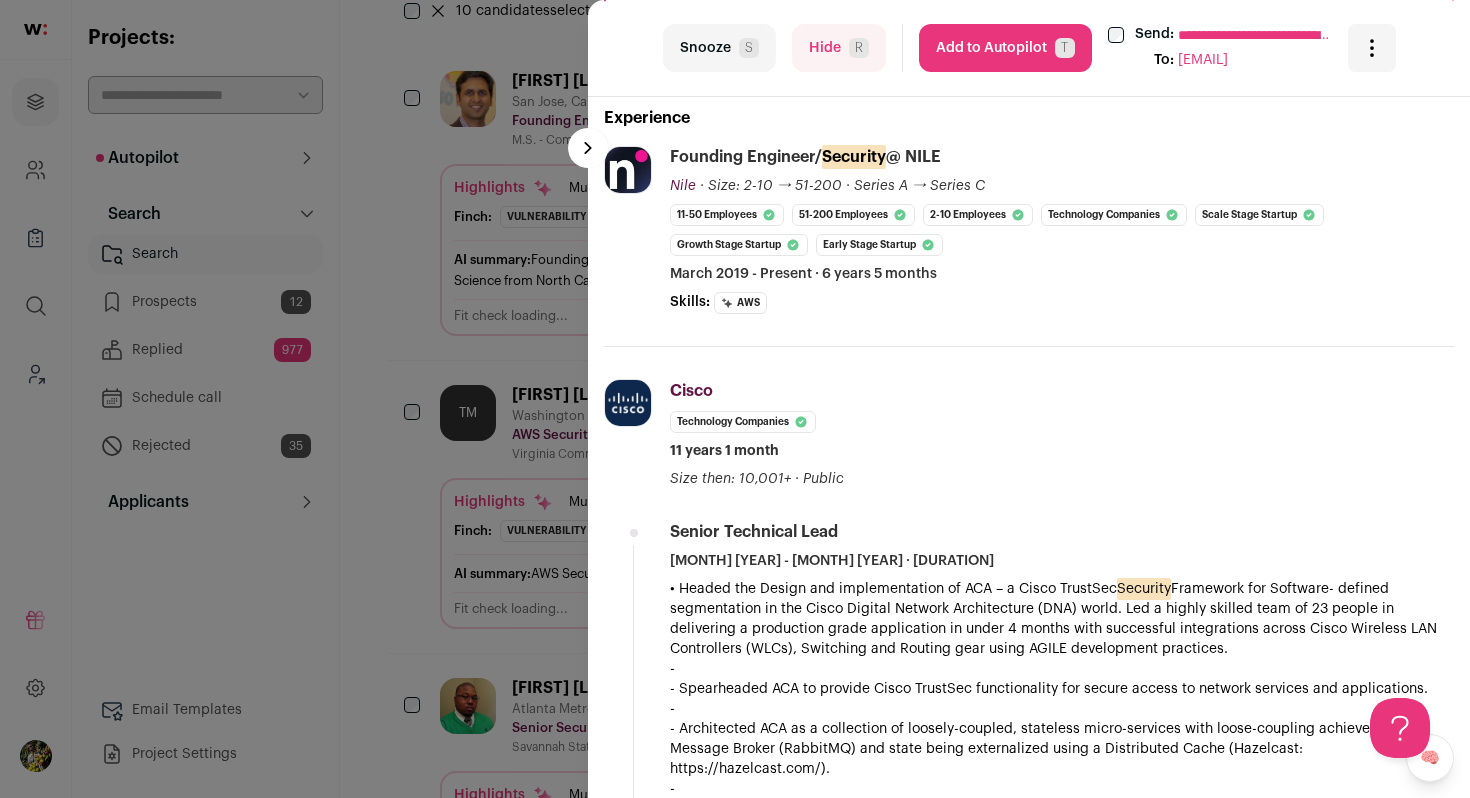 click on "Add to Autopilot
T" at bounding box center (1005, 48) 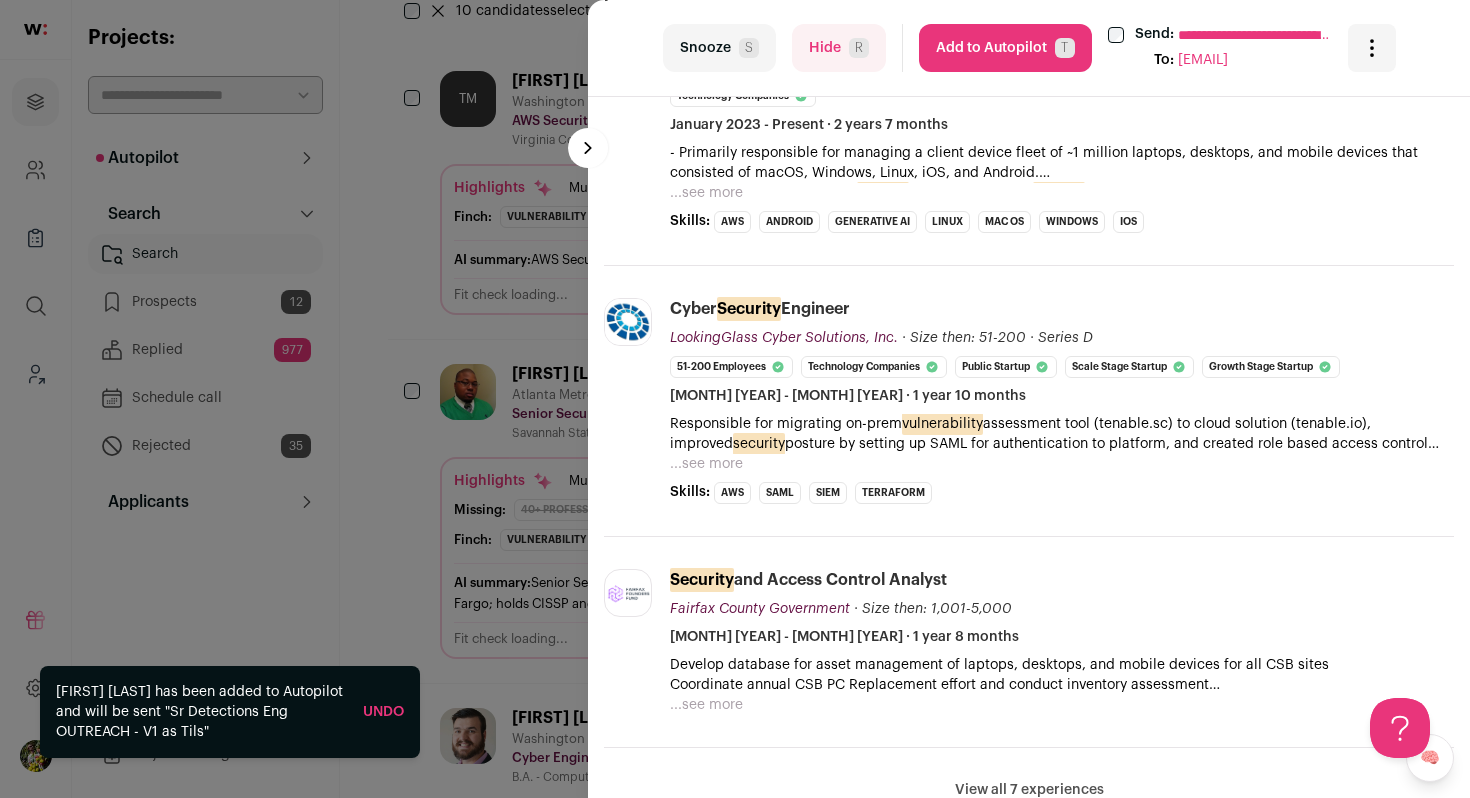 scroll, scrollTop: 552, scrollLeft: 0, axis: vertical 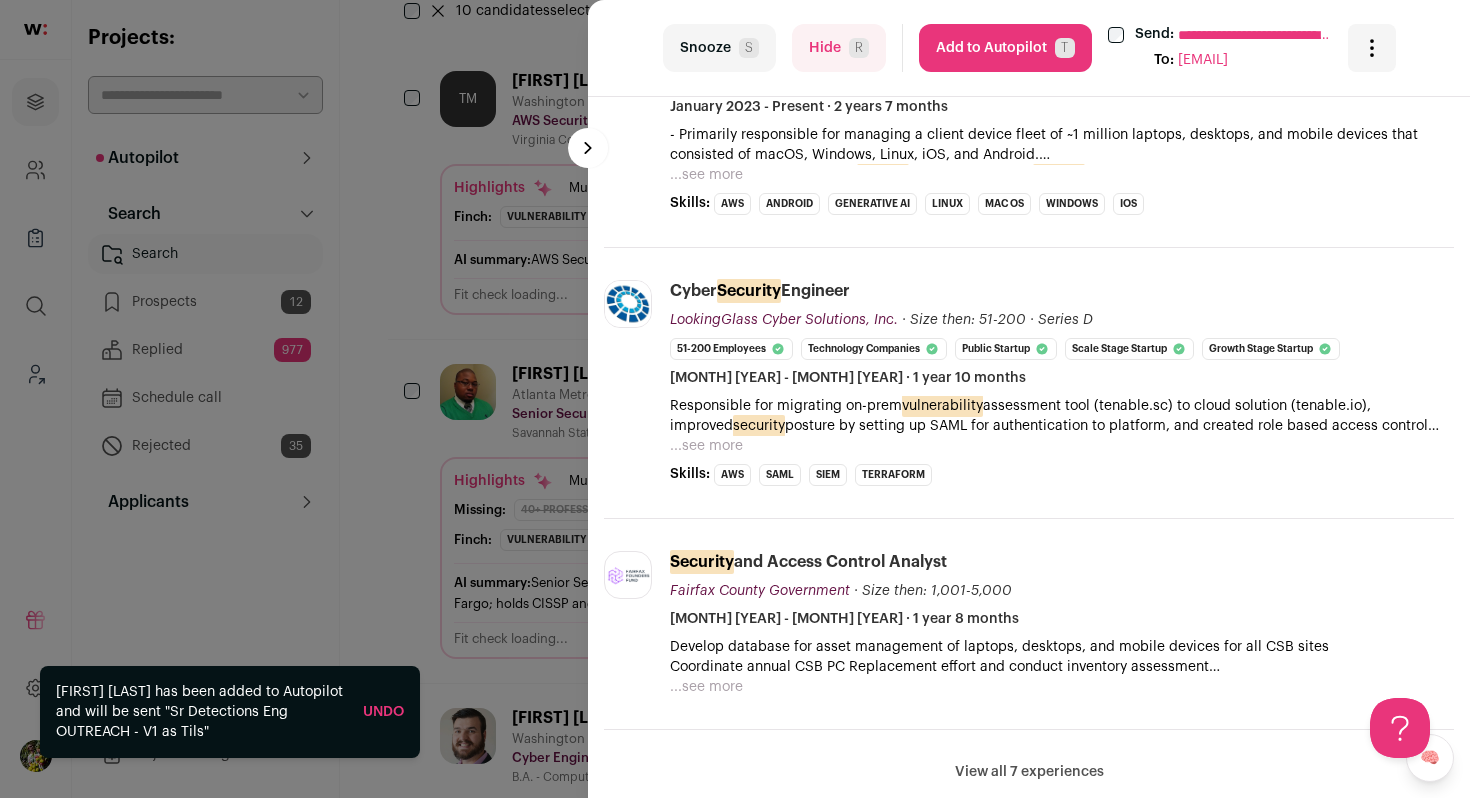 drag, startPoint x: 1004, startPoint y: 57, endPoint x: 698, endPoint y: 241, distance: 357.0602 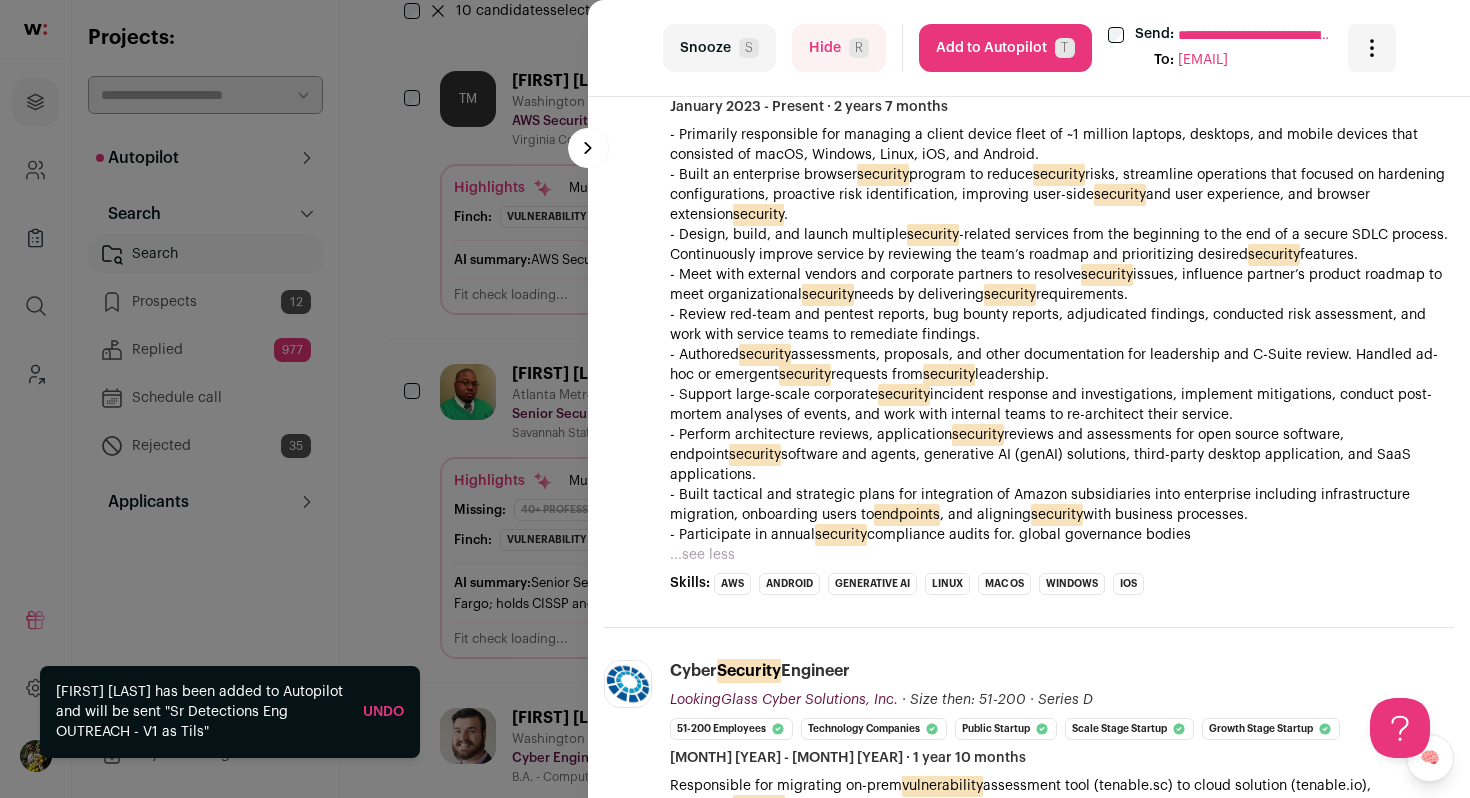 click on "Add to Autopilot
T" at bounding box center (1005, 48) 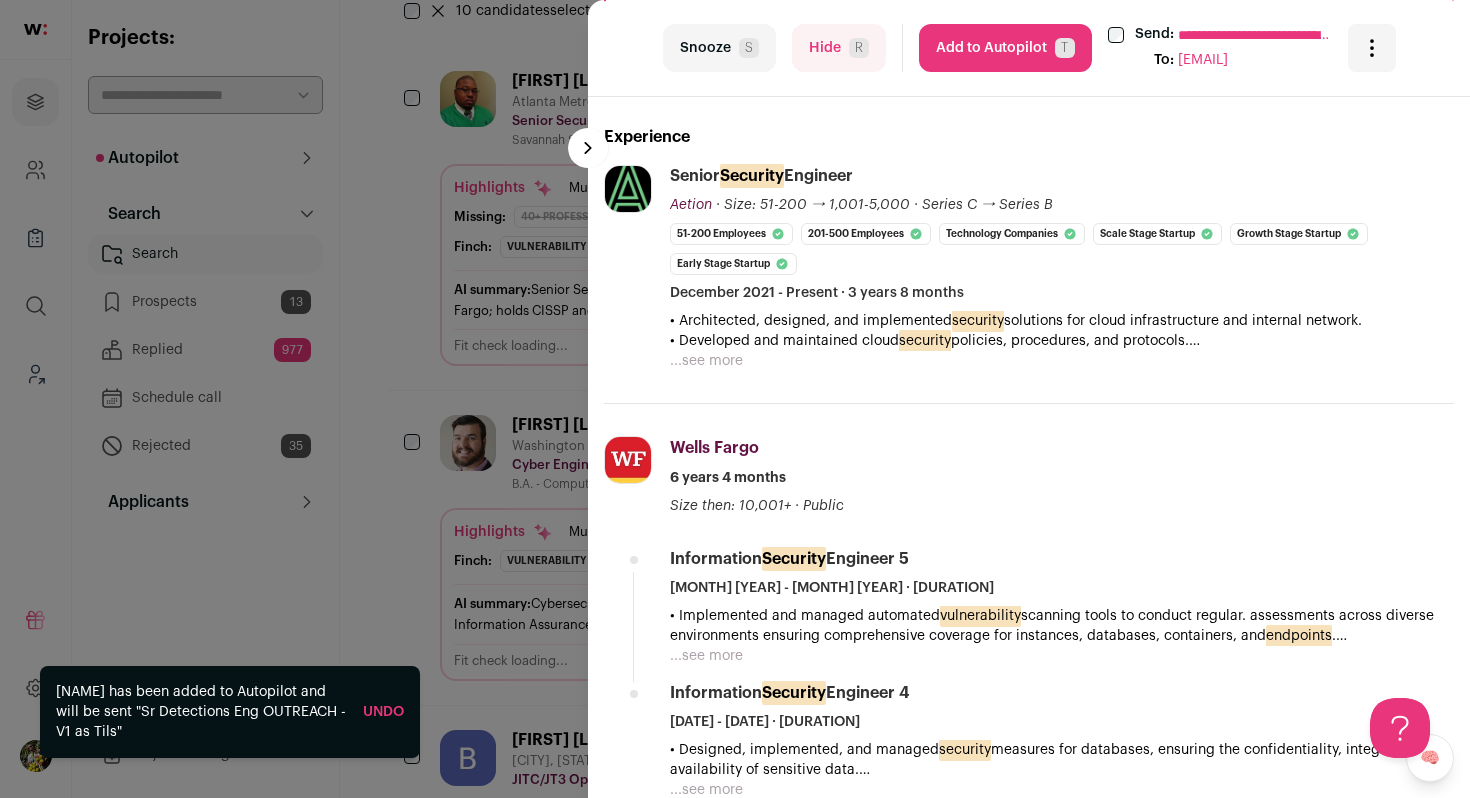 scroll, scrollTop: 469, scrollLeft: 0, axis: vertical 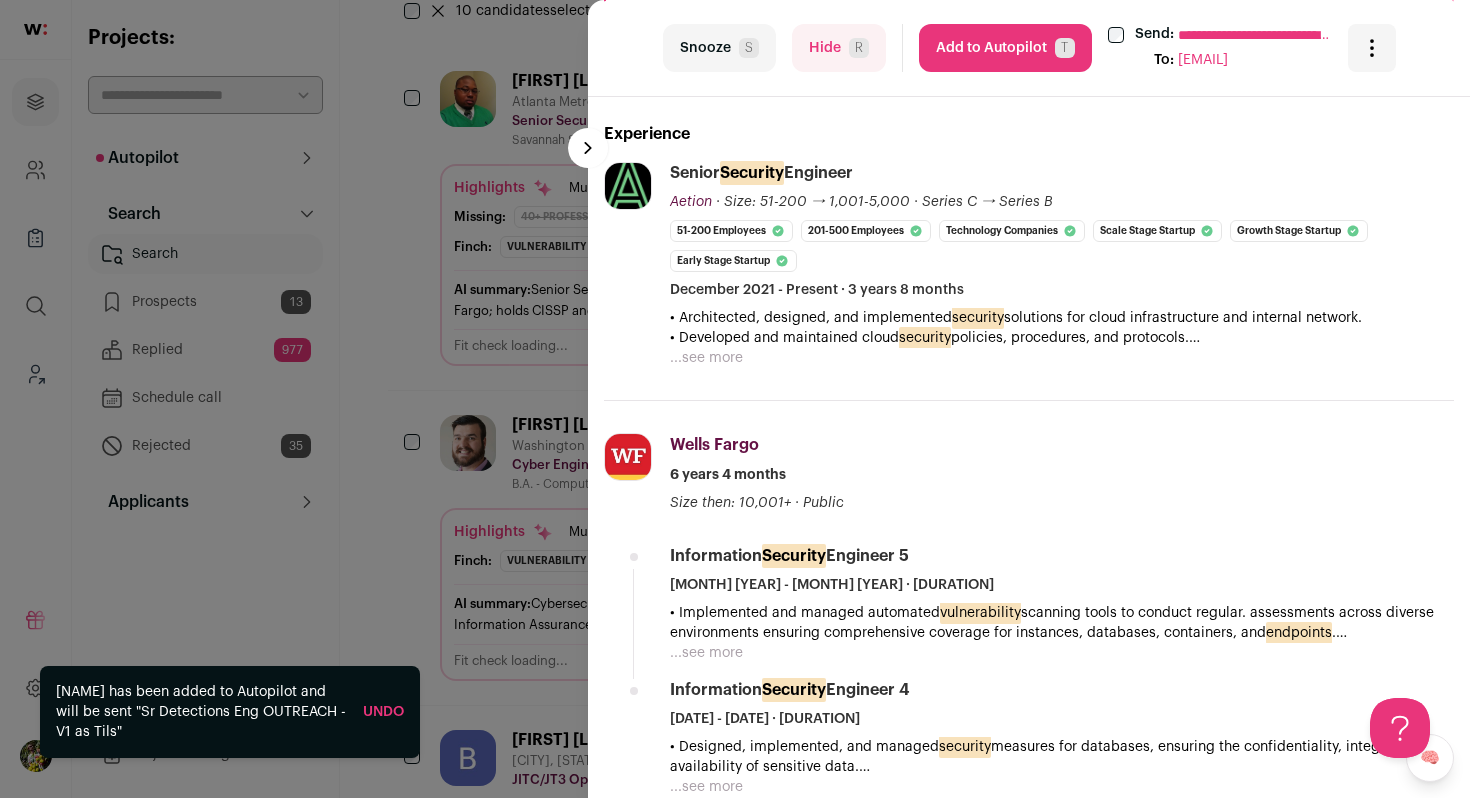 click on "...see more" at bounding box center [706, 358] 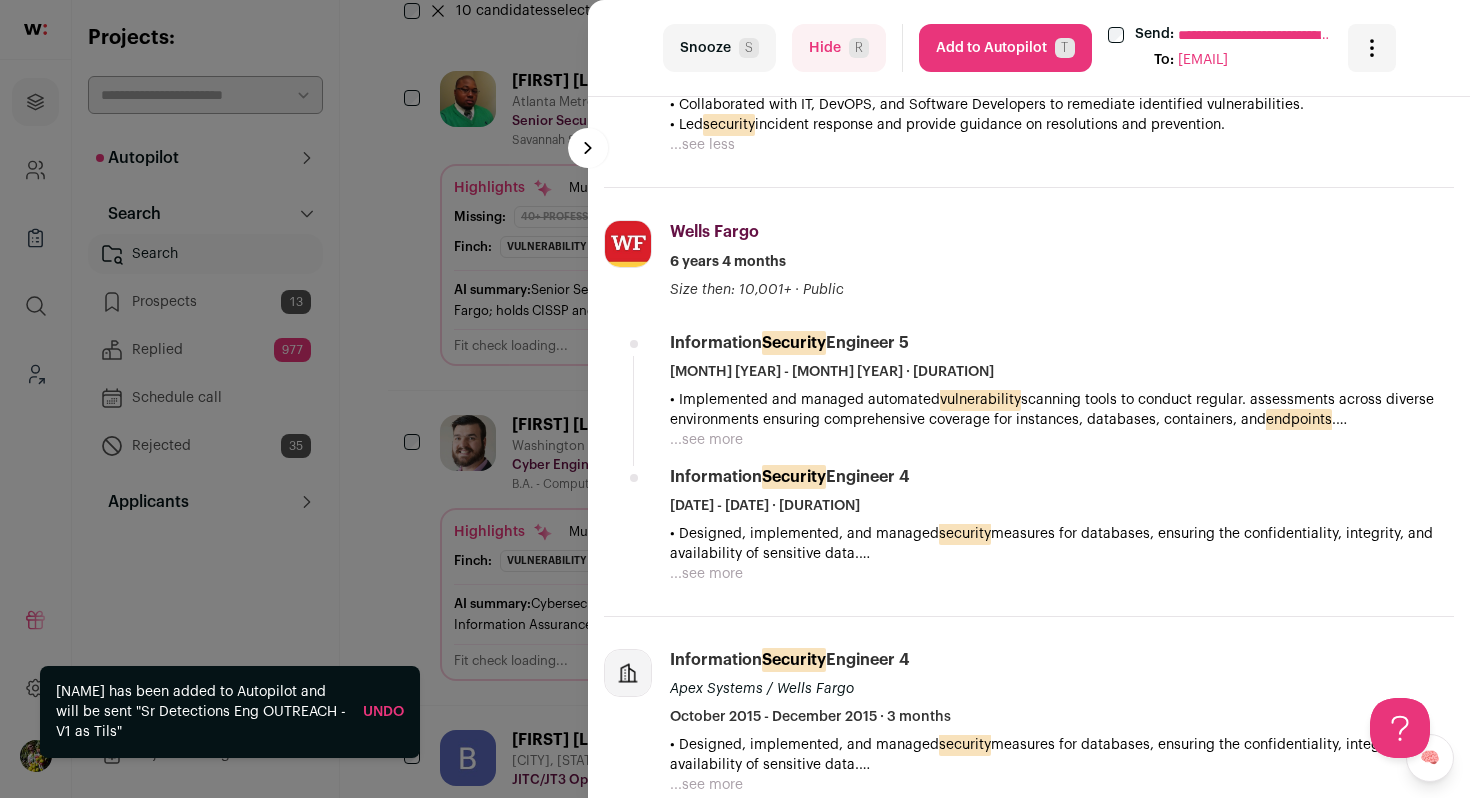 scroll, scrollTop: 810, scrollLeft: 0, axis: vertical 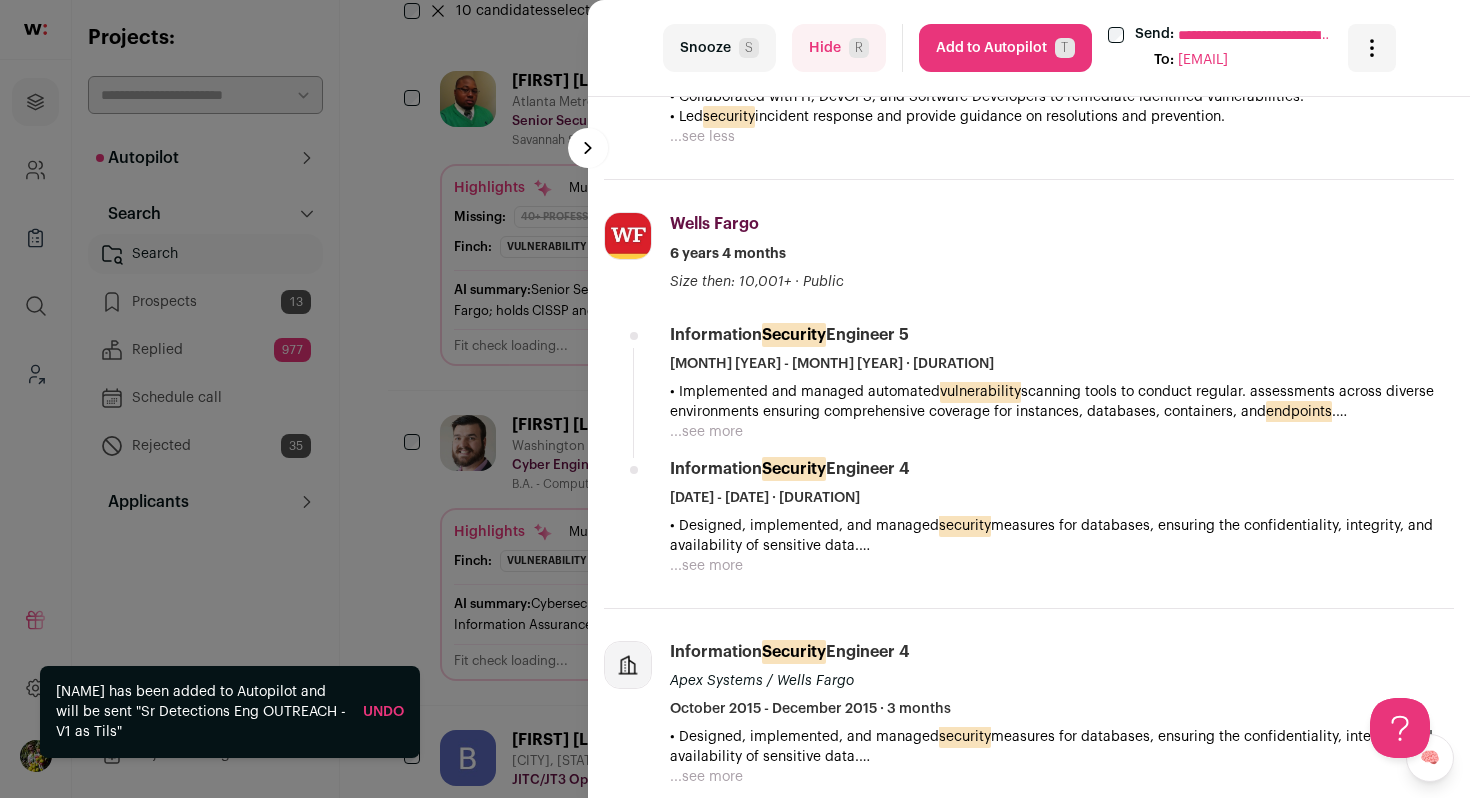 click on "Add to Autopilot
T" at bounding box center [1005, 48] 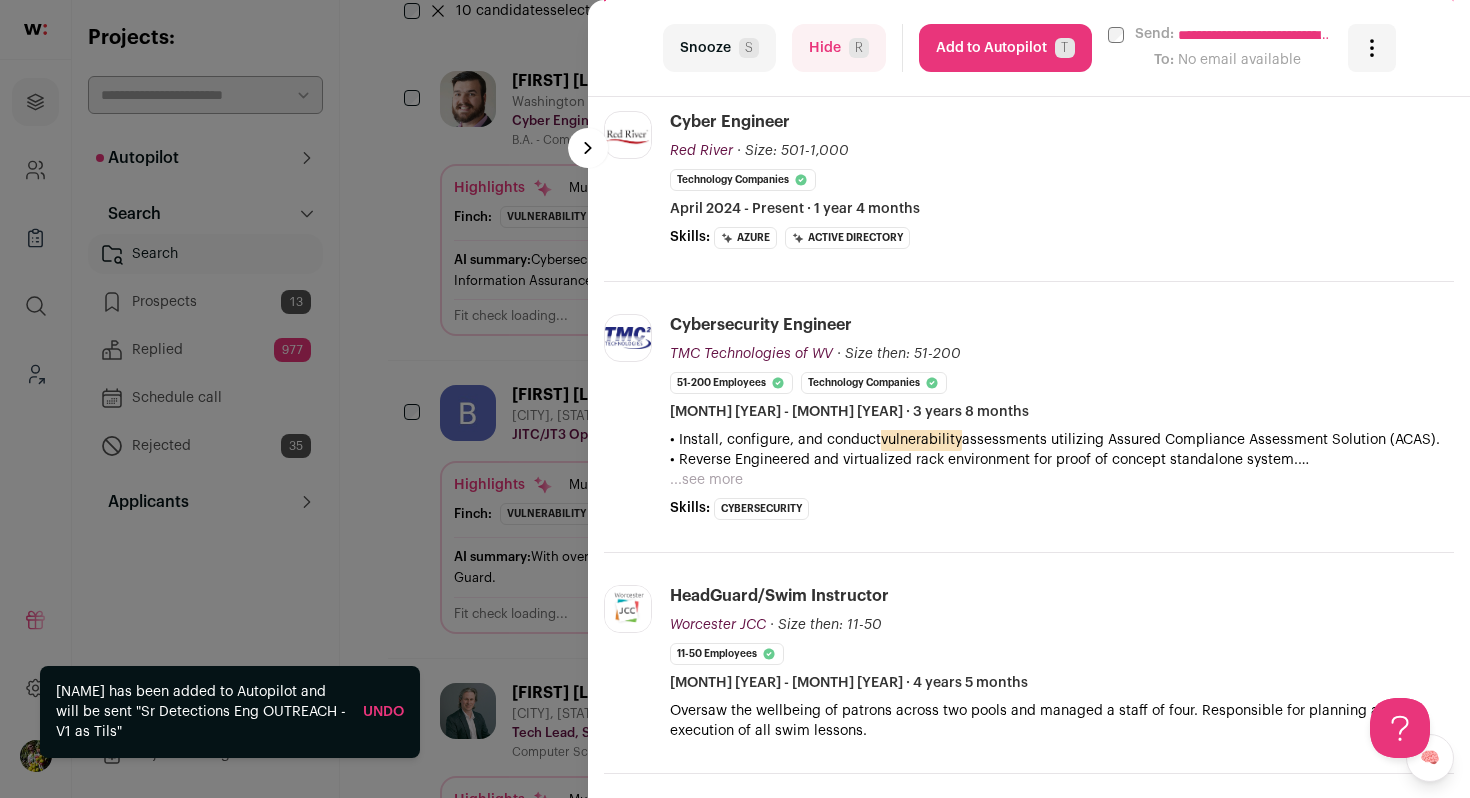 scroll, scrollTop: 699, scrollLeft: 0, axis: vertical 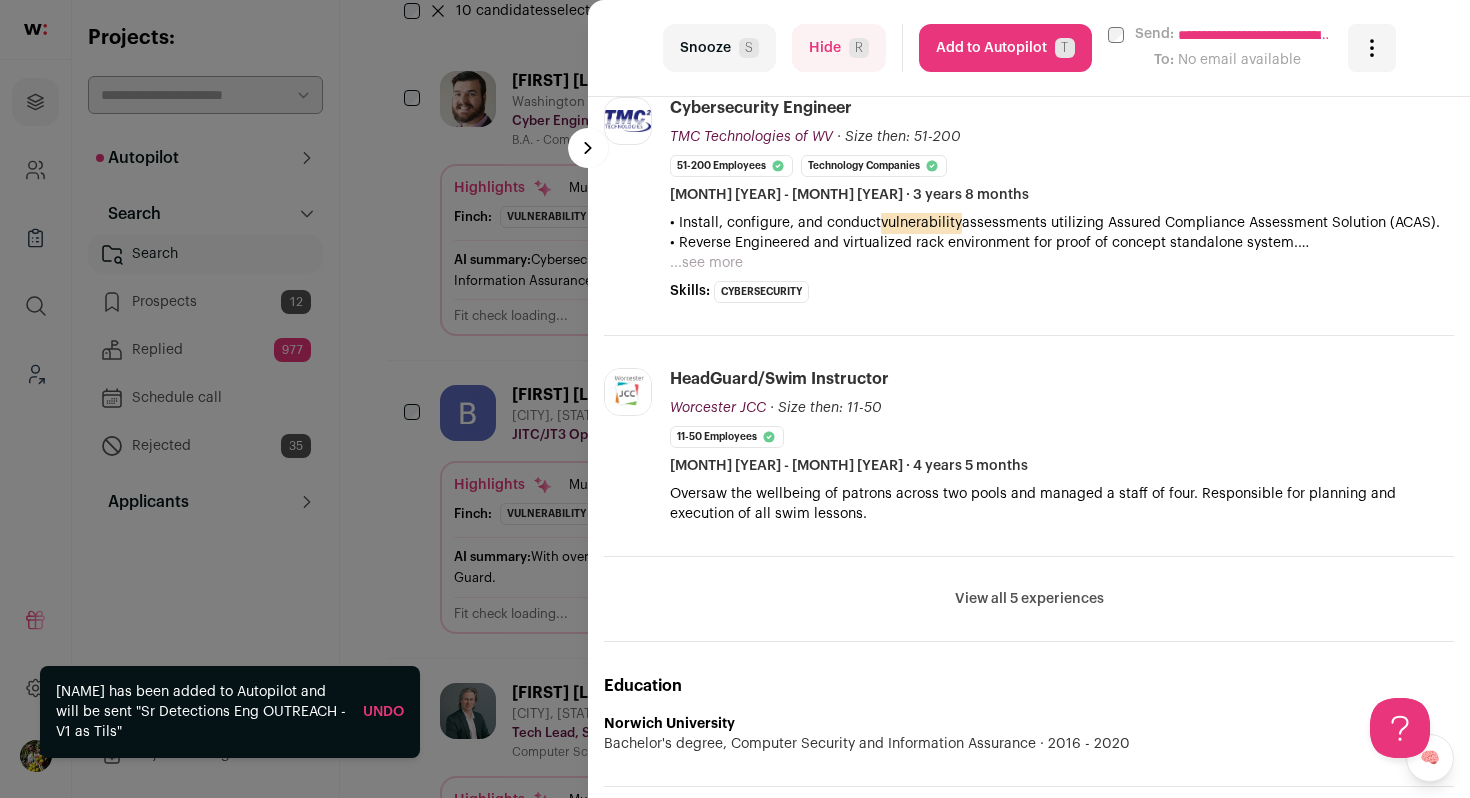 click on "...see more" at bounding box center (706, 263) 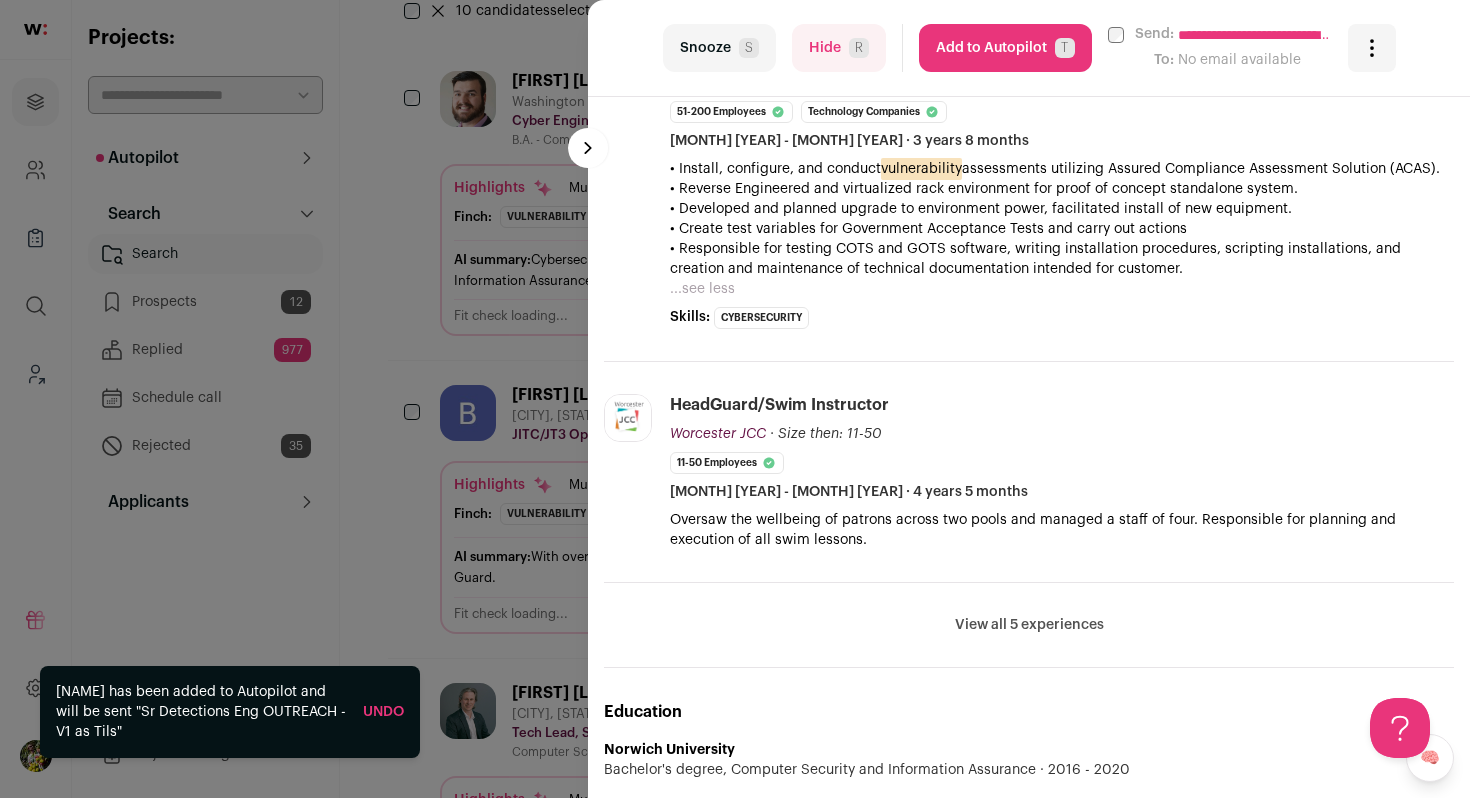 scroll, scrollTop: 1186, scrollLeft: 0, axis: vertical 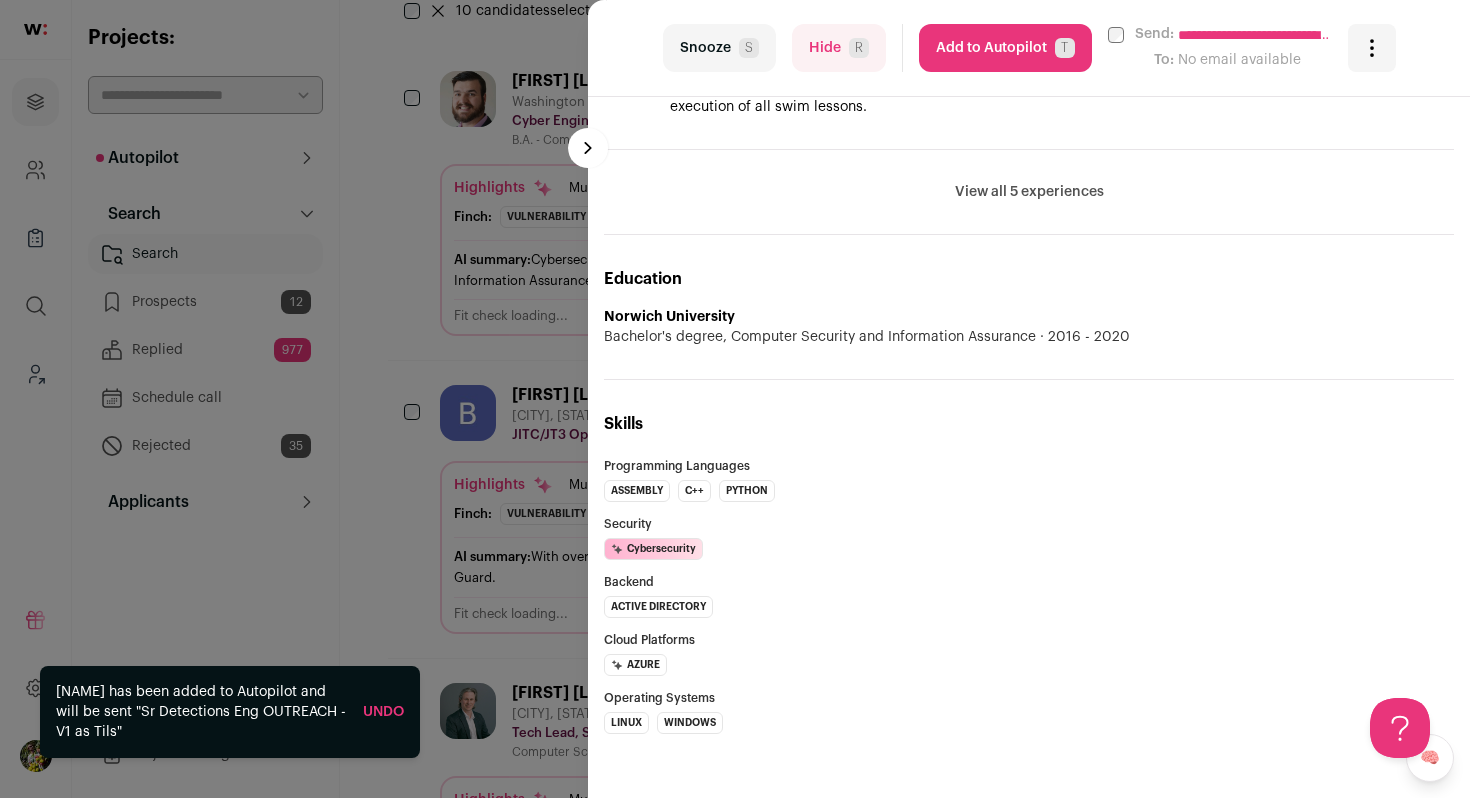 click on "View all 5 experiences" at bounding box center (1029, 192) 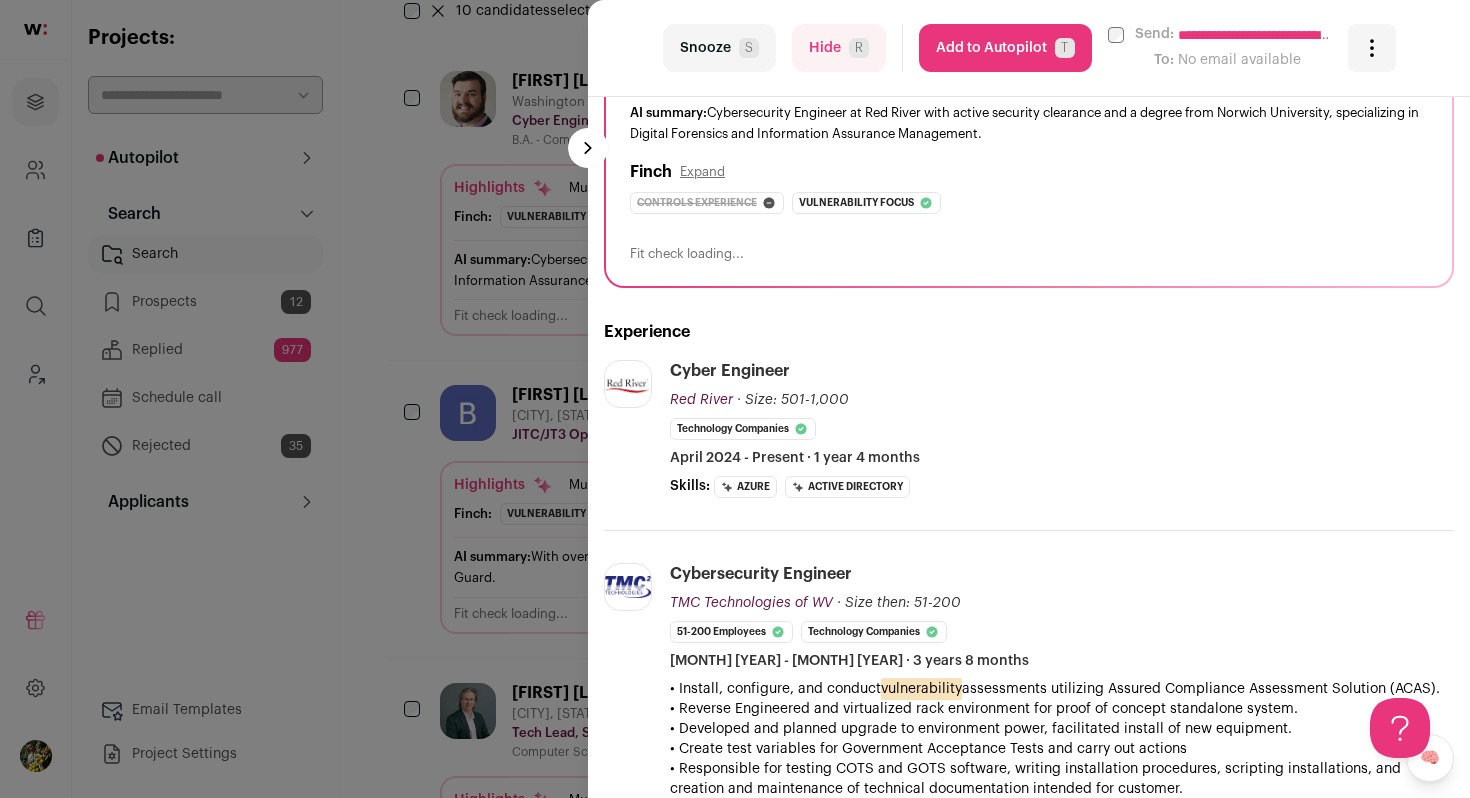 scroll, scrollTop: 0, scrollLeft: 0, axis: both 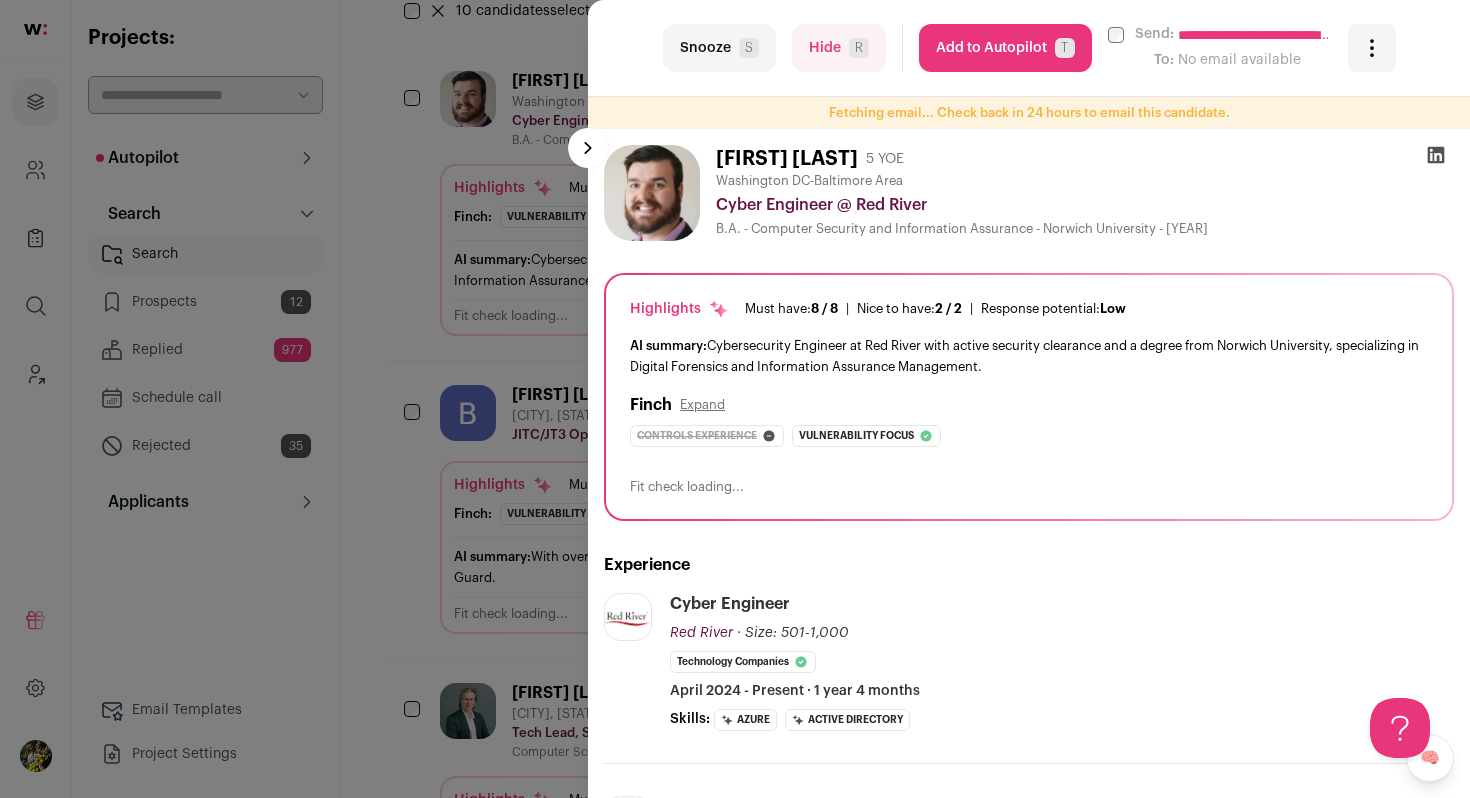 click on "Add to Autopilot
T" at bounding box center (1005, 48) 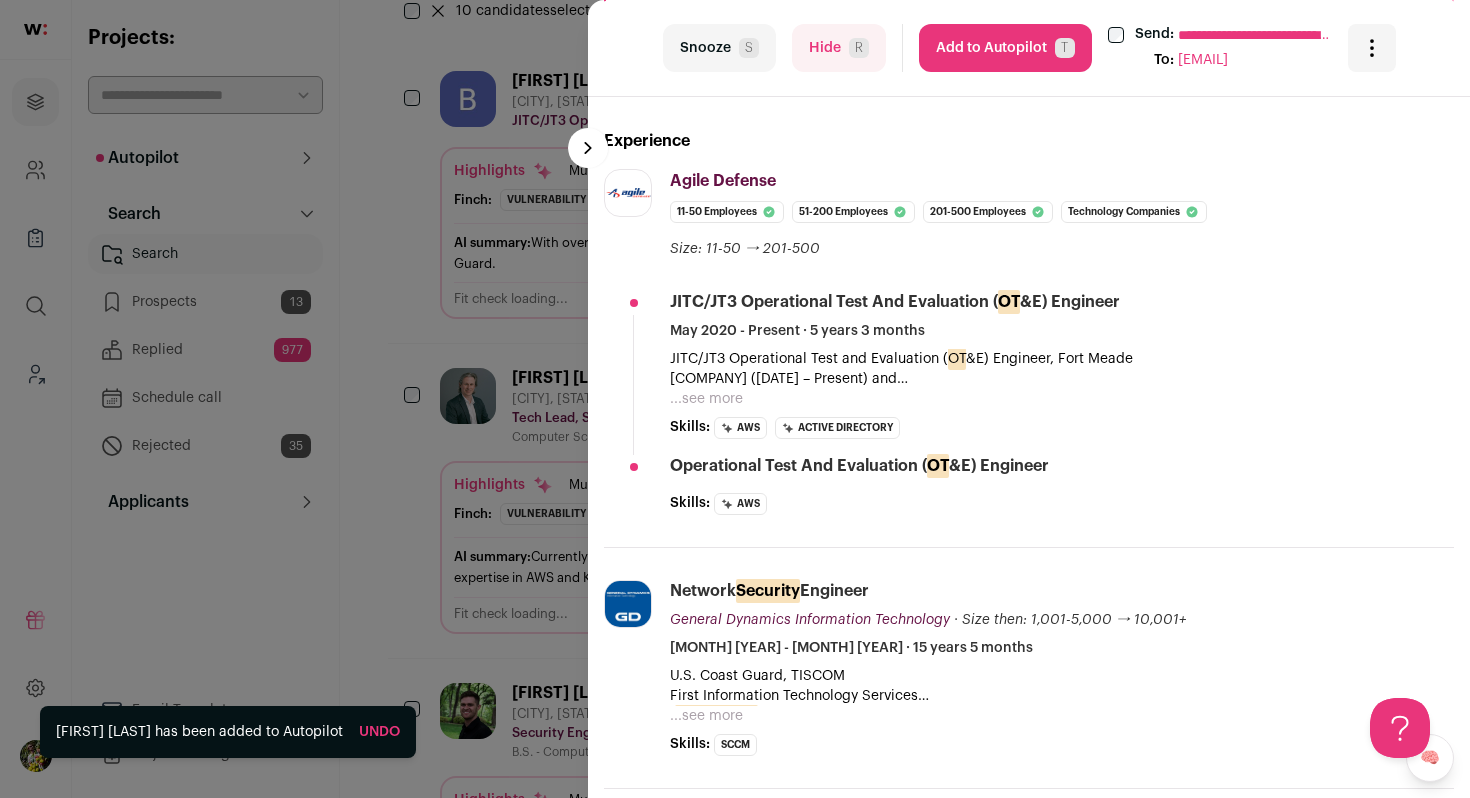 scroll, scrollTop: 408, scrollLeft: 0, axis: vertical 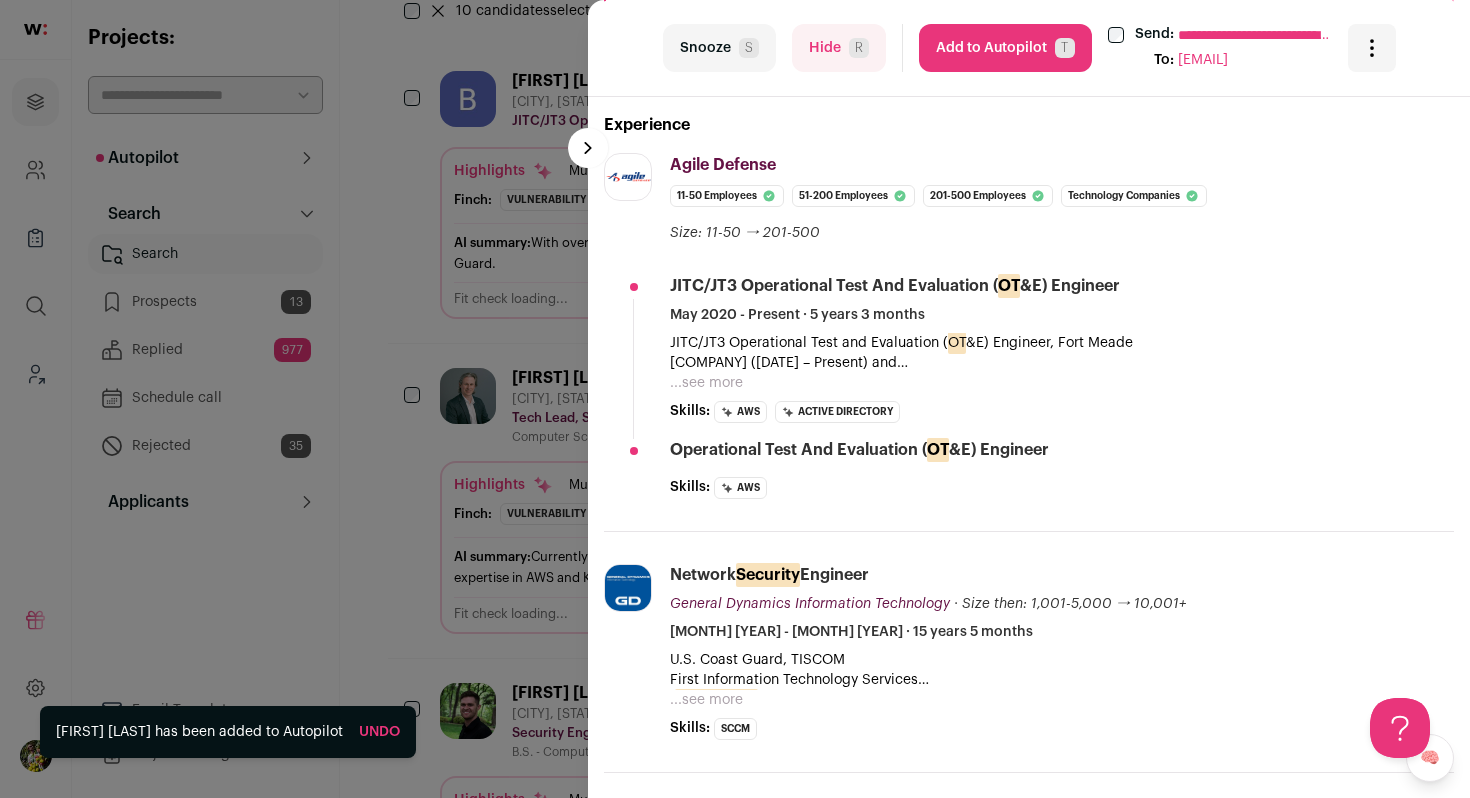click on "Add to Autopilot
T" at bounding box center (1005, 48) 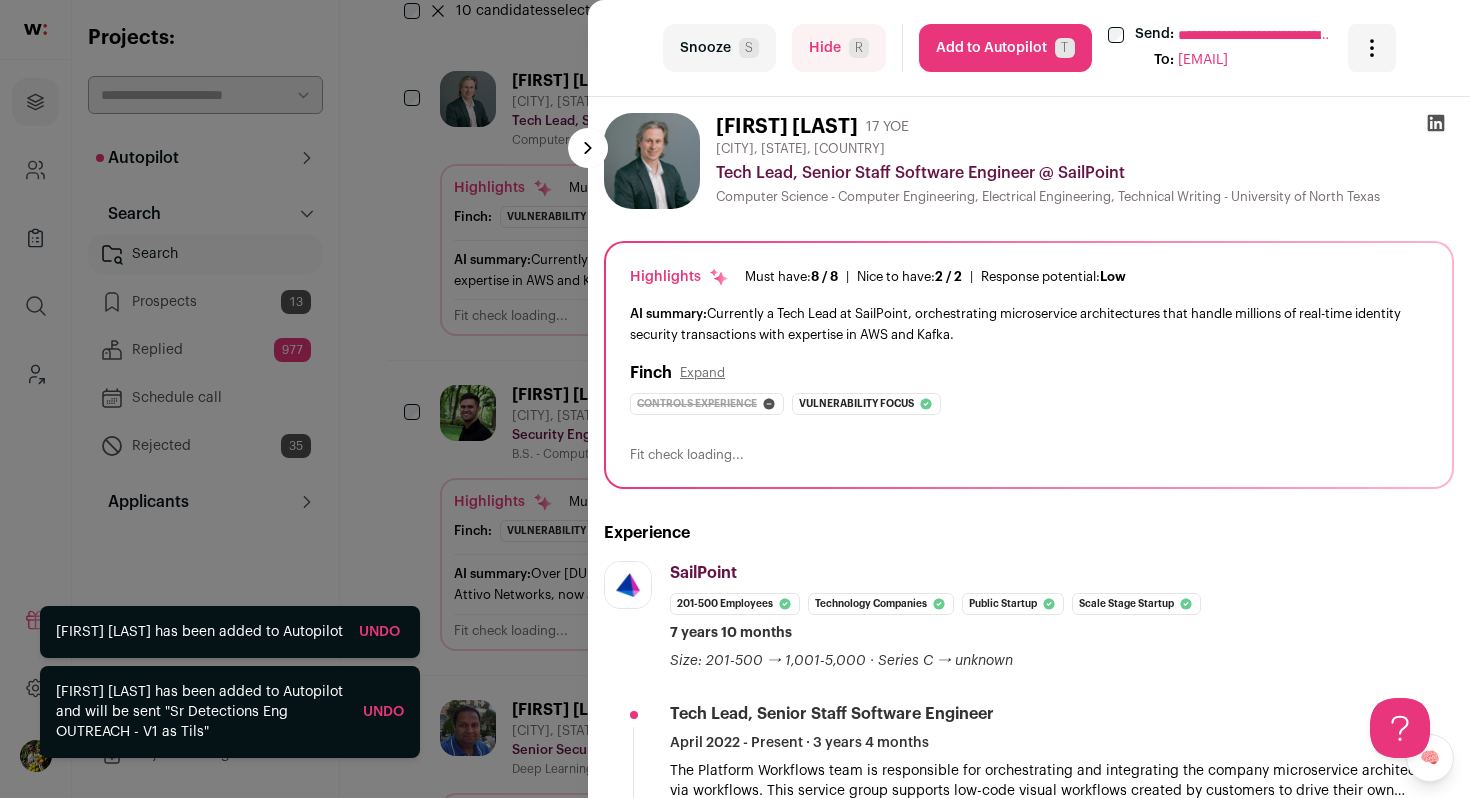 click on "**********" at bounding box center (735, 399) 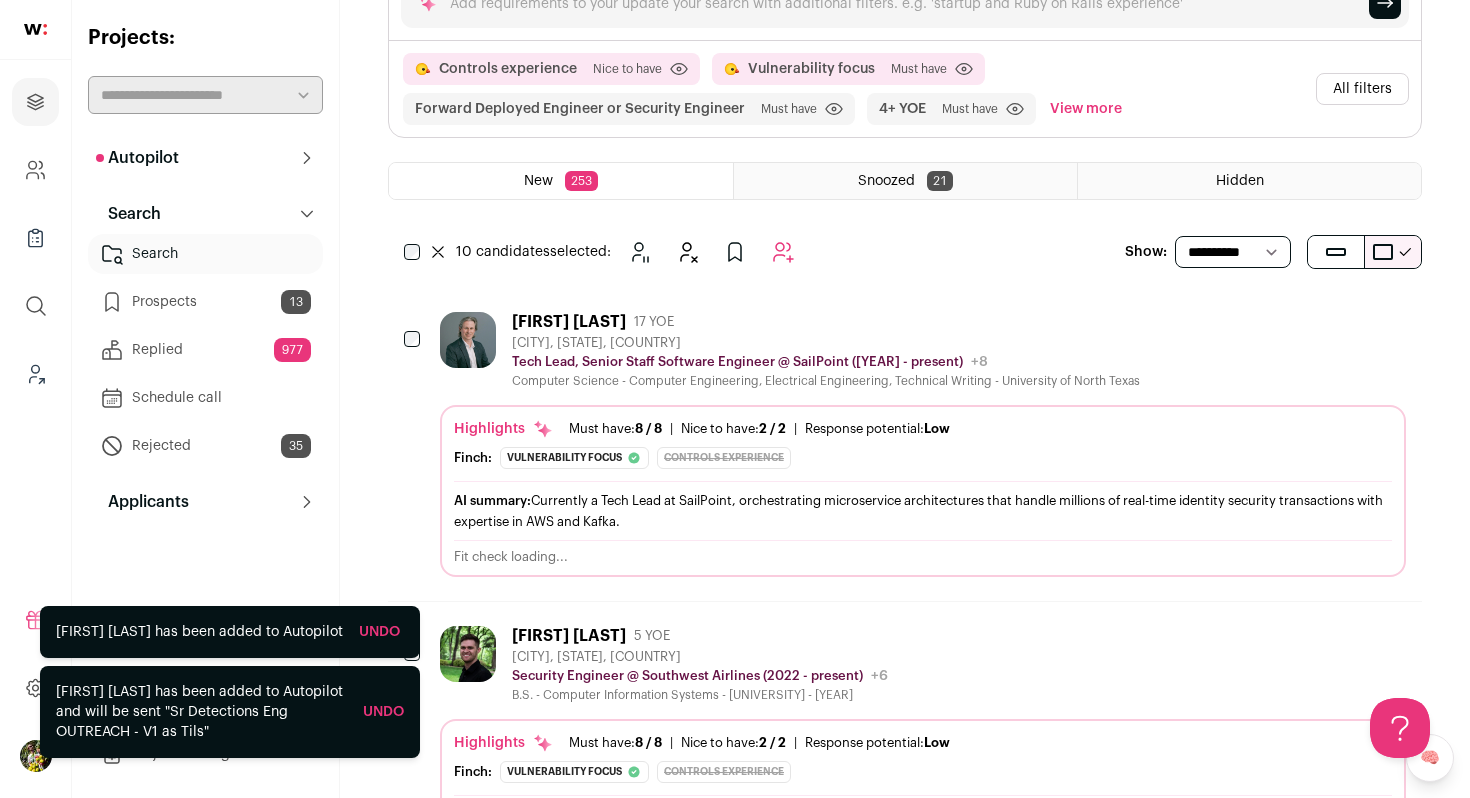 scroll, scrollTop: 0, scrollLeft: 0, axis: both 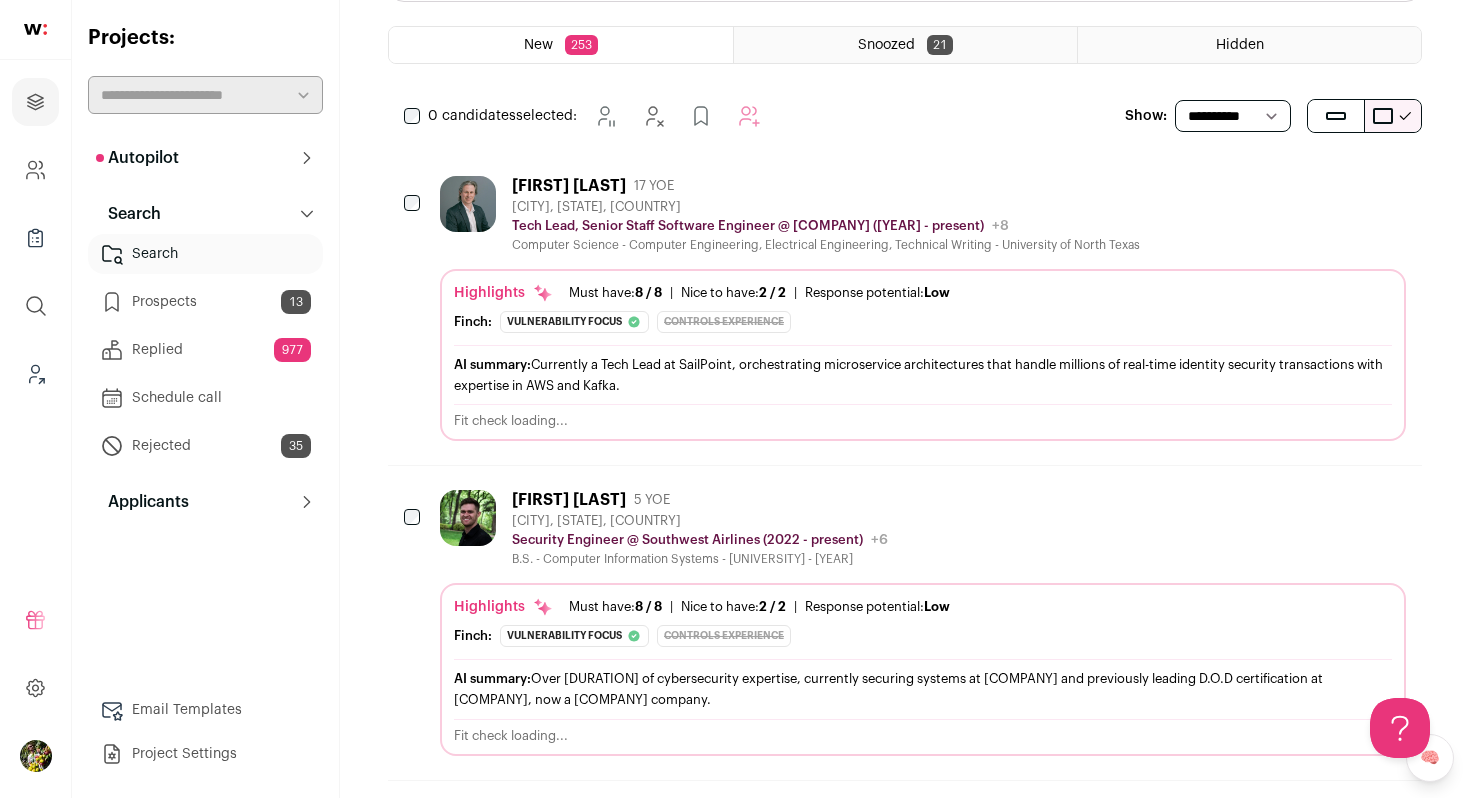 click on "Must have:
8 / 8" at bounding box center [615, 293] 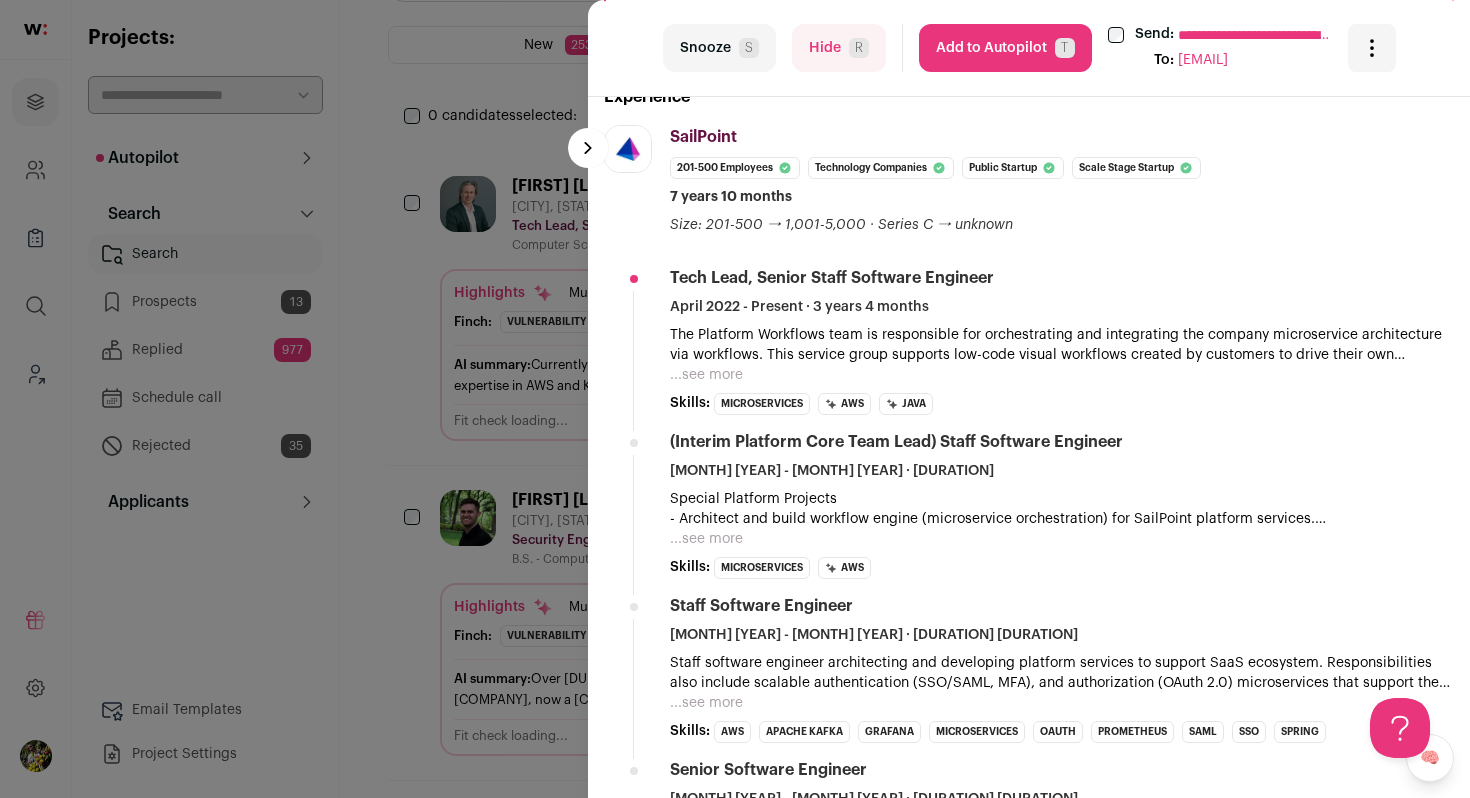 scroll, scrollTop: 477, scrollLeft: 0, axis: vertical 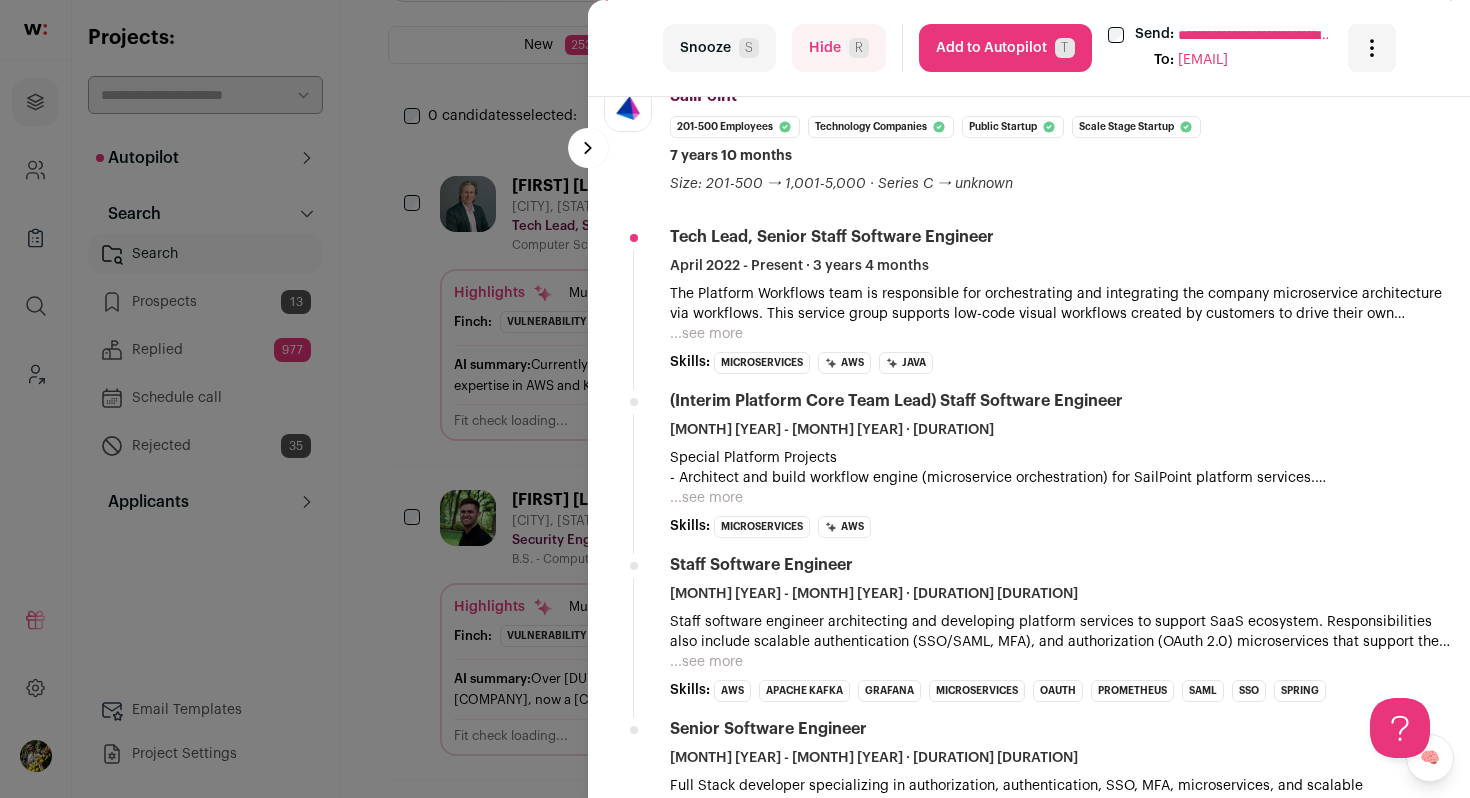 click on "The Platform Workflows team is responsible for orchestrating and integrating the company microservice architecture via workflows. This service group supports low-code visual workflows created by customers to drive their own business processes around identity lifecycle management and governance. We are responsible for millions to billions near realtime orchestration of customer-defined identity  security  policies." at bounding box center [1062, 304] 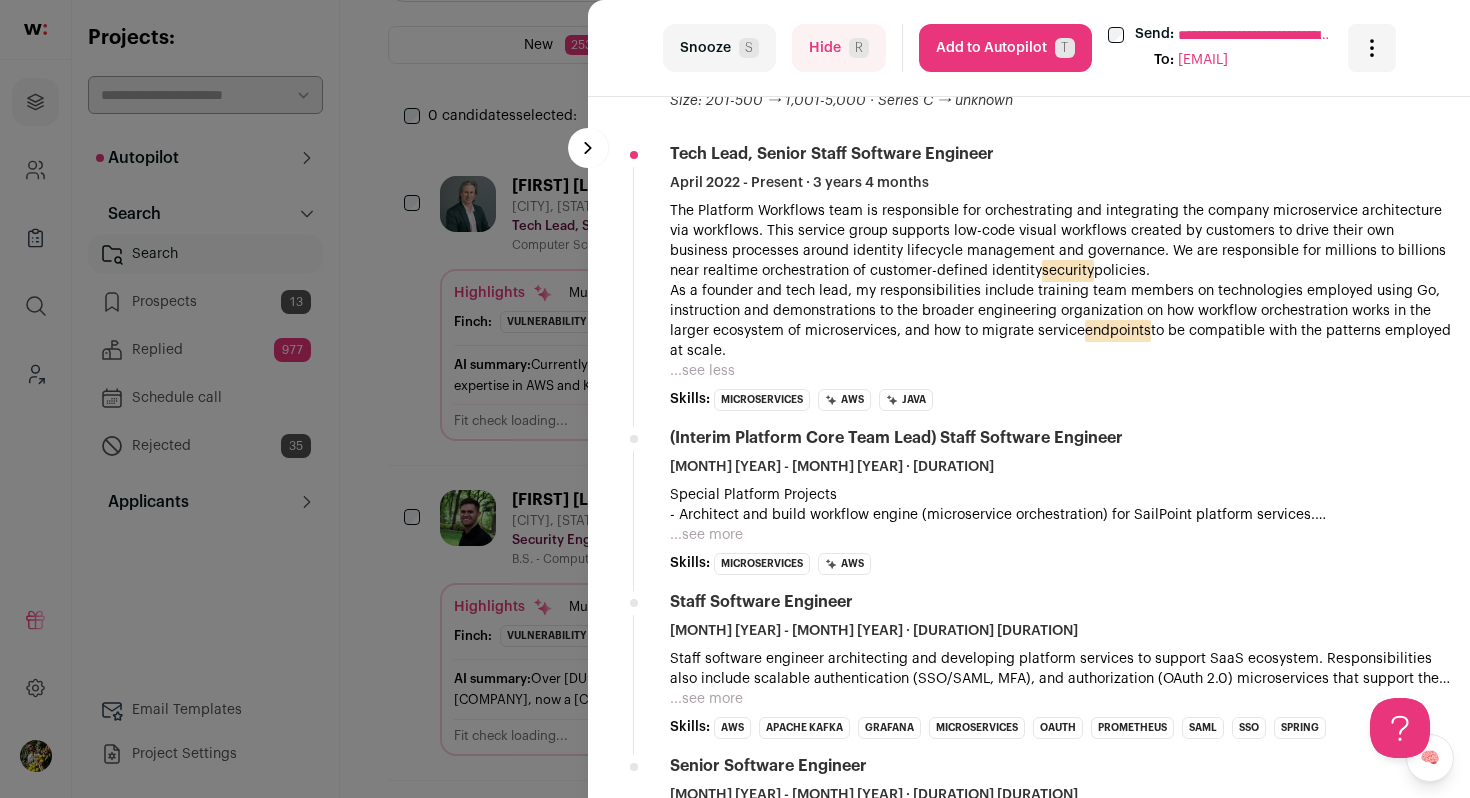 scroll, scrollTop: 658, scrollLeft: 0, axis: vertical 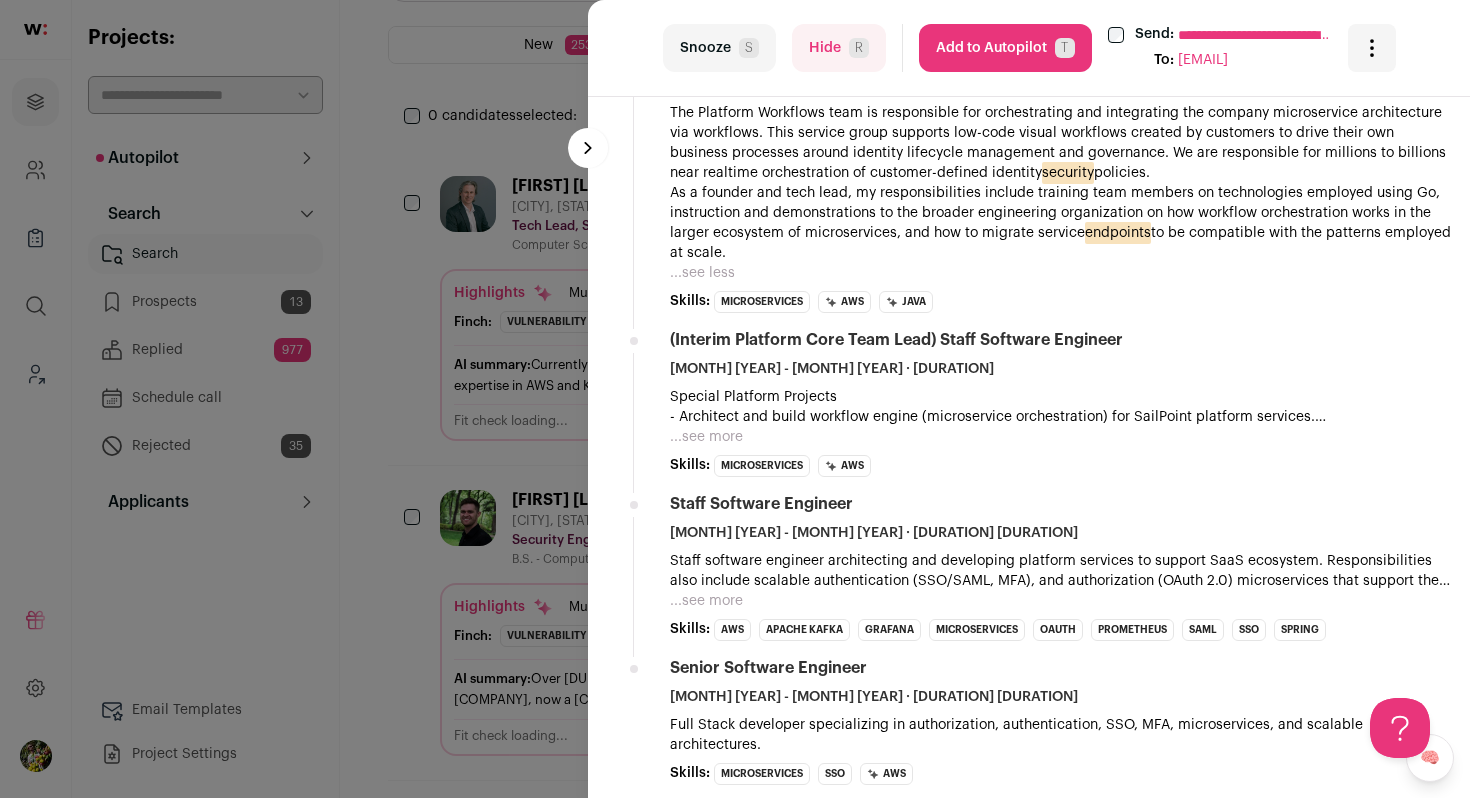 click on "Hide
R" at bounding box center [839, 48] 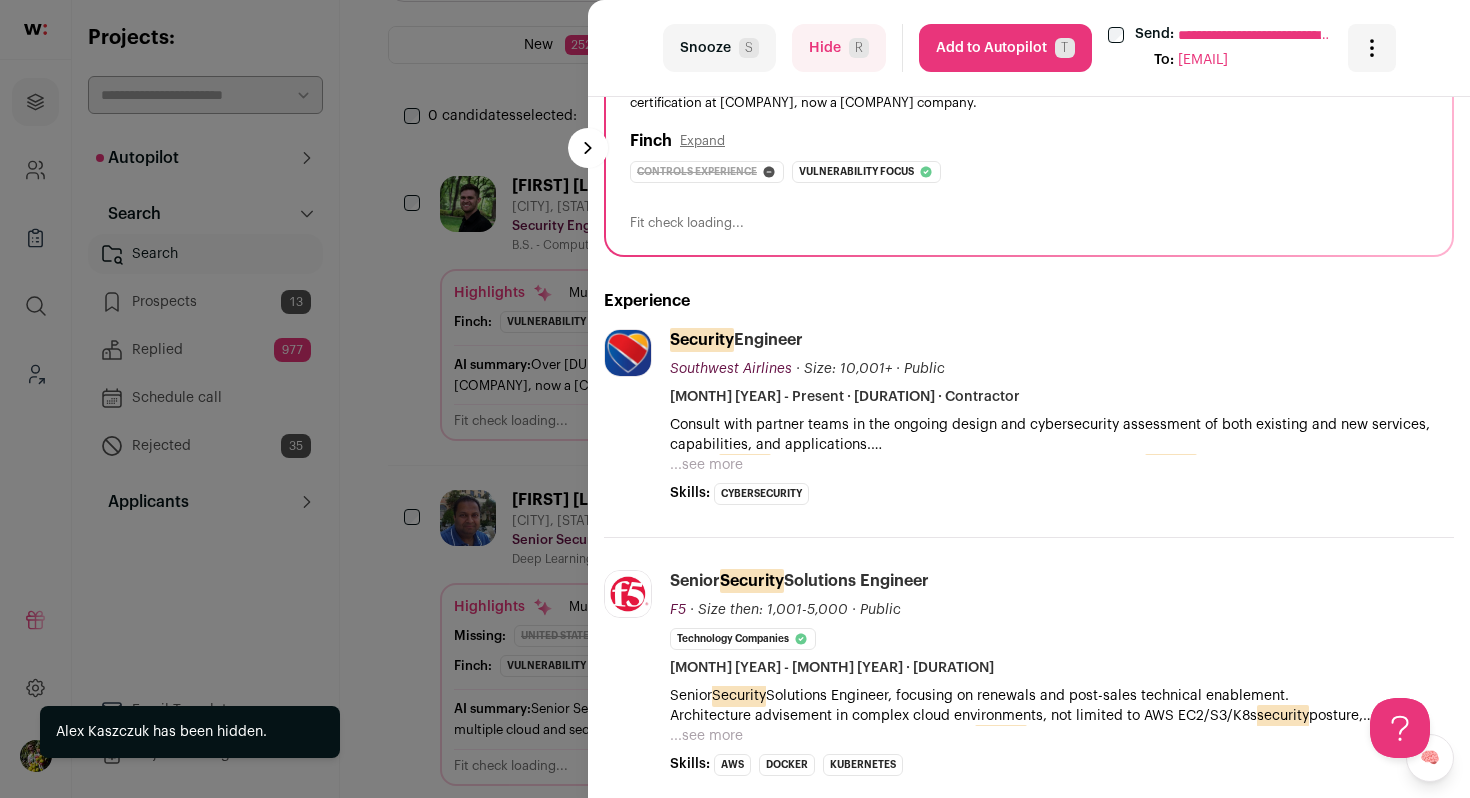 scroll, scrollTop: 298, scrollLeft: 0, axis: vertical 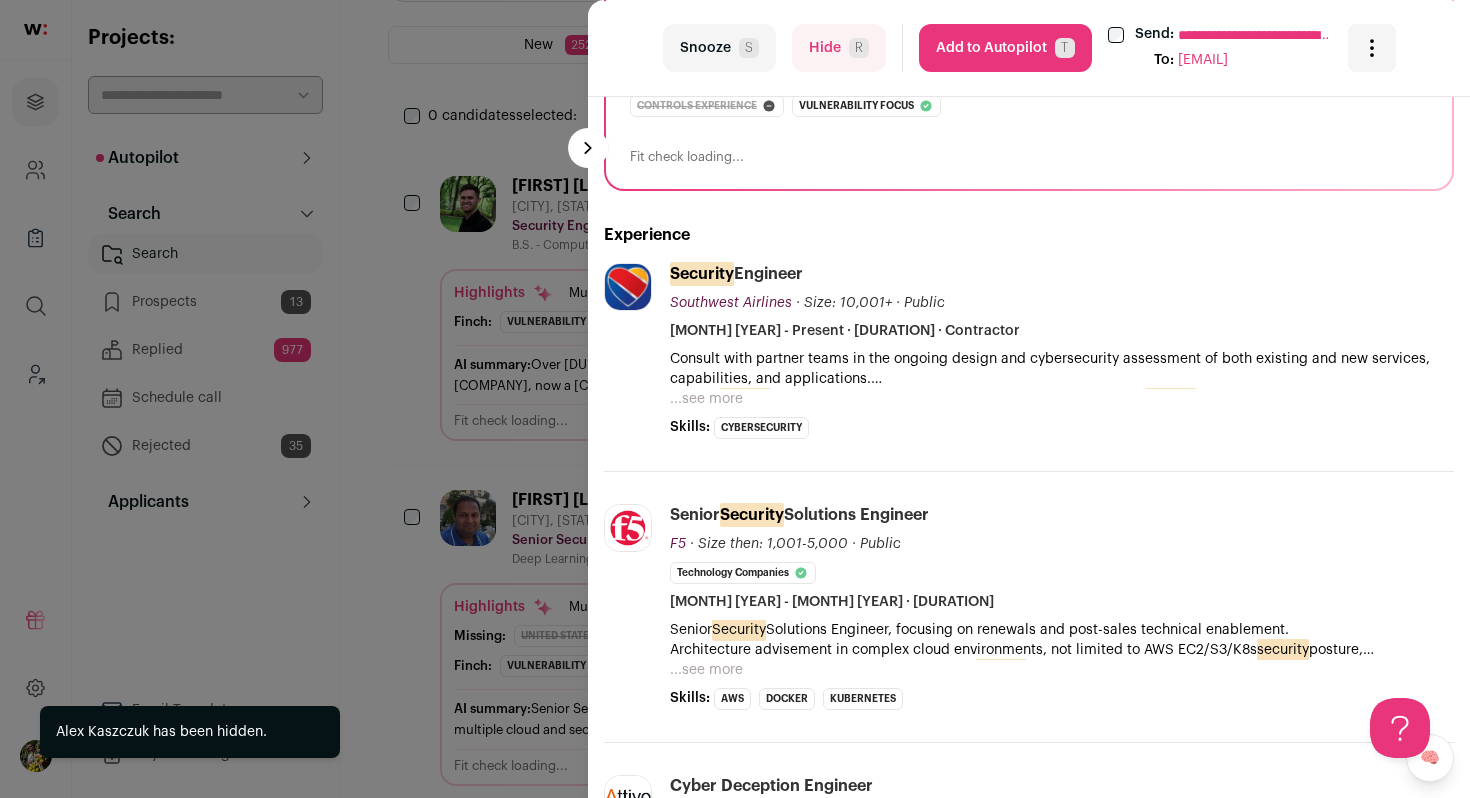 click on "...see more" at bounding box center (706, 399) 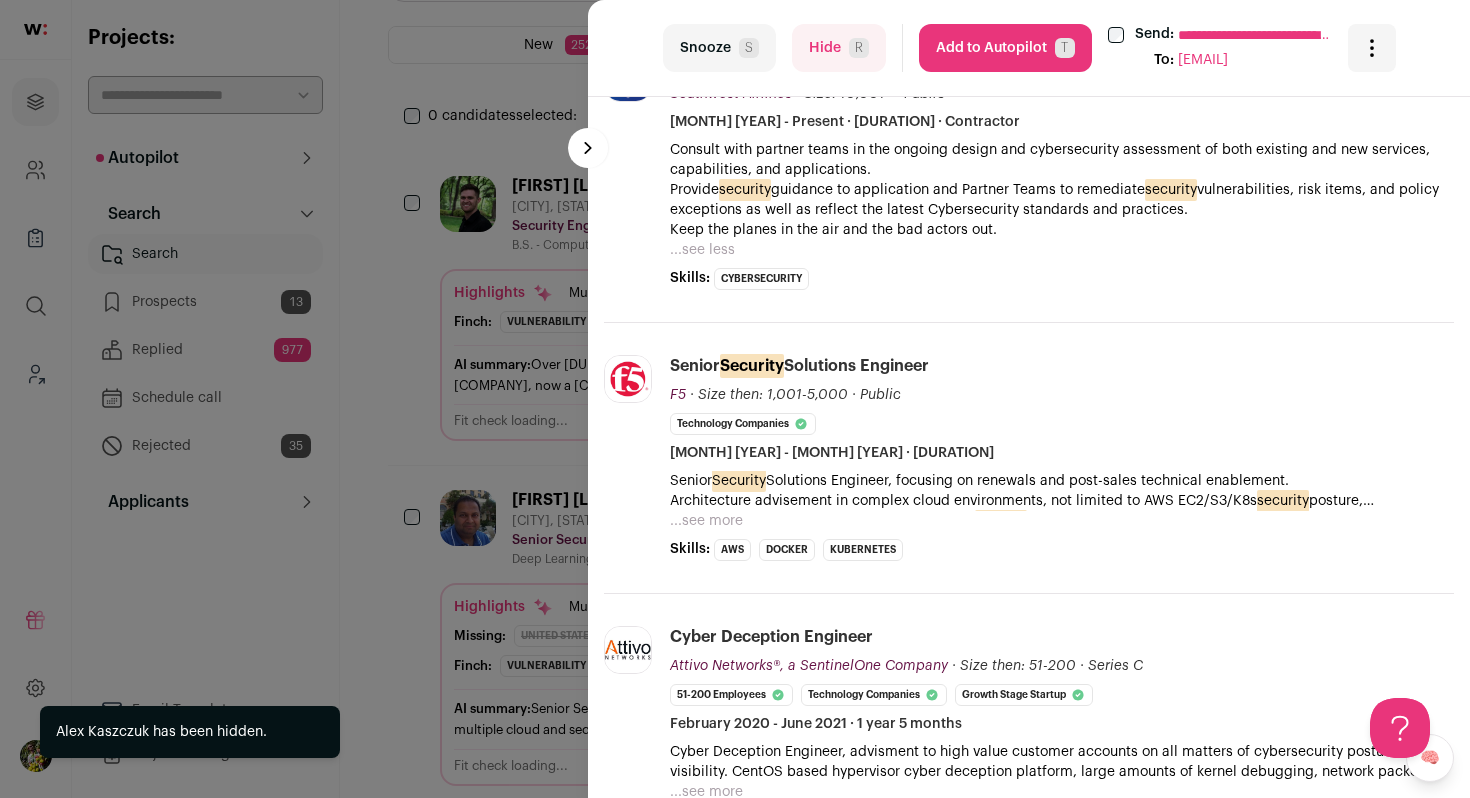 scroll, scrollTop: 508, scrollLeft: 0, axis: vertical 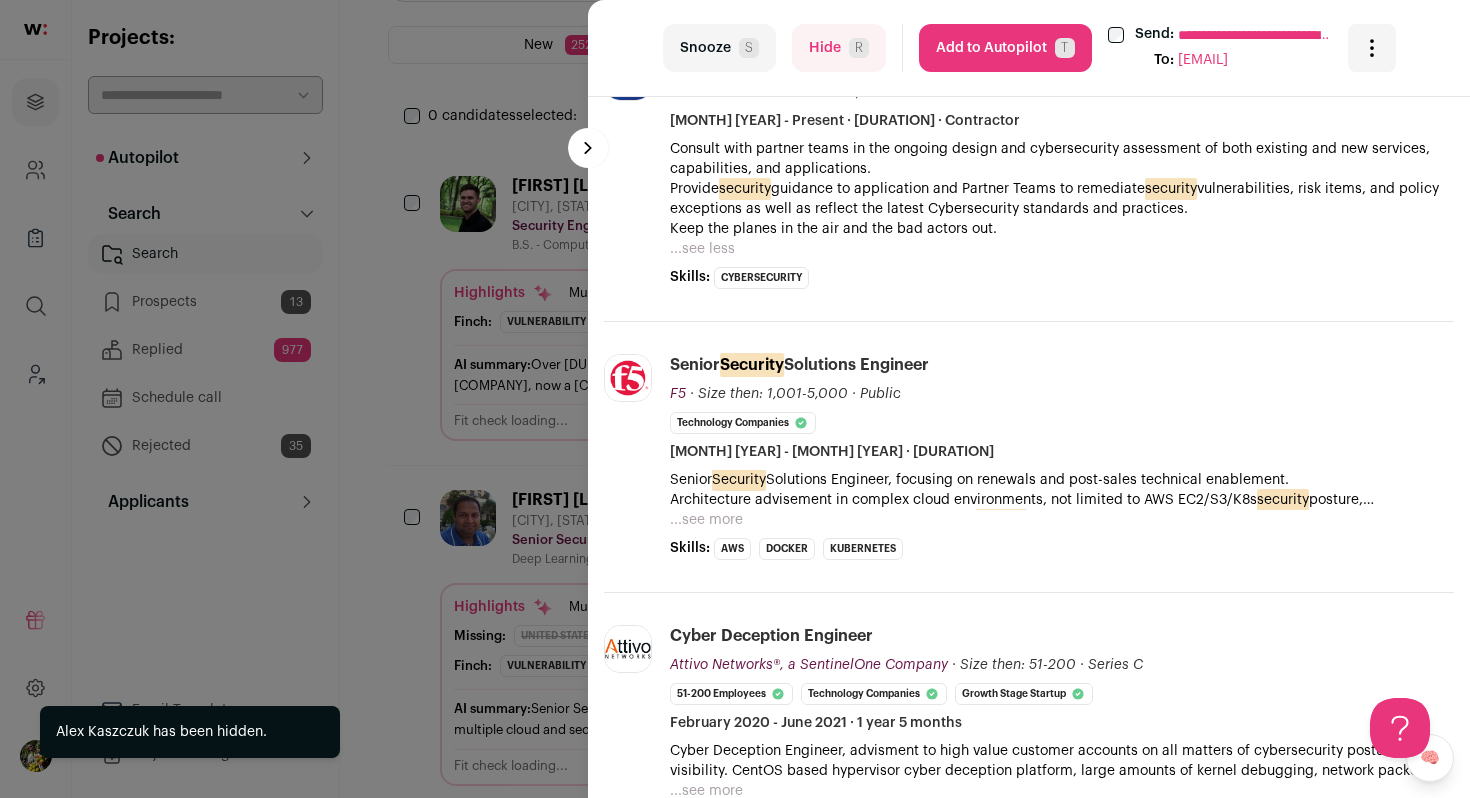 click on "...see more" at bounding box center (706, 520) 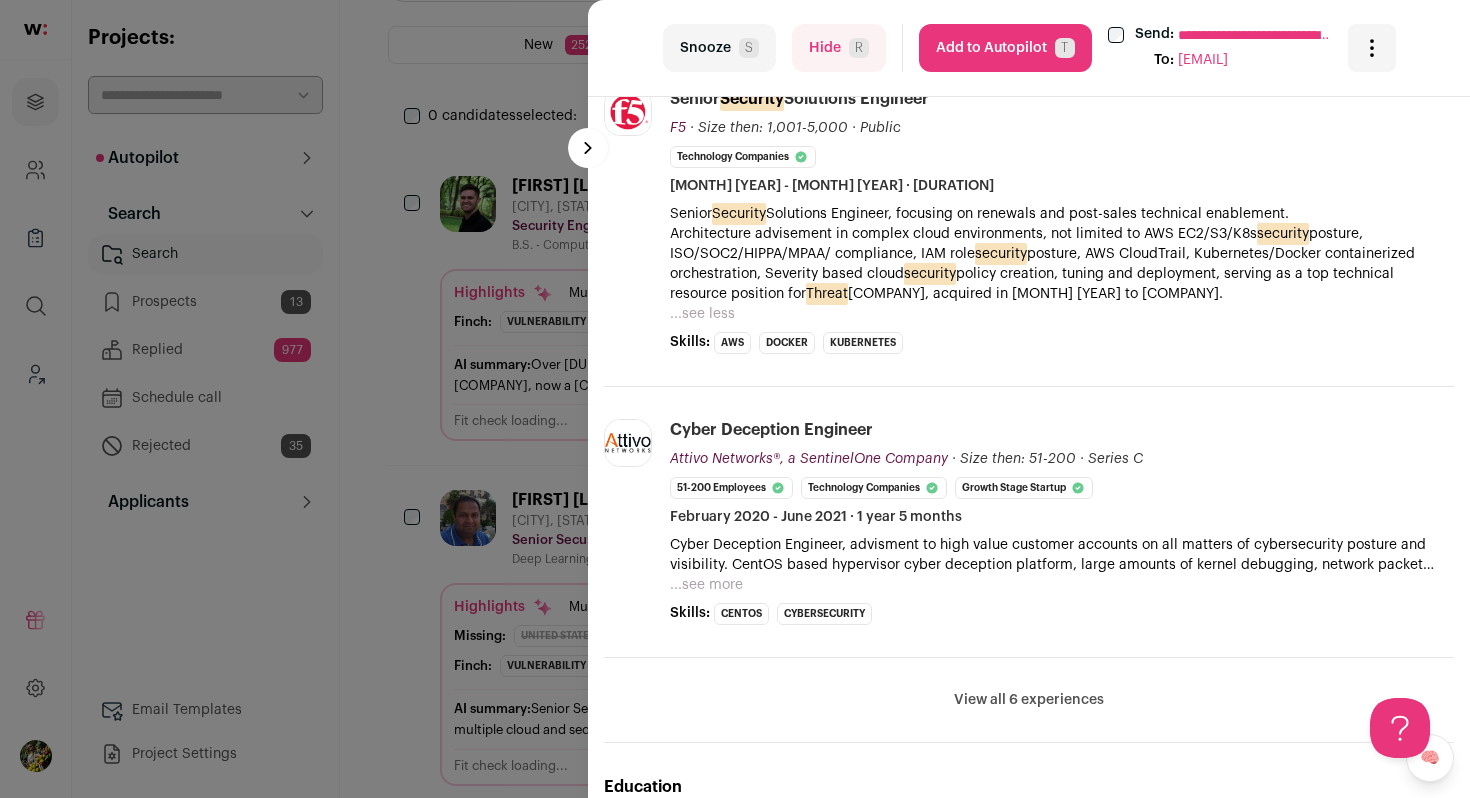 scroll, scrollTop: 847, scrollLeft: 0, axis: vertical 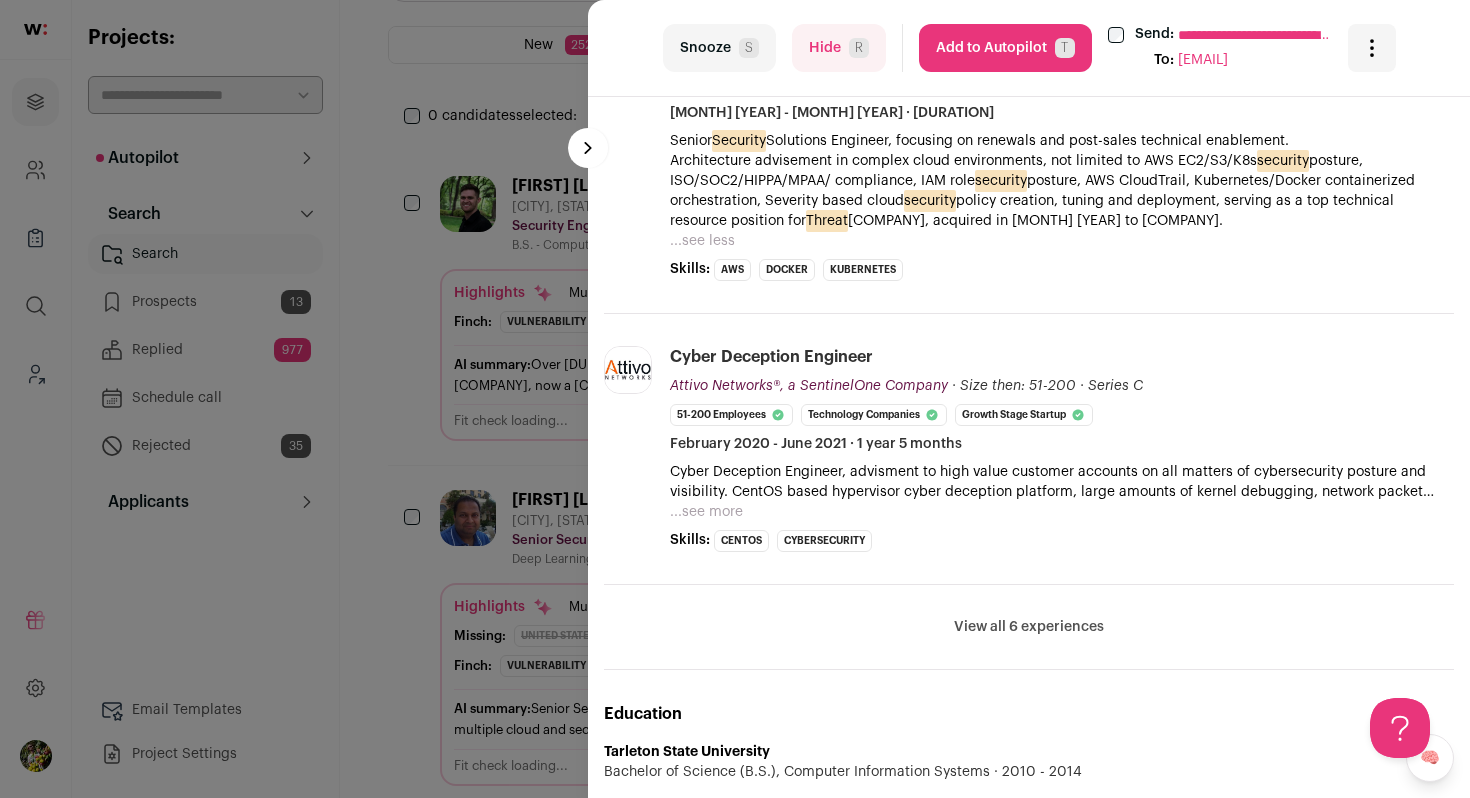 click on "...see more" at bounding box center (706, 512) 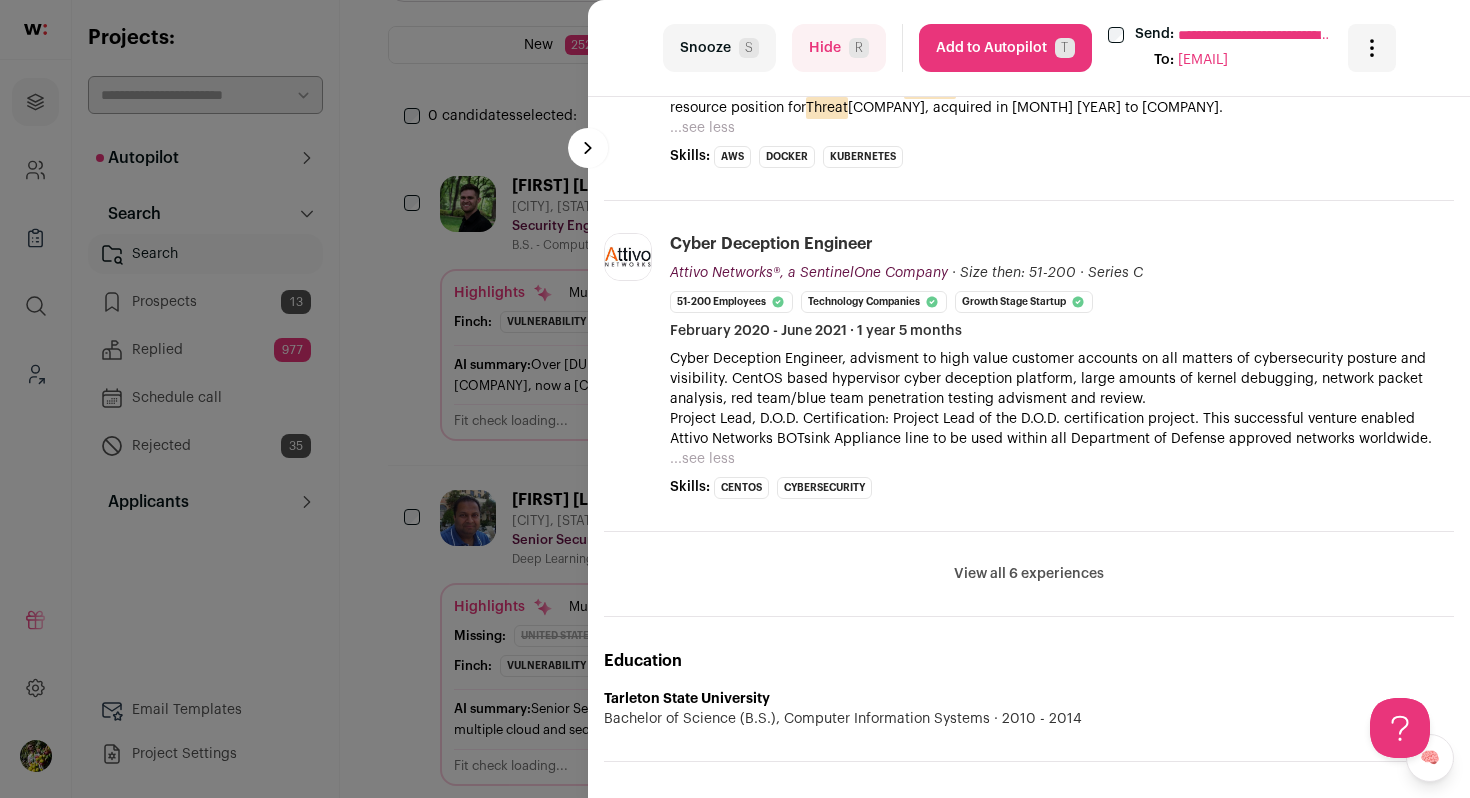 scroll, scrollTop: 972, scrollLeft: 0, axis: vertical 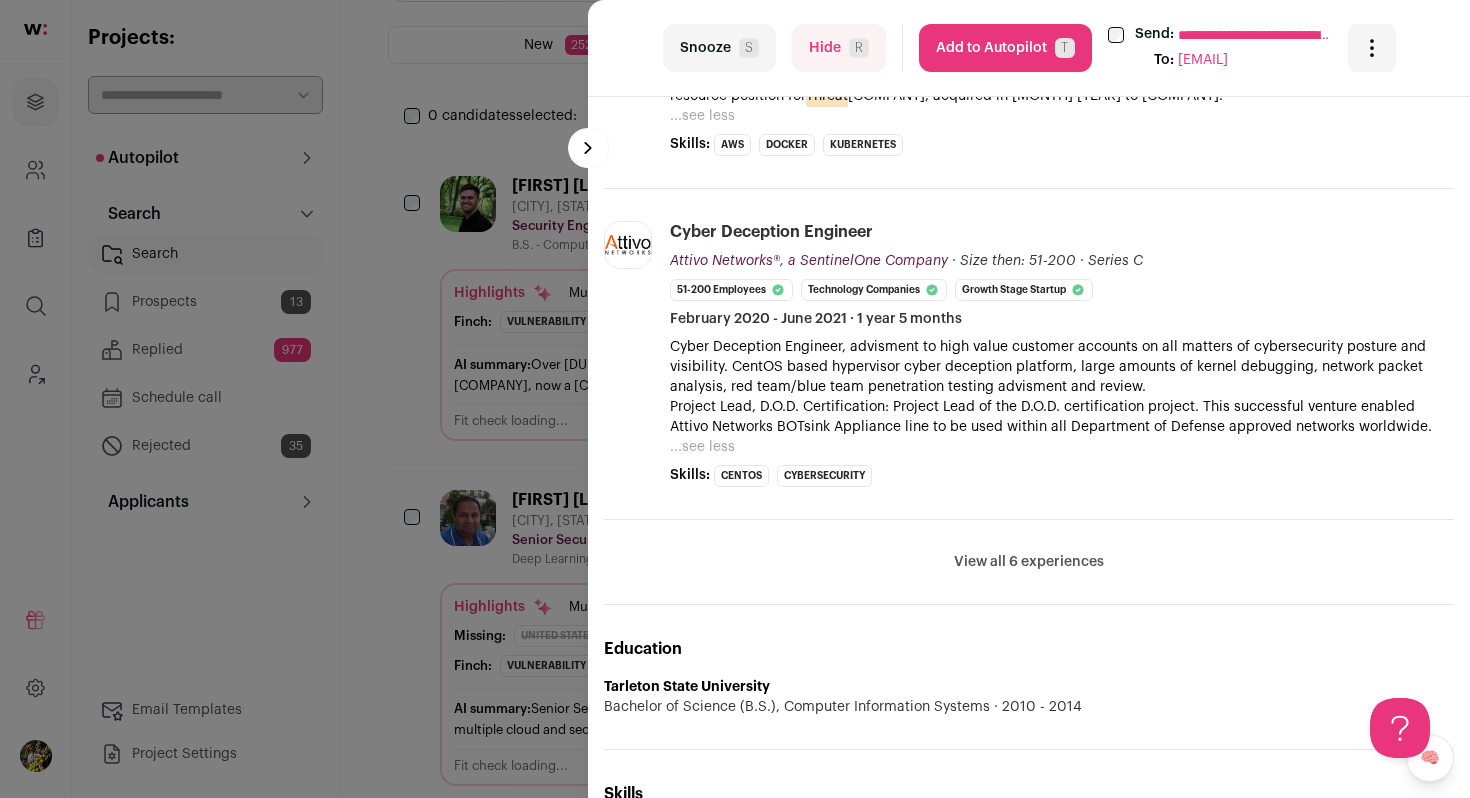 click on "View all 6 experiences
View less" at bounding box center (1029, 562) 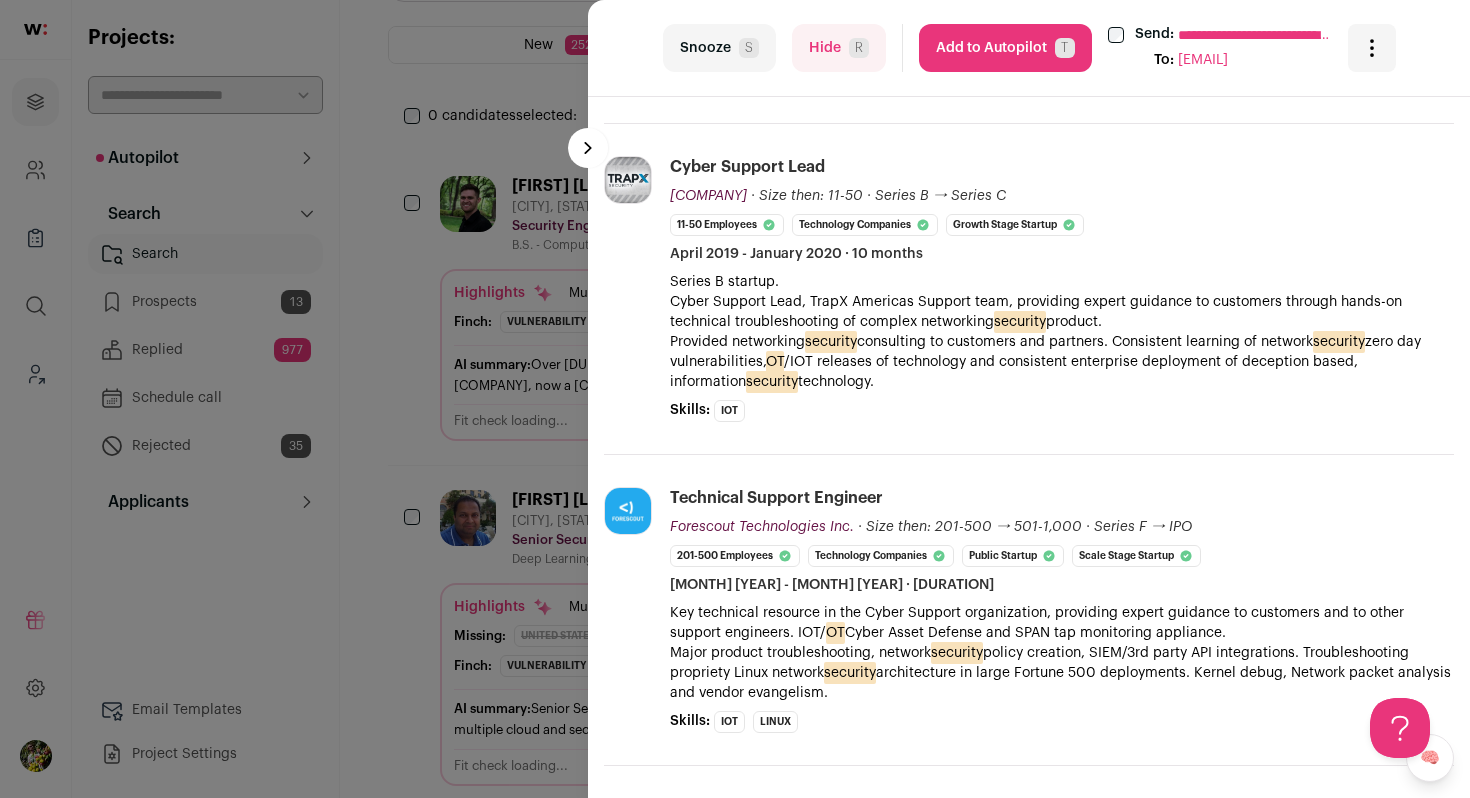 scroll, scrollTop: 1393, scrollLeft: 0, axis: vertical 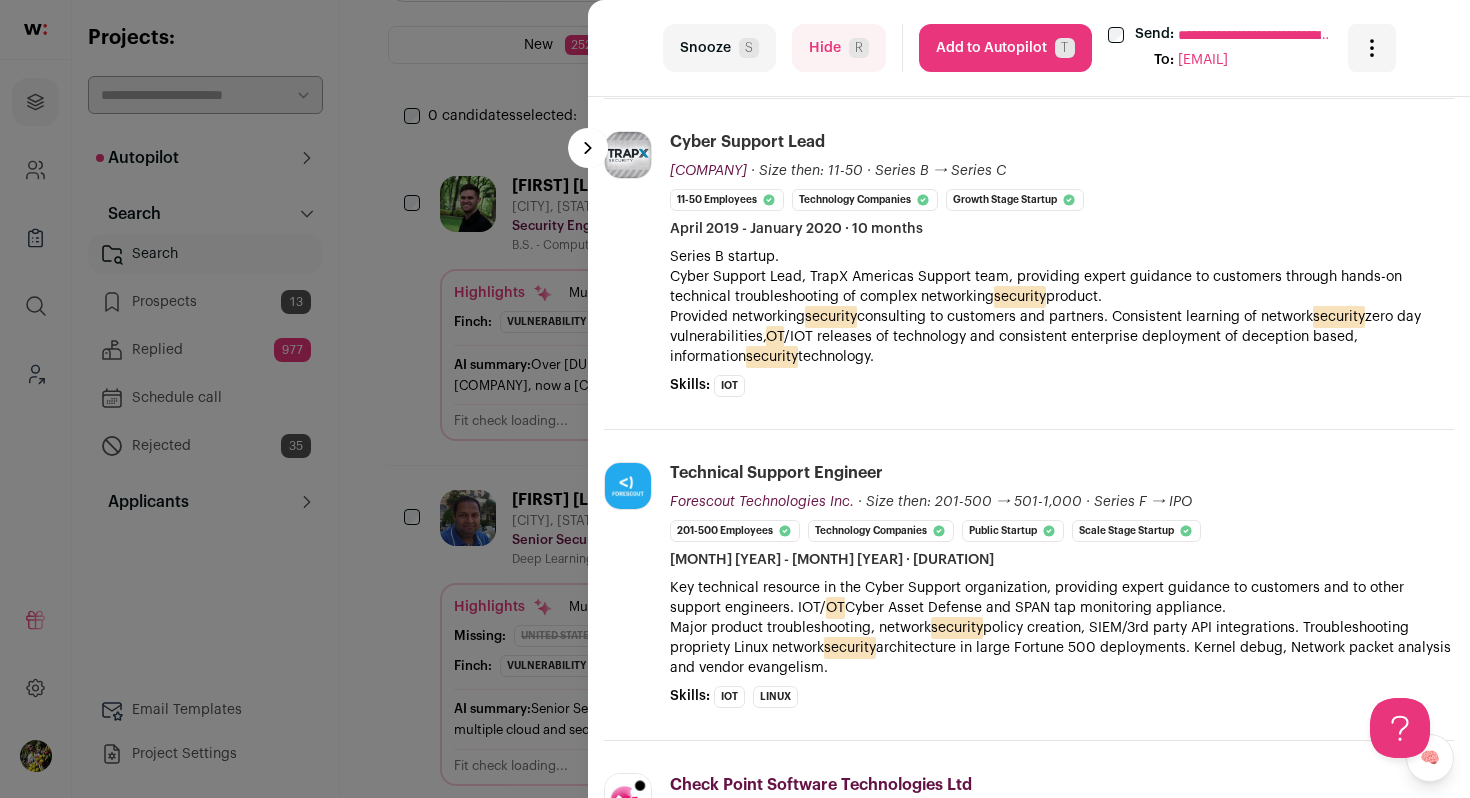 click on "Add to Autopilot
T" at bounding box center [1005, 48] 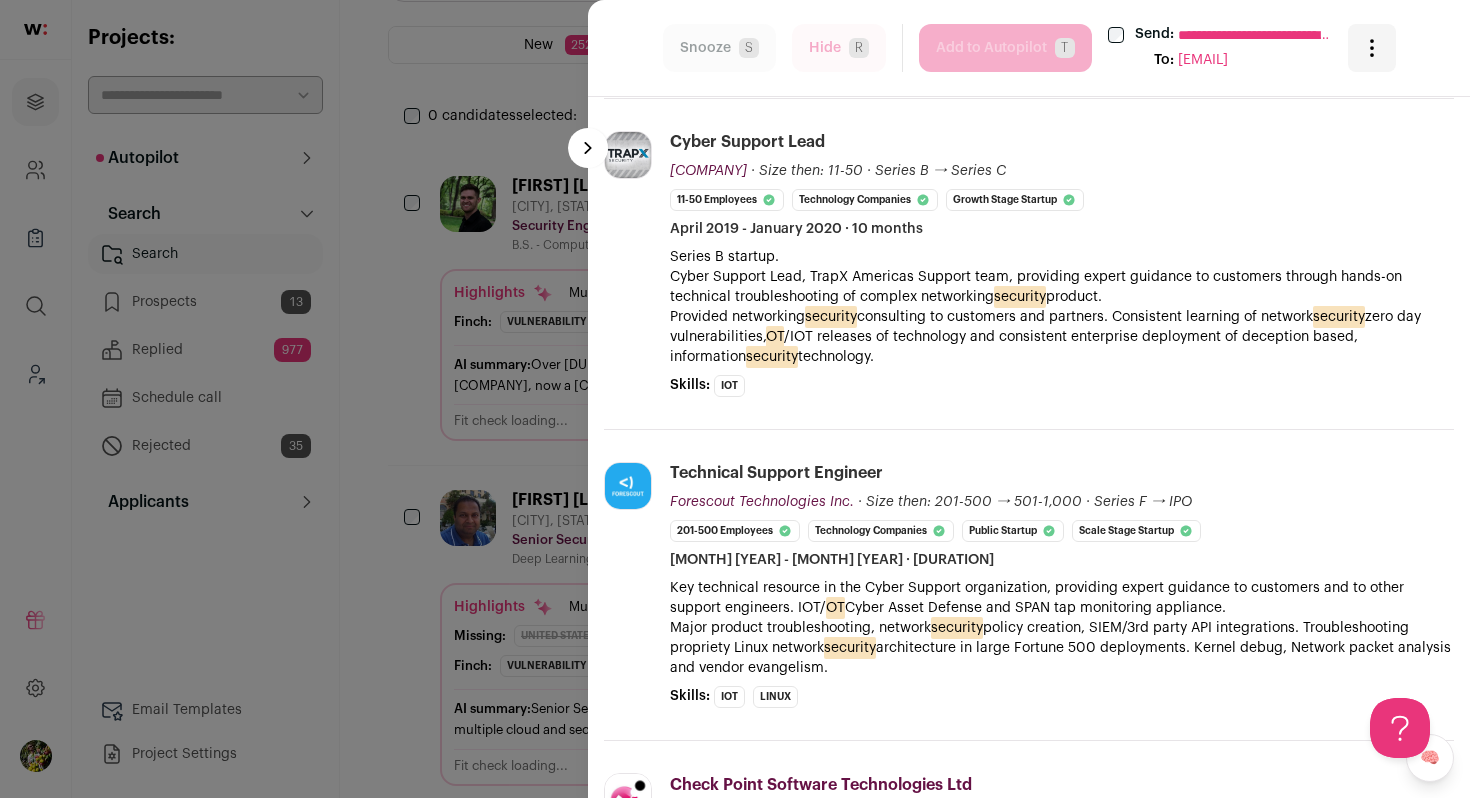 scroll, scrollTop: 0, scrollLeft: 0, axis: both 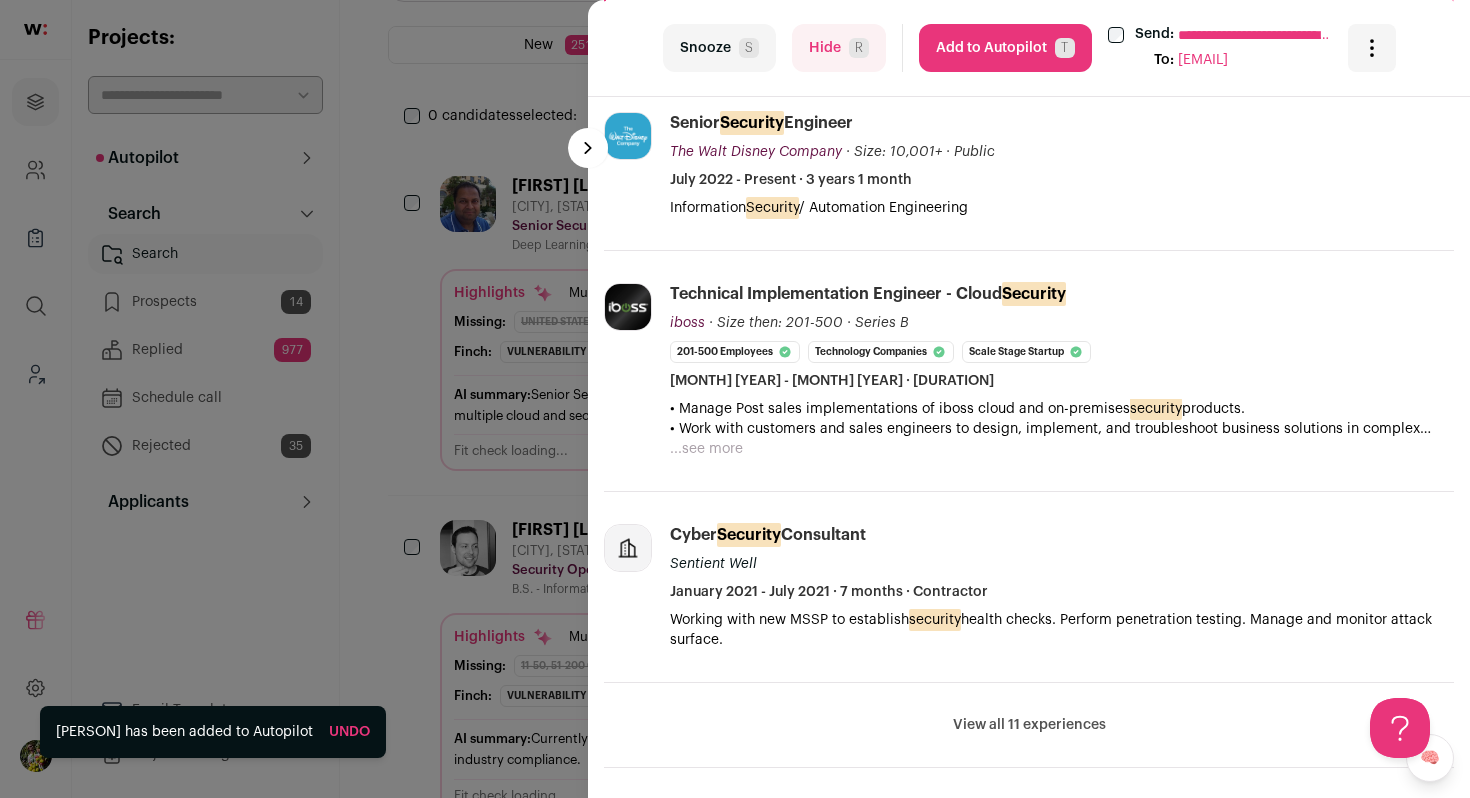 click on "View all 11 experiences
View less" at bounding box center (1029, 725) 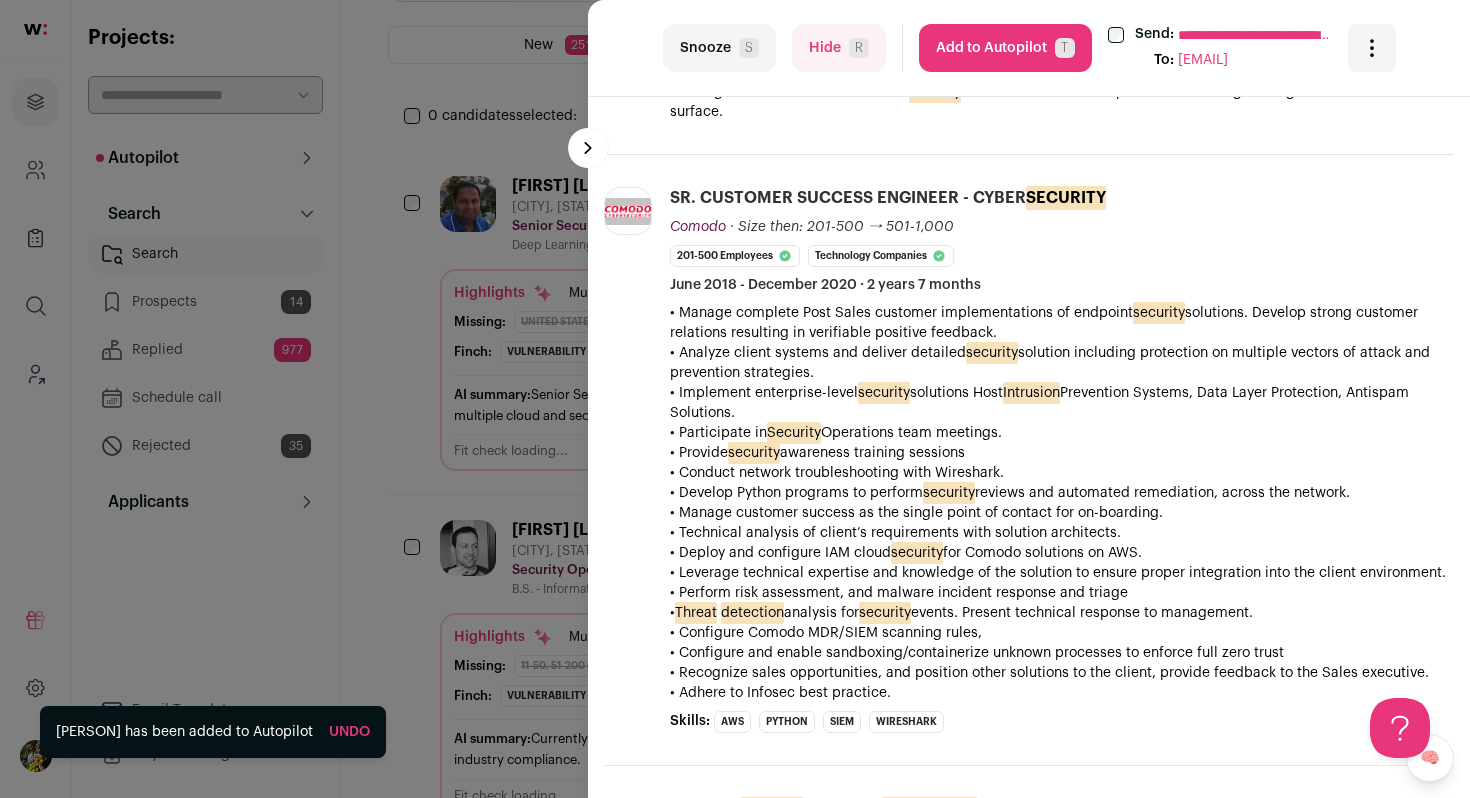 scroll, scrollTop: 1127, scrollLeft: 0, axis: vertical 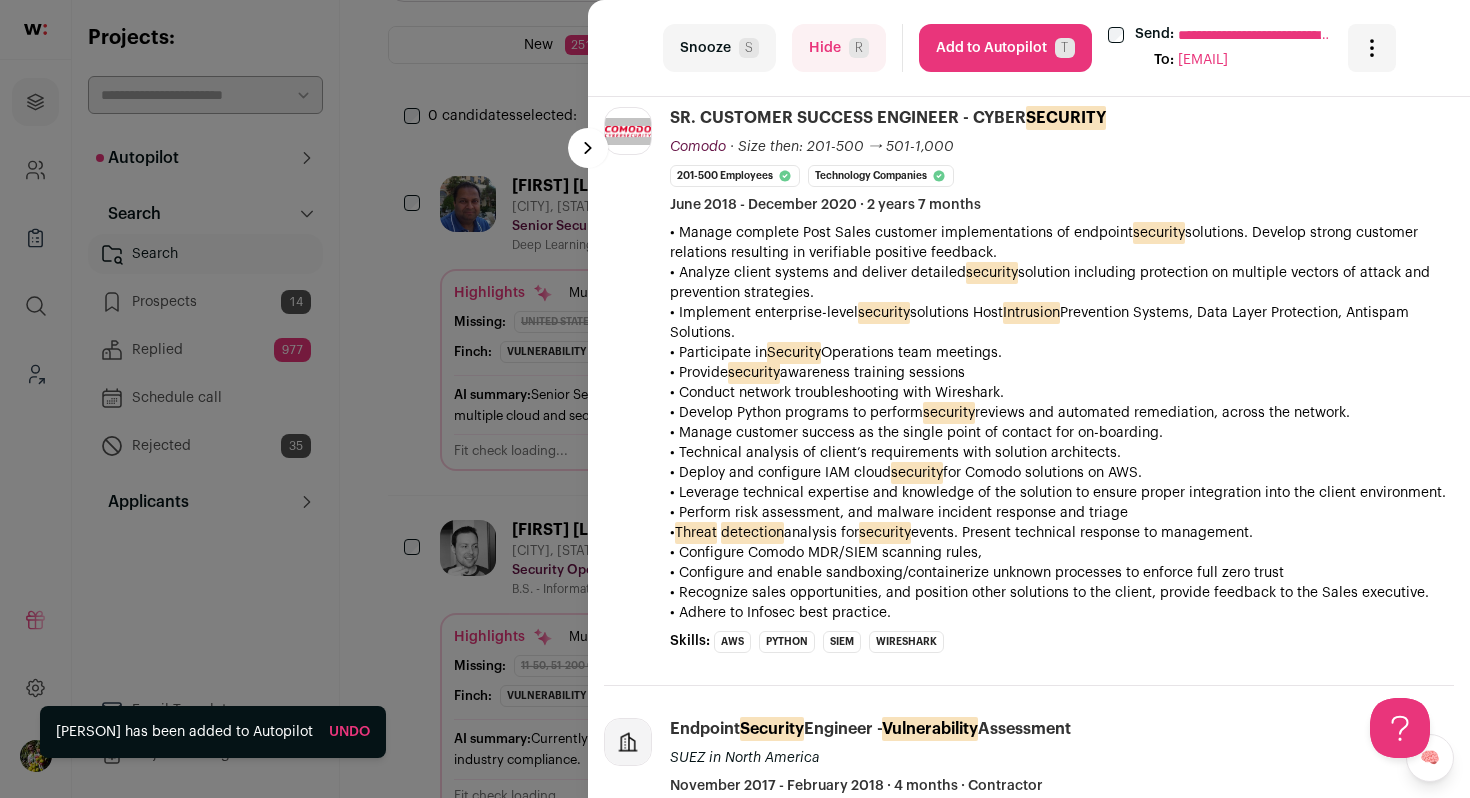 click on "Hide
R" at bounding box center (839, 48) 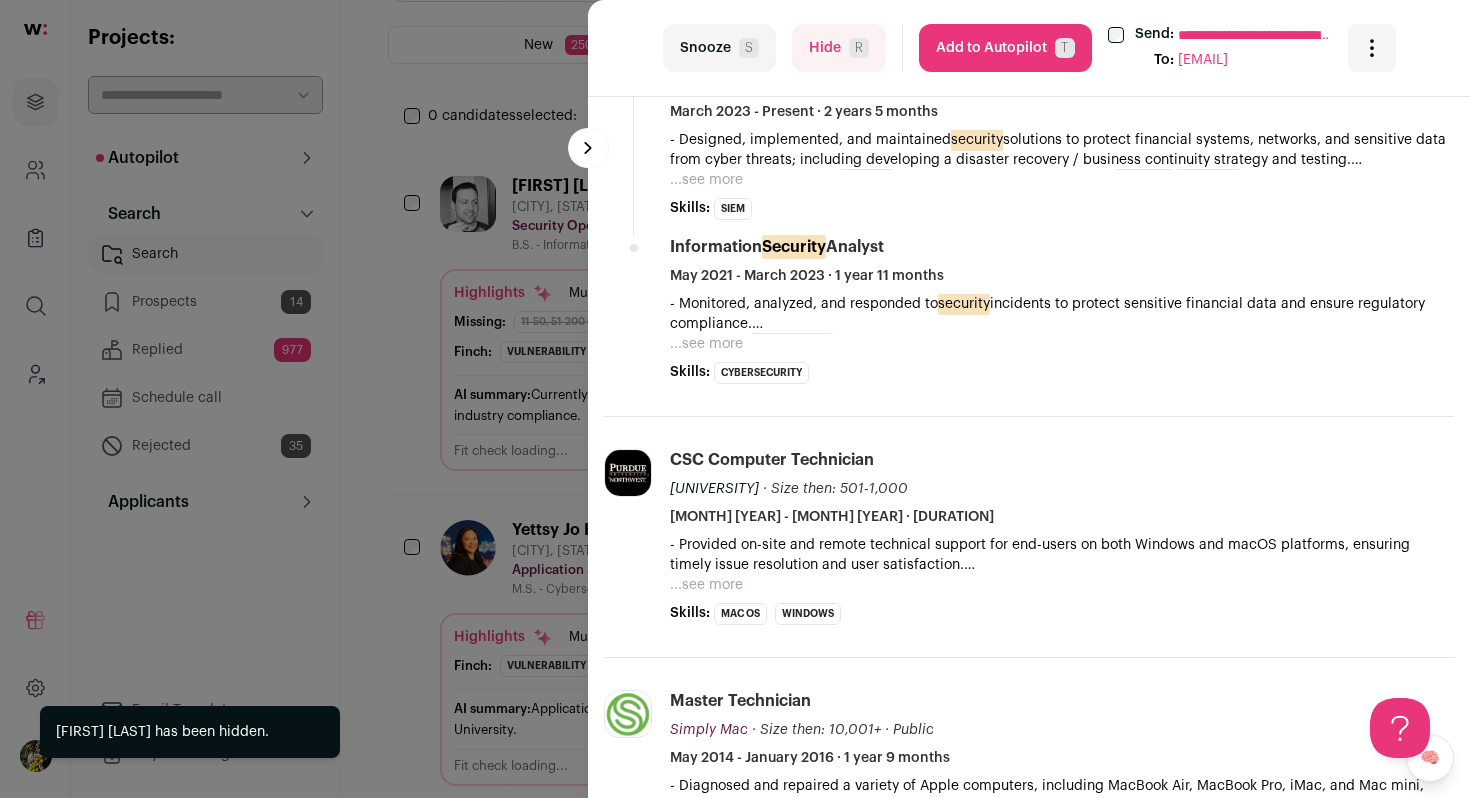 scroll, scrollTop: 789, scrollLeft: 0, axis: vertical 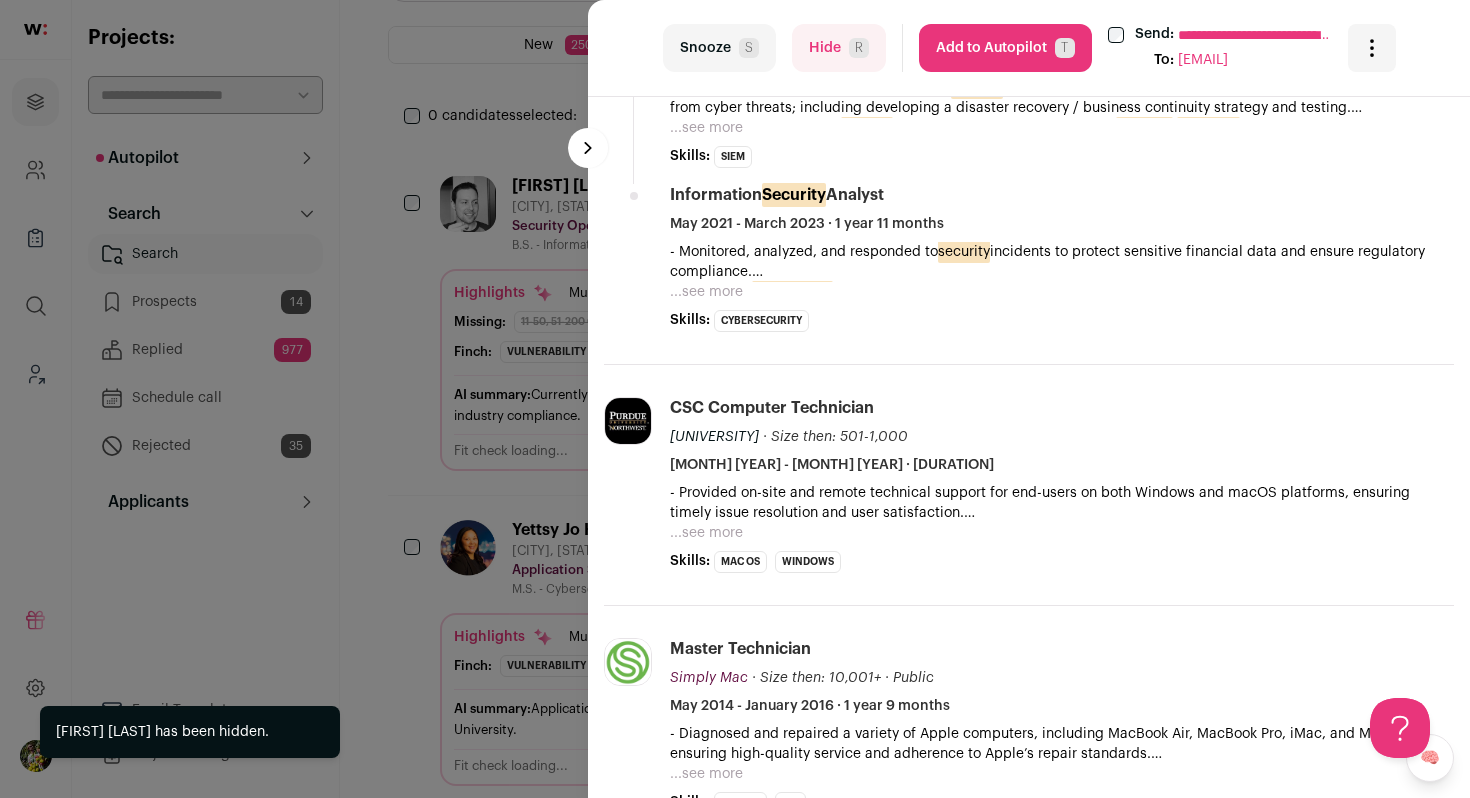 click on "Security  Engineer
March 2023 - Present · 2 years 5 months
- Designed, implemented, and maintained  security  solutions to protect financial systems, networks, and sensitive data from cyber threats; including developing a disaster recovery / business continuity strategy and testing.
- Managed and optimized  security  infrastructure, including firewalls,  intrusion   detection /prevention systems (IDS/IPS), endpoint protection, and MDR/SIEM solutions.
- Conducted  threat  modeling,  vulnerability  assessments, and penetration testing to identify risks and strengthen the institution’s  security  posture.
- Implemented procedures to enhance the  security  posture of infrastructure and  endpoints  by limiting the attack surface, reducing exposure to potential threats.
- Developed and enforced  security
- Automated" at bounding box center (1062, 94) 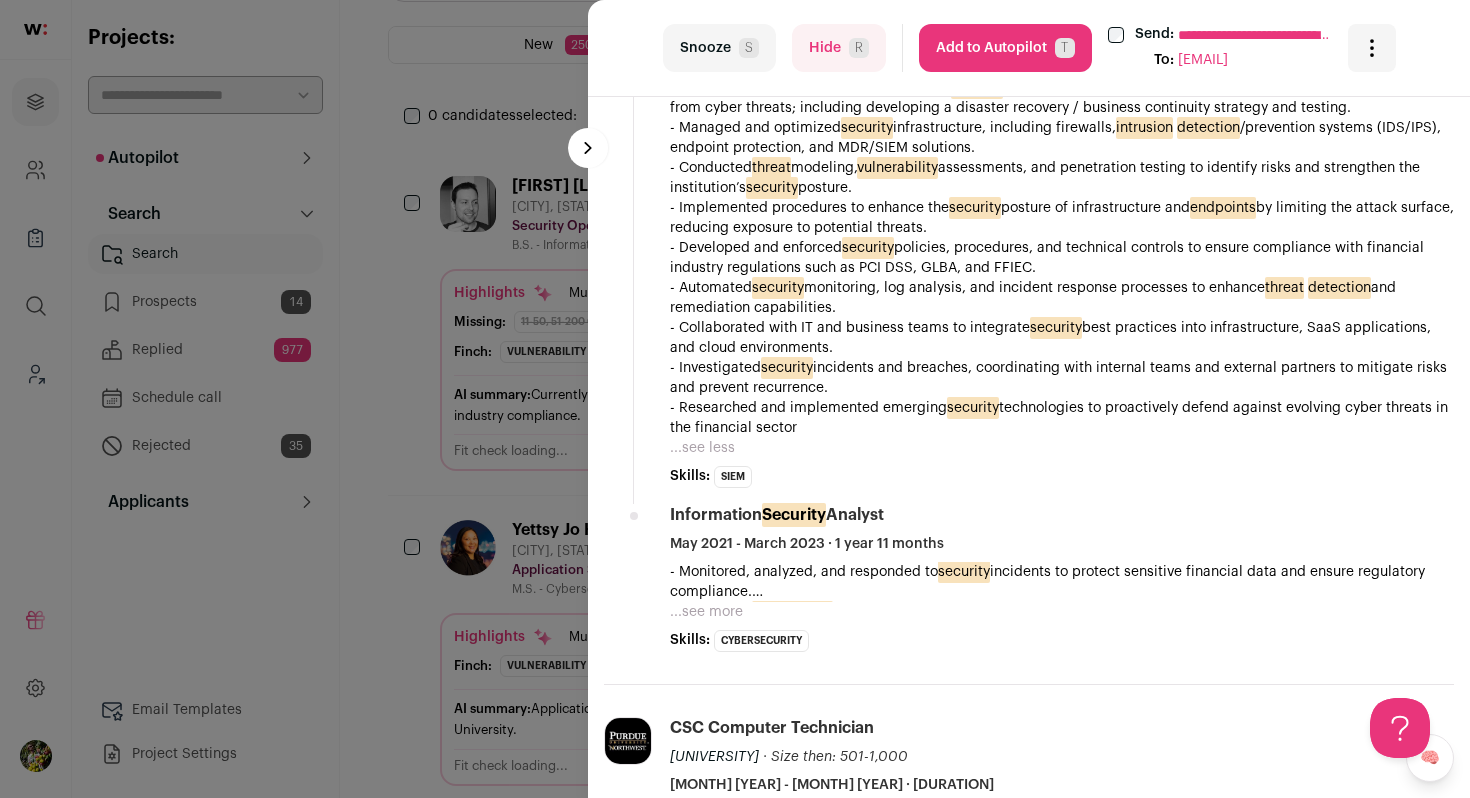 click on "Add to Autopilot
T" at bounding box center (1005, 48) 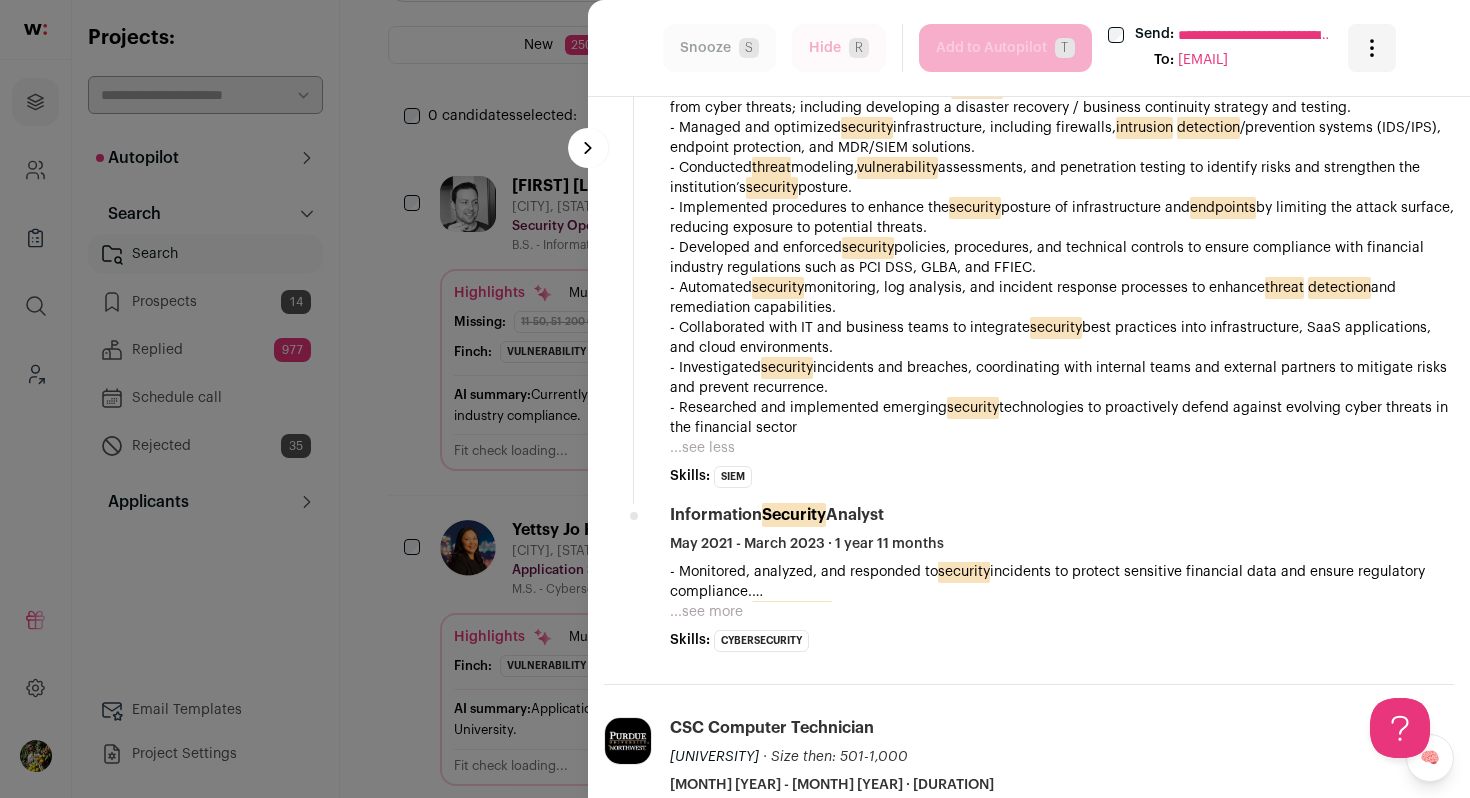 click on "**********" at bounding box center (1029, 48) 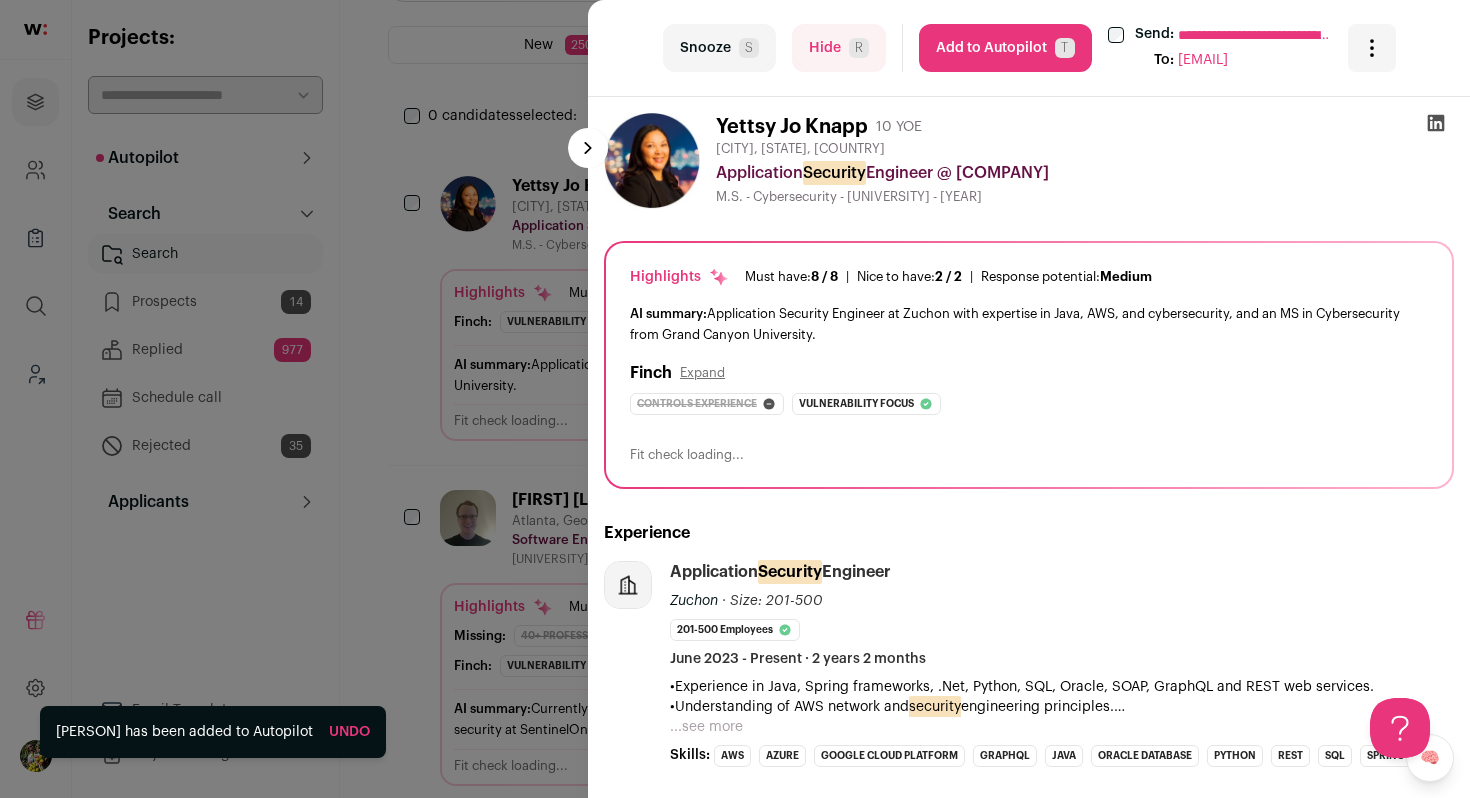 click on "**********" at bounding box center (735, 399) 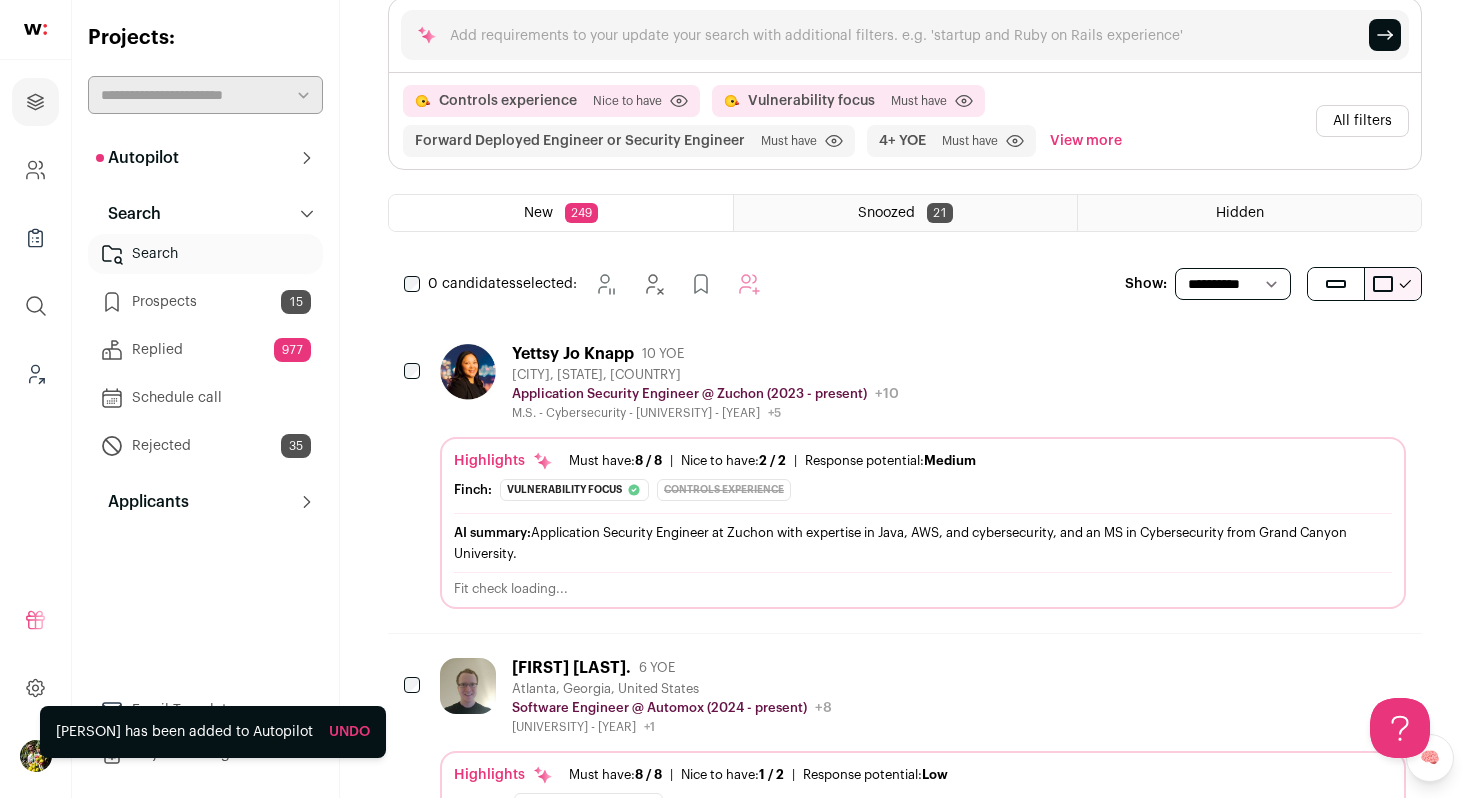 scroll, scrollTop: 6, scrollLeft: 0, axis: vertical 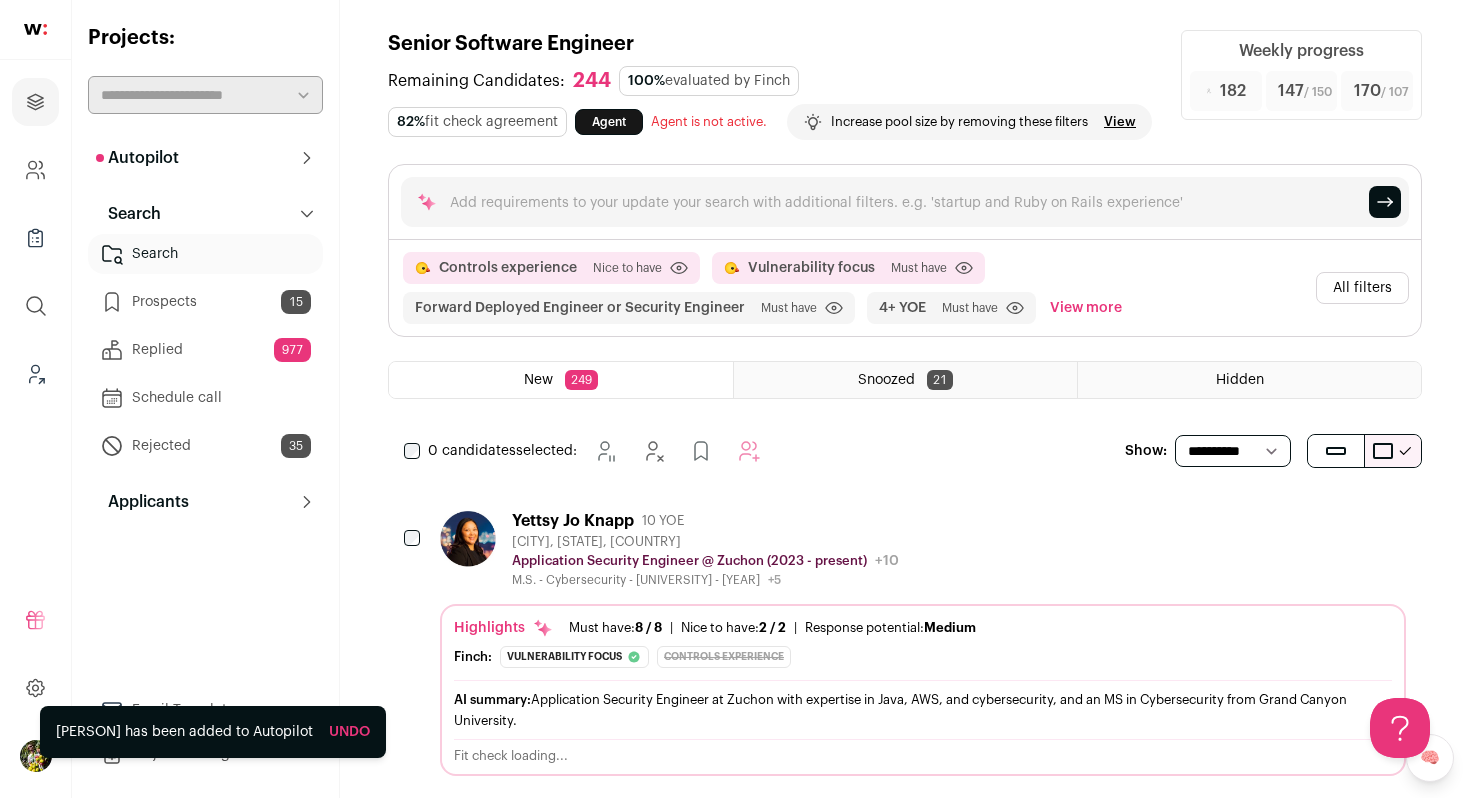 click on "Colorado Springs, Colorado, United States" at bounding box center (705, 542) 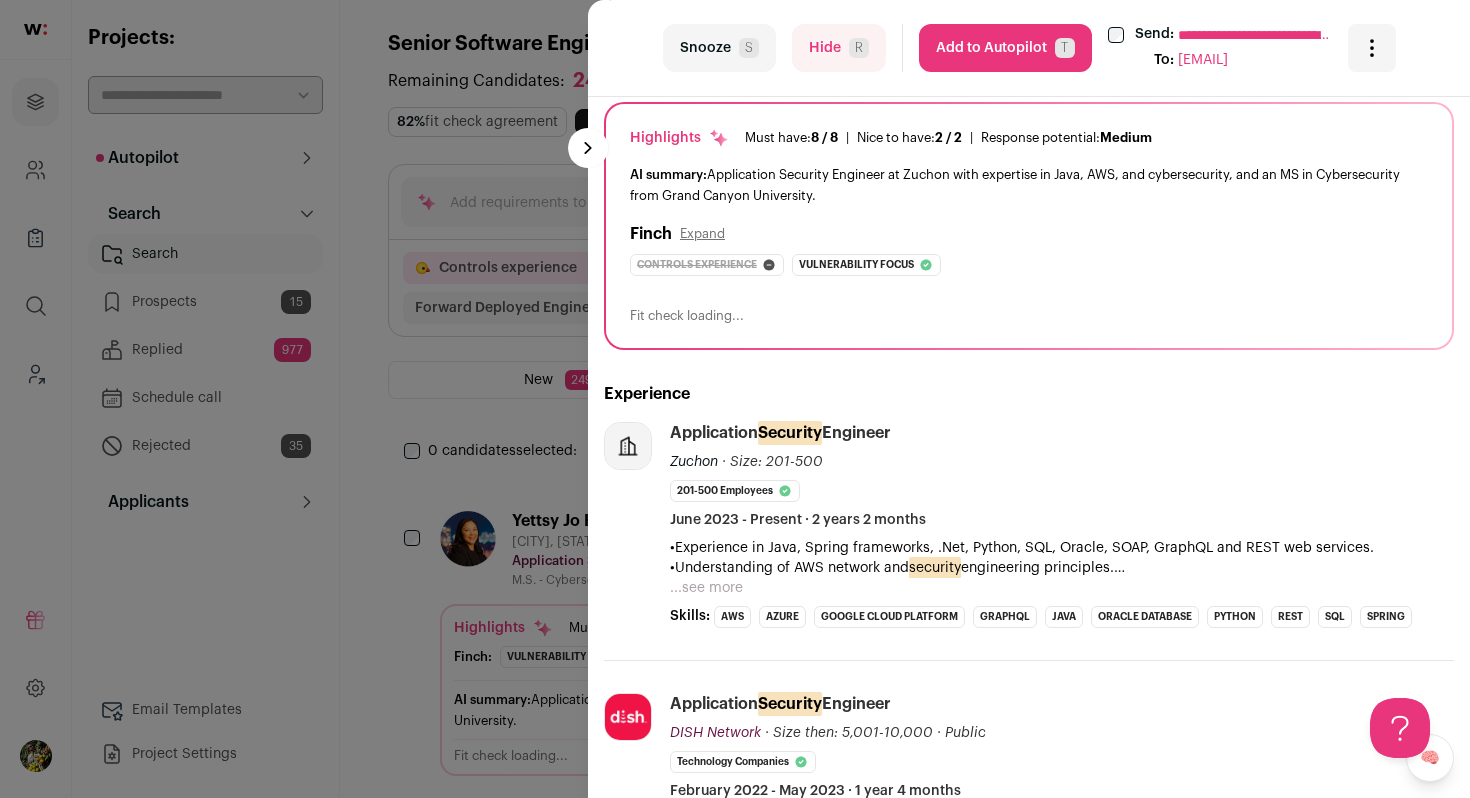 scroll, scrollTop: 377, scrollLeft: 0, axis: vertical 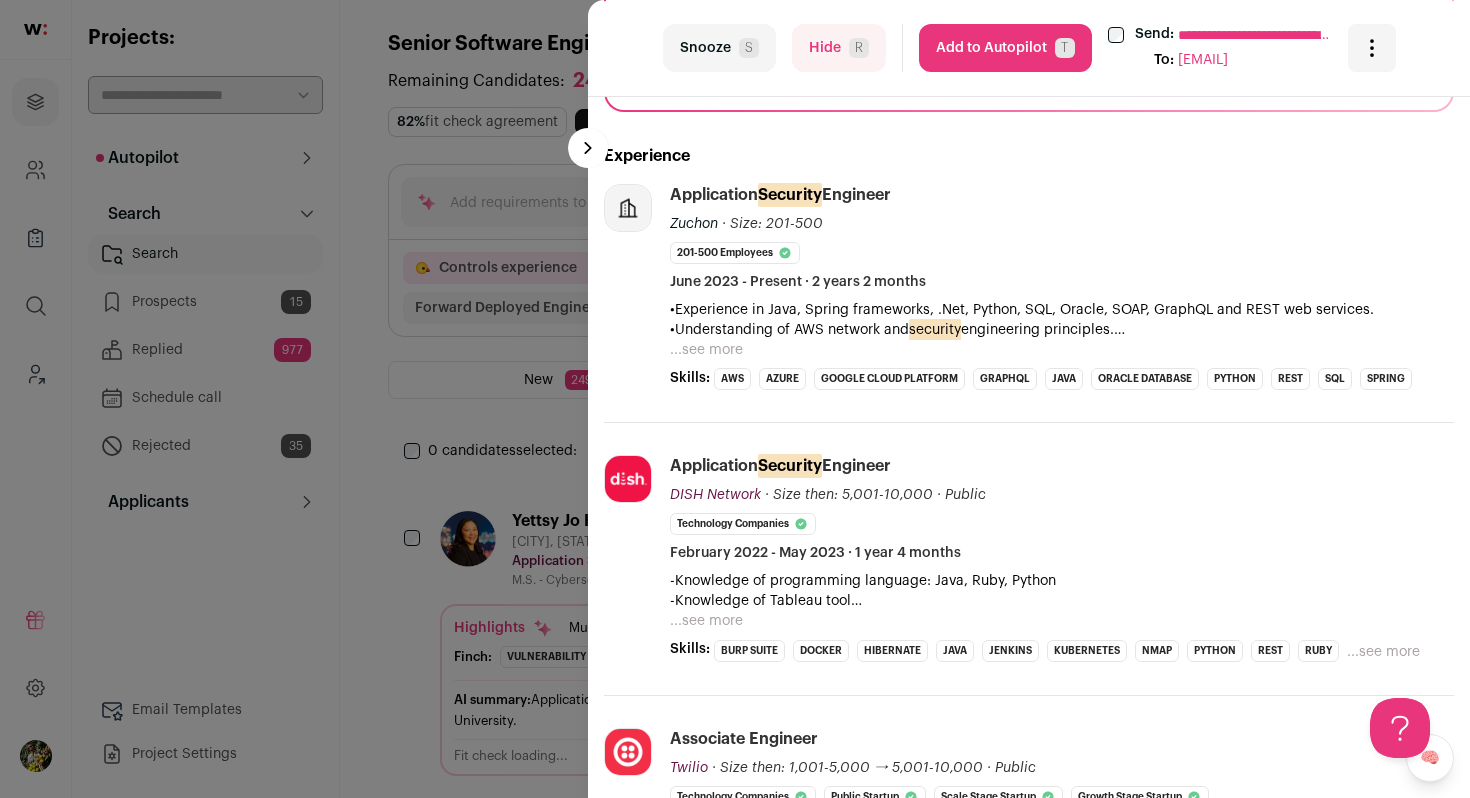 click on "...see more" at bounding box center (706, 350) 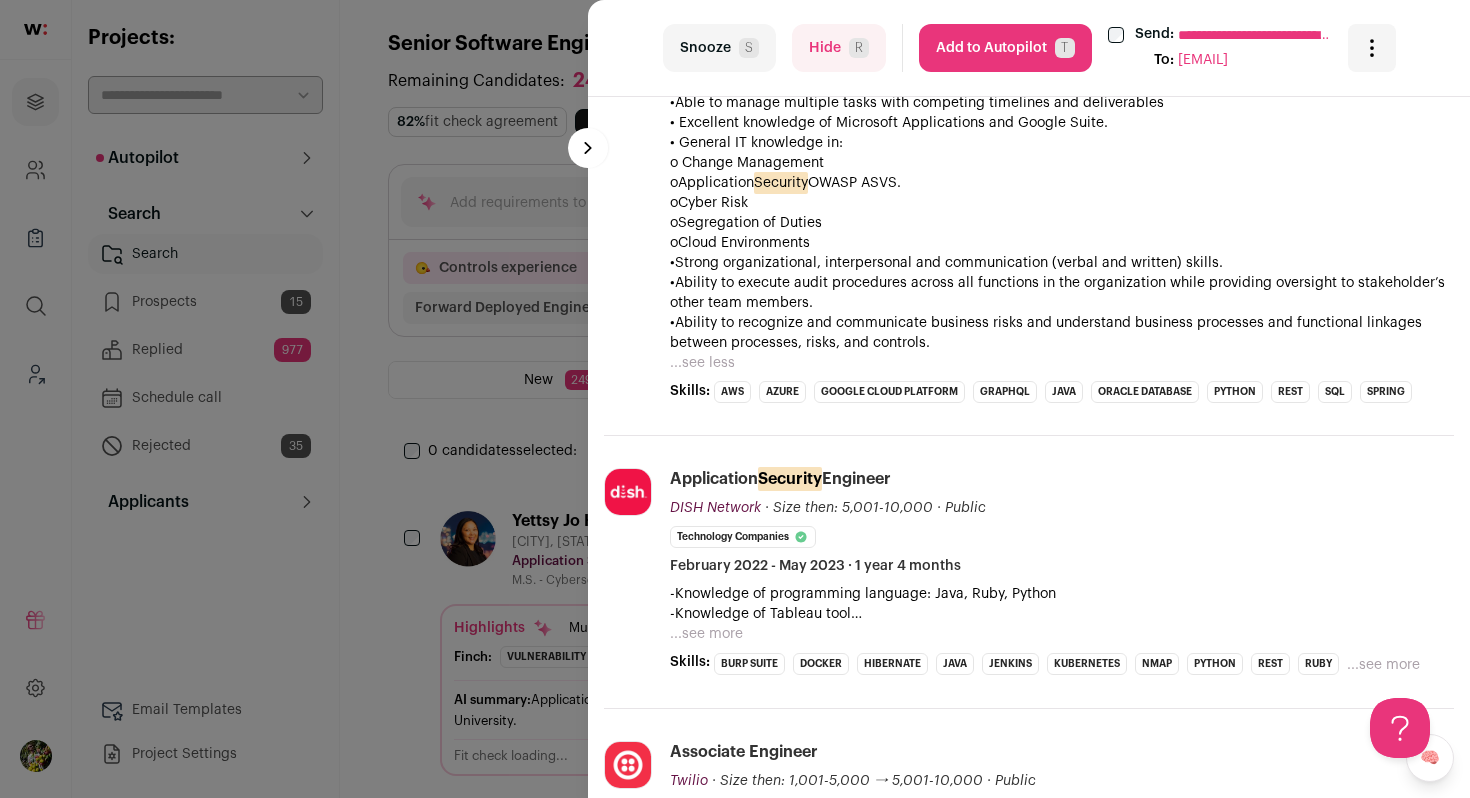 scroll, scrollTop: 869, scrollLeft: 0, axis: vertical 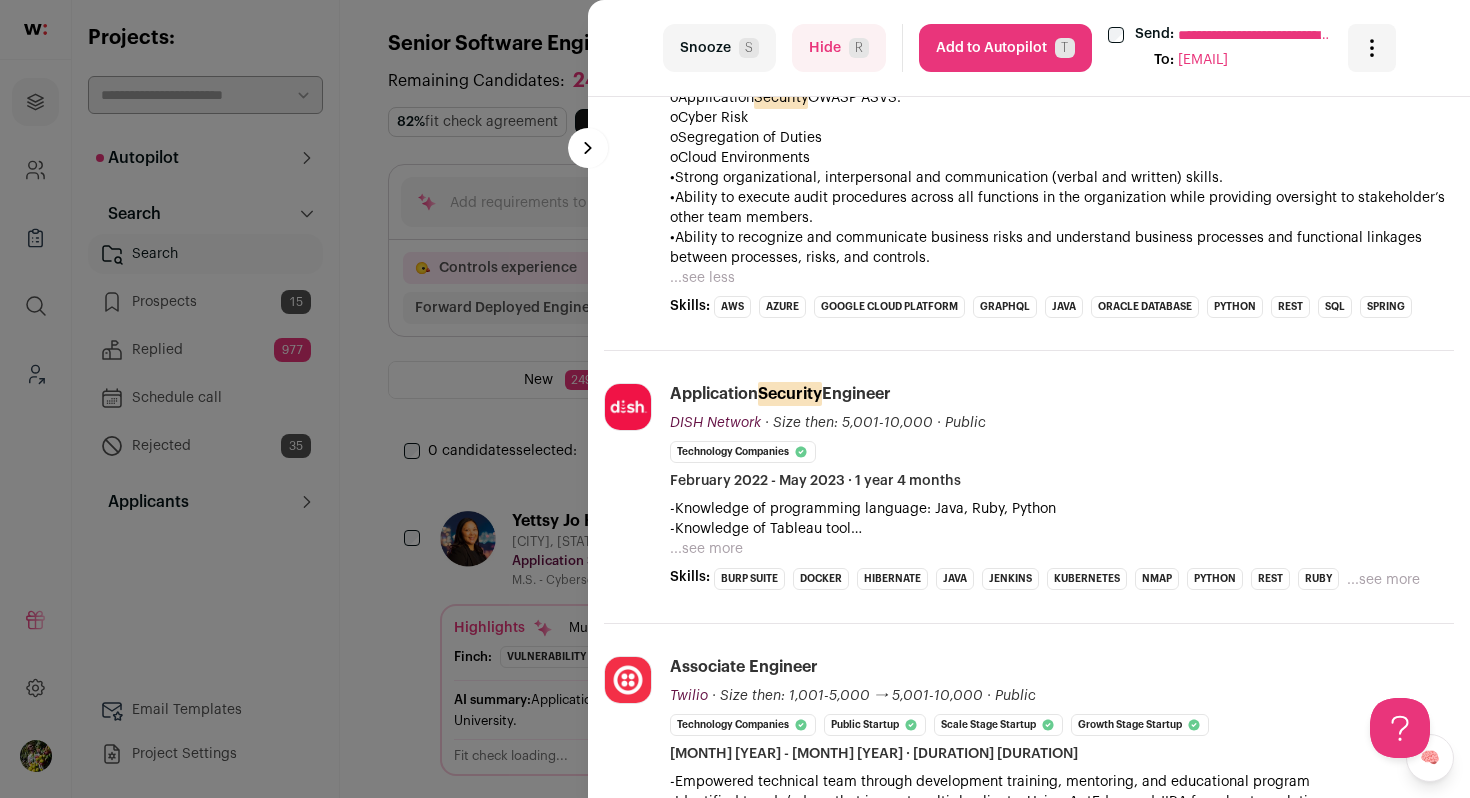 click on "...see more" at bounding box center [706, 549] 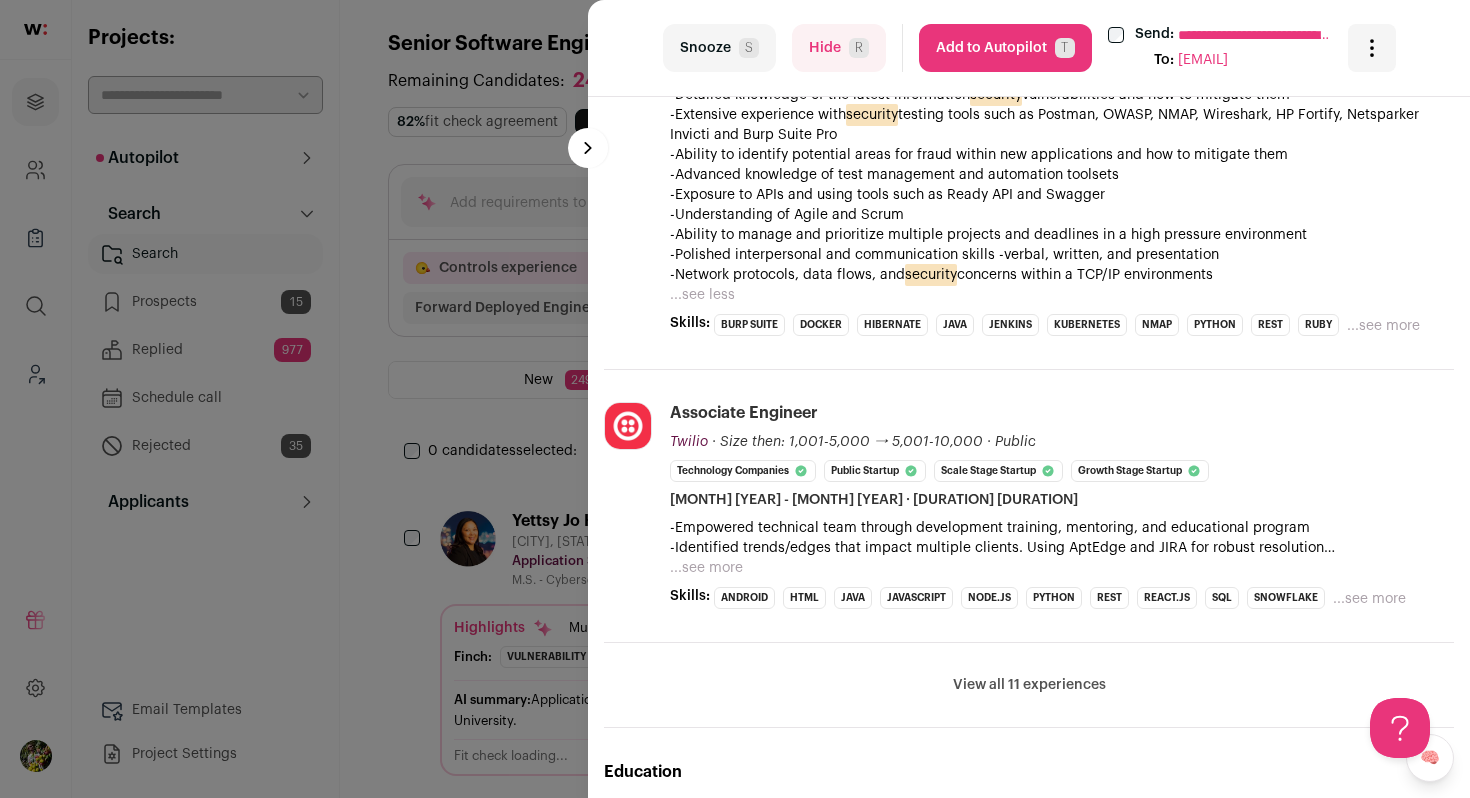 scroll, scrollTop: 1858, scrollLeft: 0, axis: vertical 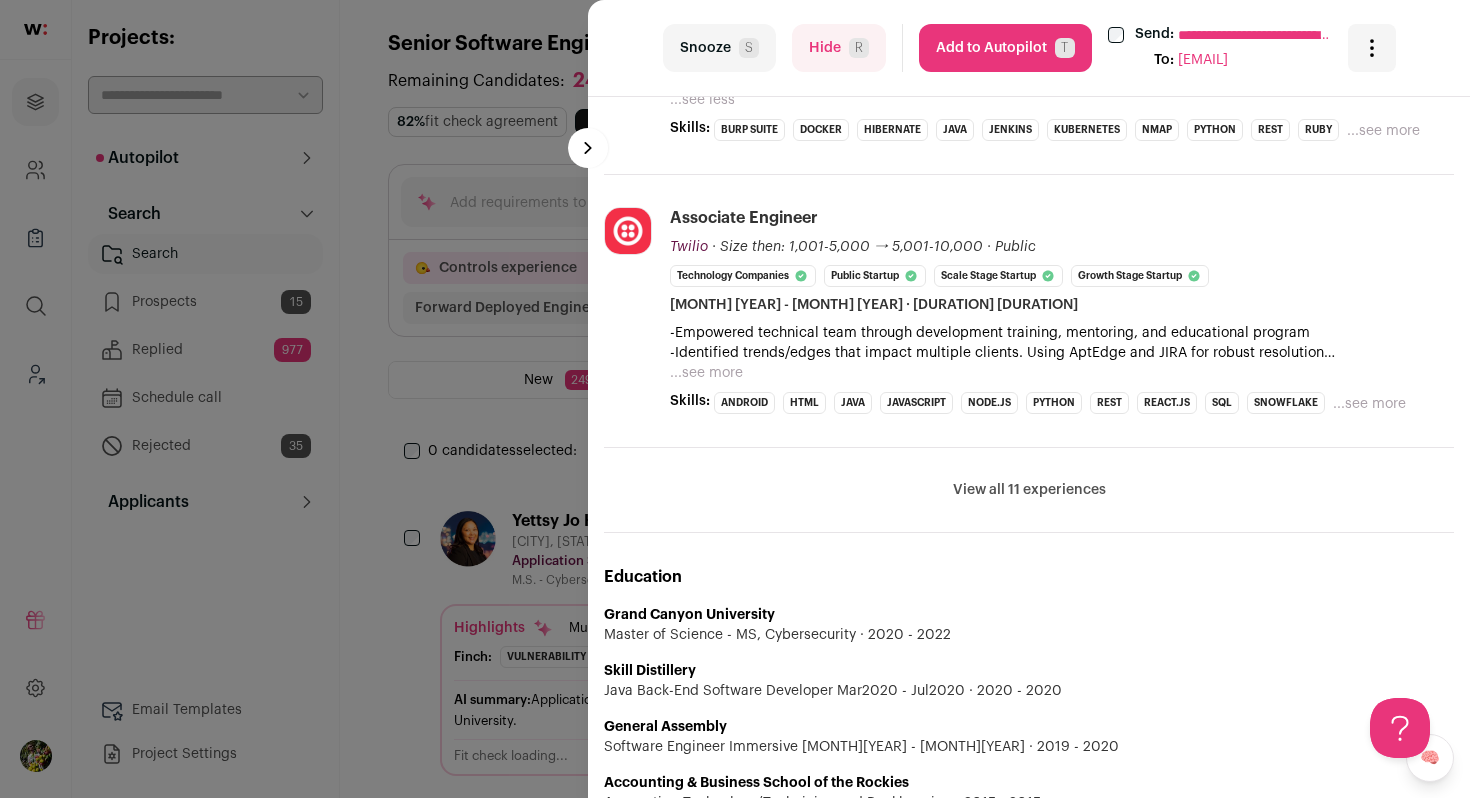 click on "Add to Autopilot
T" at bounding box center (1005, 48) 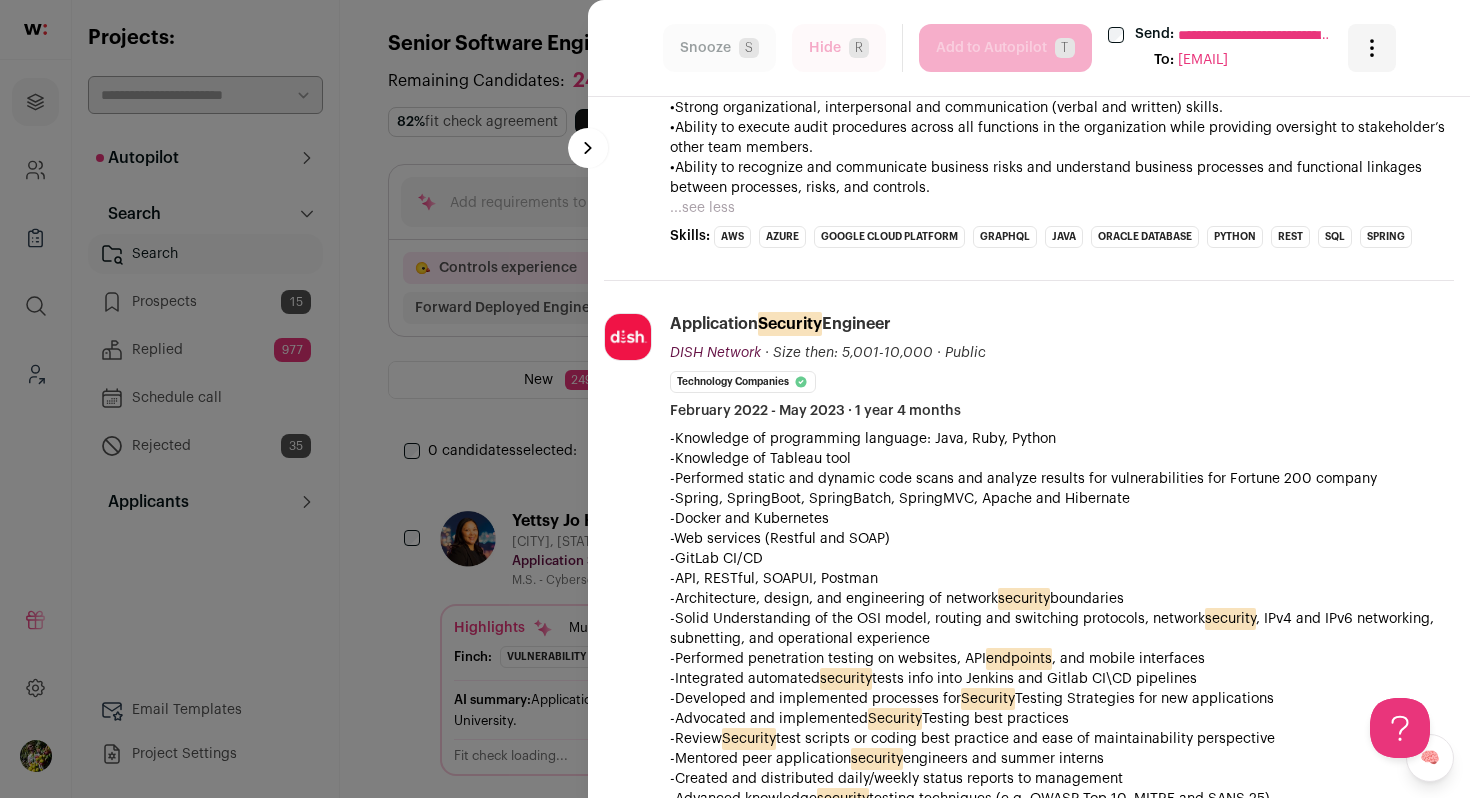 scroll, scrollTop: 0, scrollLeft: 0, axis: both 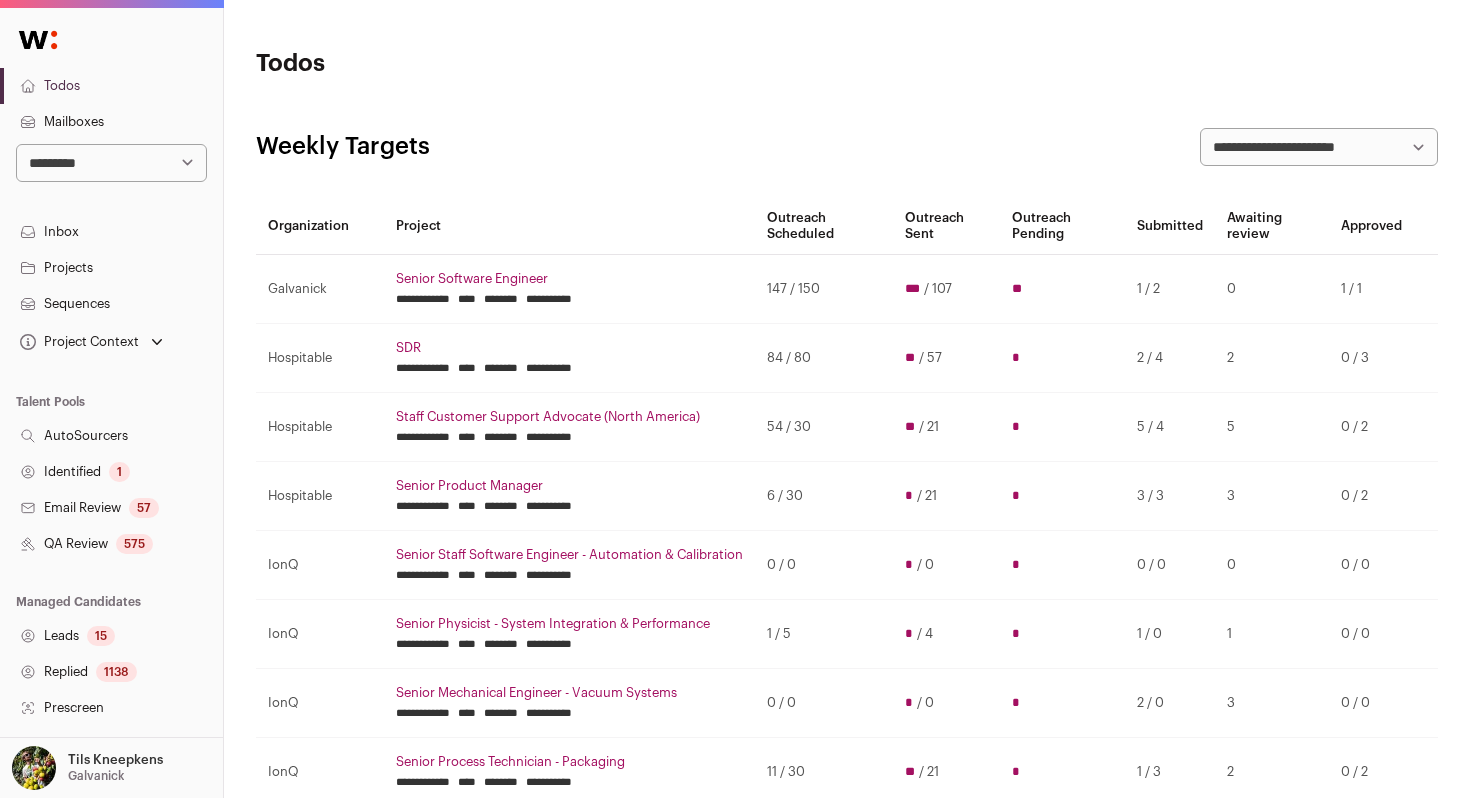 click on "15" at bounding box center (101, 636) 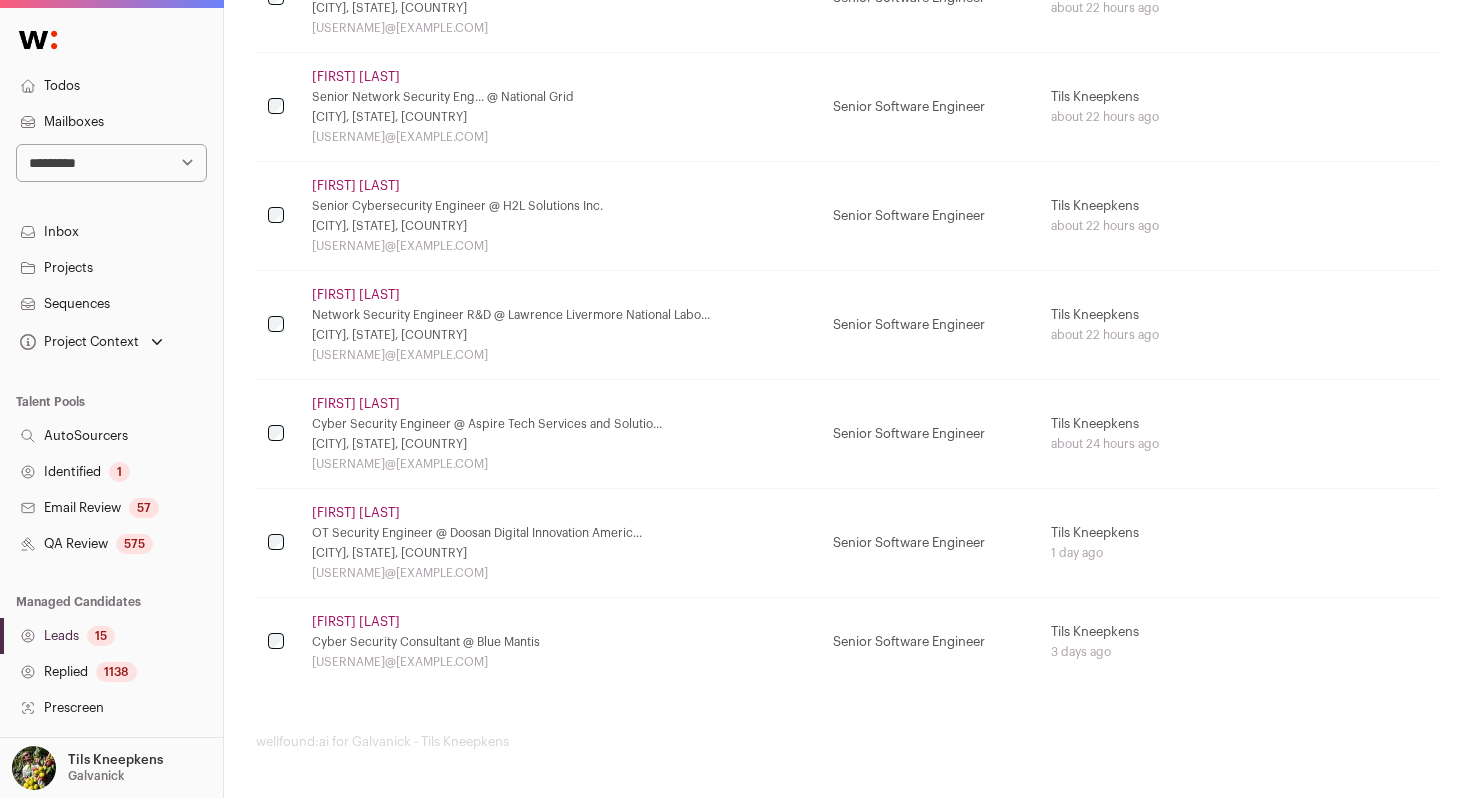scroll, scrollTop: 0, scrollLeft: 0, axis: both 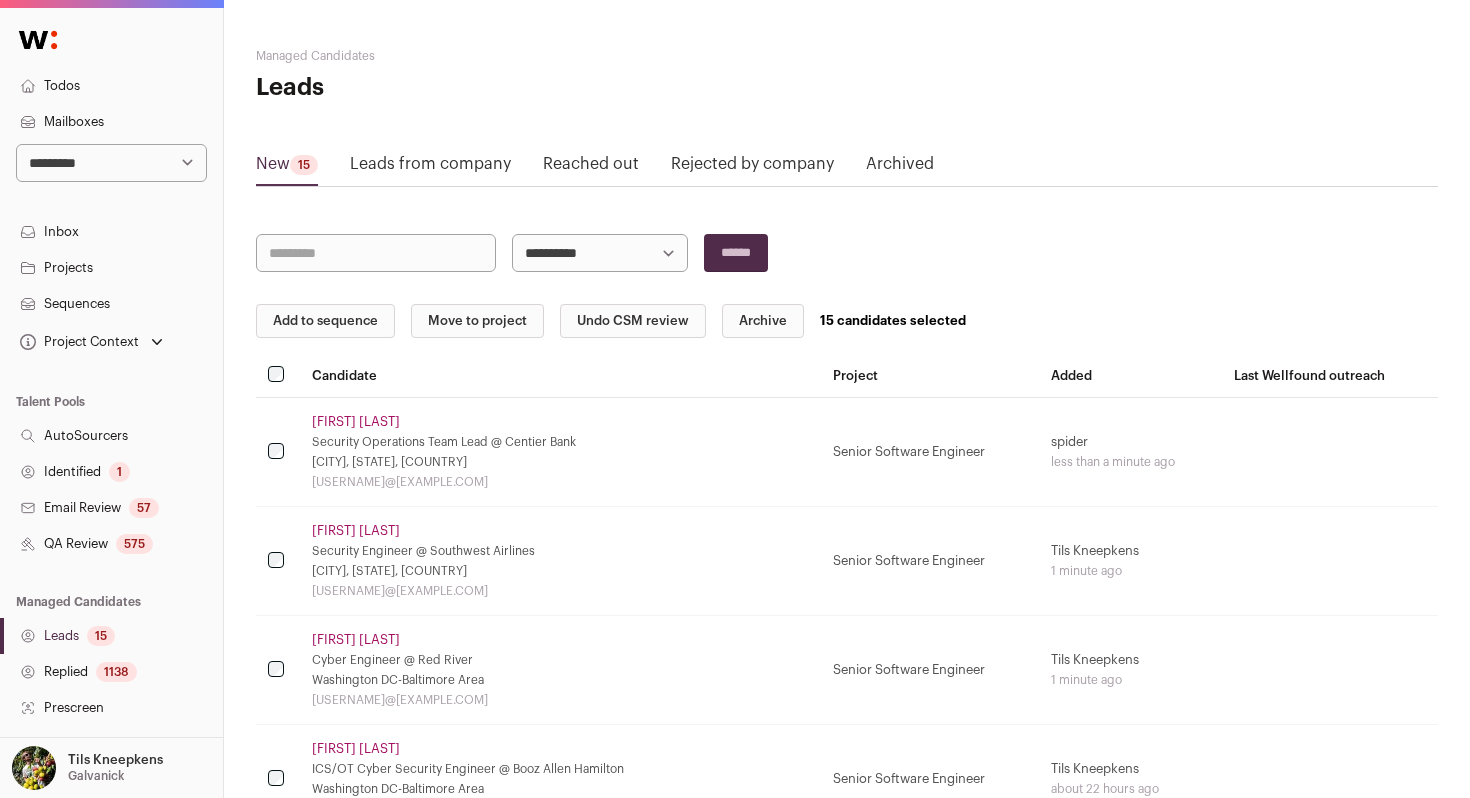 click on "Add to sequence" at bounding box center (325, 321) 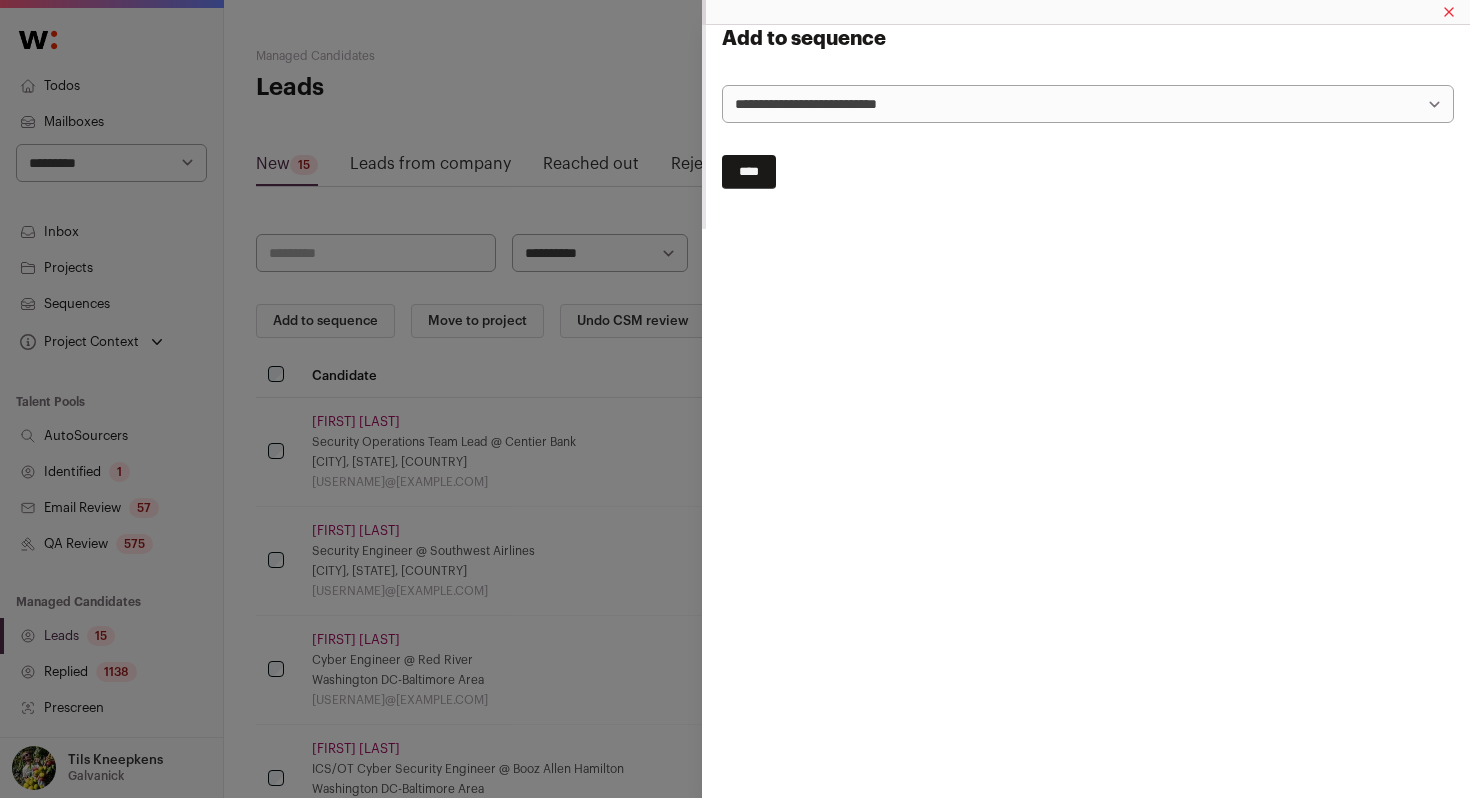 click on "**********" at bounding box center (1088, 104) 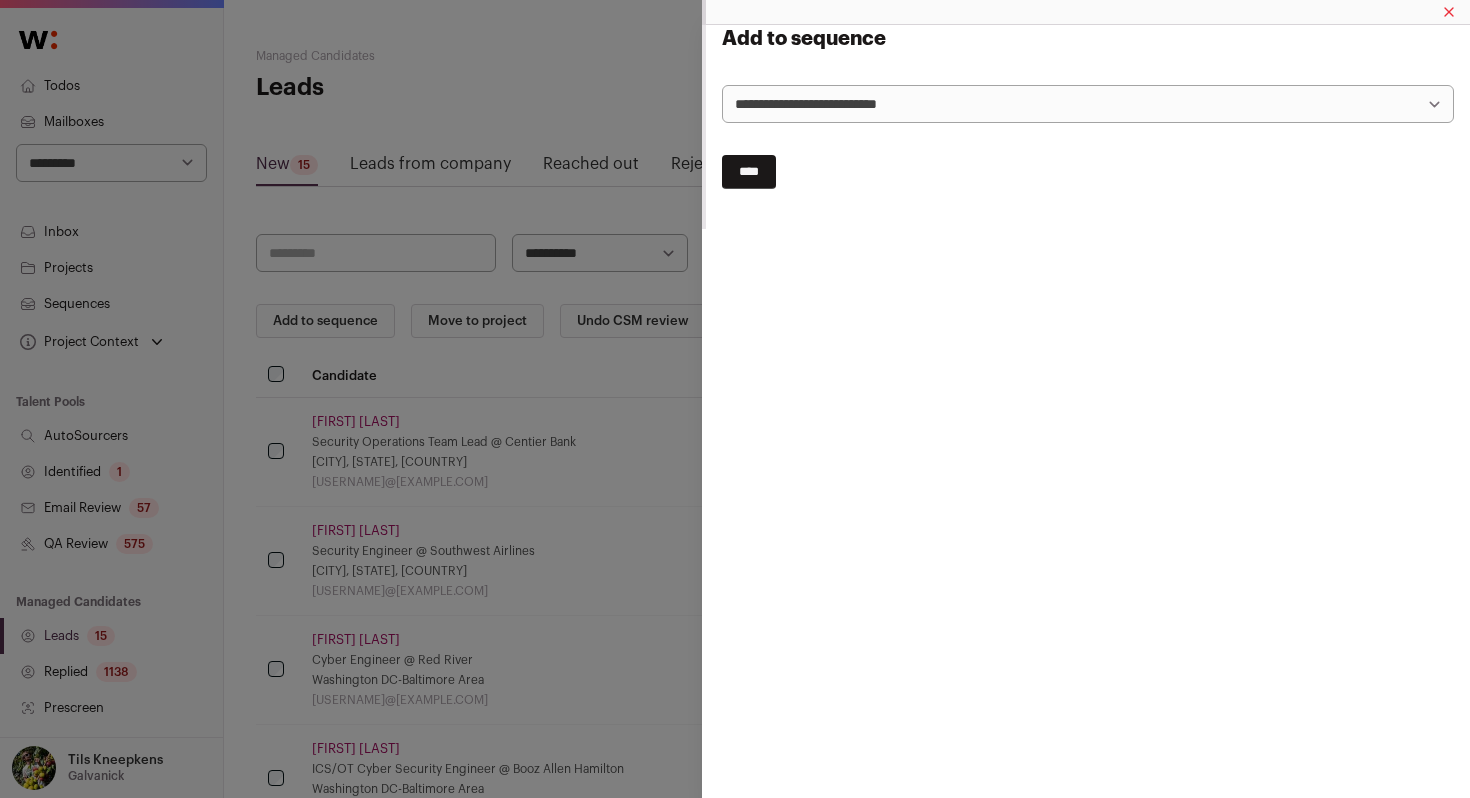 select on "*****" 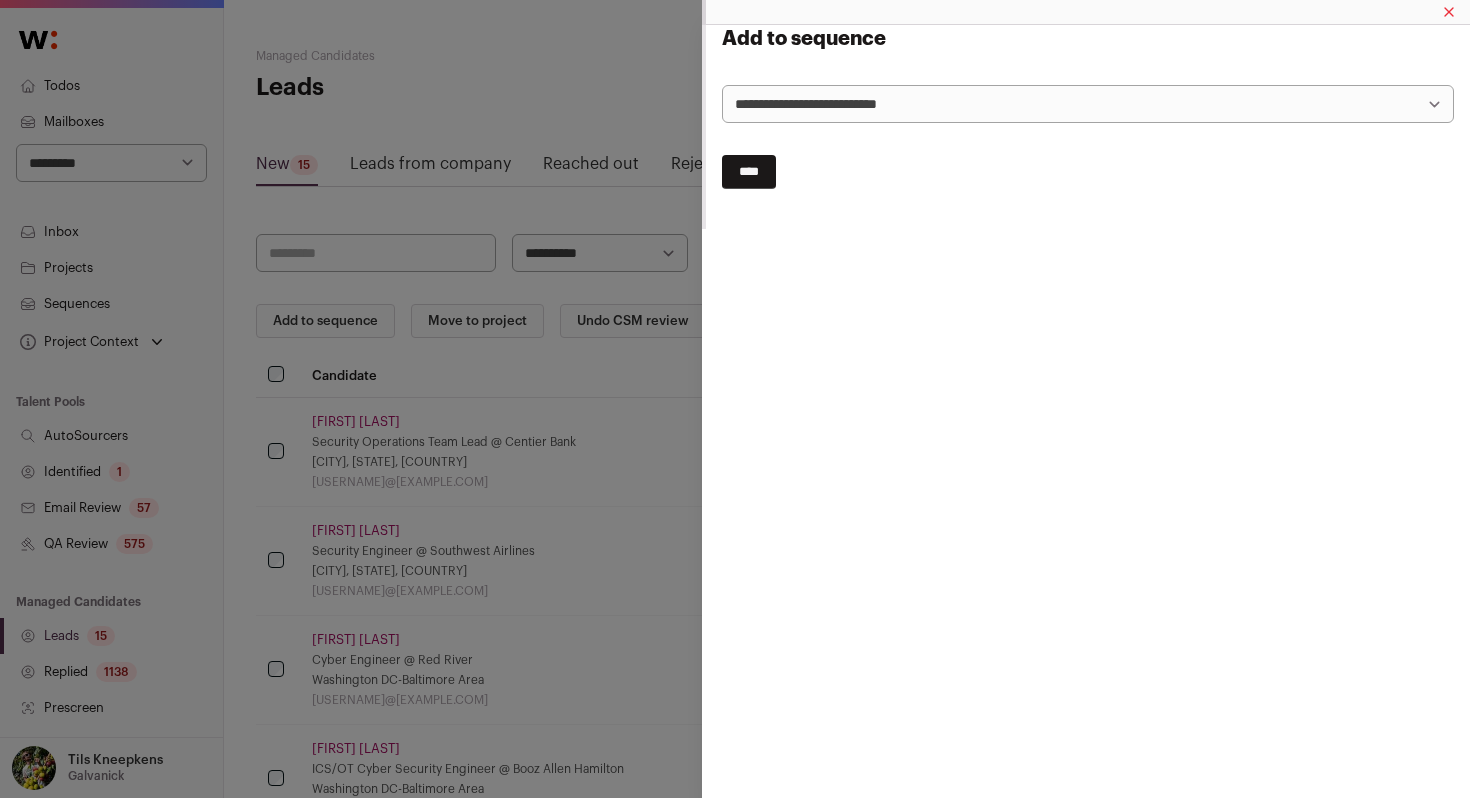 click on "****" at bounding box center (749, 172) 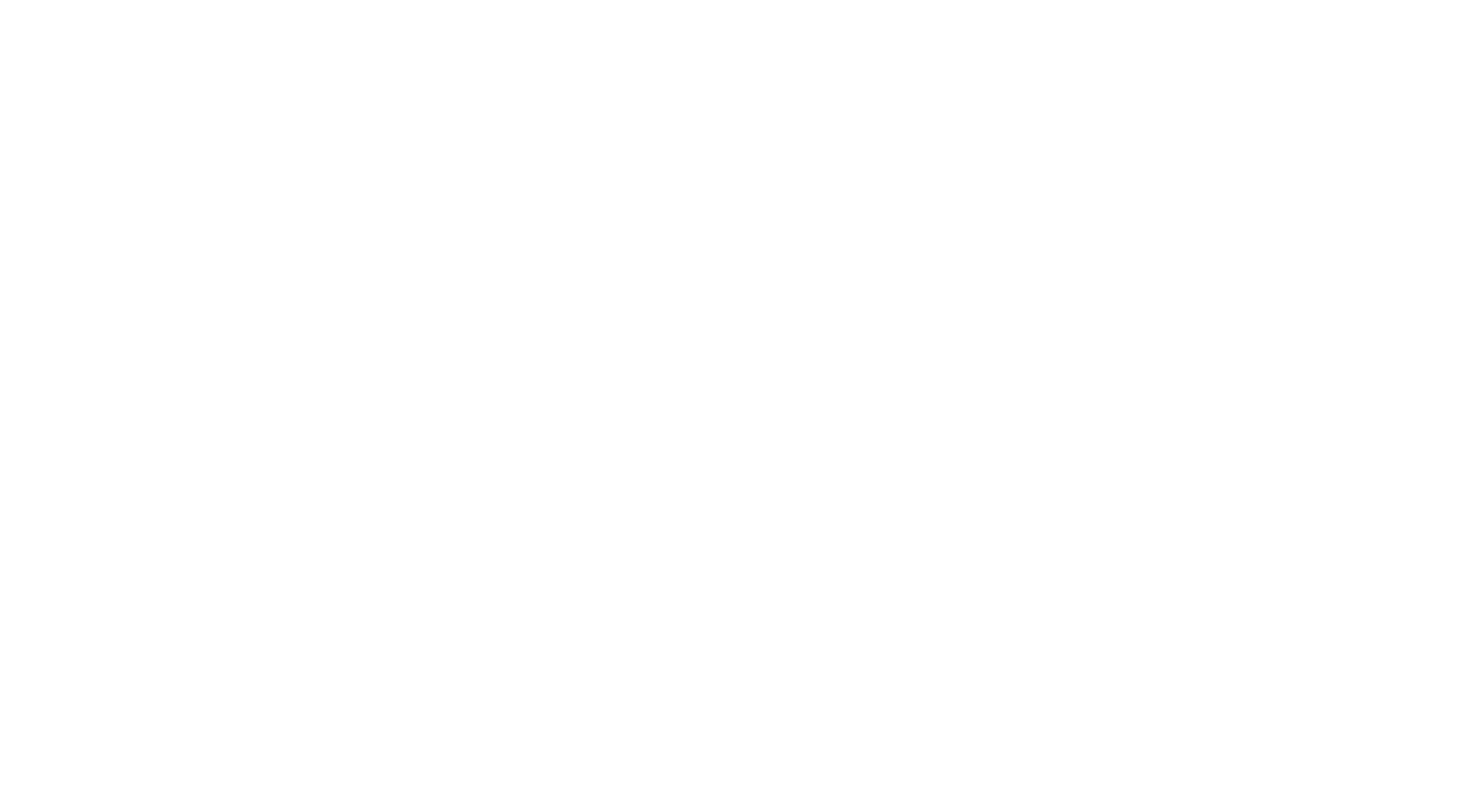 scroll, scrollTop: 0, scrollLeft: 0, axis: both 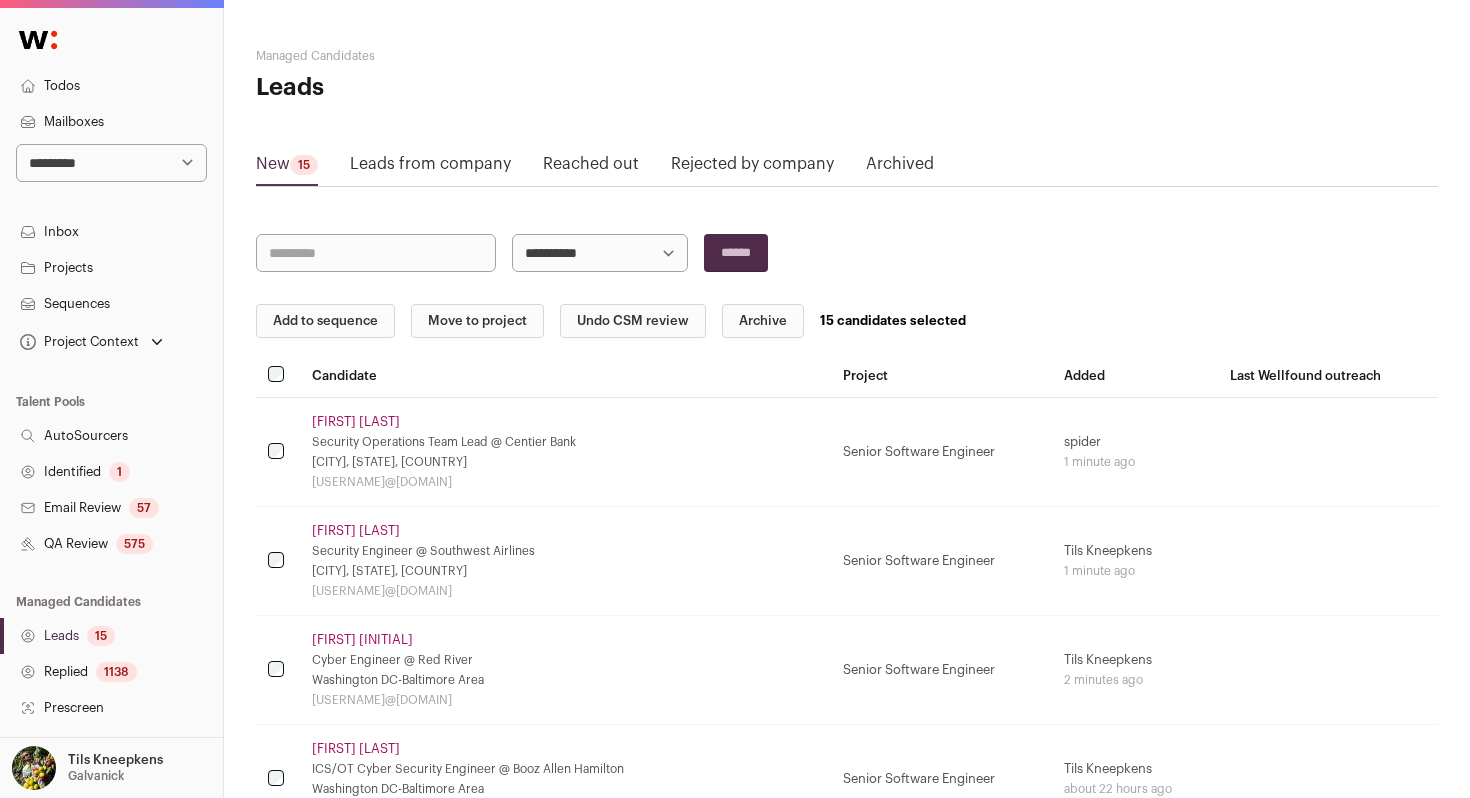 click on "Add to sequence" at bounding box center (325, 321) 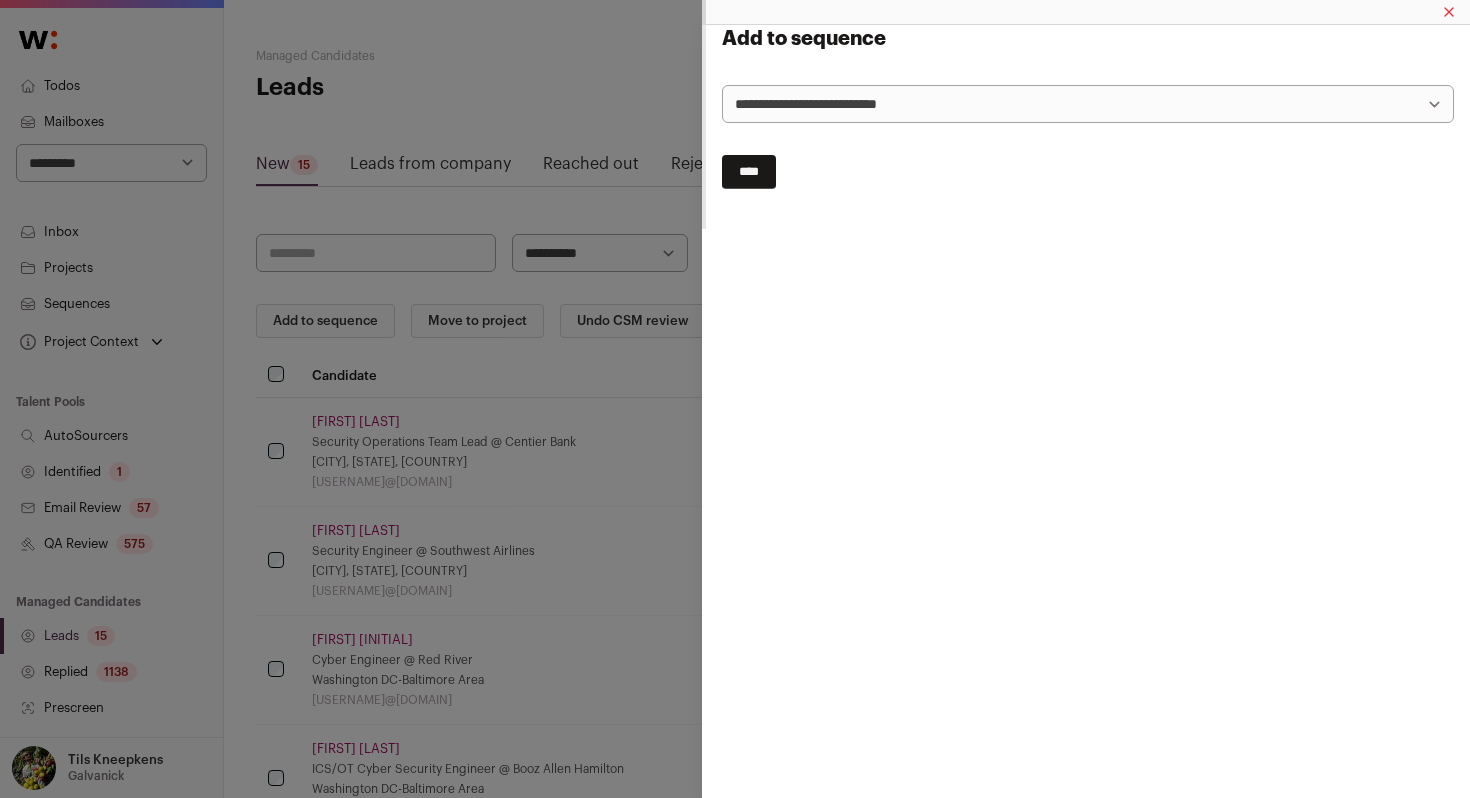 click on "**********" at bounding box center [1088, 104] 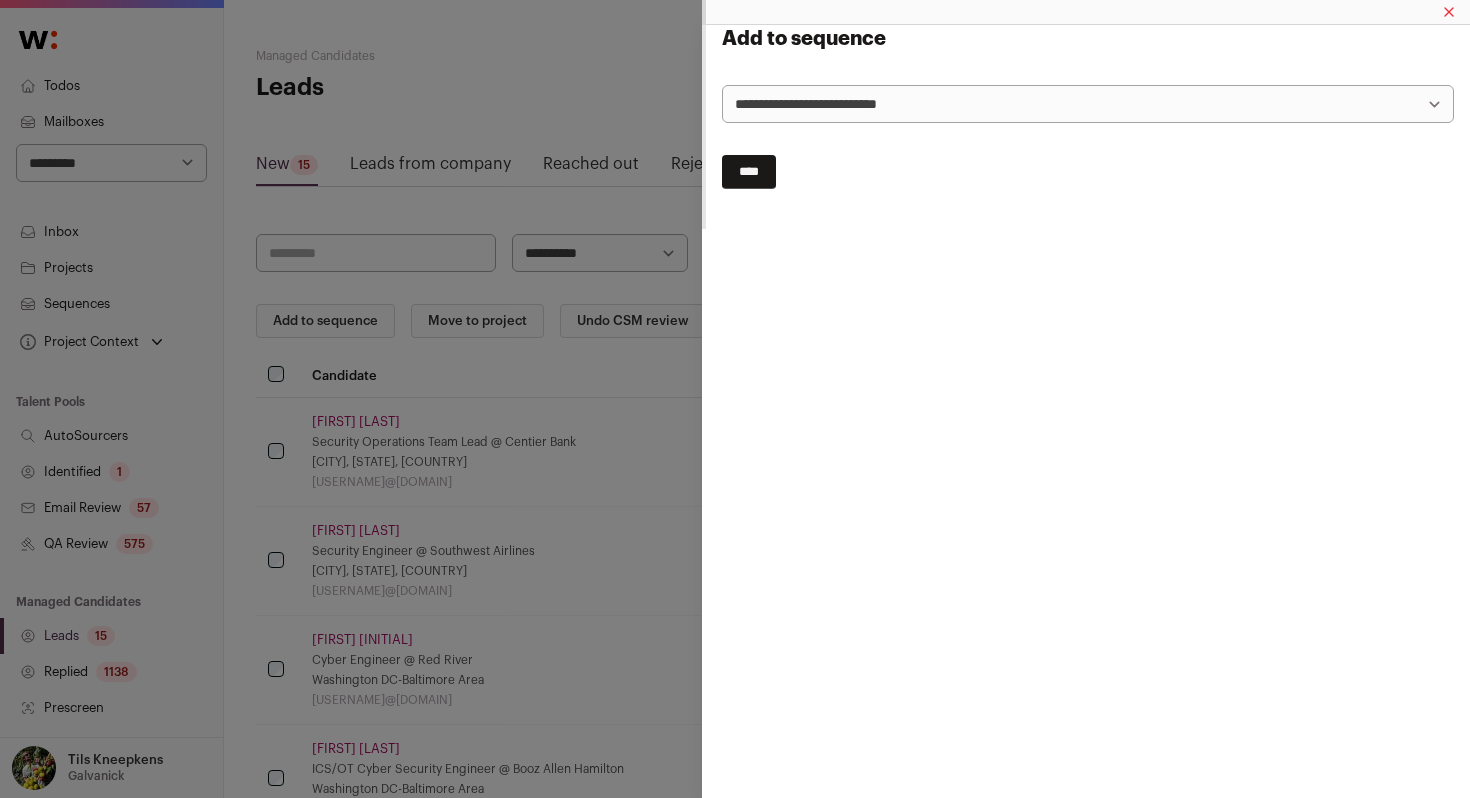 select on "*****" 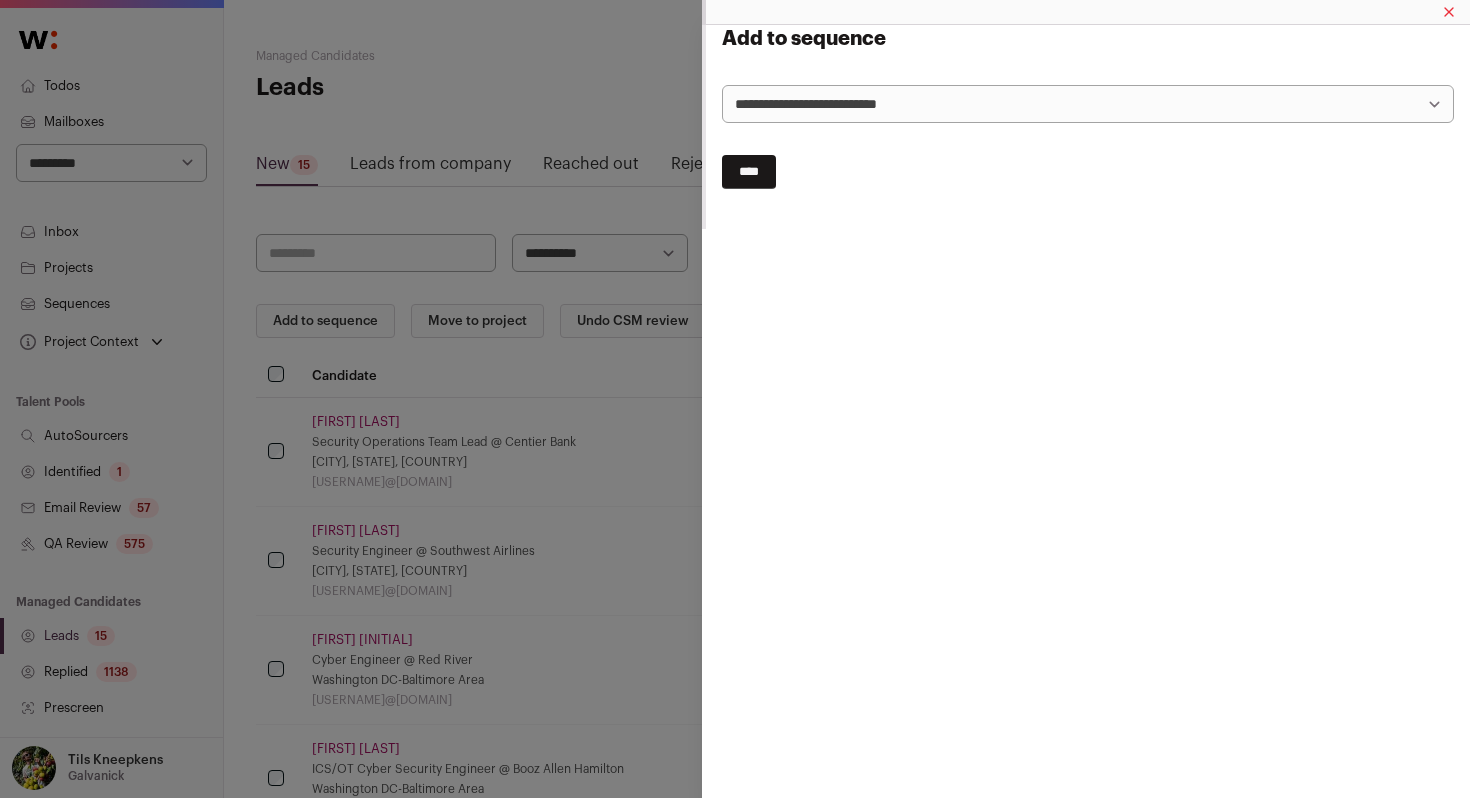 click on "****" at bounding box center (749, 172) 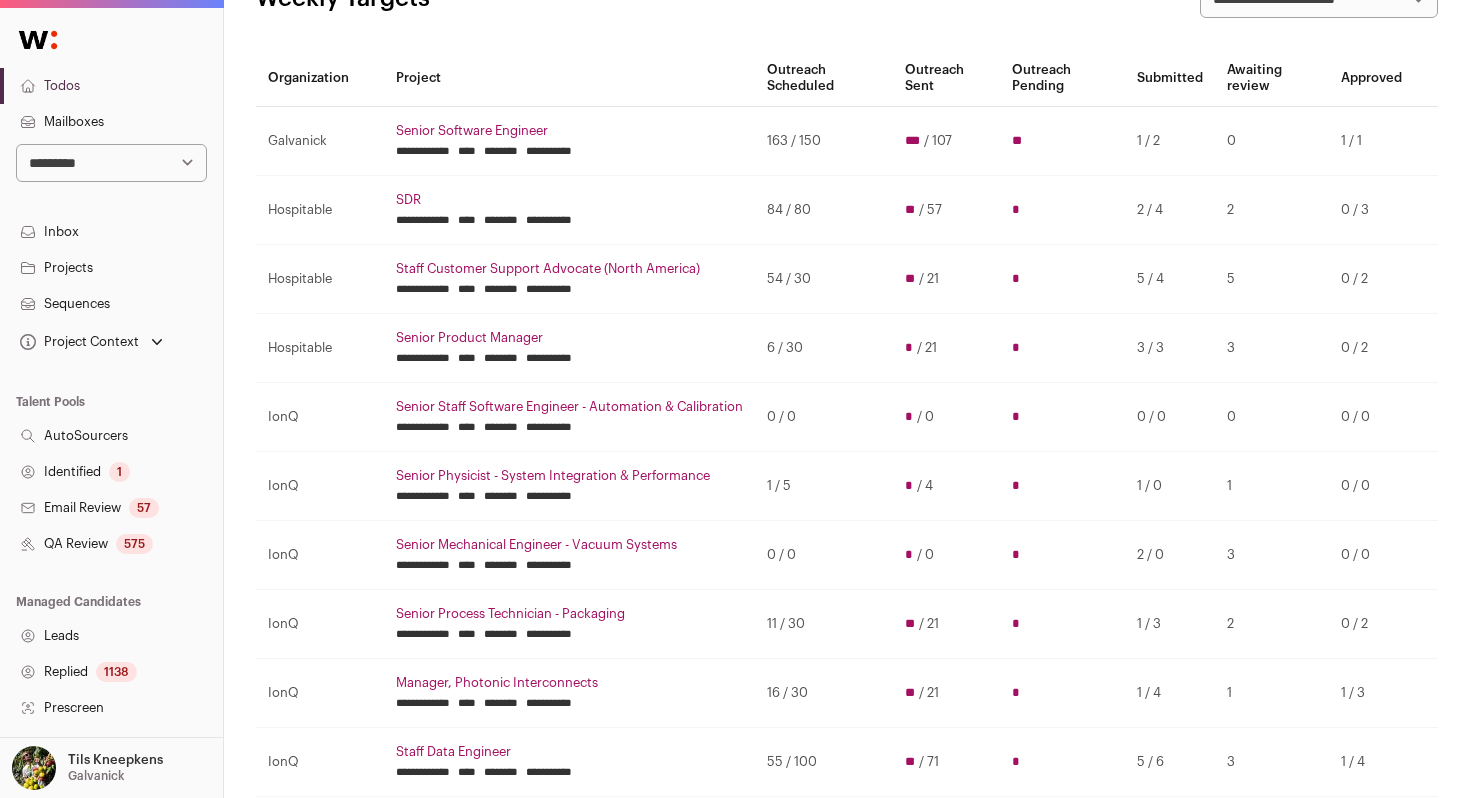 scroll, scrollTop: 0, scrollLeft: 0, axis: both 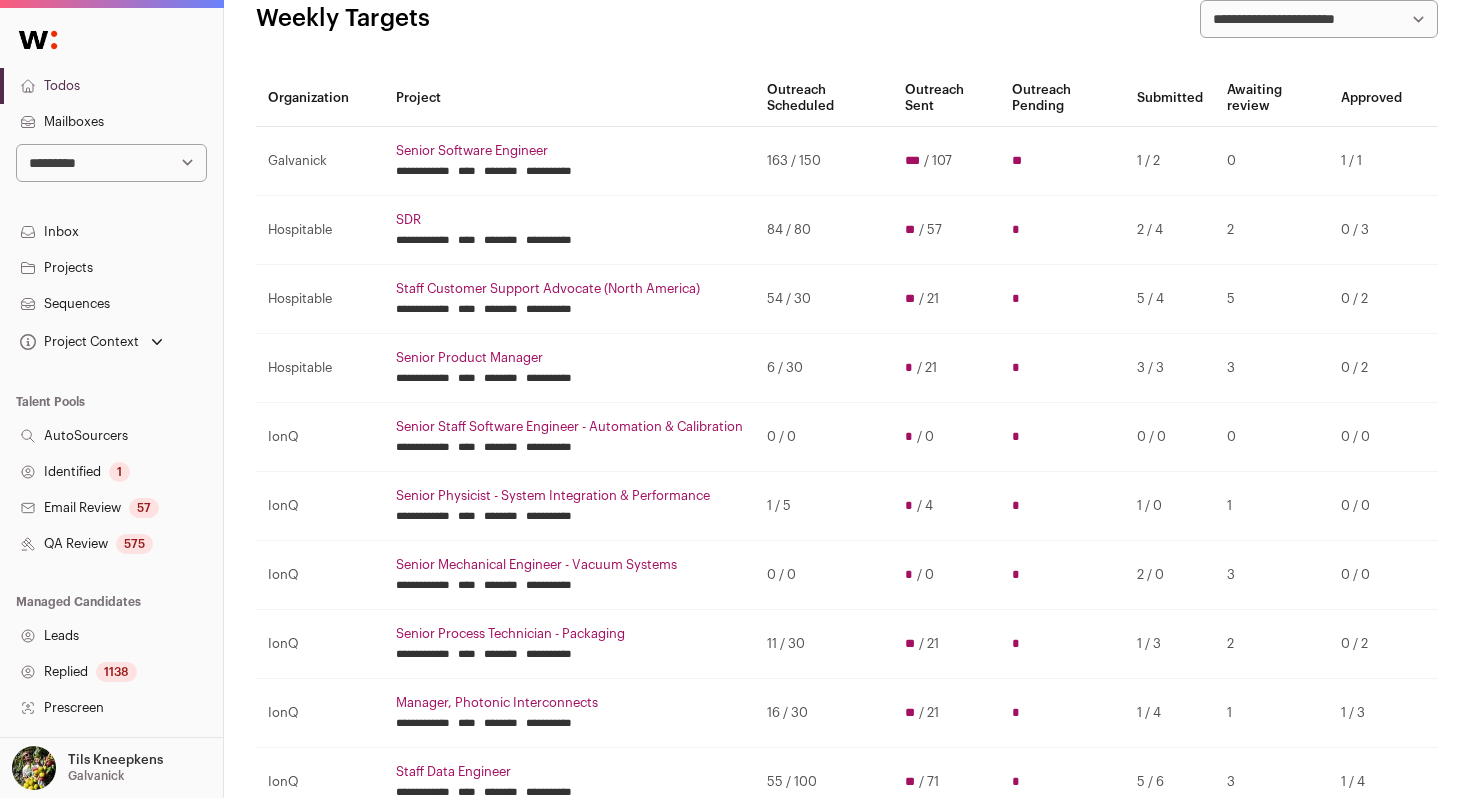 click on "Staff Customer Support Advocate (North America)" at bounding box center [569, 289] 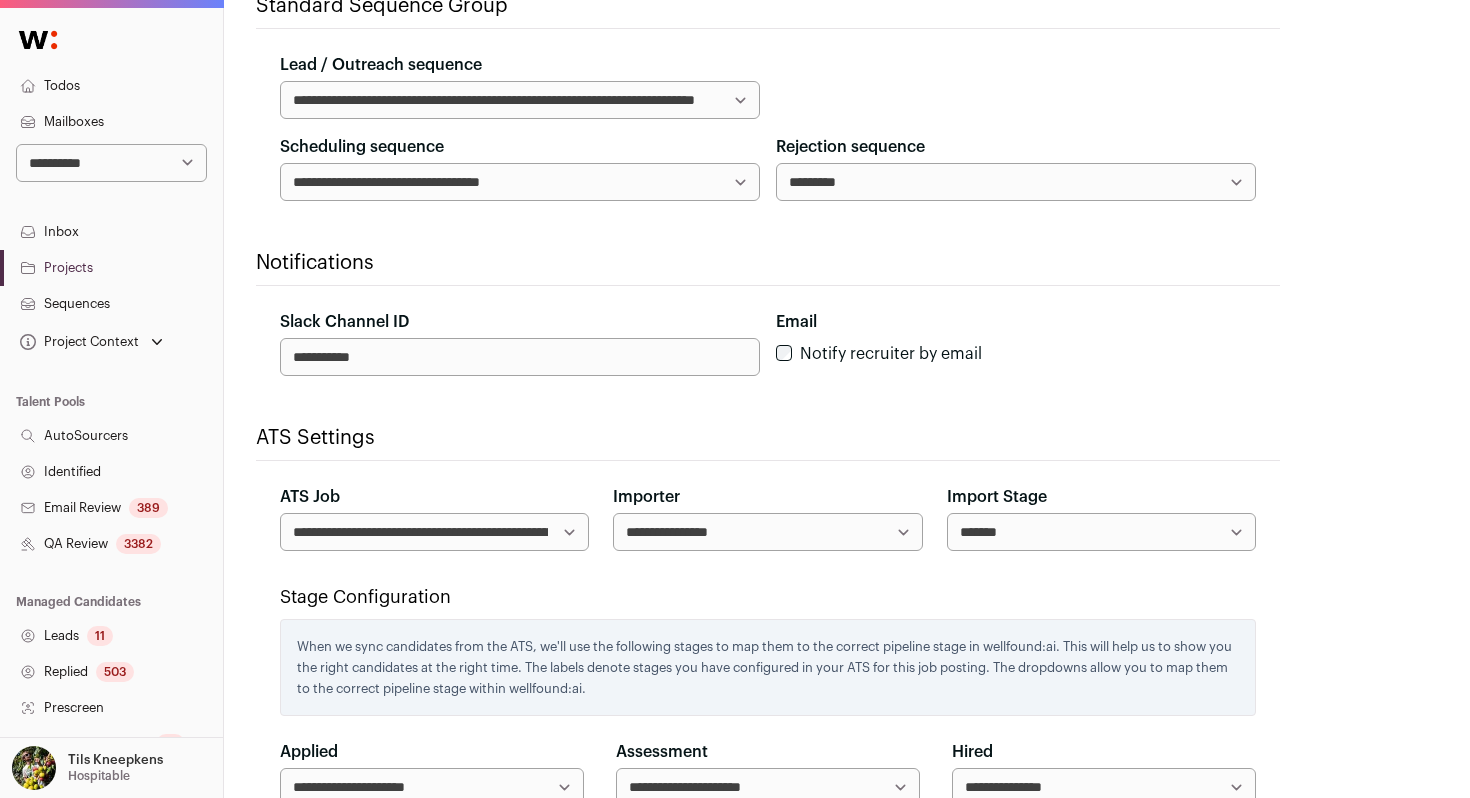 scroll, scrollTop: 0, scrollLeft: 0, axis: both 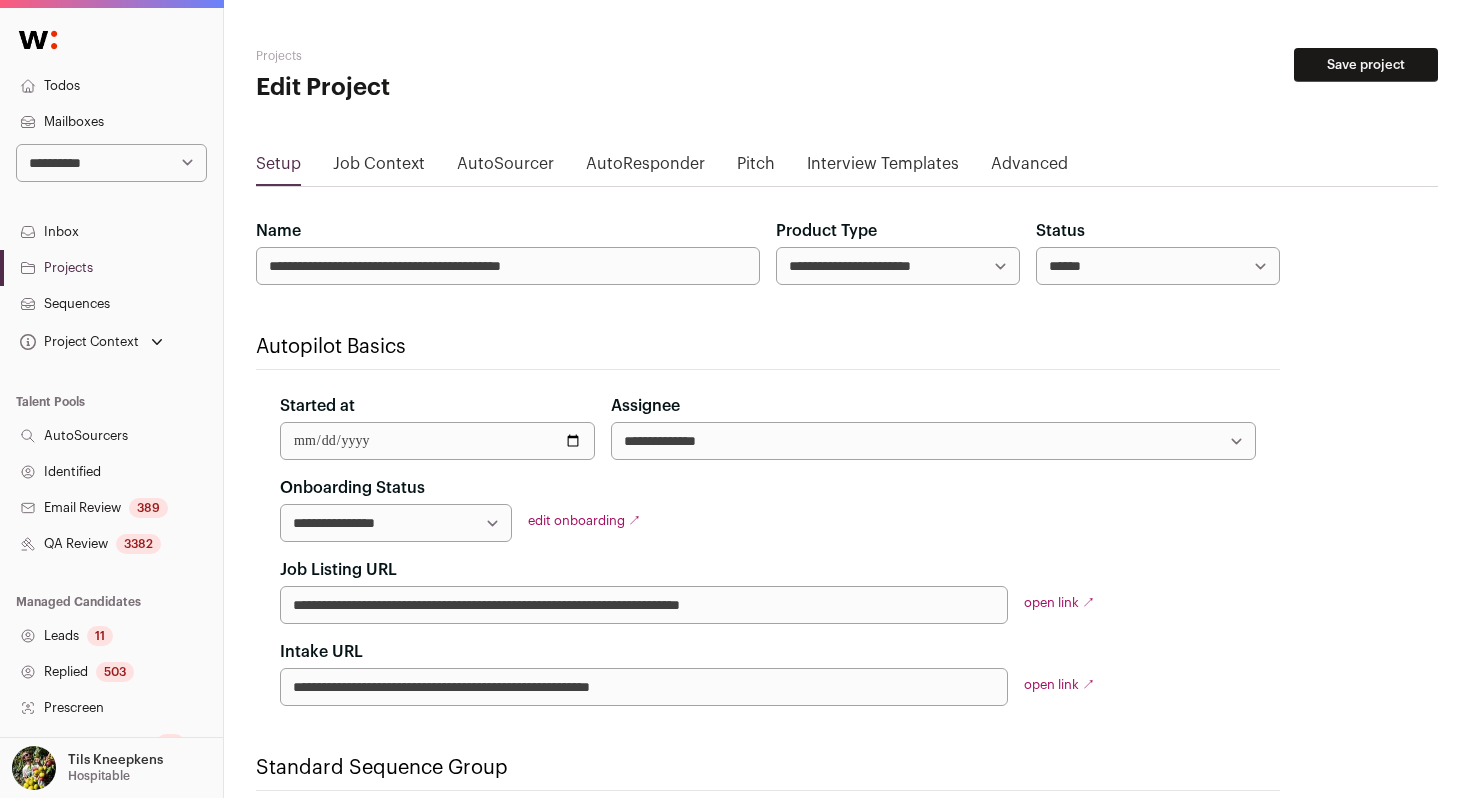click on "Sequences" at bounding box center [111, 304] 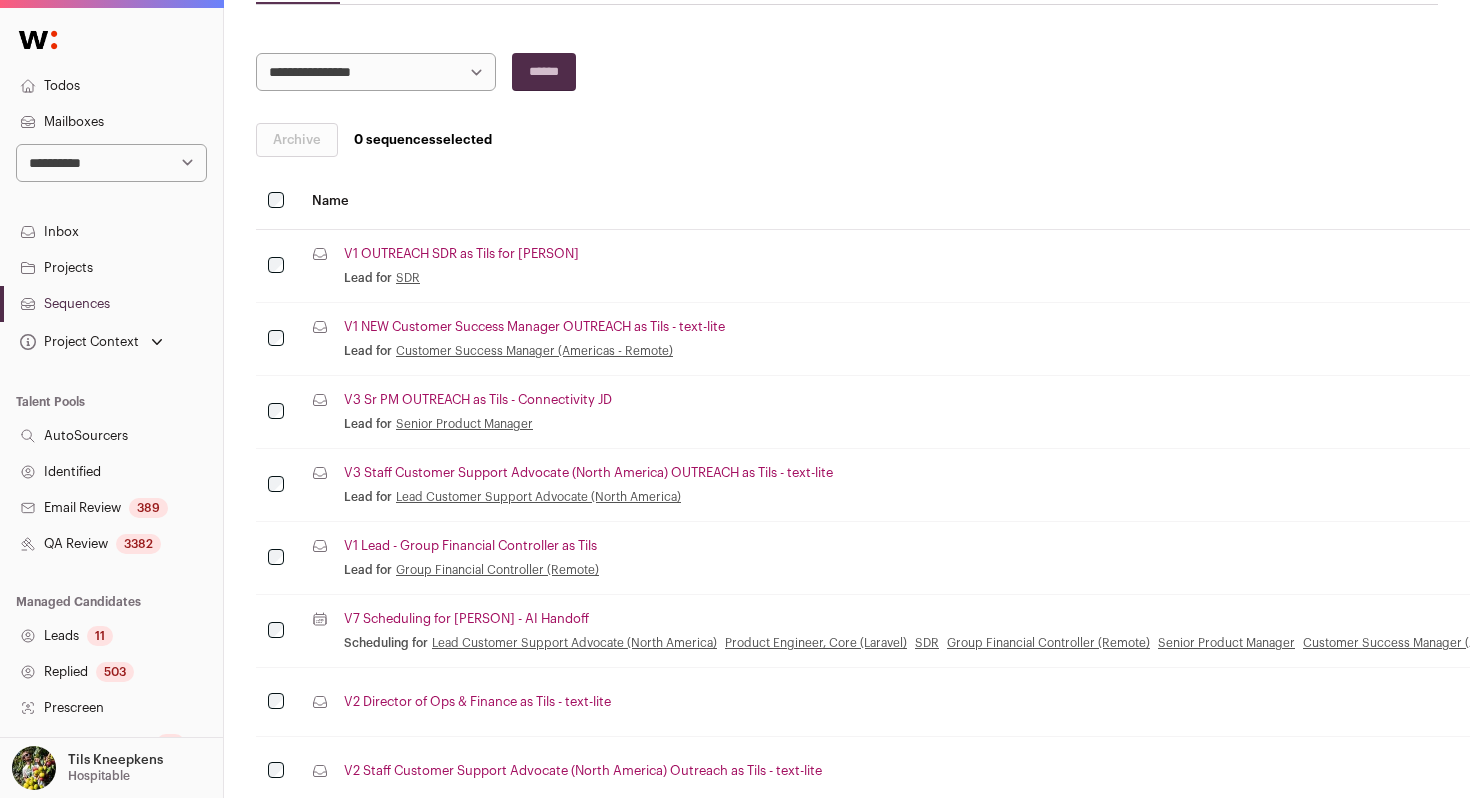 scroll, scrollTop: 257, scrollLeft: 0, axis: vertical 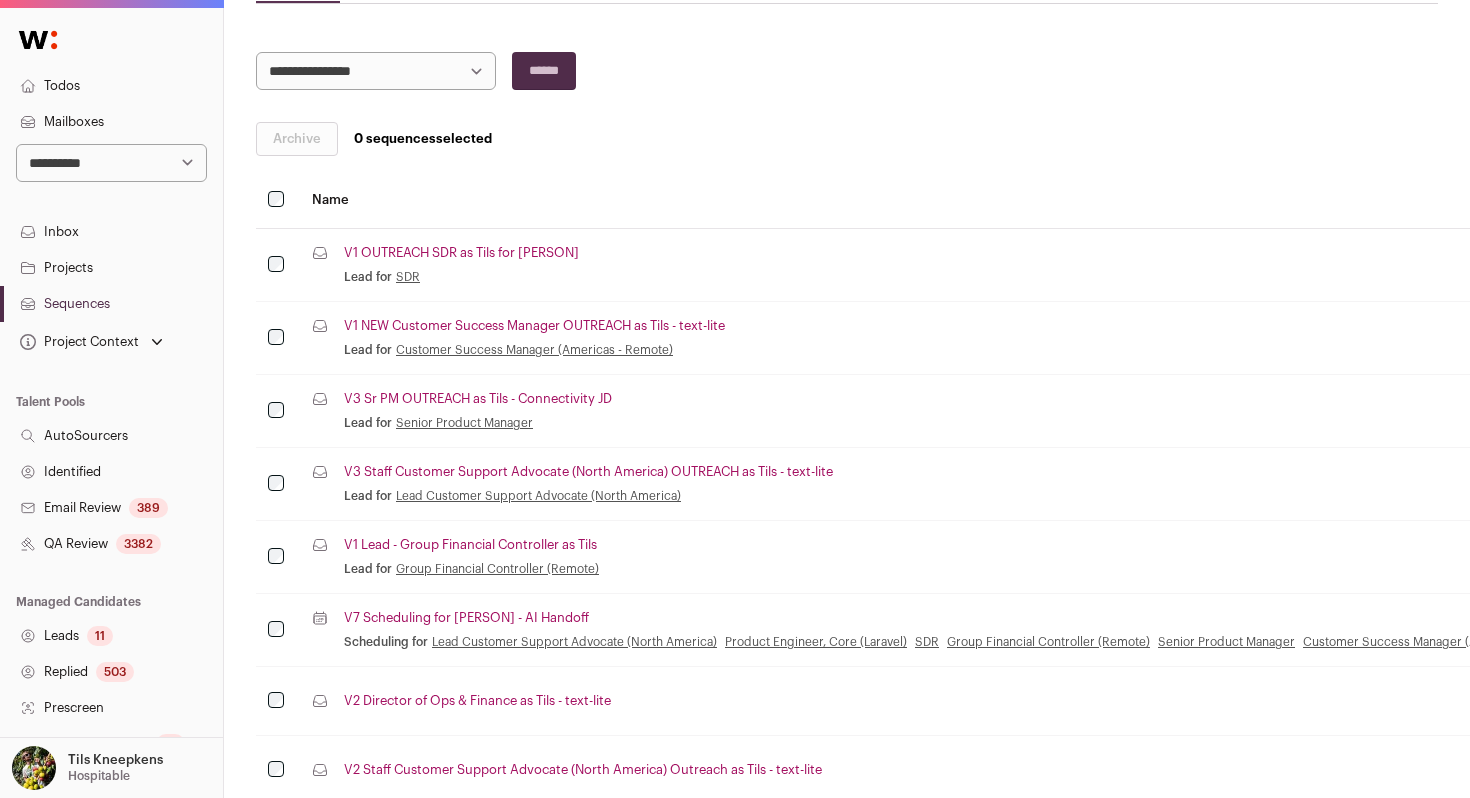 click on "V1 NEW Customer Success Manager OUTREACH as Tils  - text-lite" at bounding box center (534, 326) 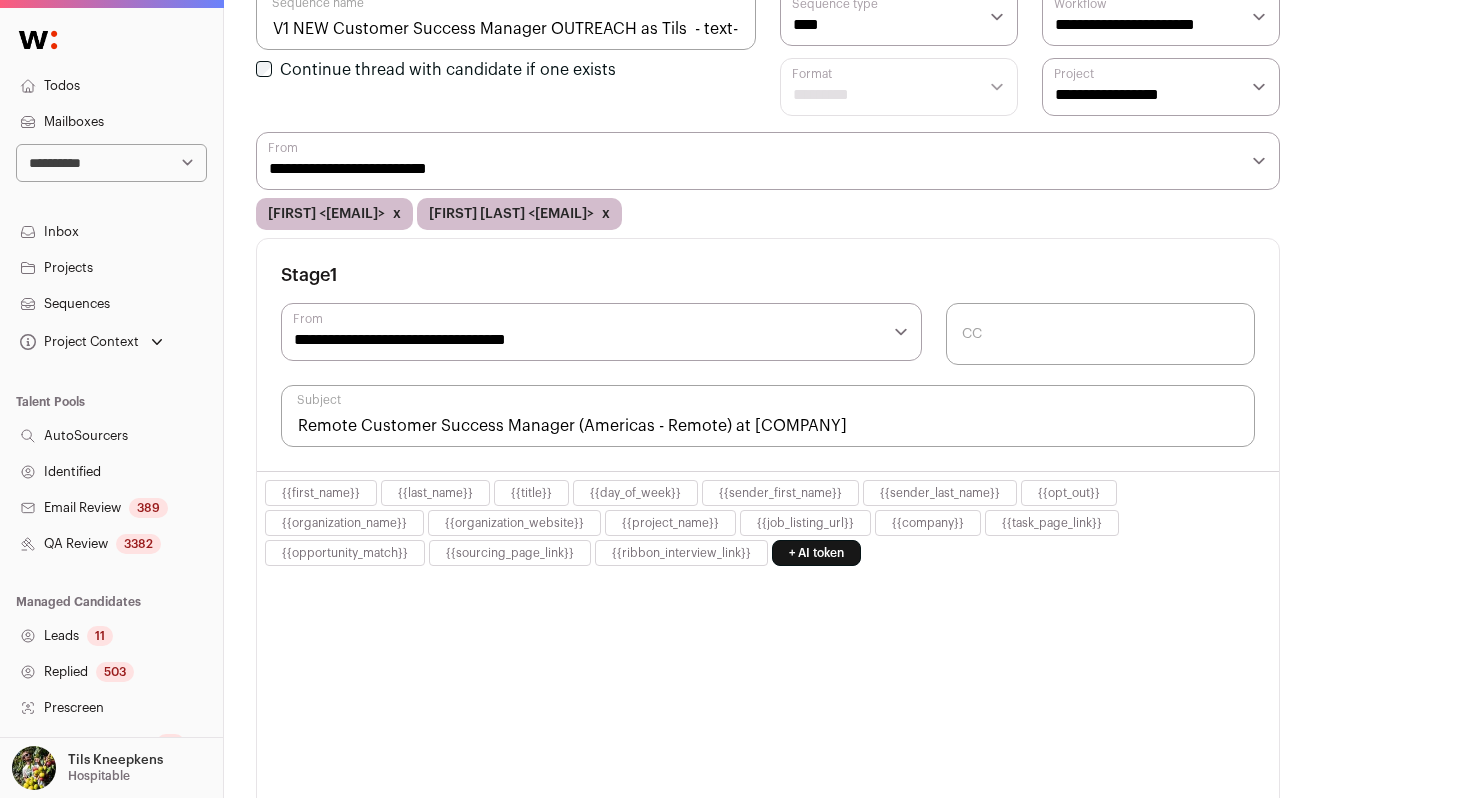 select on "****" 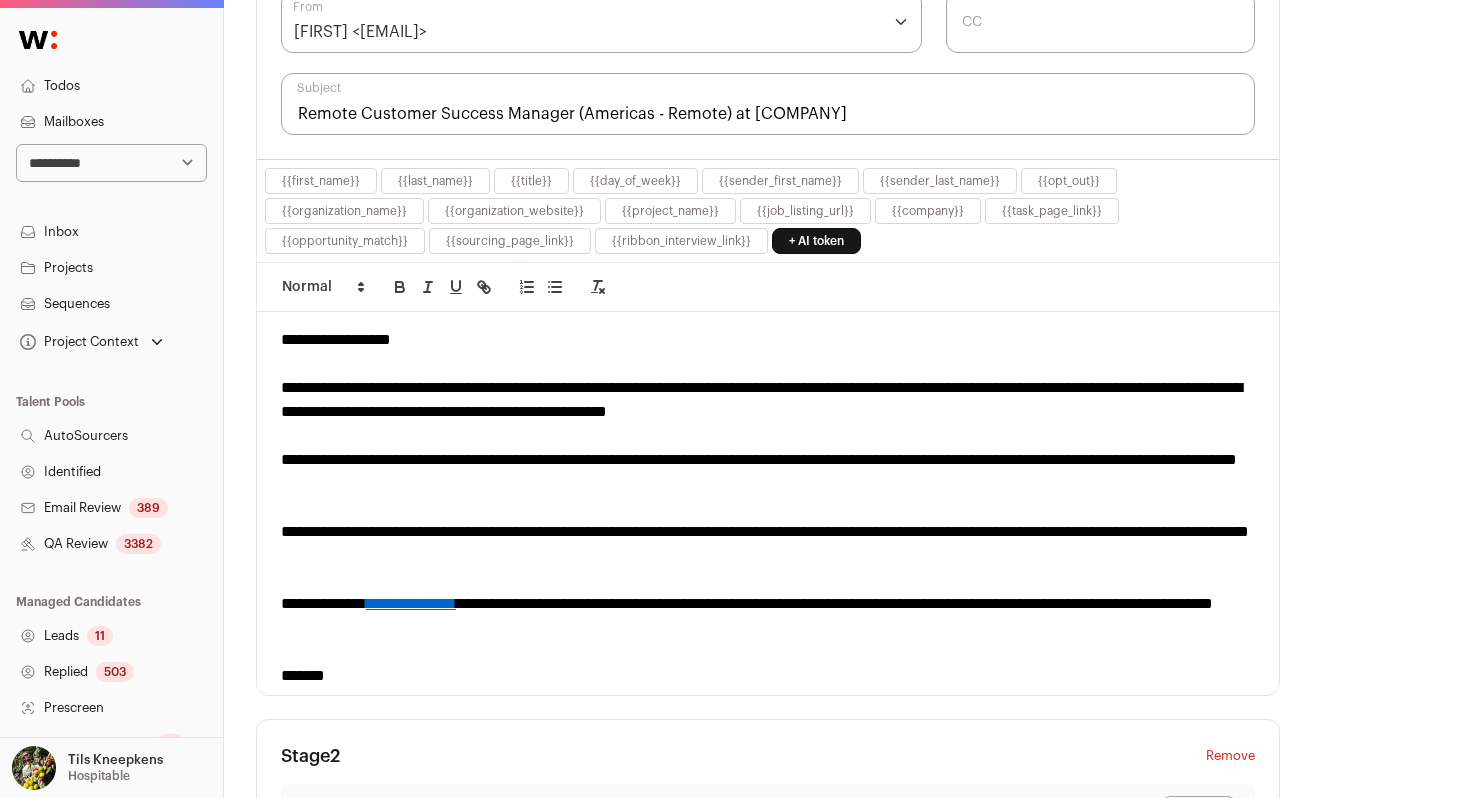 scroll, scrollTop: 622, scrollLeft: 0, axis: vertical 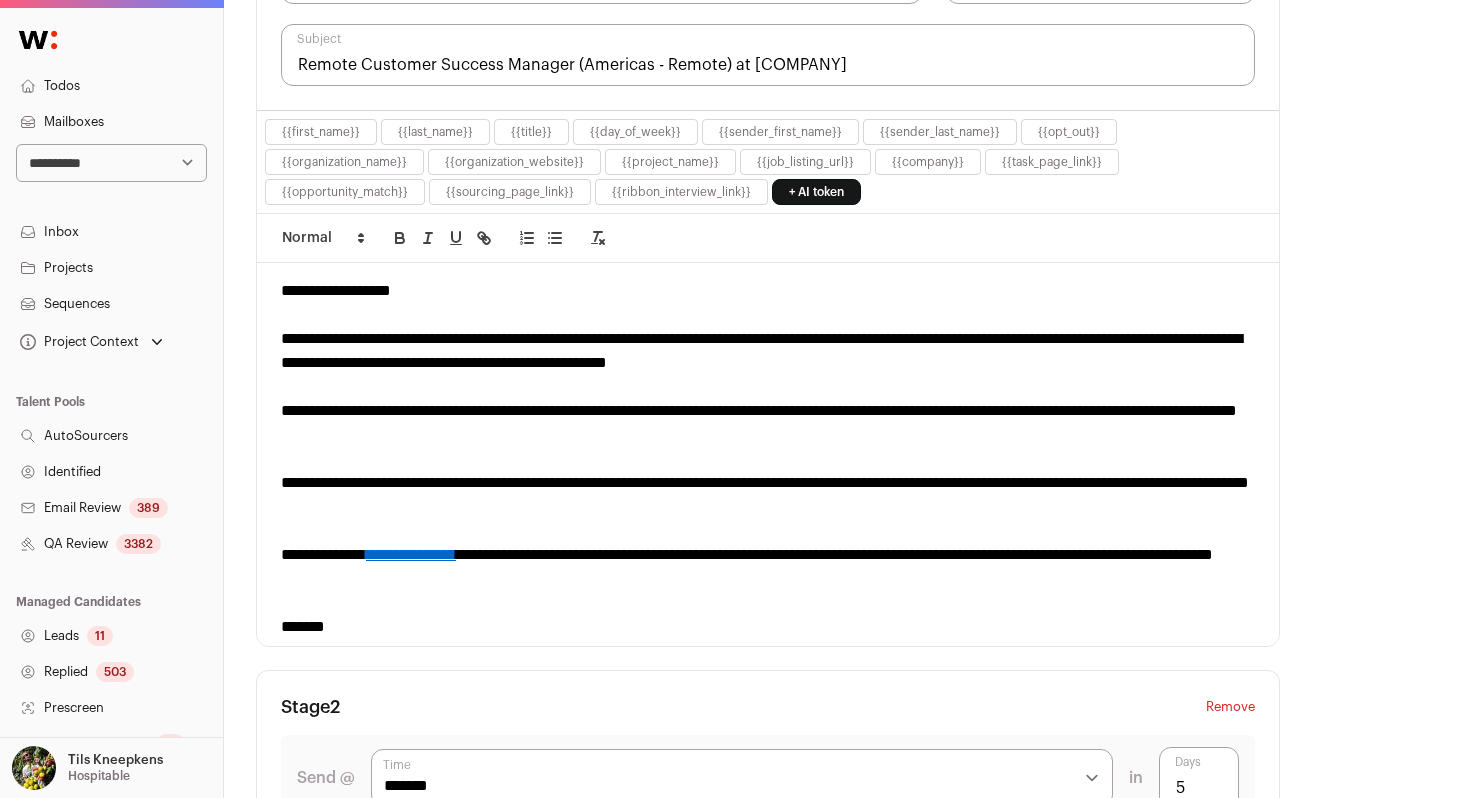 click on "**********" at bounding box center (768, 423) 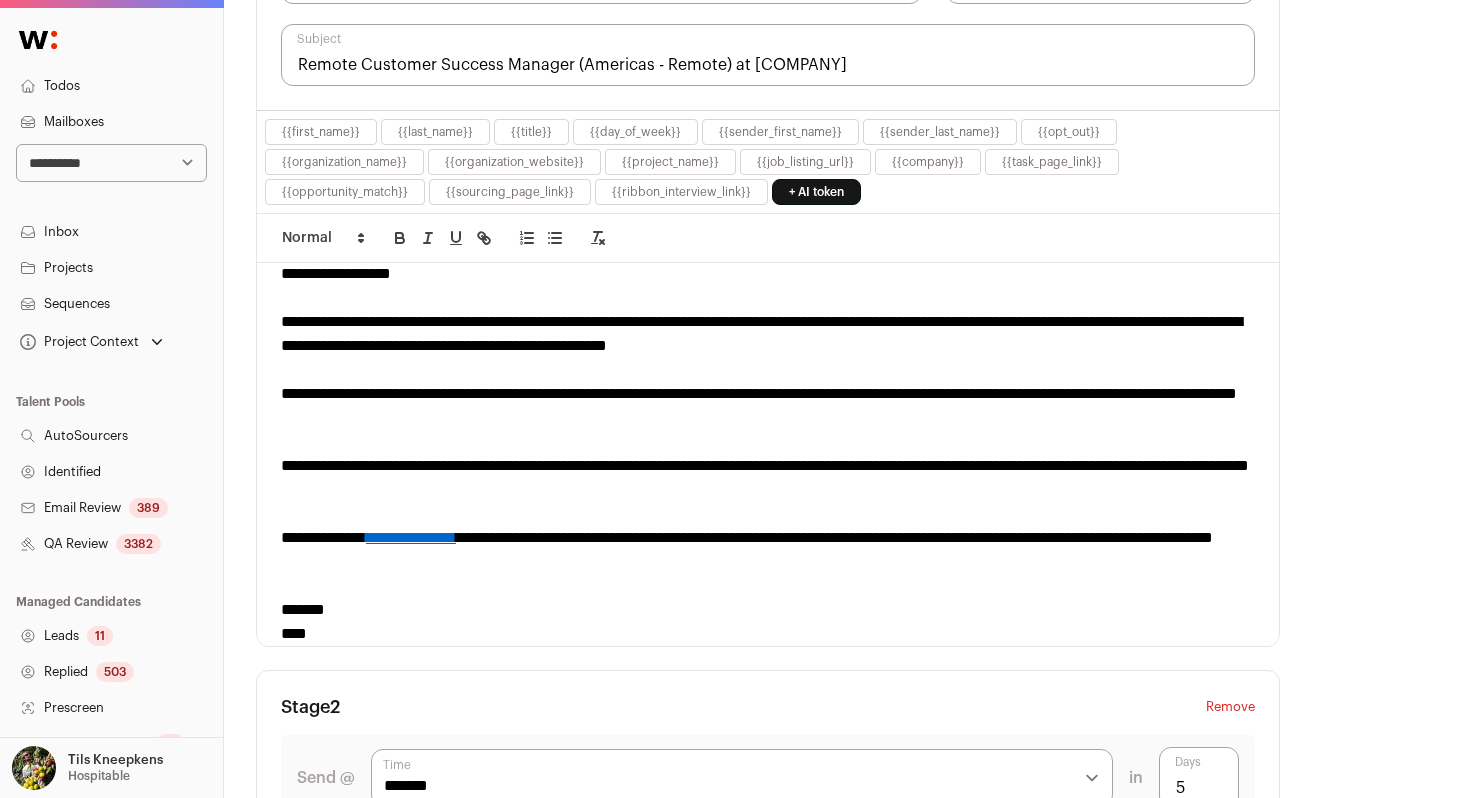 scroll, scrollTop: 26, scrollLeft: 0, axis: vertical 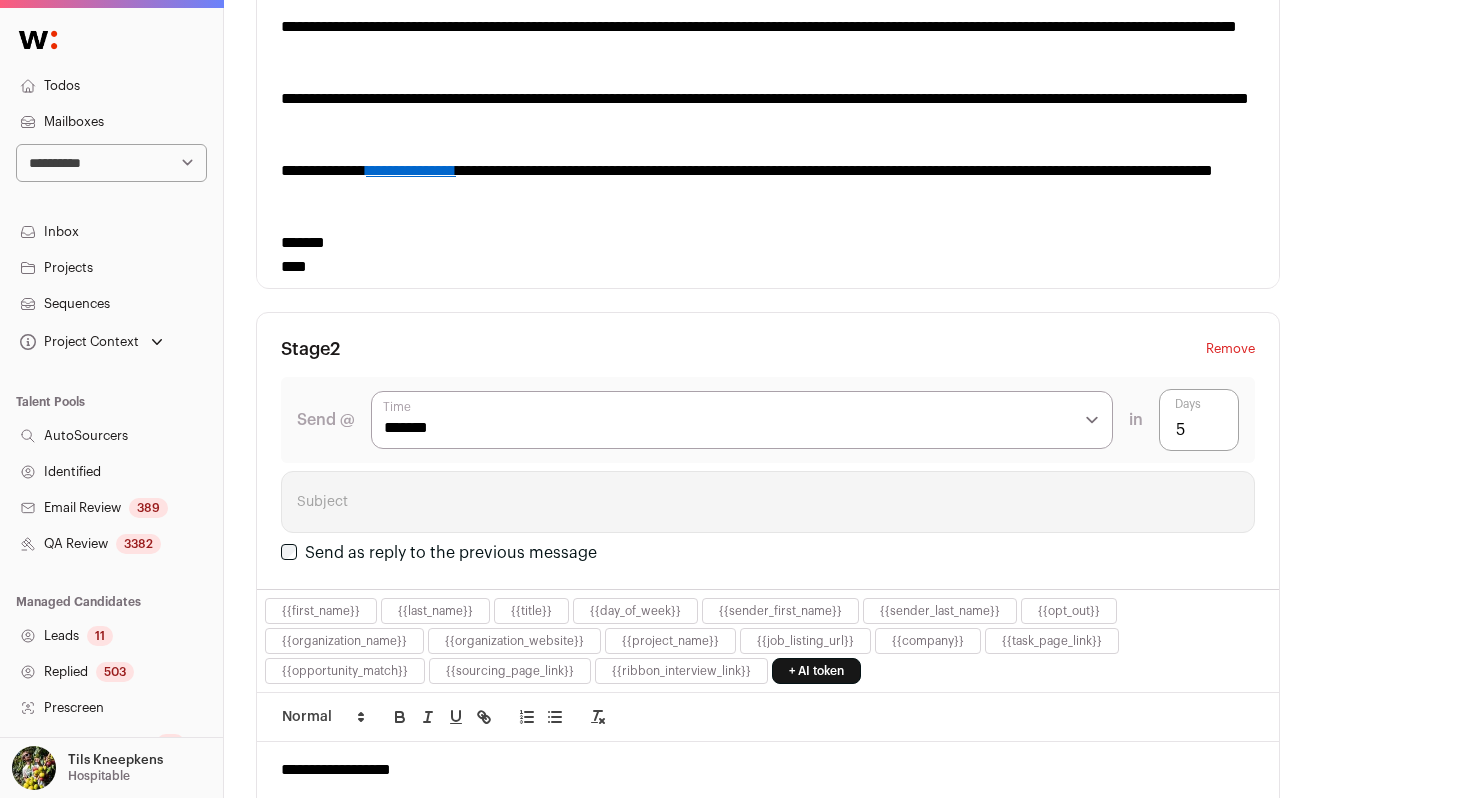 click on "**********" at bounding box center (411, 170) 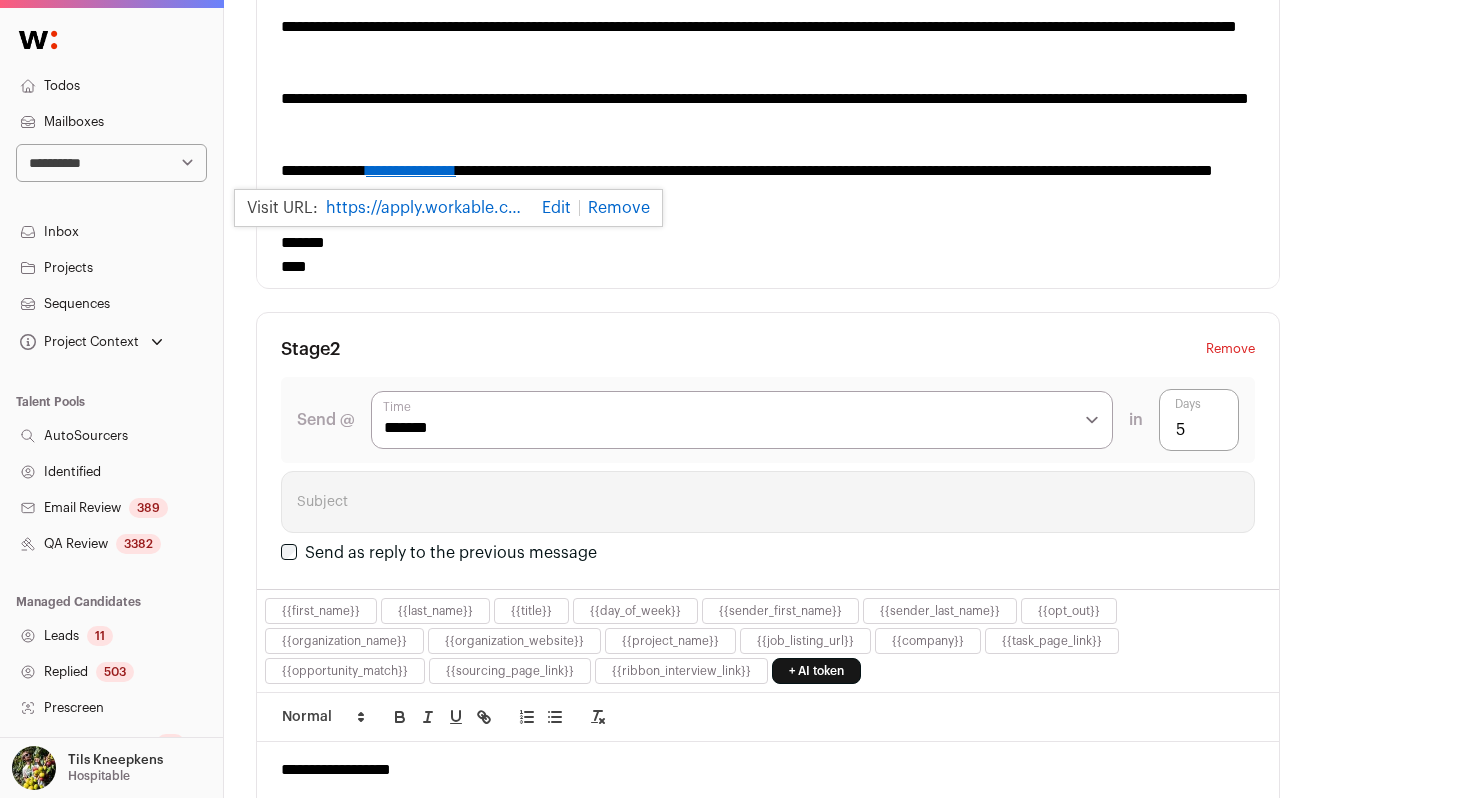 click on "https://apply.workable.com/hospitable/j/E16C2A4DBE/" at bounding box center (426, 208) 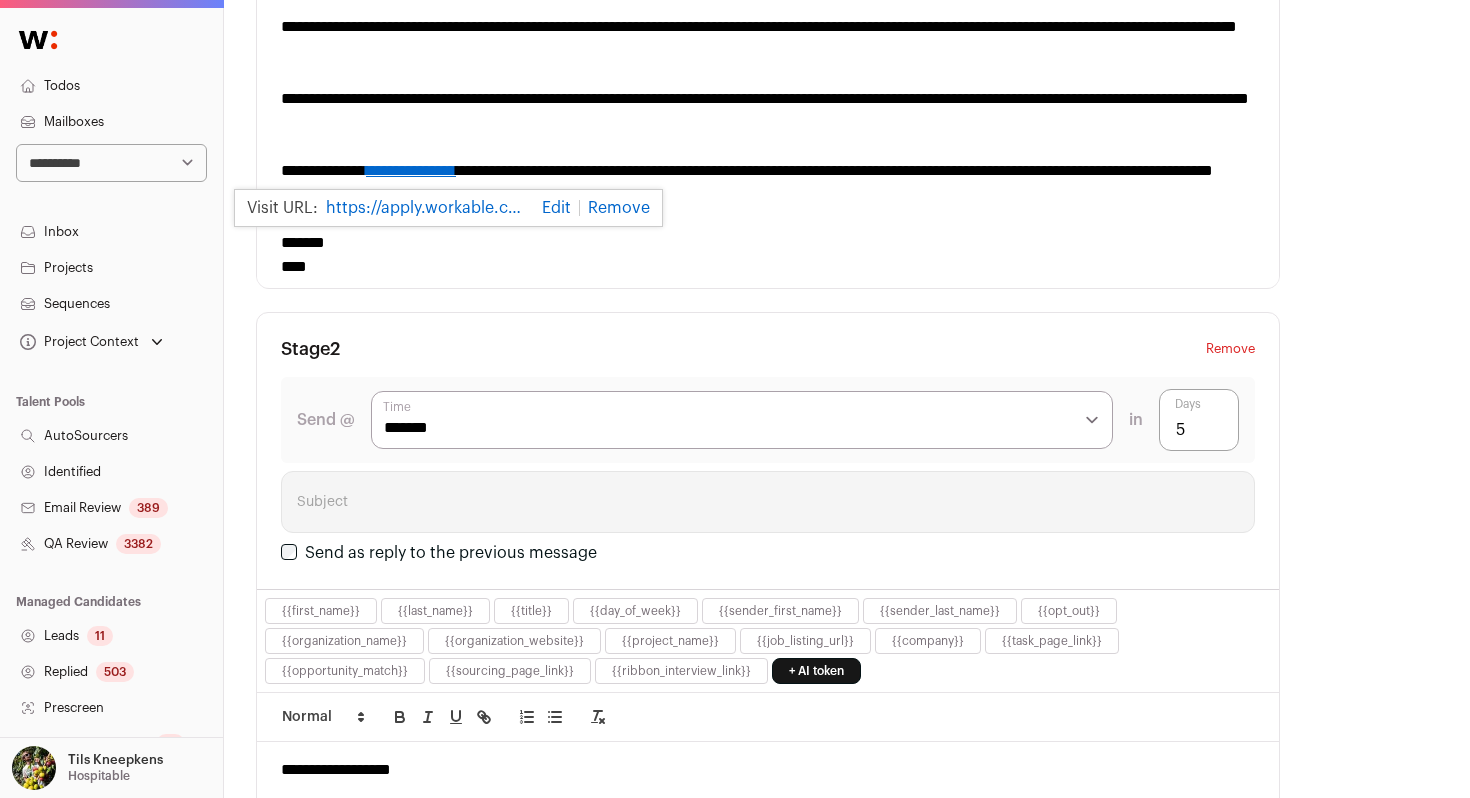 click at bounding box center [768, 147] 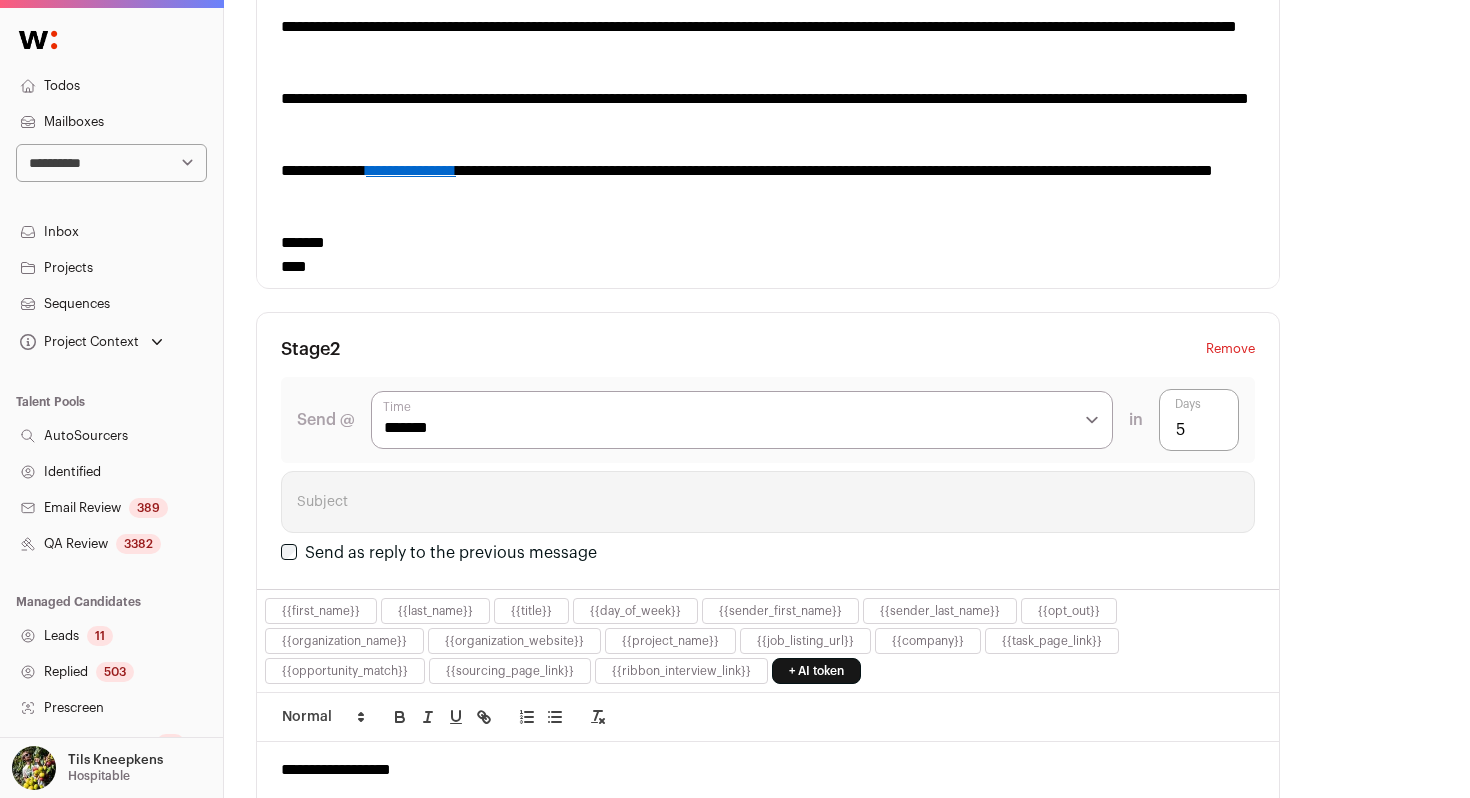 click on "Sequences" at bounding box center [111, 304] 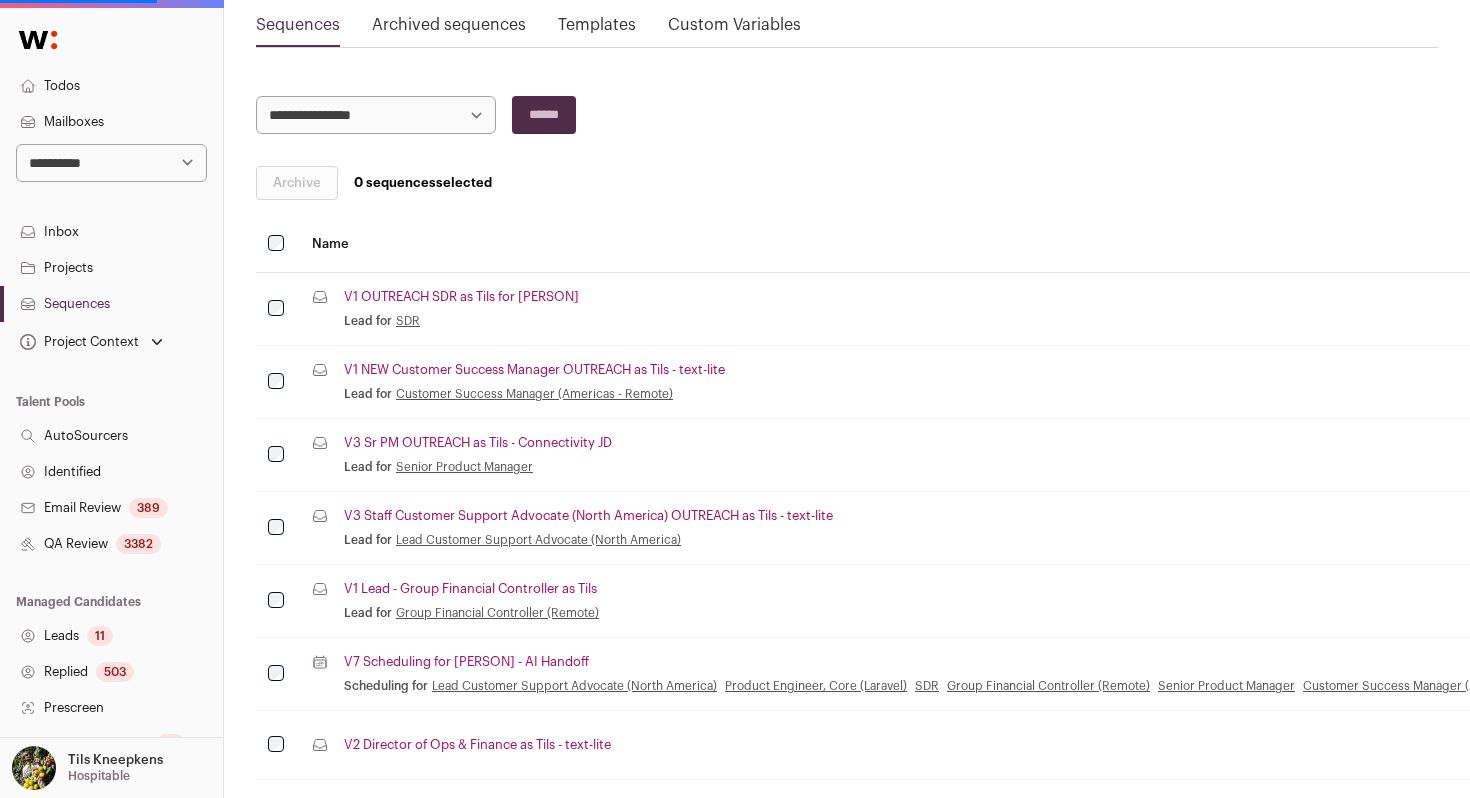 scroll, scrollTop: 233, scrollLeft: 0, axis: vertical 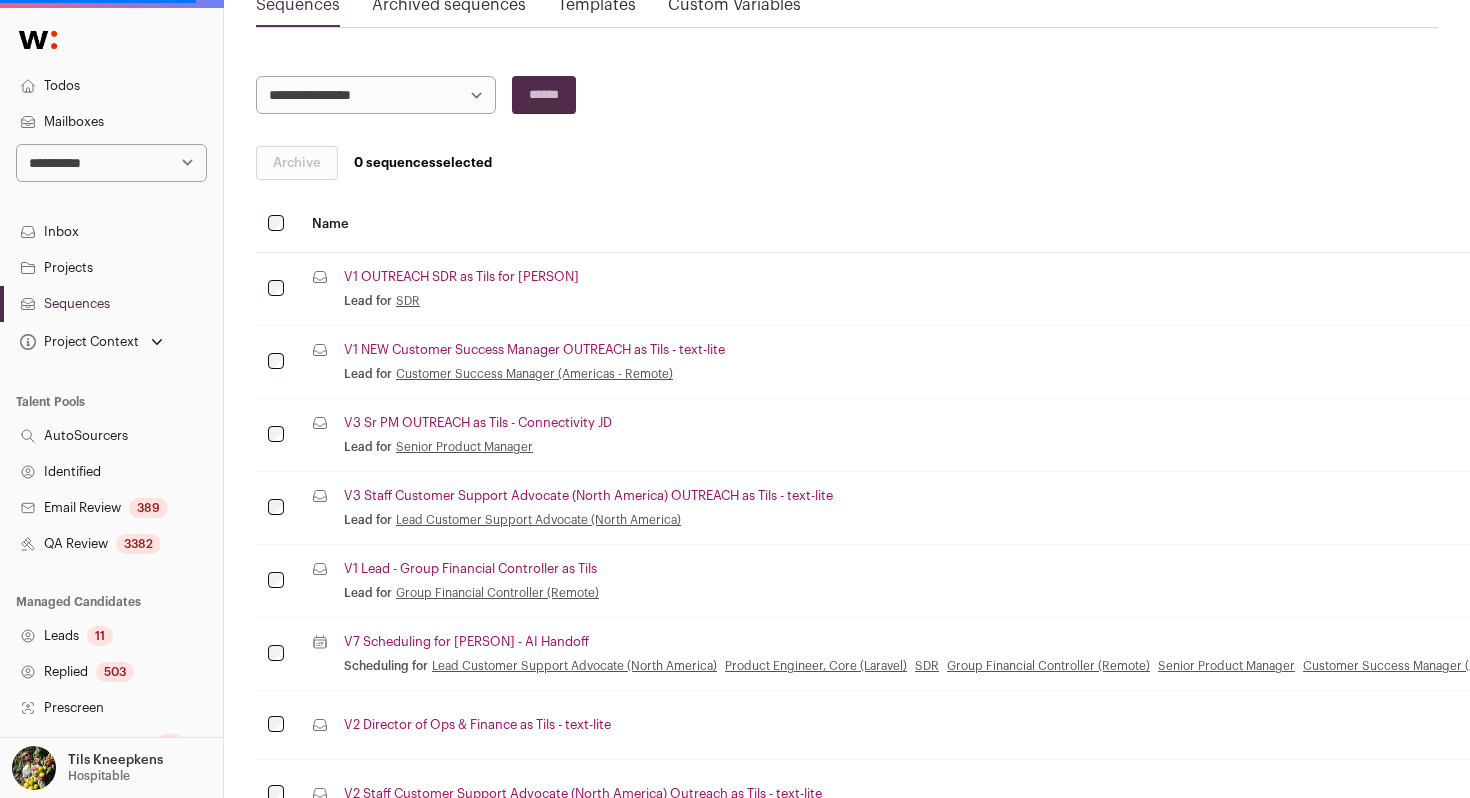 click on "**********" at bounding box center [847, 1207] 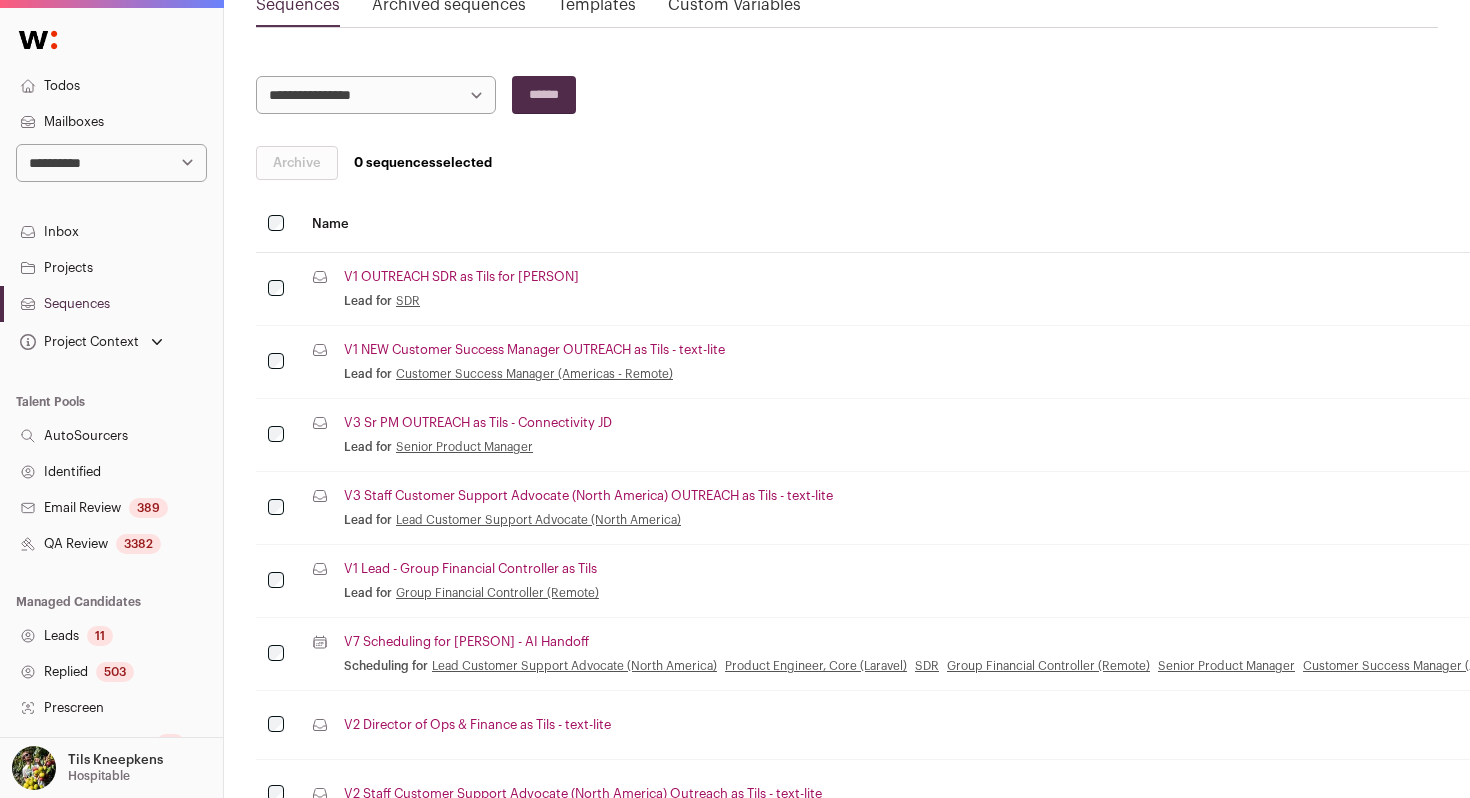 select on "****" 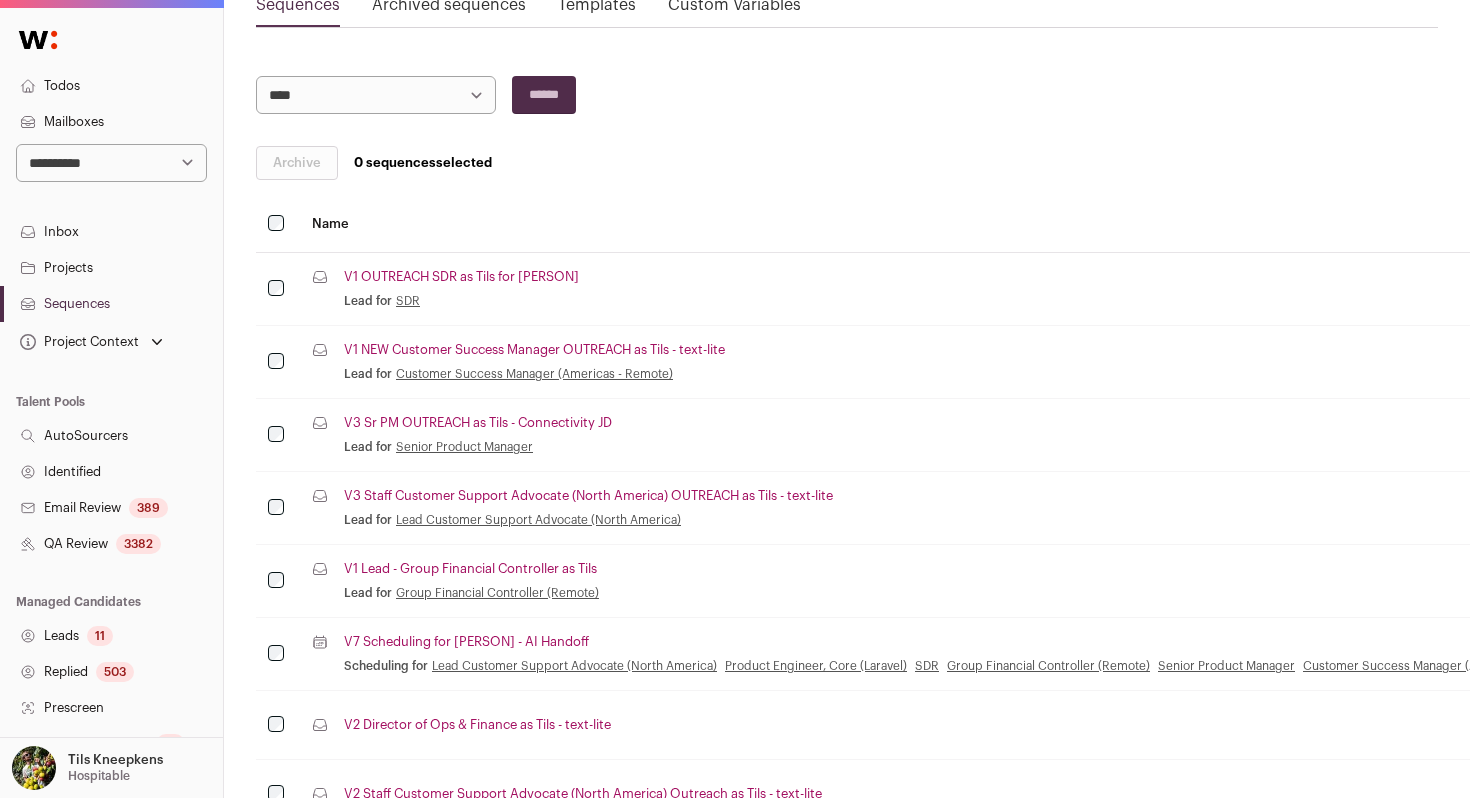 click on "******" at bounding box center (544, 95) 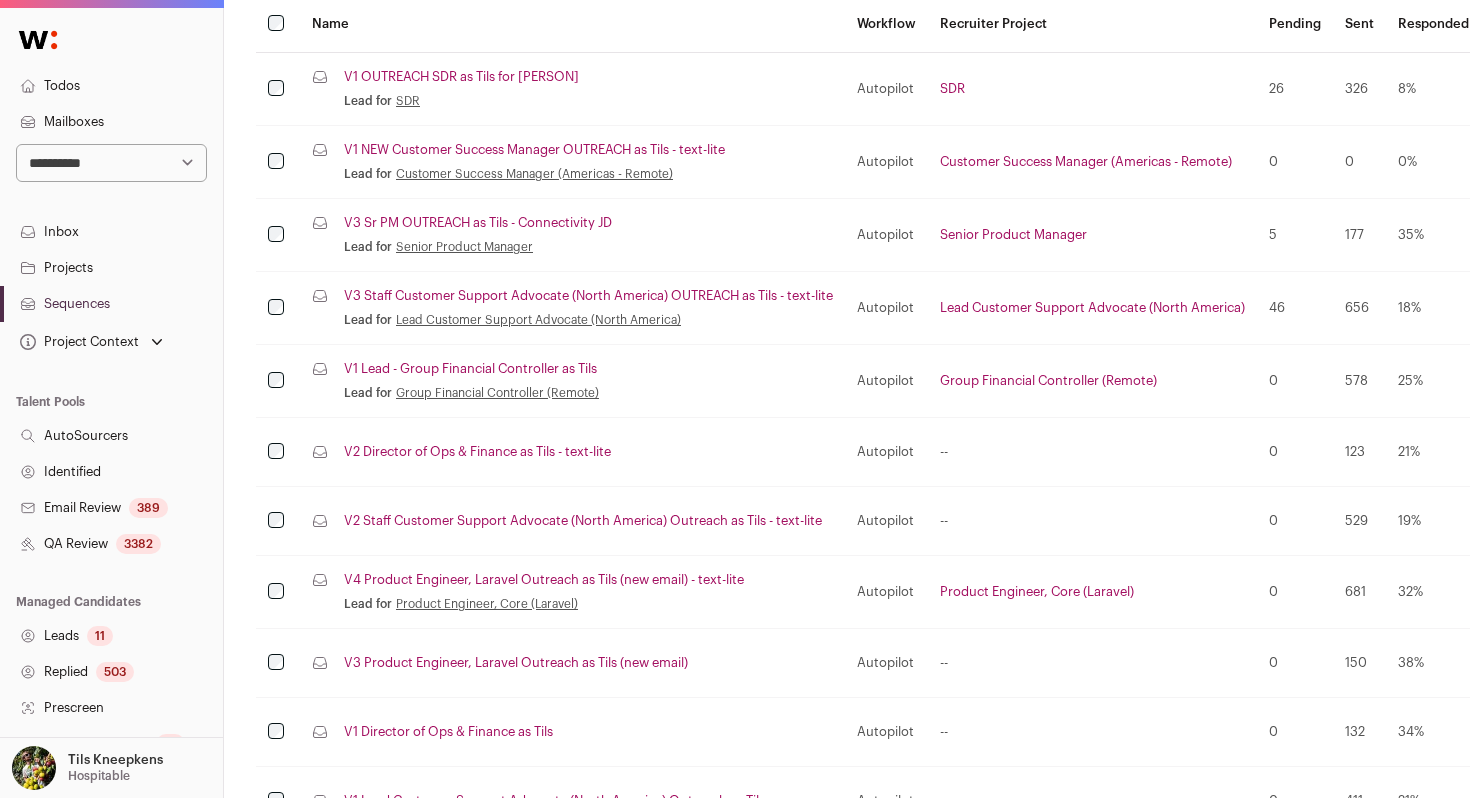 scroll, scrollTop: 513, scrollLeft: 0, axis: vertical 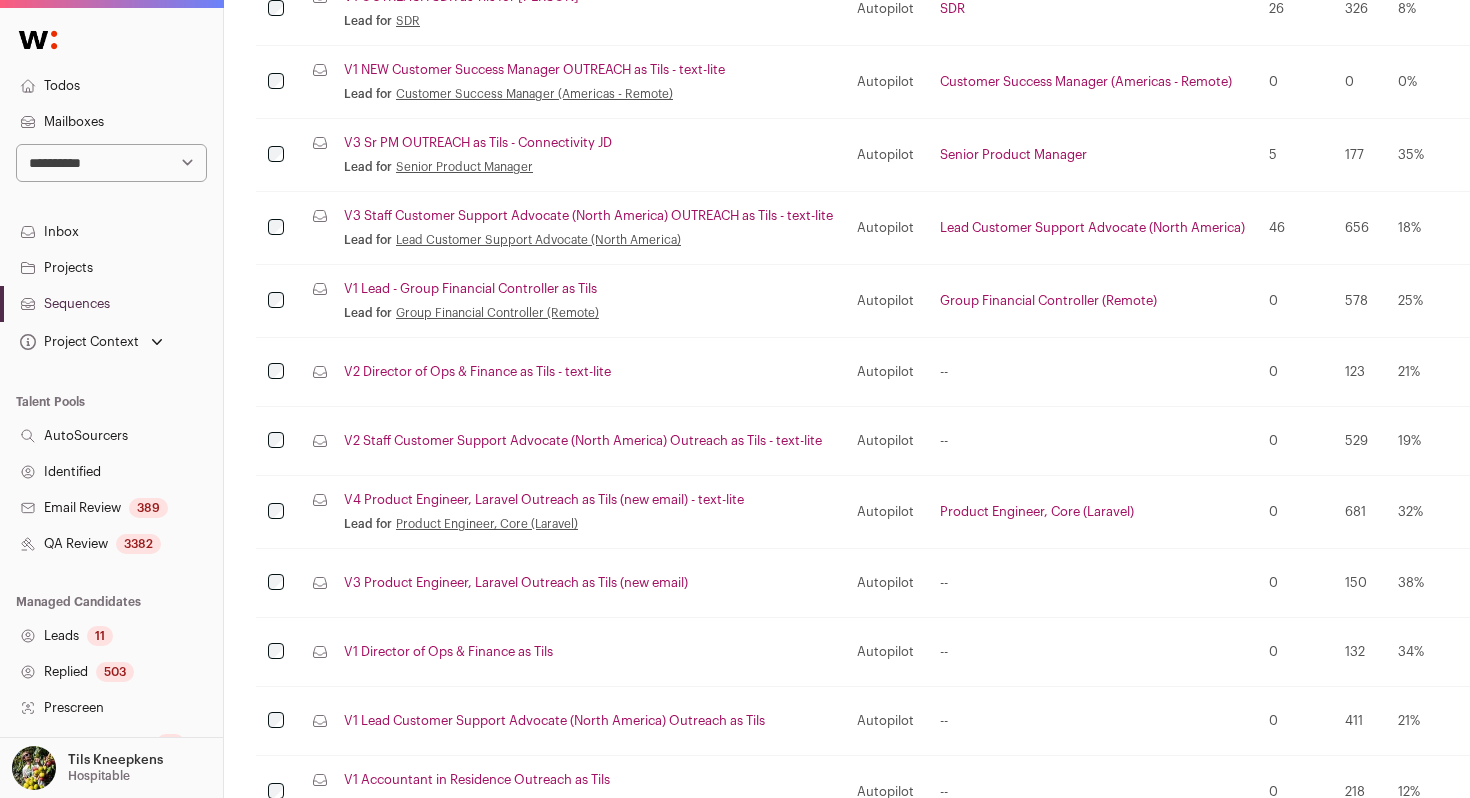 click on "V3 Staff Customer Support Advocate (North America) OUTREACH as Tils  - text-lite" at bounding box center (588, 216) 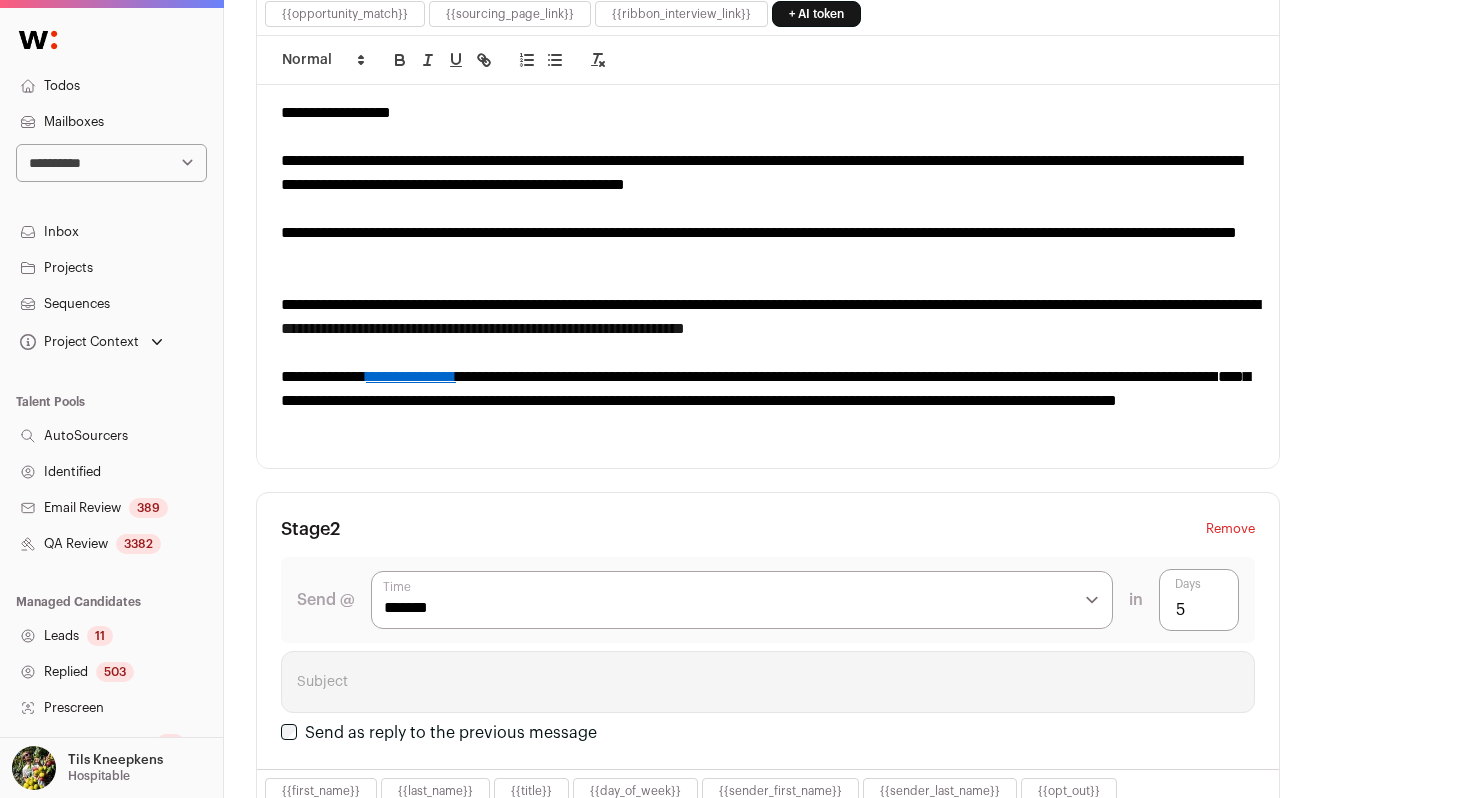 scroll, scrollTop: 831, scrollLeft: 0, axis: vertical 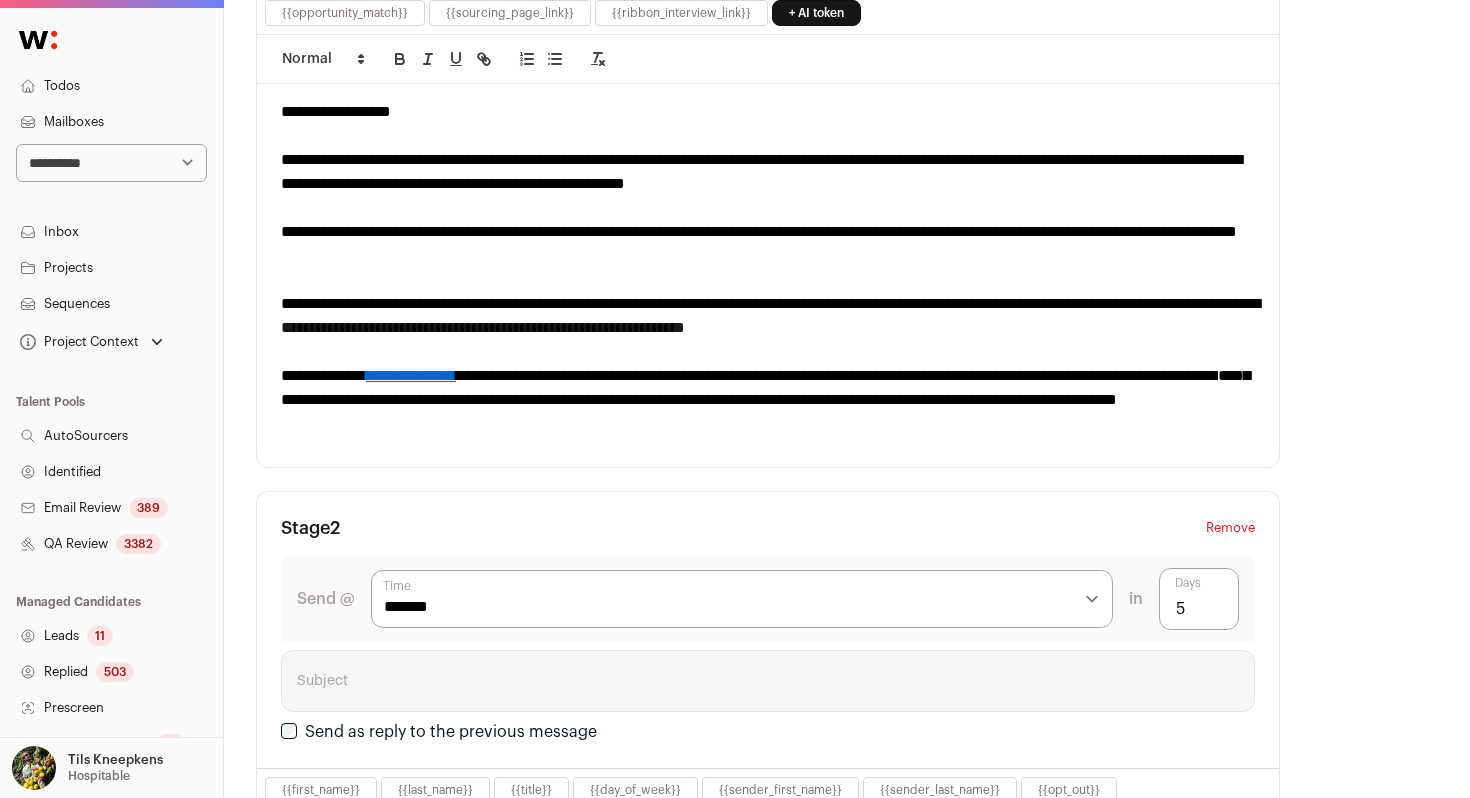 click on "**********" at bounding box center (411, 375) 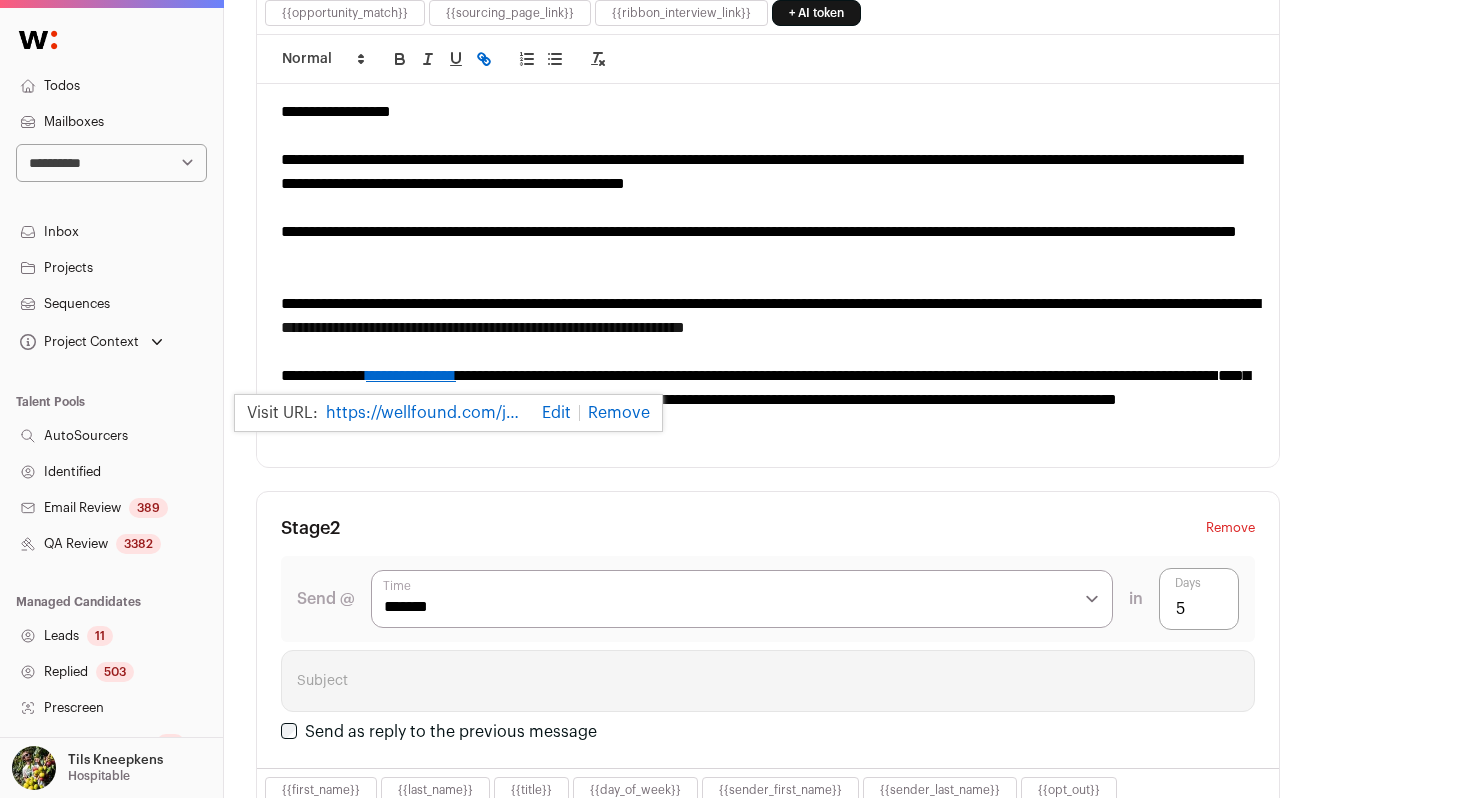 click on "https://wellfound.com/jobs/3246214-staff-customer-support-advocate-usa-remote" at bounding box center (426, 413) 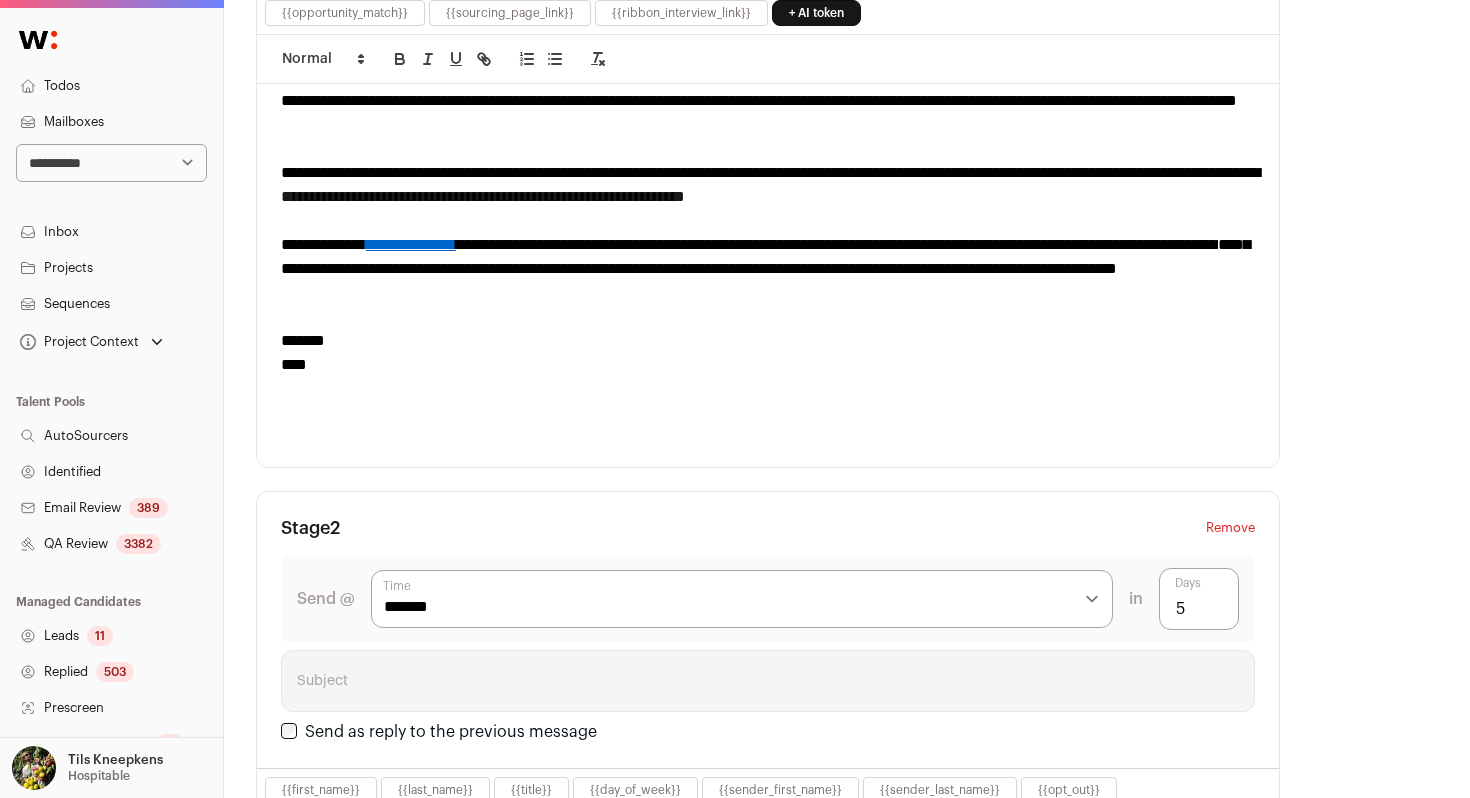 scroll, scrollTop: 185, scrollLeft: 0, axis: vertical 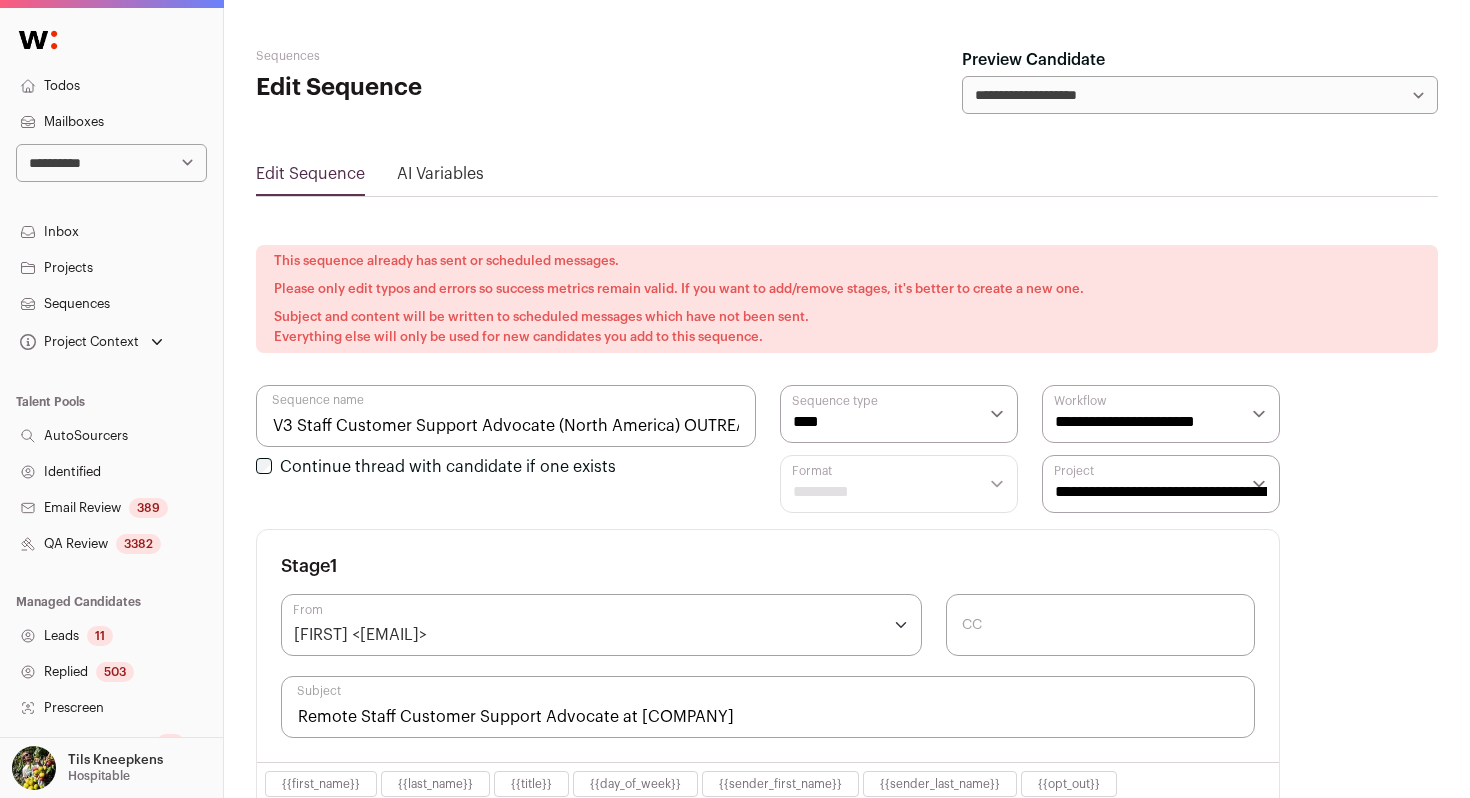 click on "Leads
11" at bounding box center [111, 636] 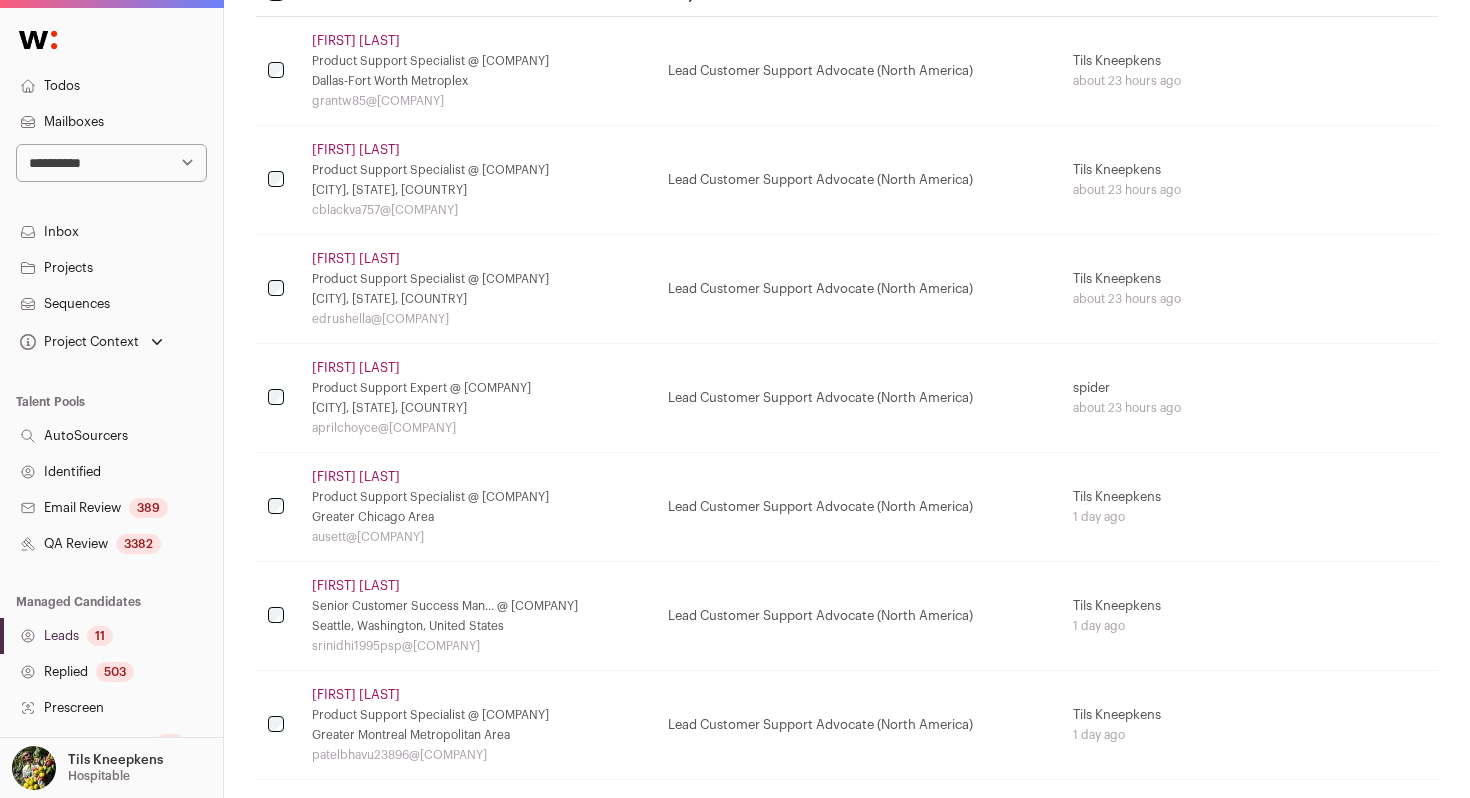 scroll, scrollTop: 0, scrollLeft: 0, axis: both 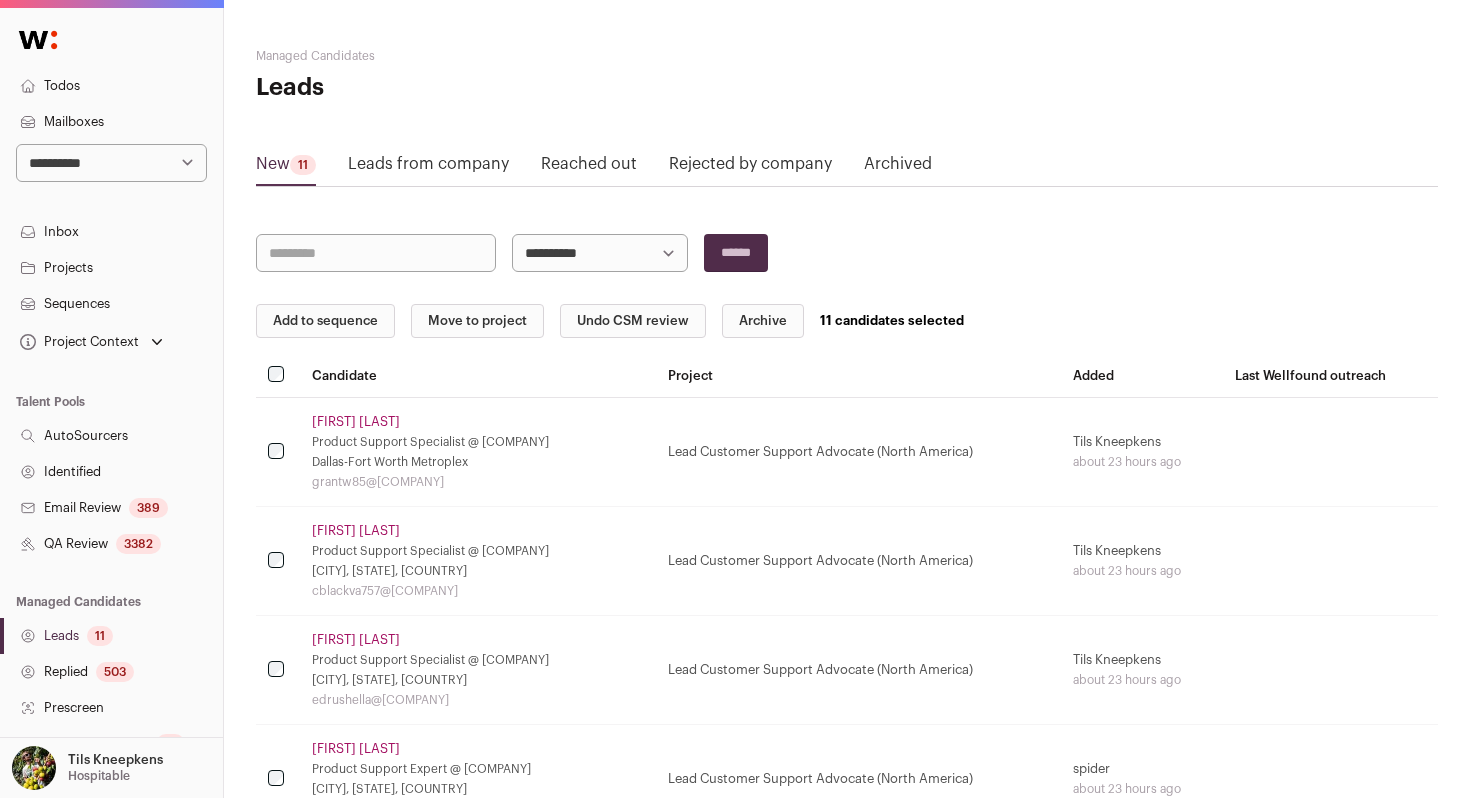 click on "**********" at bounding box center (600, 253) 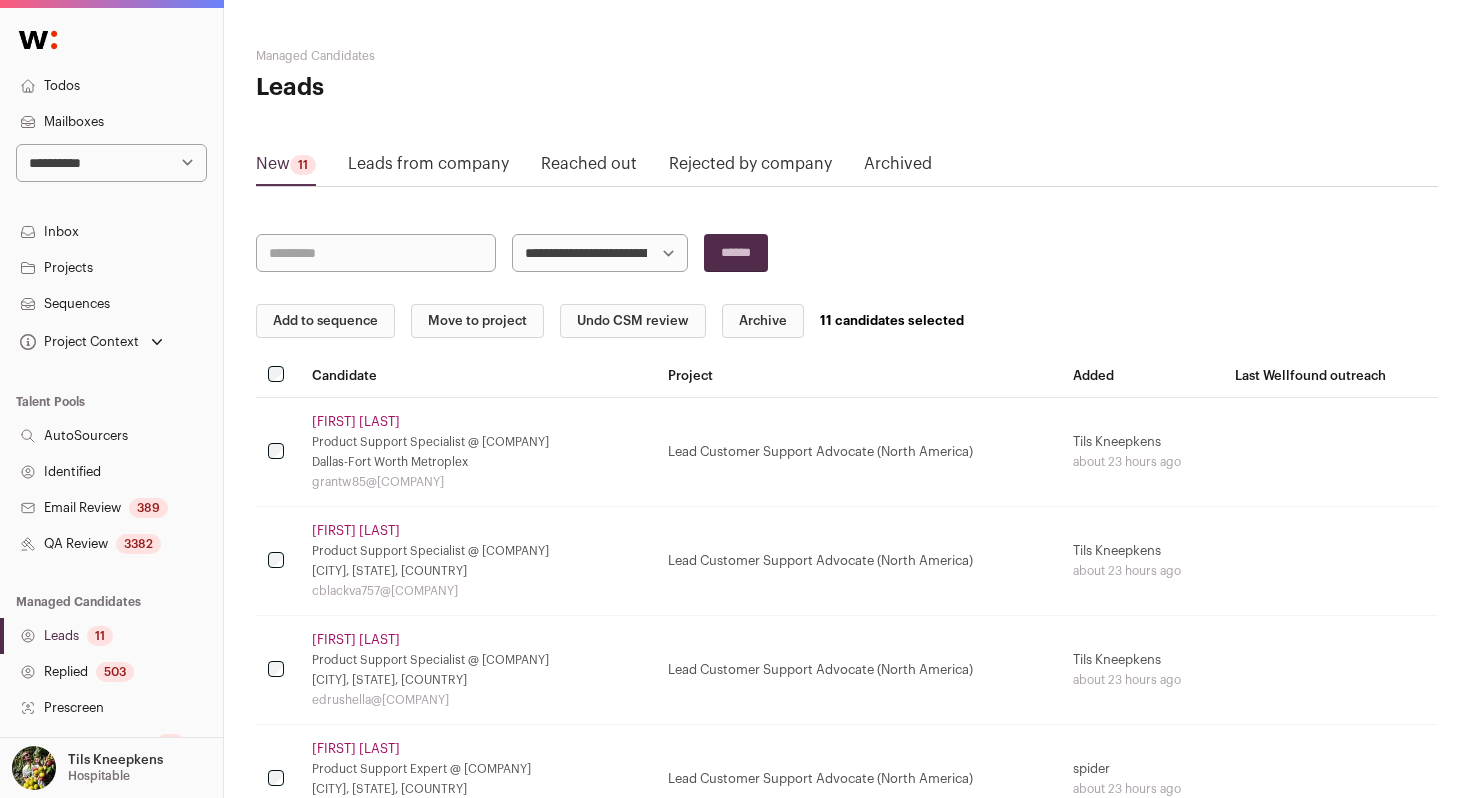 click on "******" at bounding box center [736, 253] 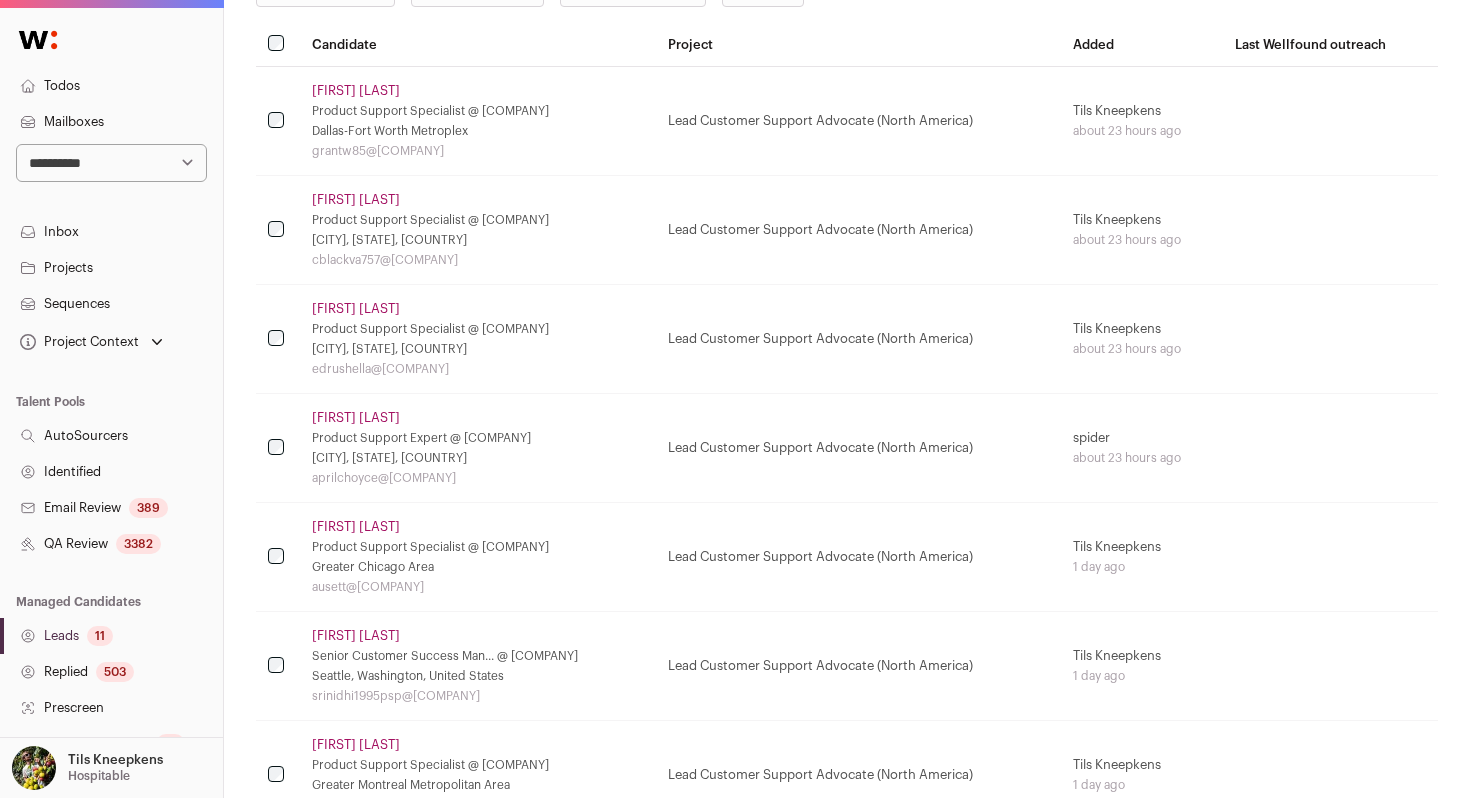 scroll, scrollTop: 283, scrollLeft: 0, axis: vertical 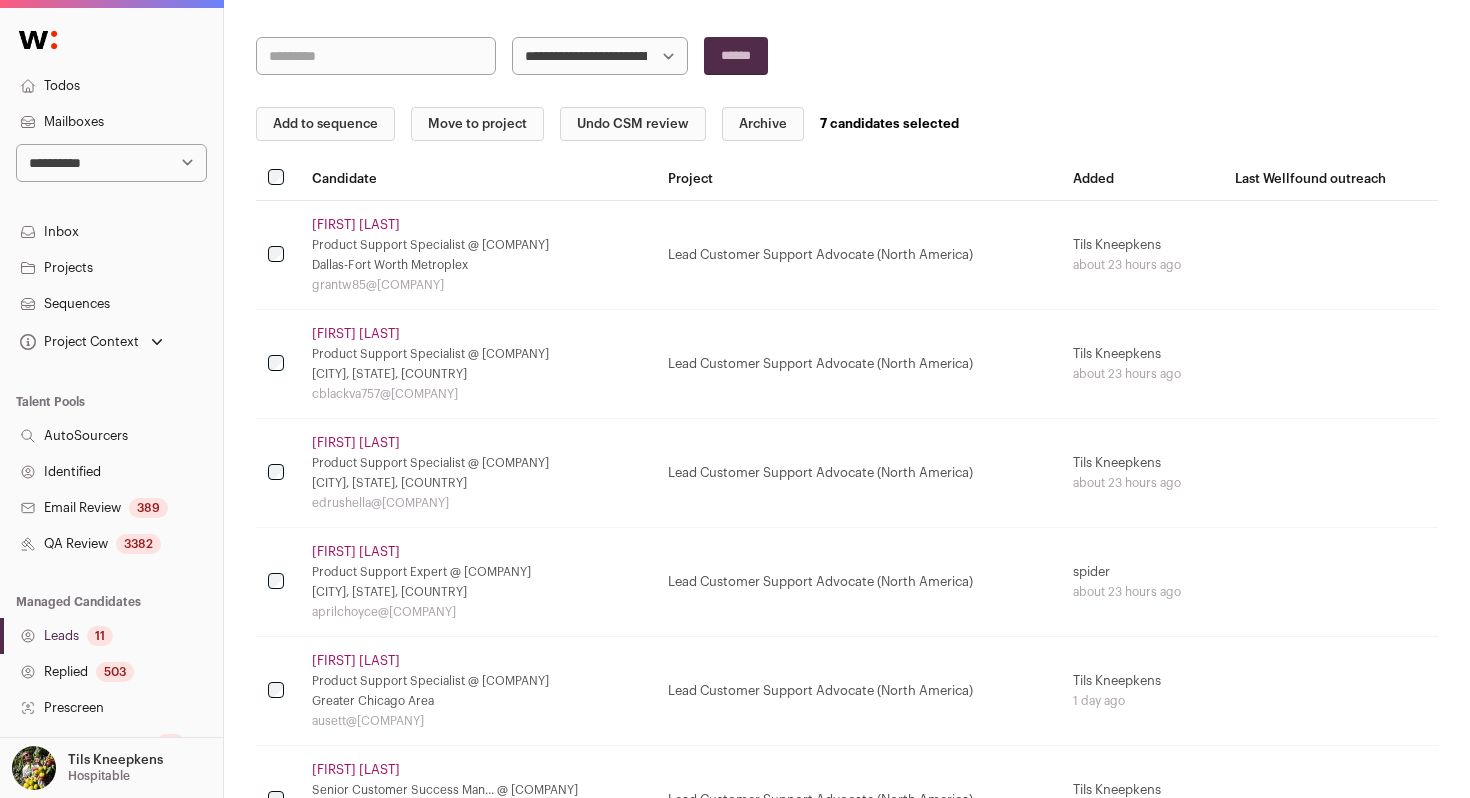 click on "Add to sequence" at bounding box center [325, 124] 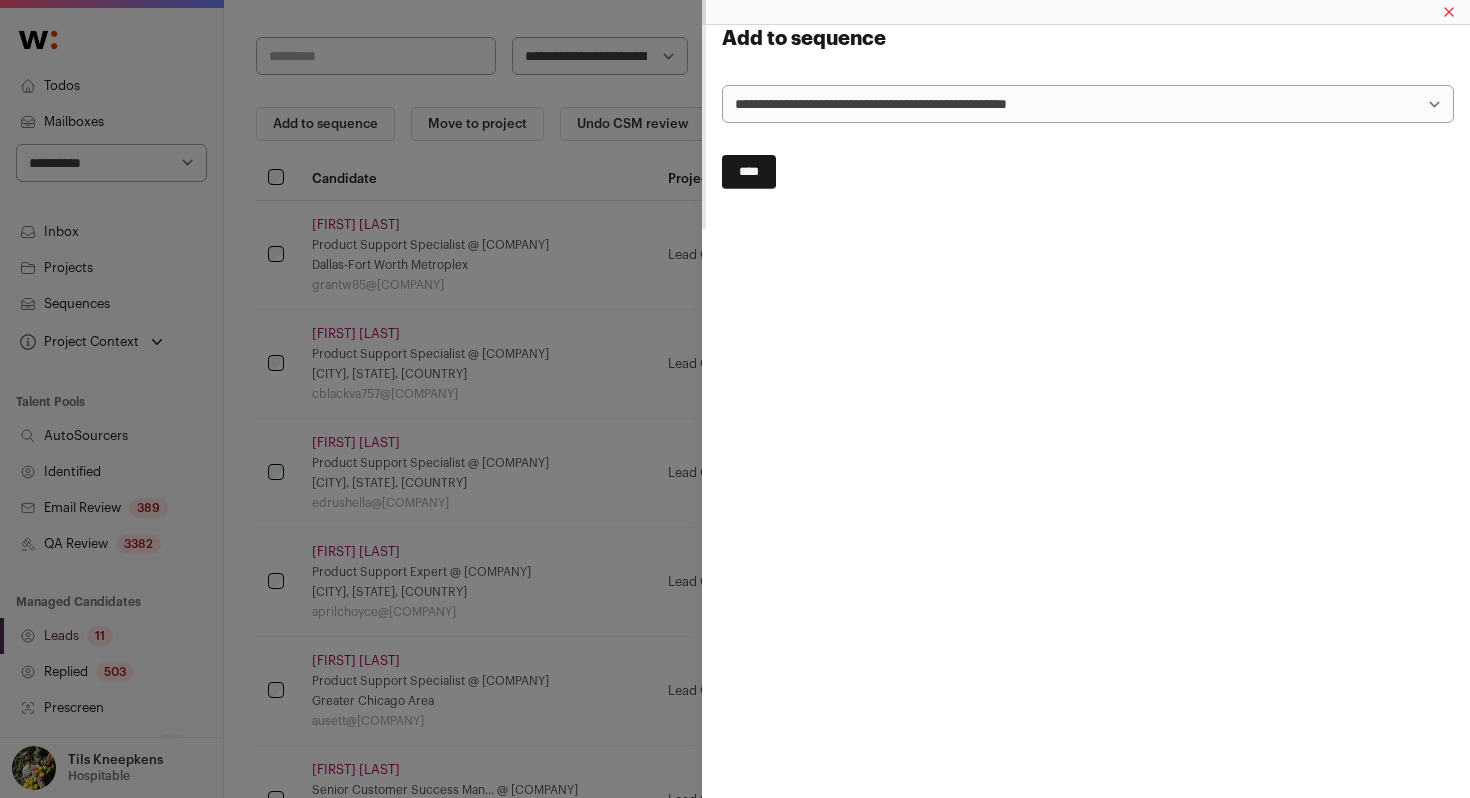 click on "**********" at bounding box center (1088, 104) 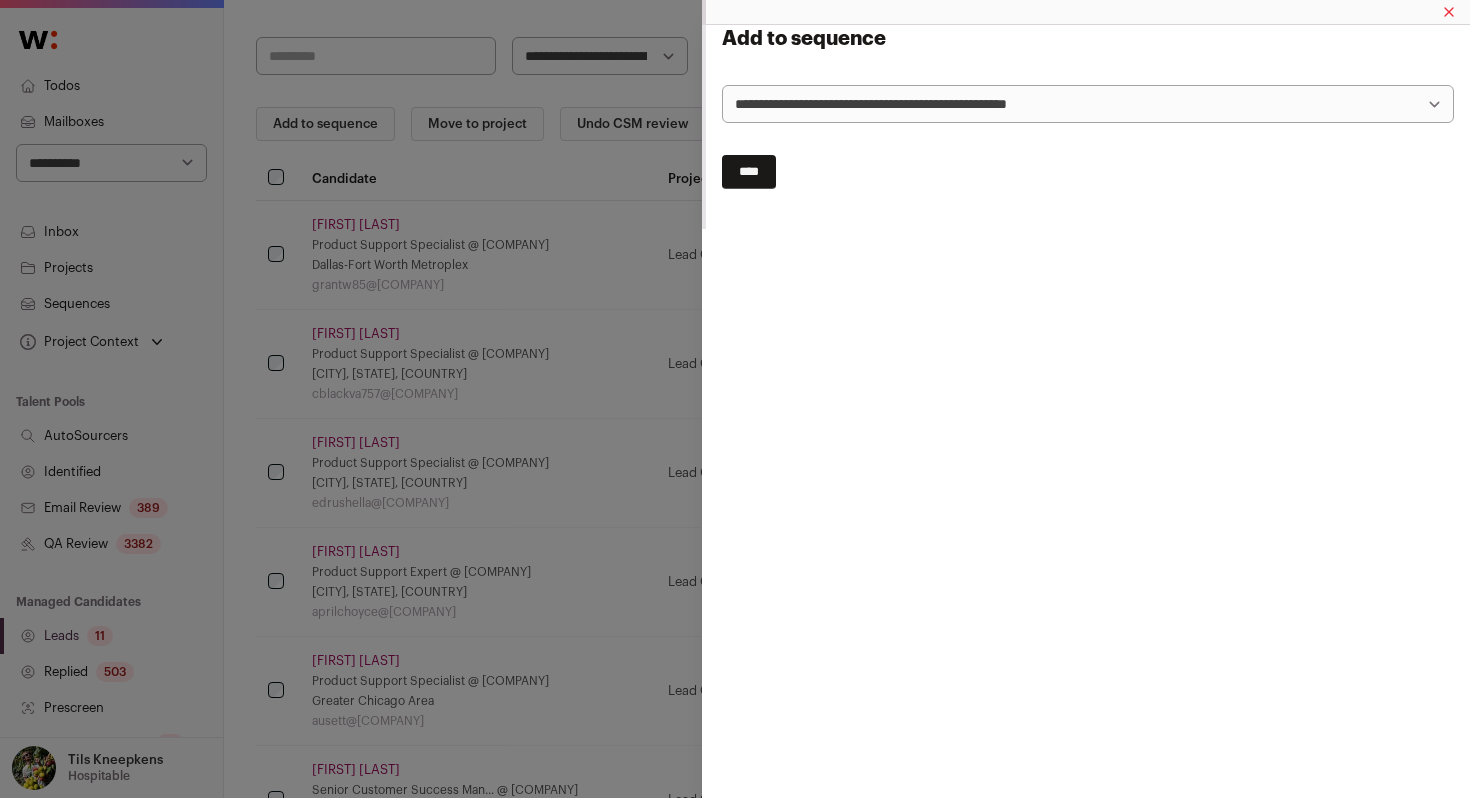 select on "*****" 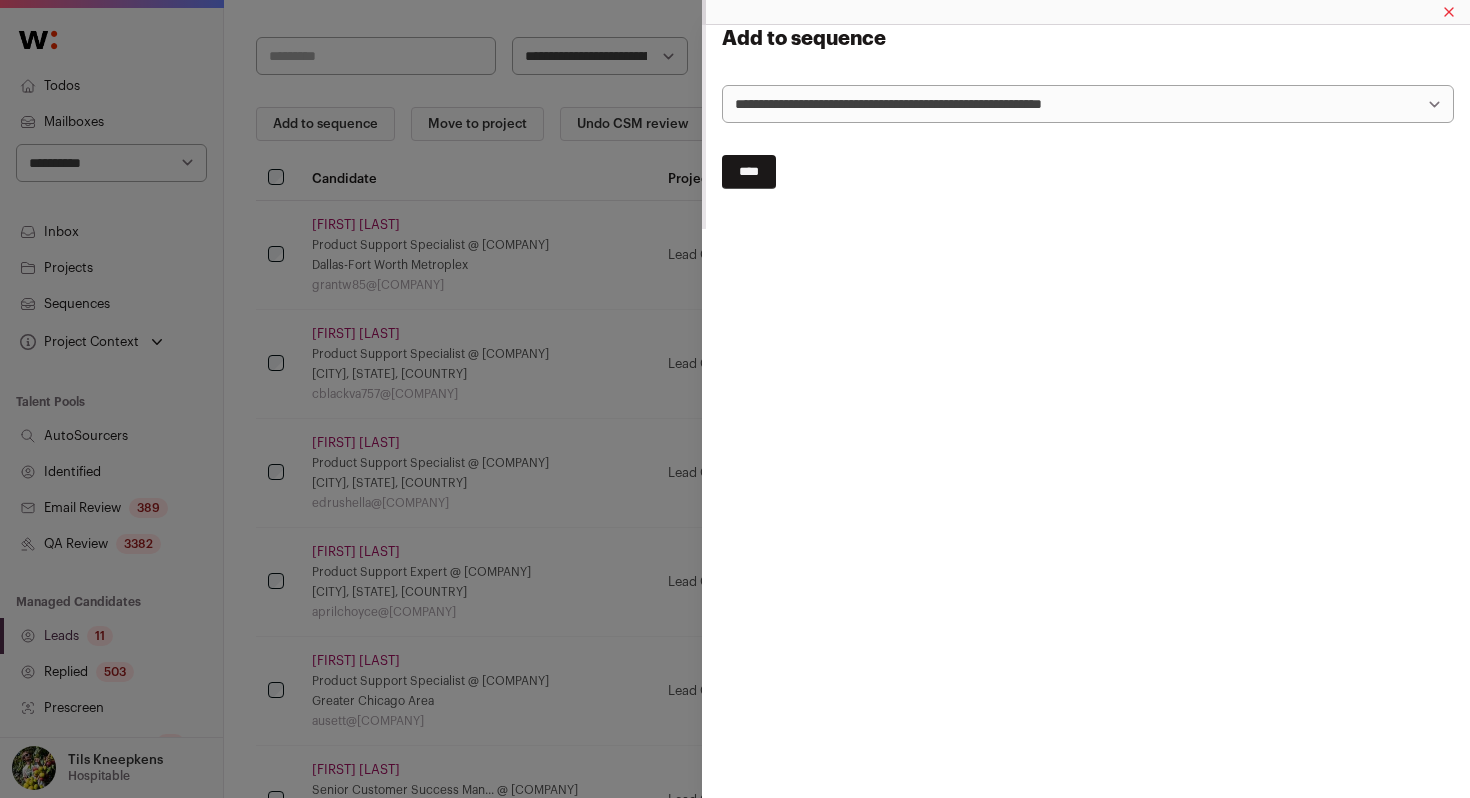 click on "****" at bounding box center (749, 172) 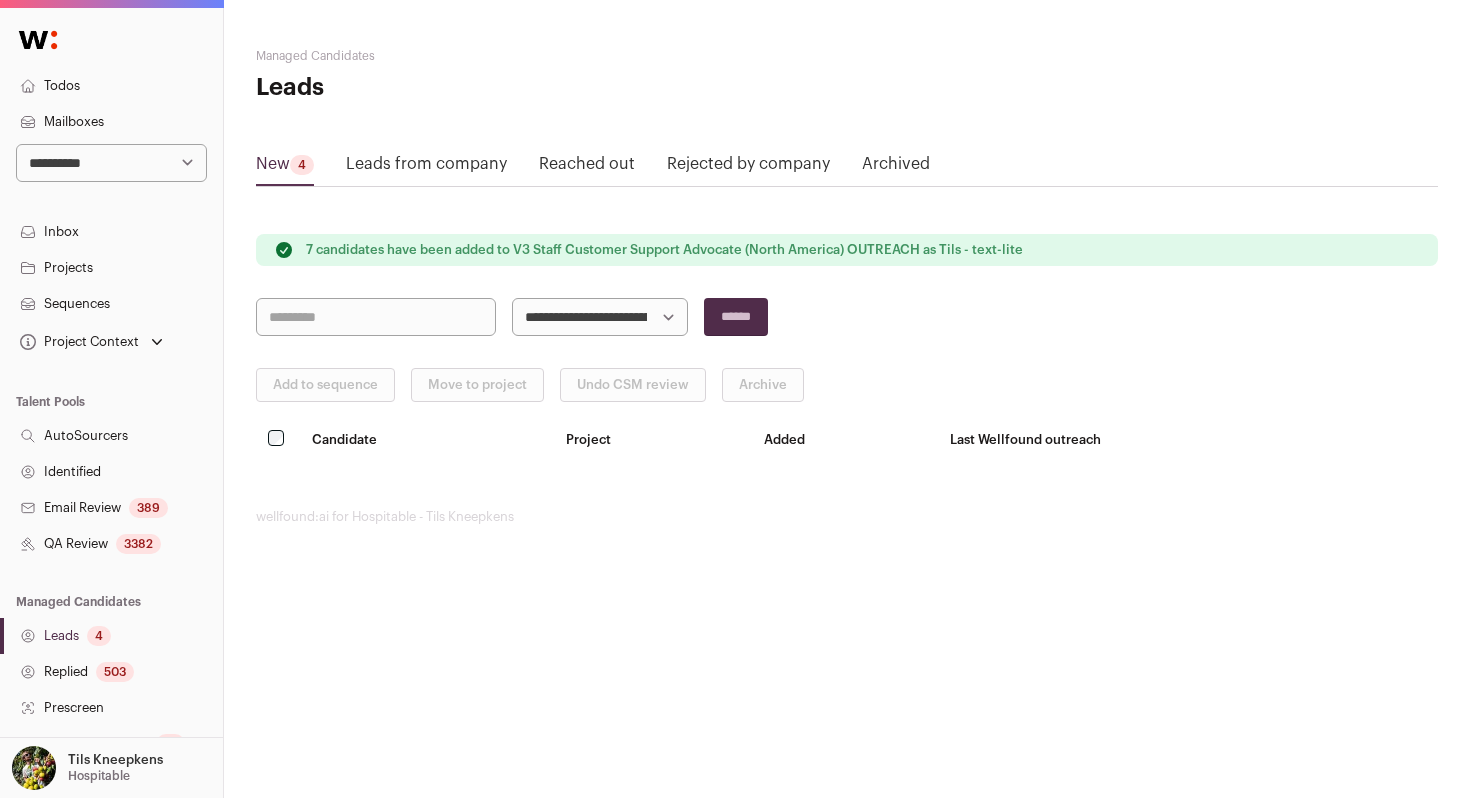 scroll, scrollTop: 0, scrollLeft: 0, axis: both 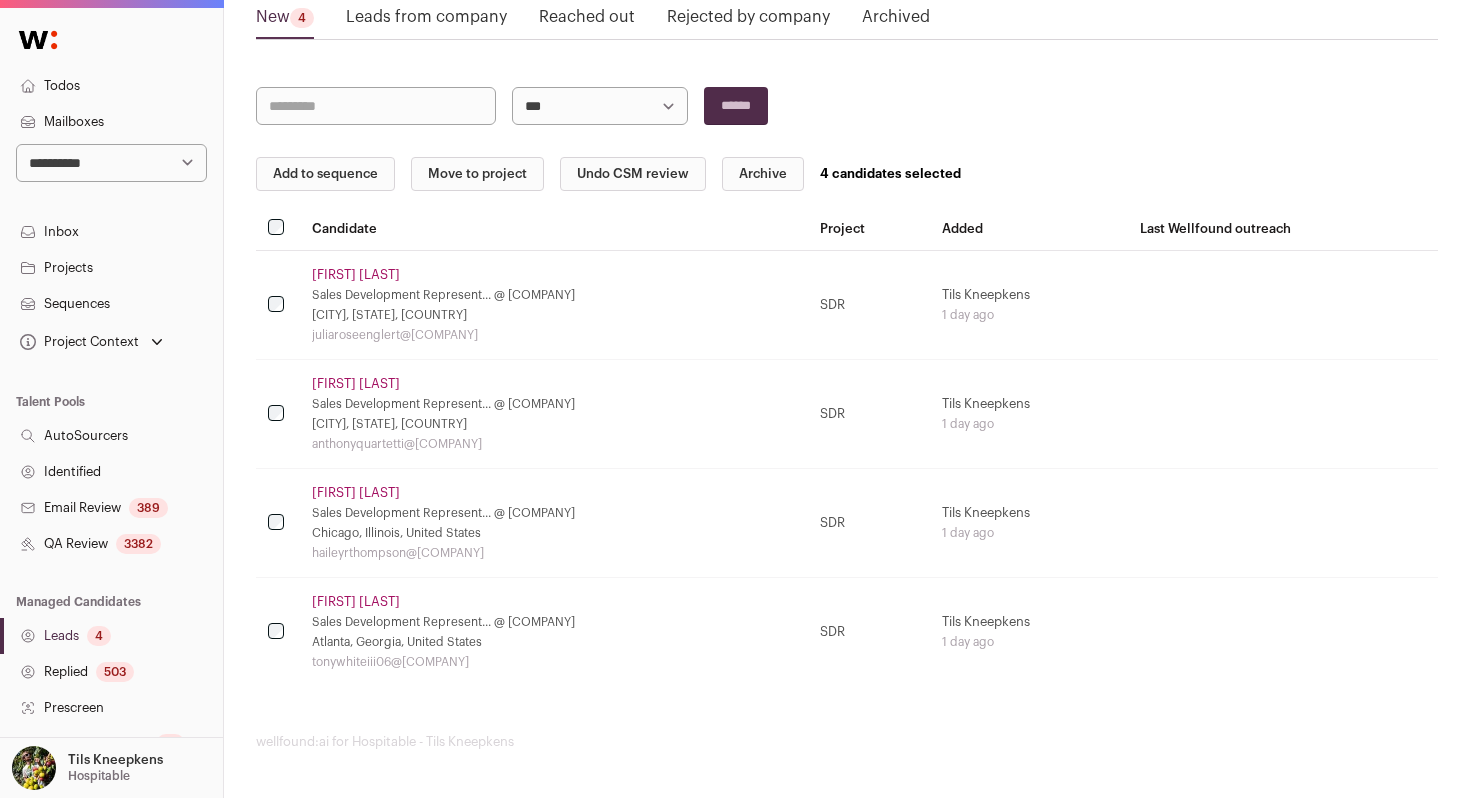 click on "Add to sequence" at bounding box center (325, 174) 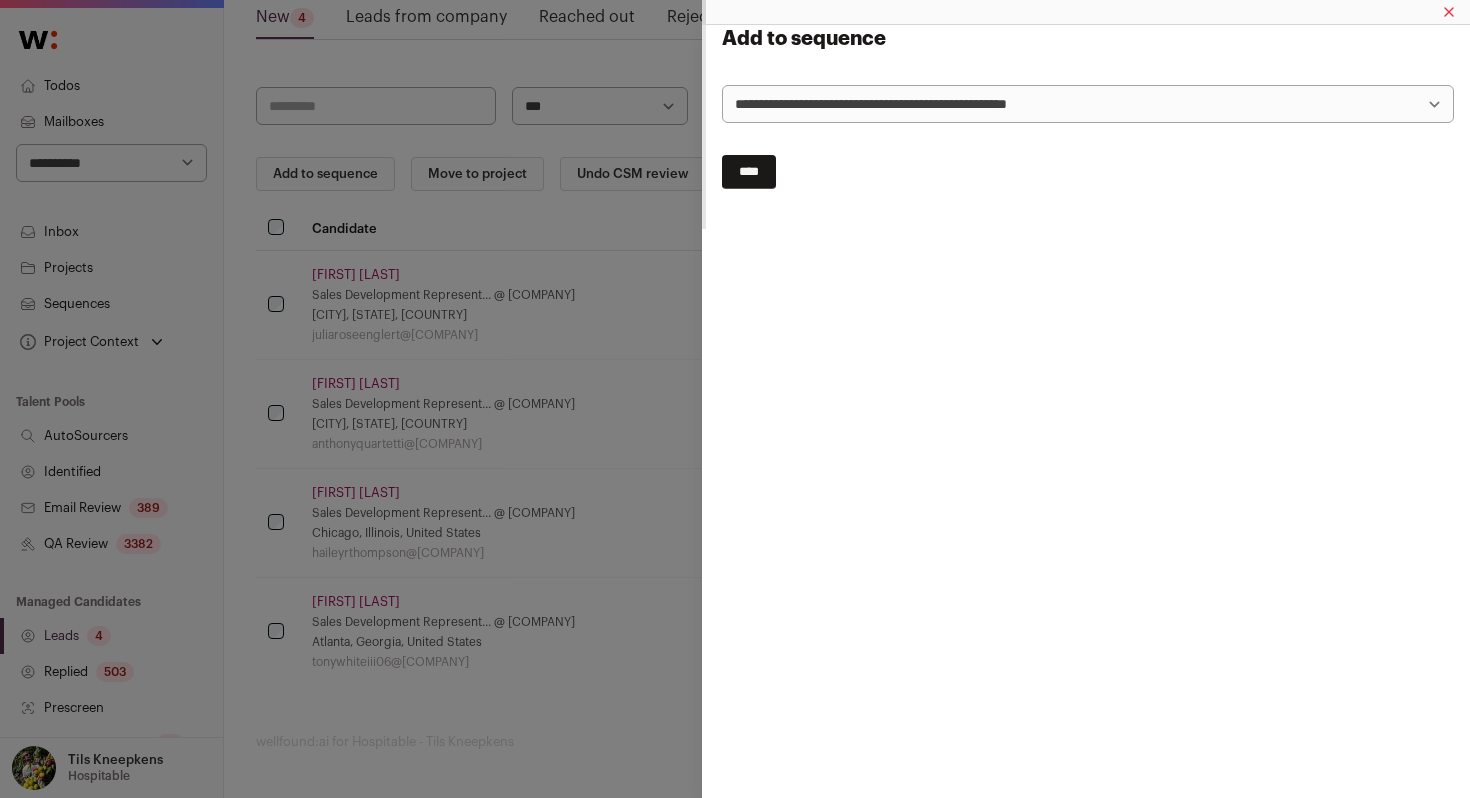click on "**********" at bounding box center [1088, 104] 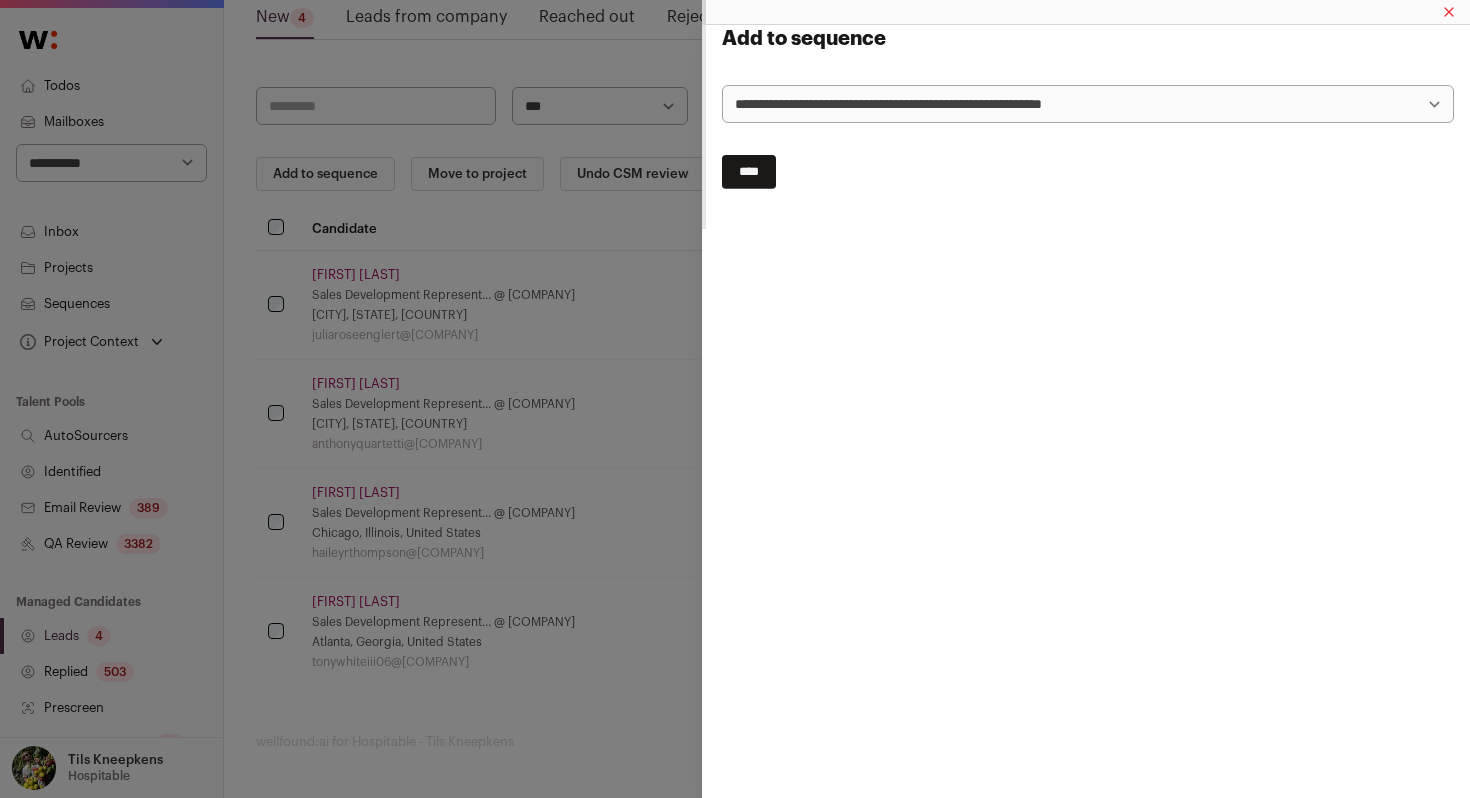 click on "****" at bounding box center (749, 172) 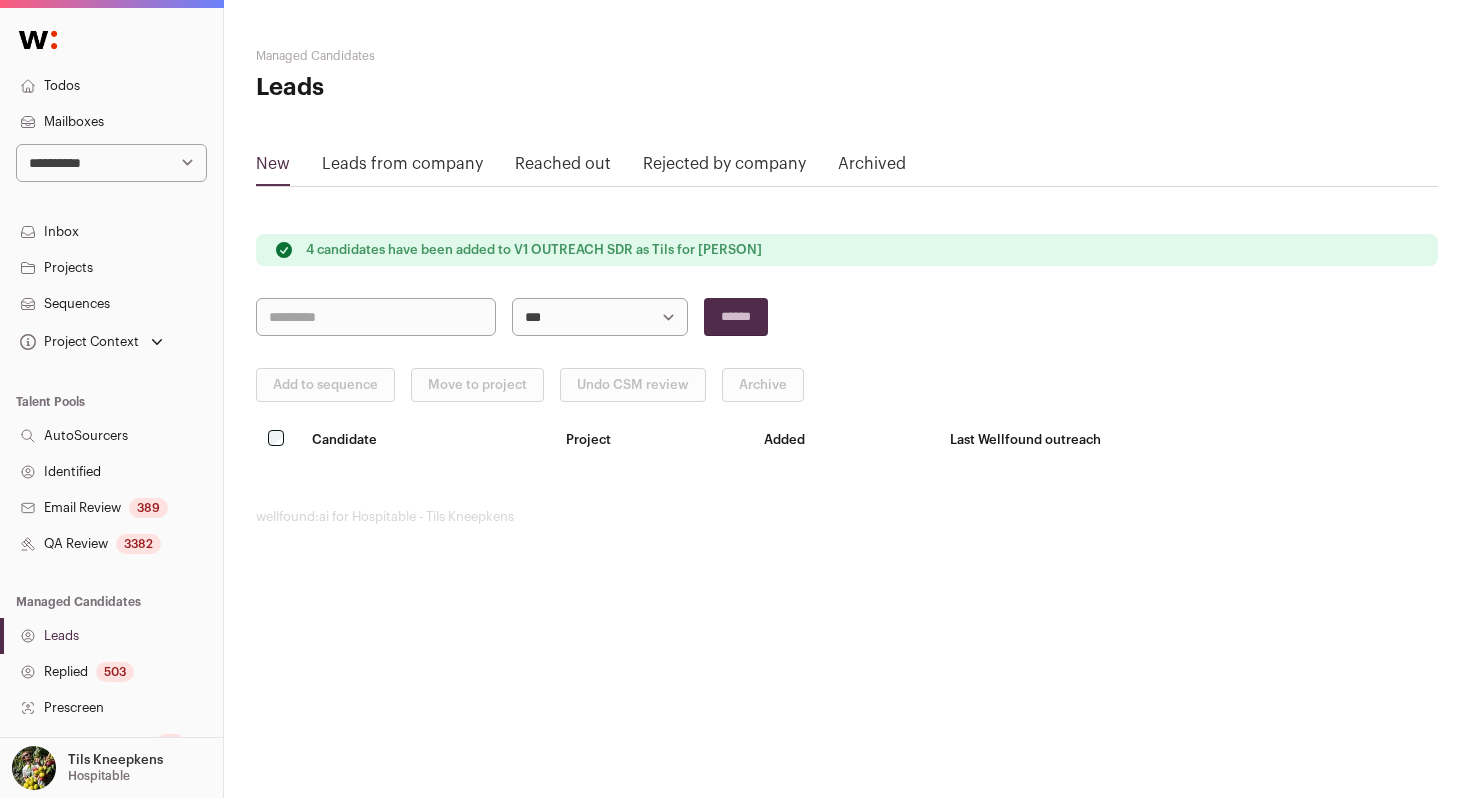 scroll, scrollTop: 0, scrollLeft: 0, axis: both 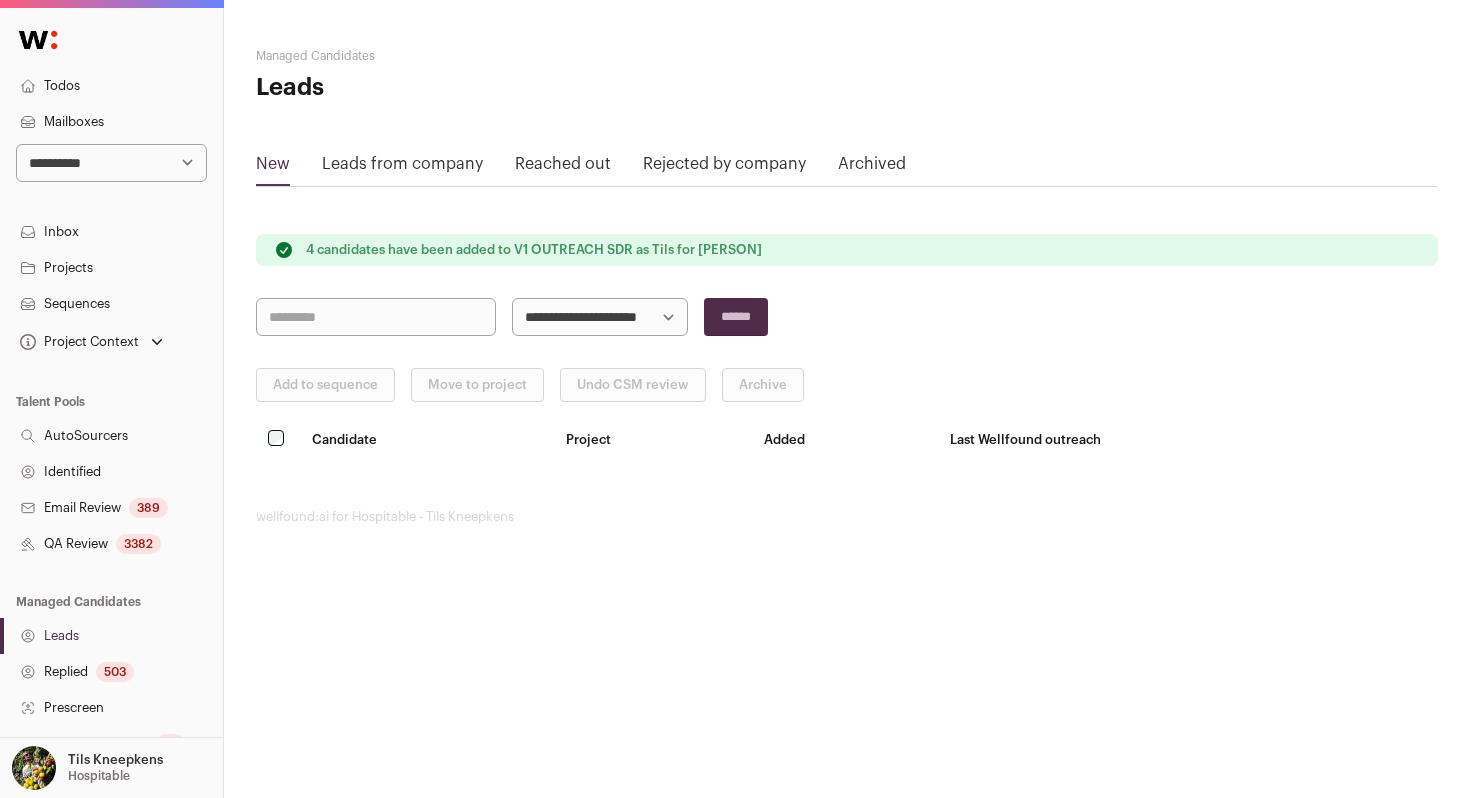 click on "******" at bounding box center (736, 317) 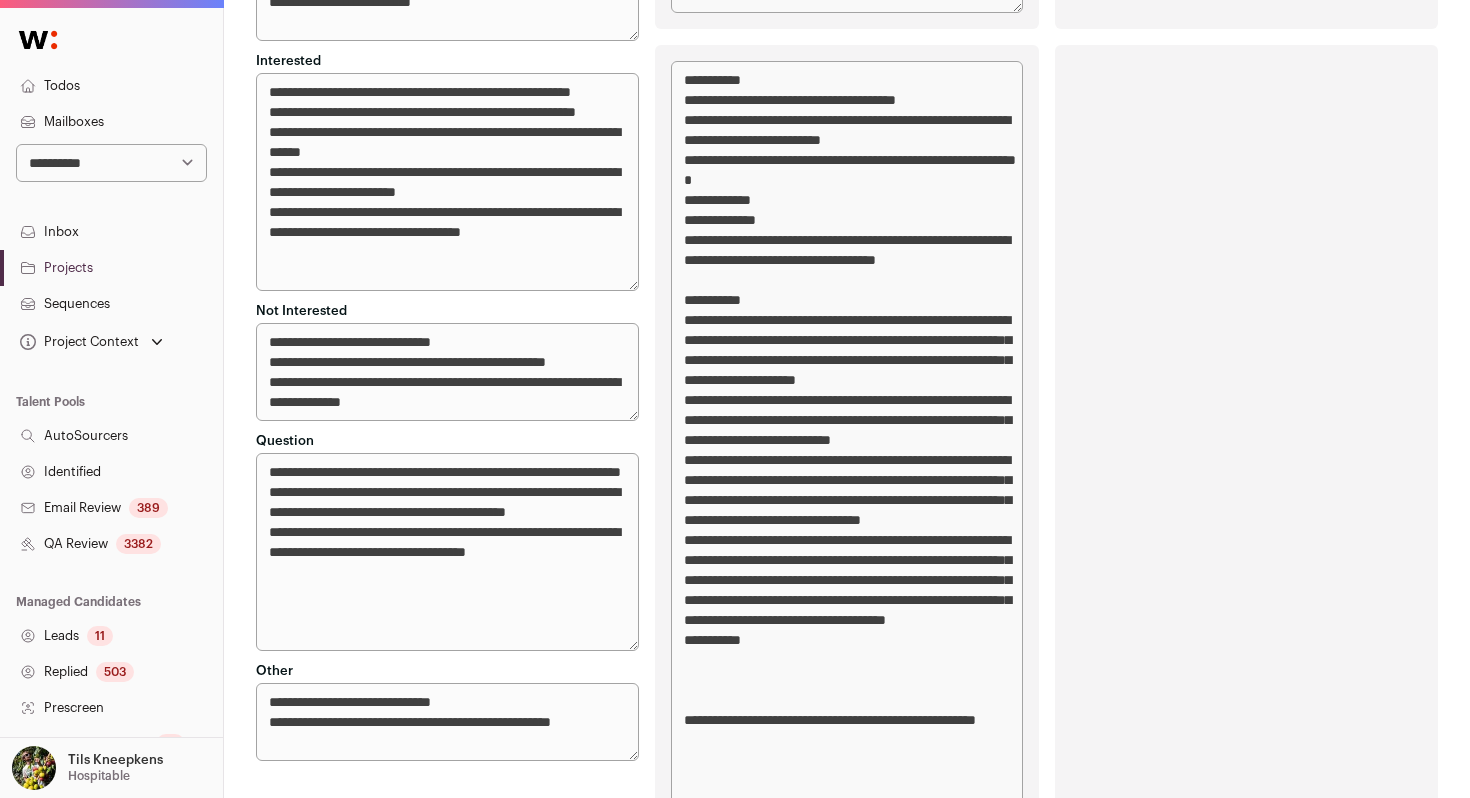 scroll, scrollTop: 1248, scrollLeft: 0, axis: vertical 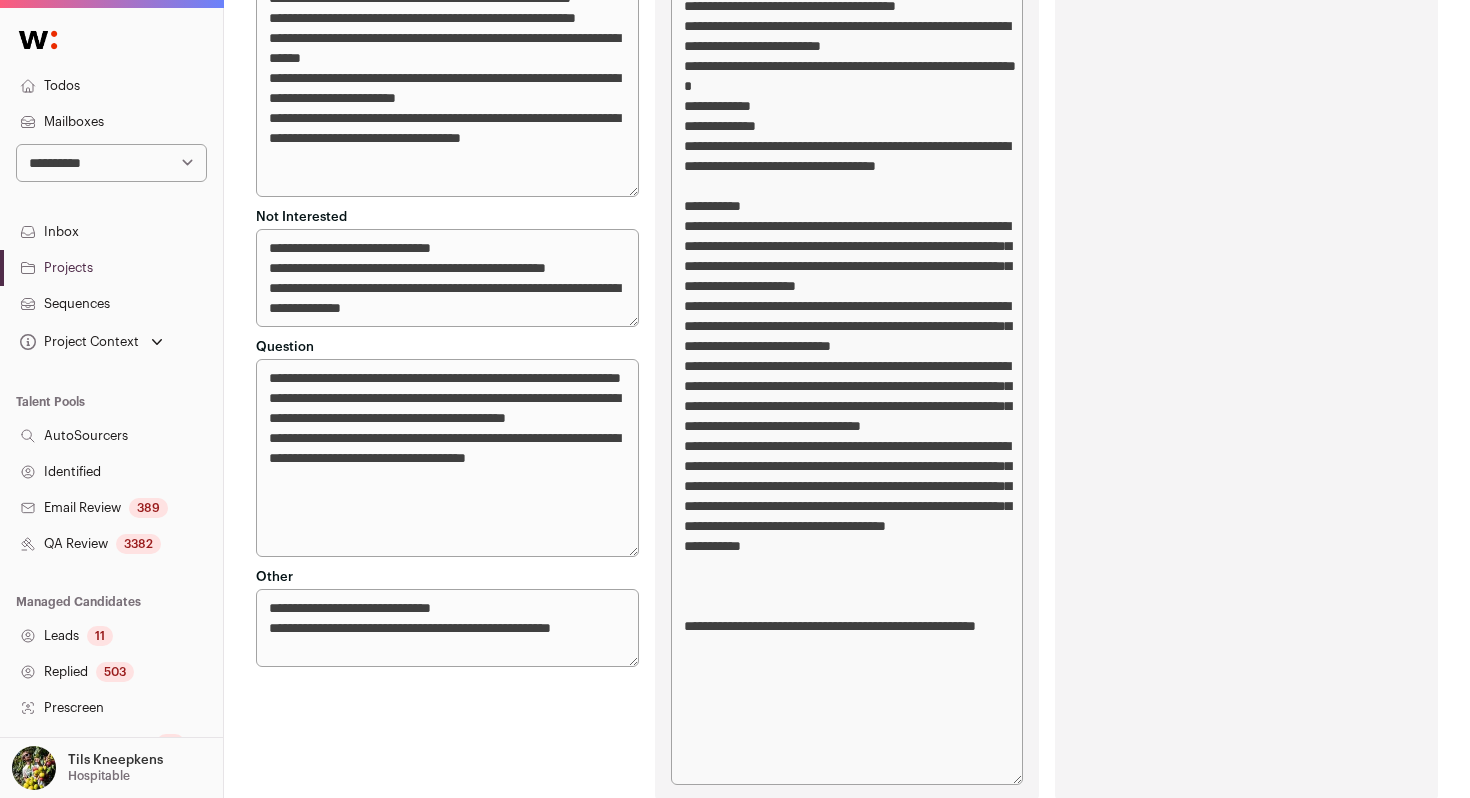 click on "**********" at bounding box center [447, 458] 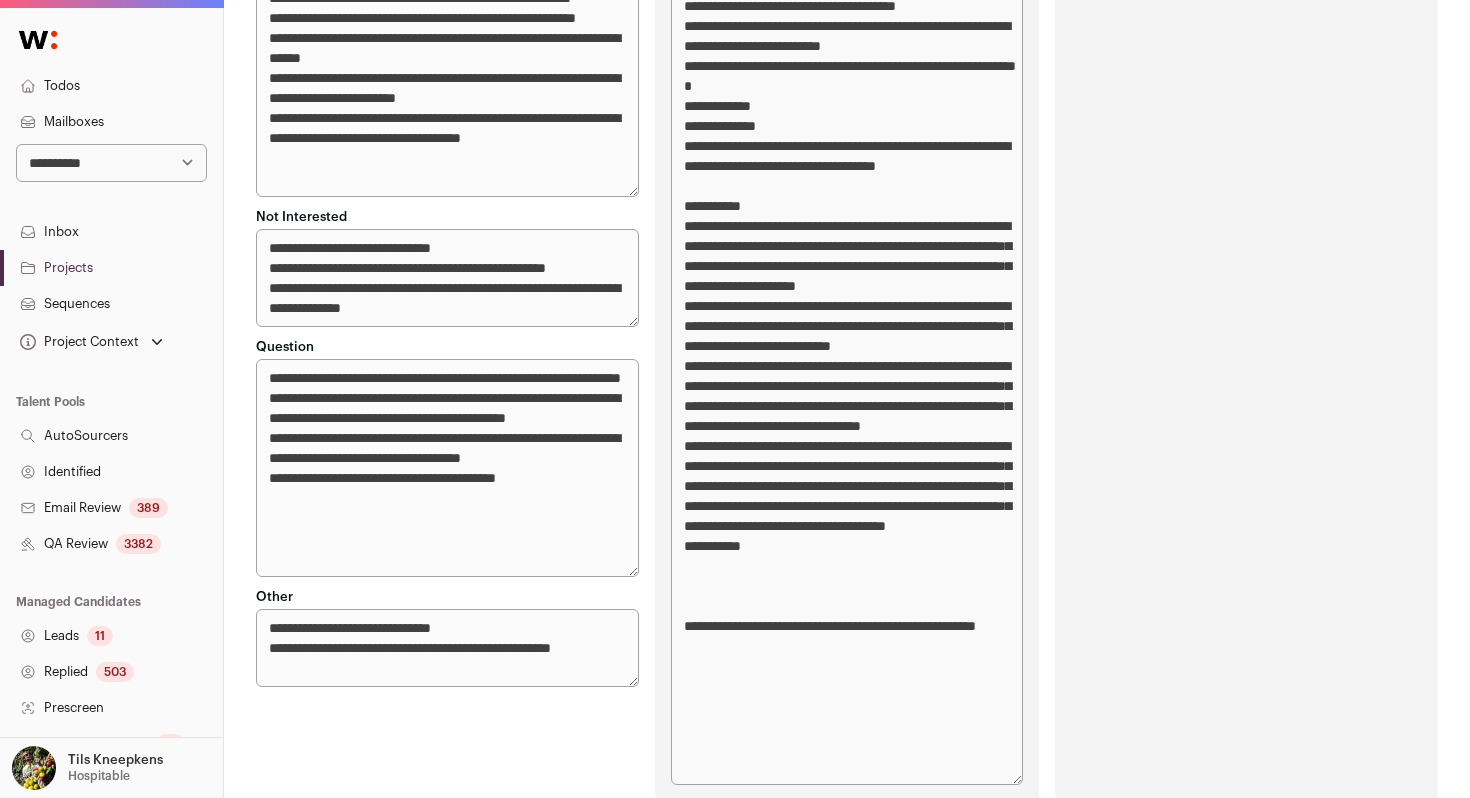 drag, startPoint x: 573, startPoint y: 541, endPoint x: 431, endPoint y: 539, distance: 142.01408 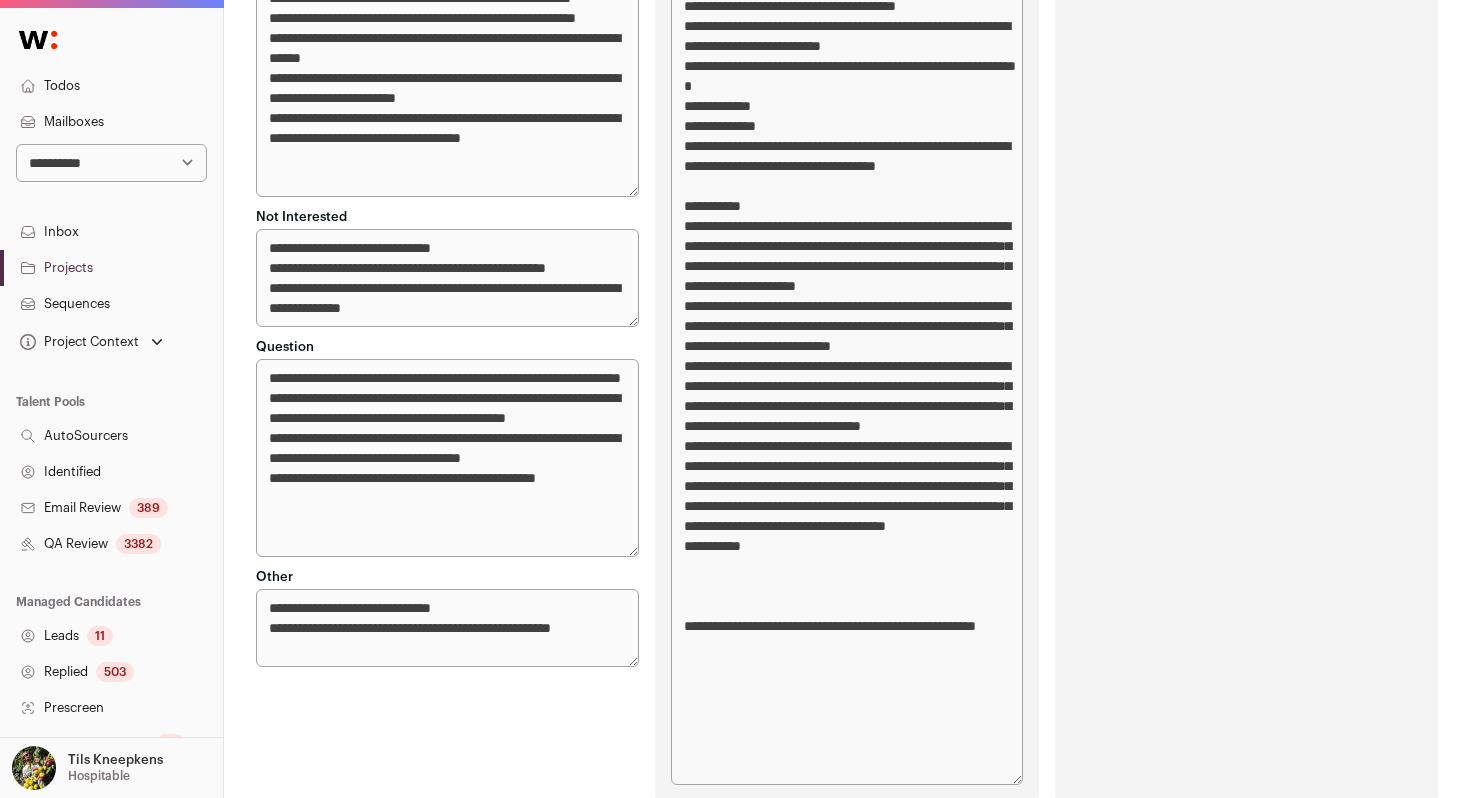 click on "**********" at bounding box center [447, 458] 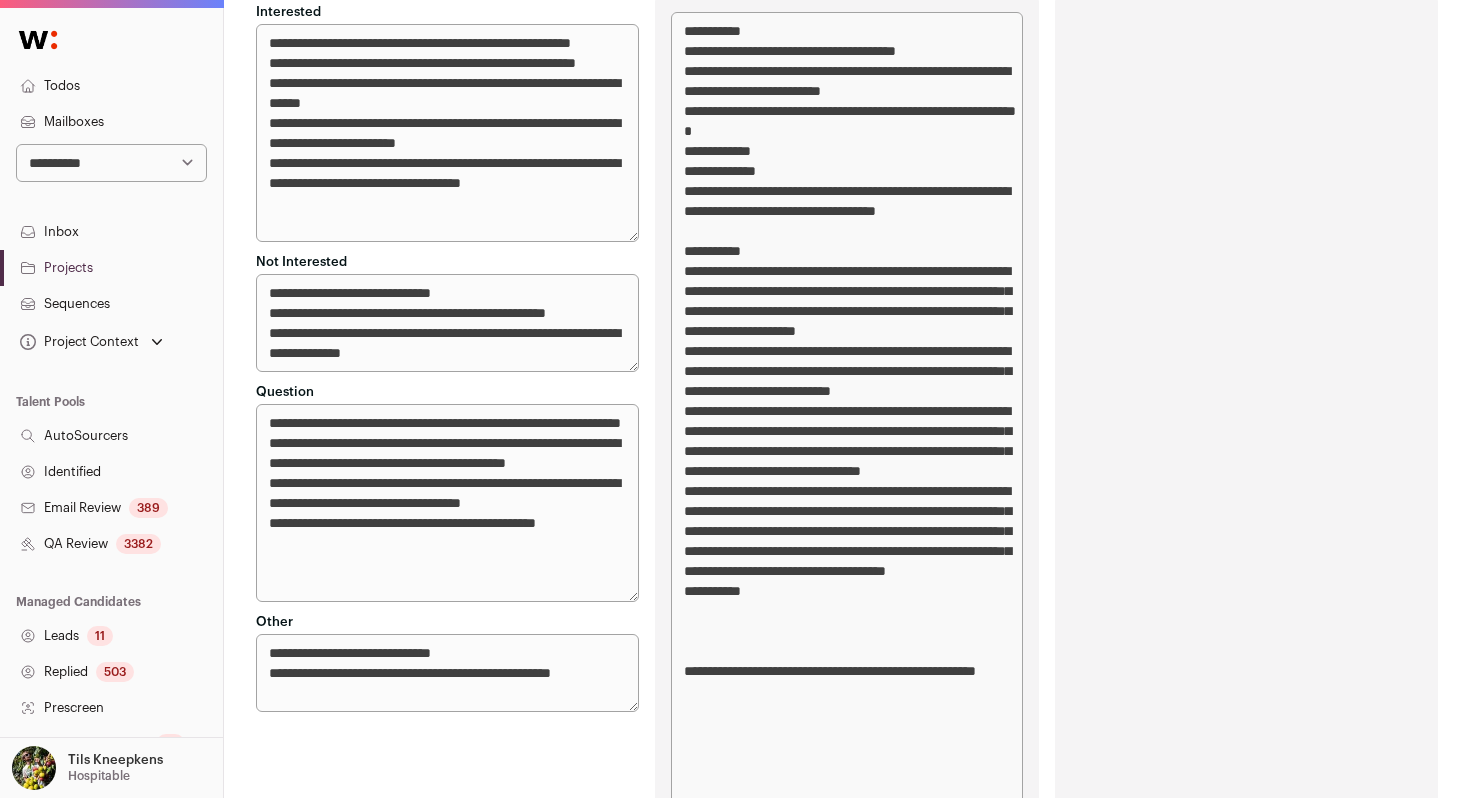 scroll, scrollTop: 1126, scrollLeft: 0, axis: vertical 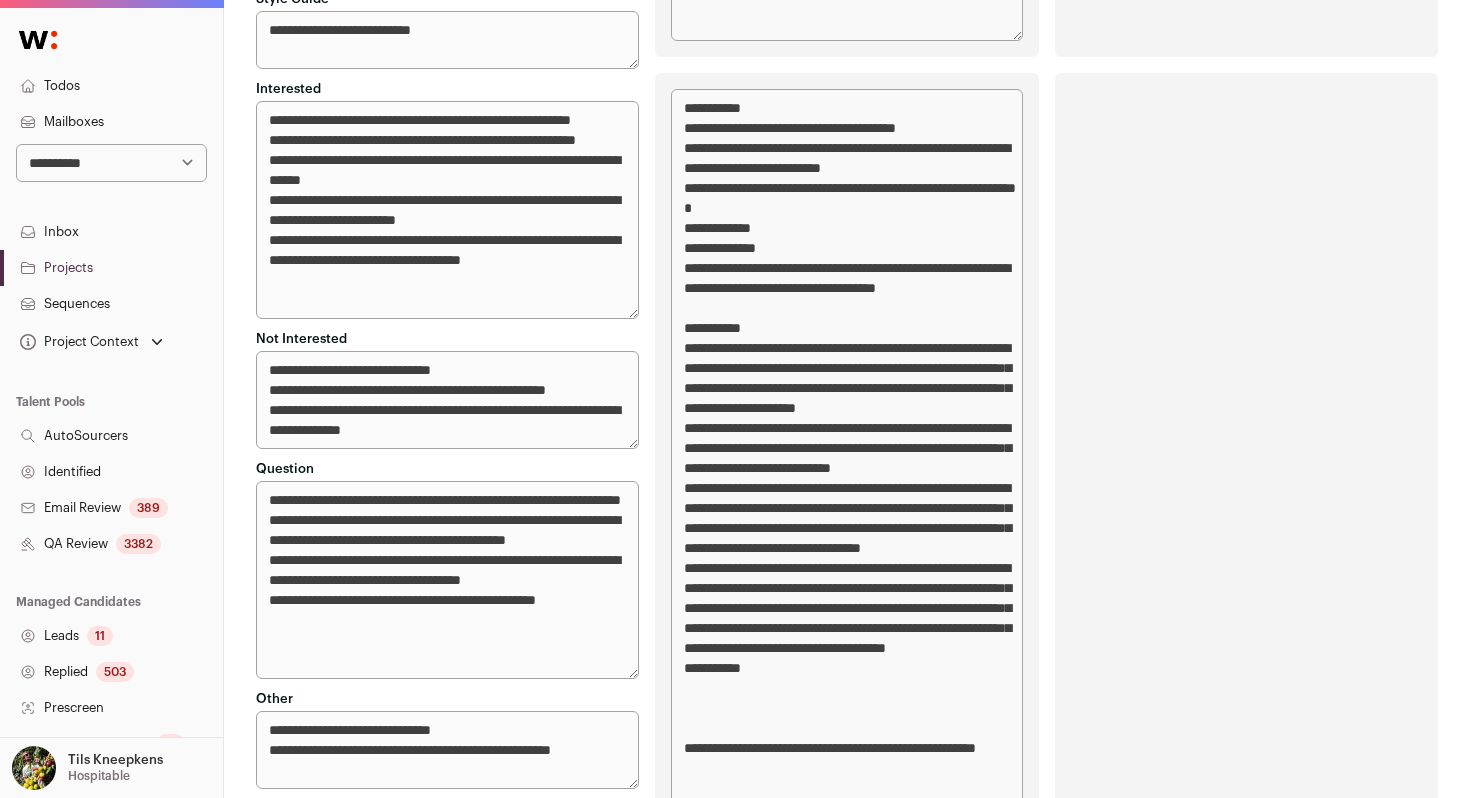 type on "**********" 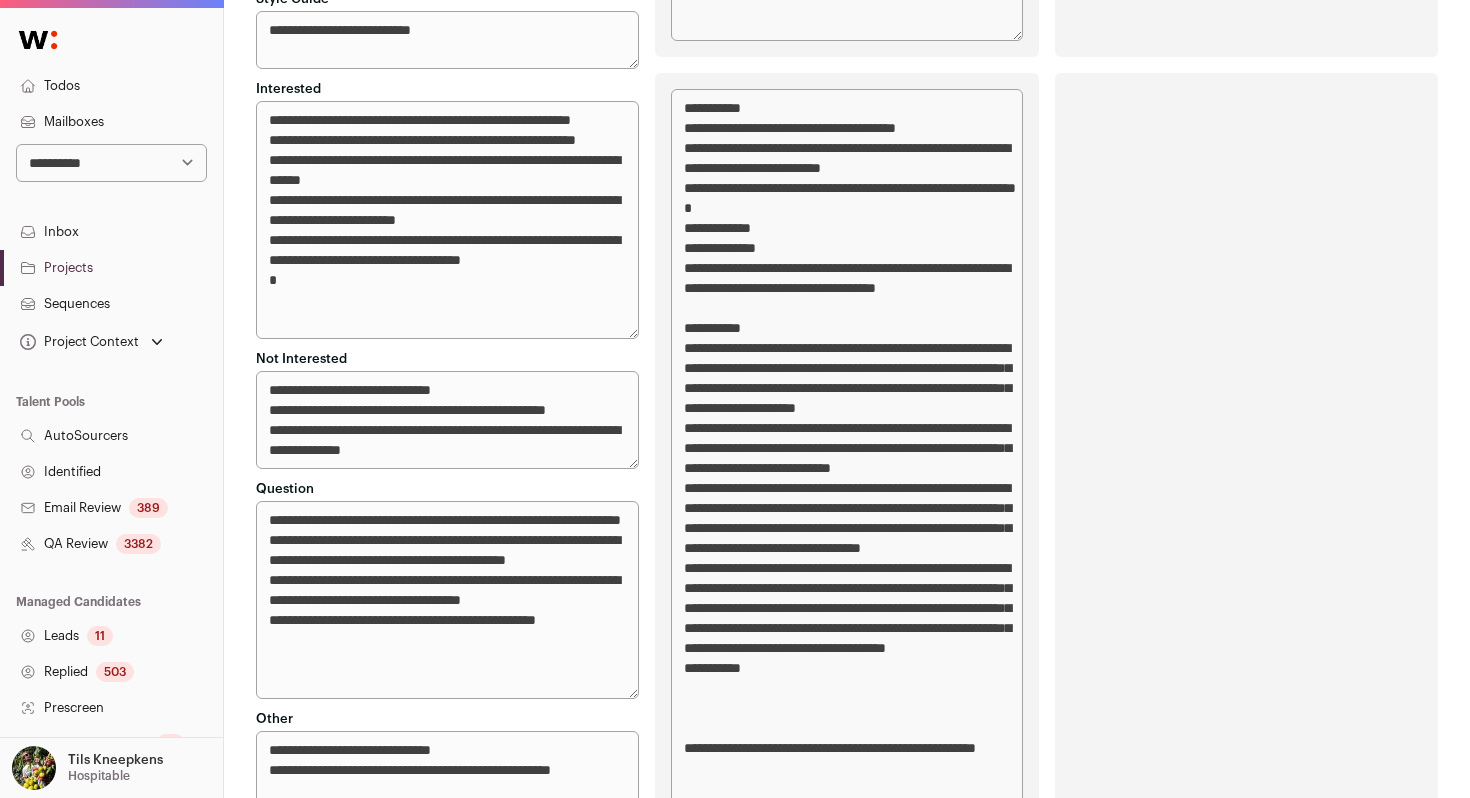 paste on "**********" 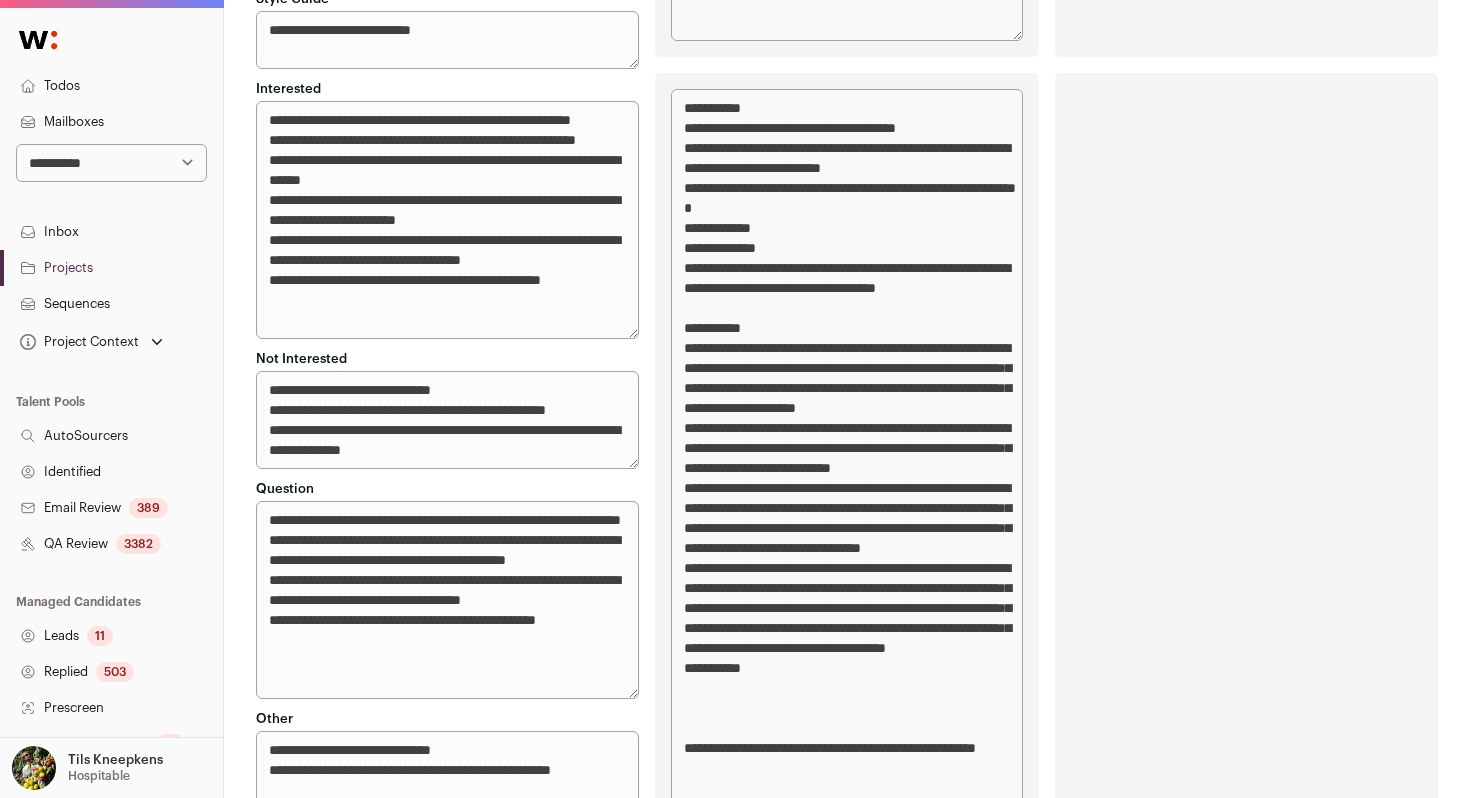 click on "**********" at bounding box center (447, 220) 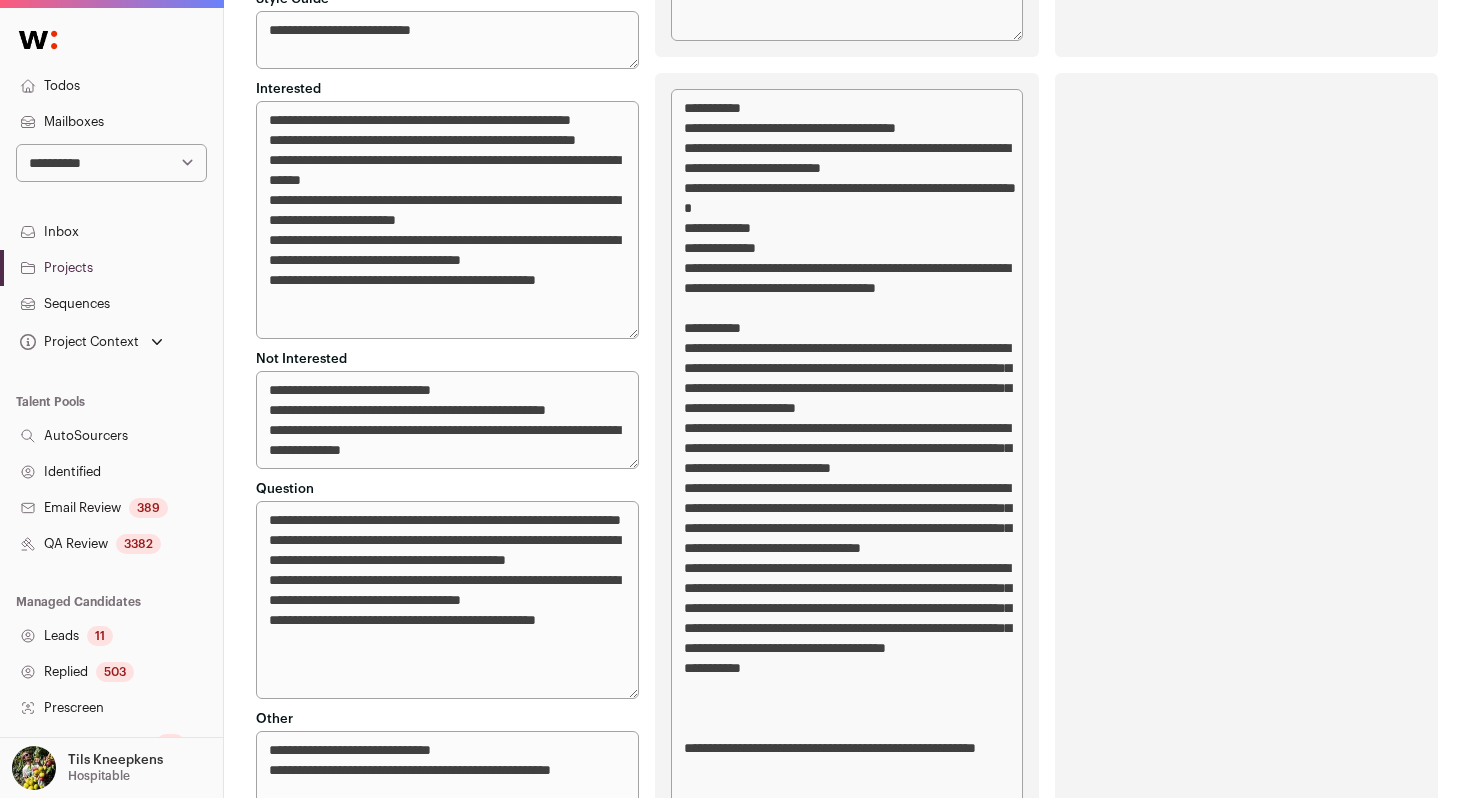 click on "**********" at bounding box center (447, 220) 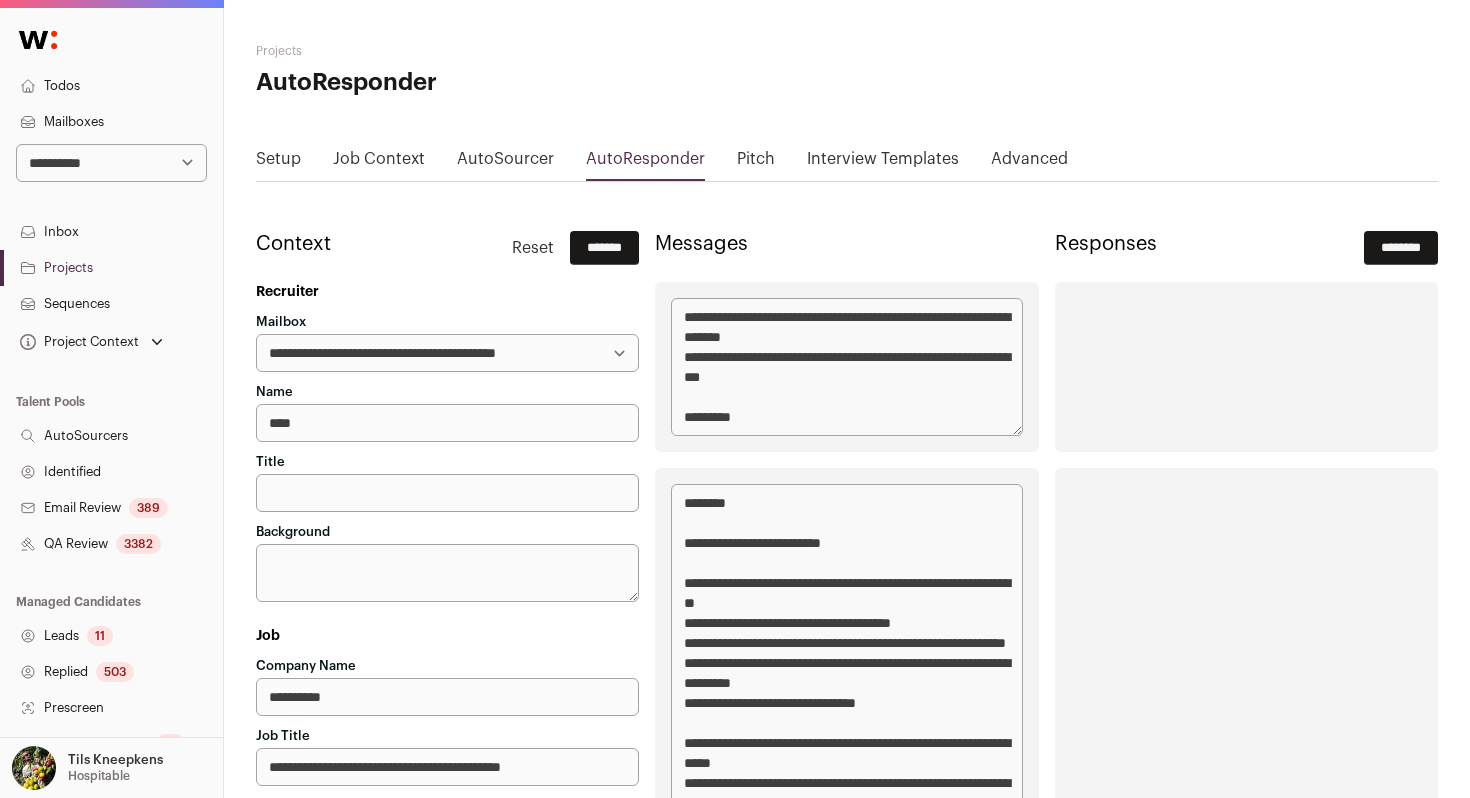 scroll, scrollTop: 0, scrollLeft: 0, axis: both 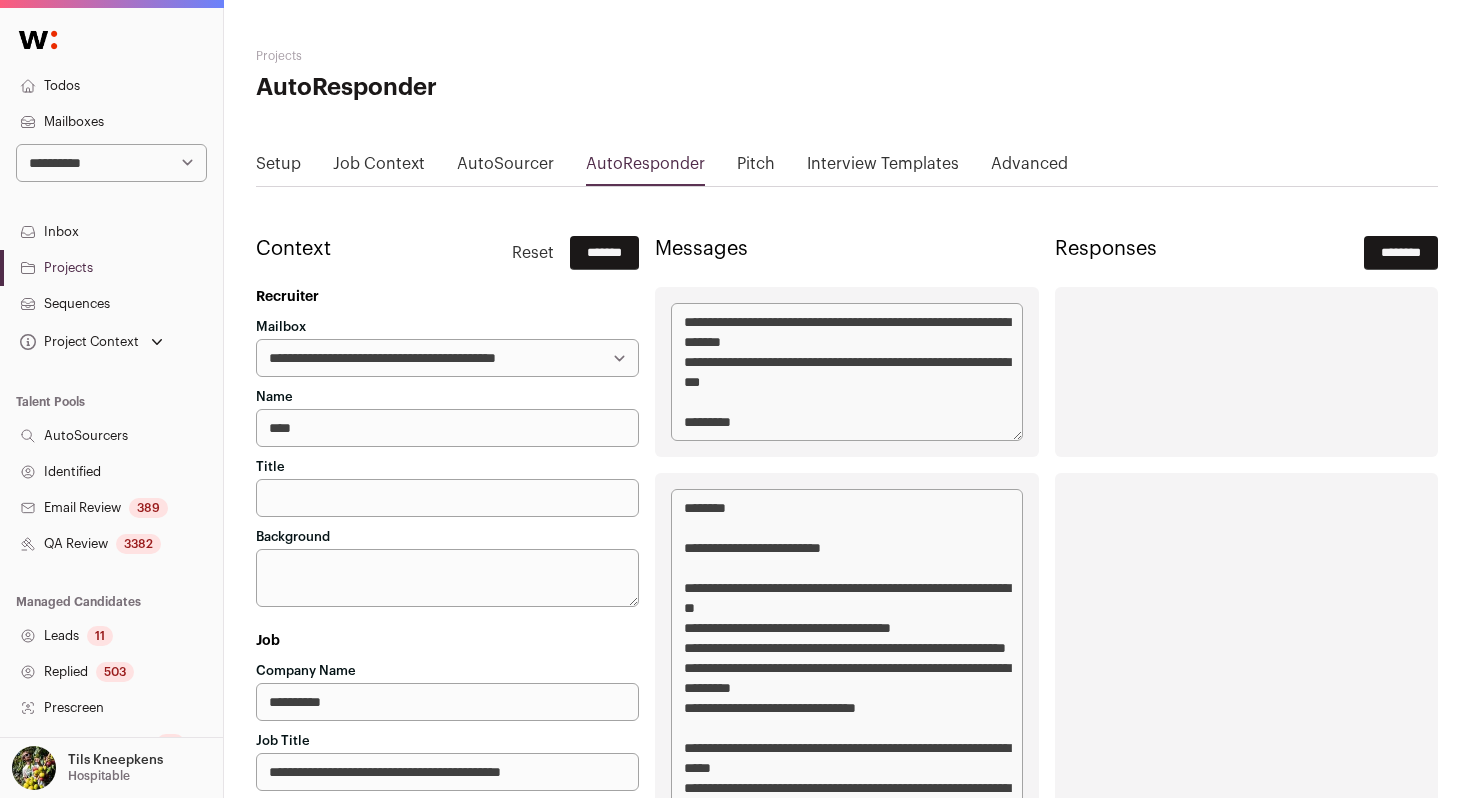 type on "**********" 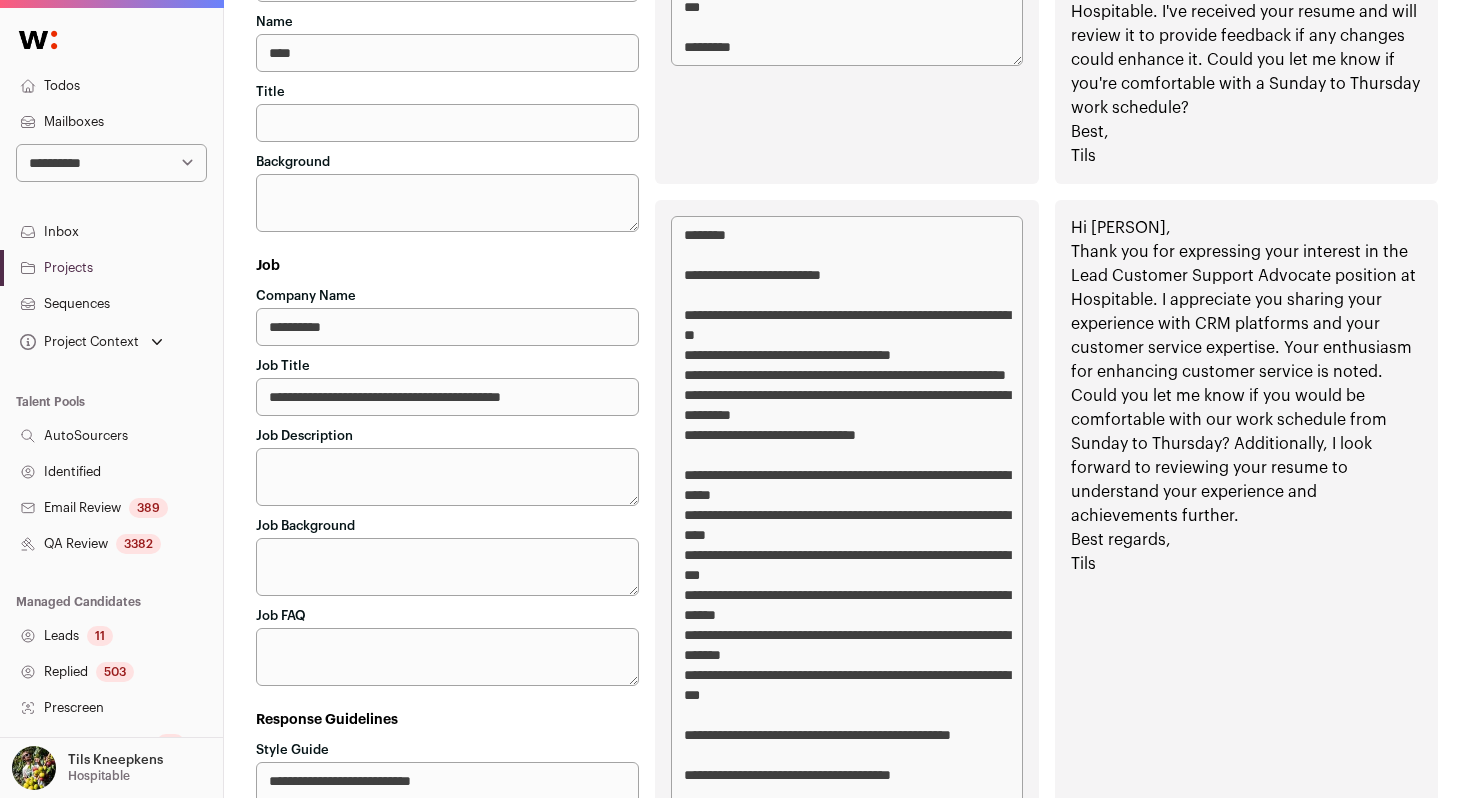 scroll, scrollTop: 0, scrollLeft: 0, axis: both 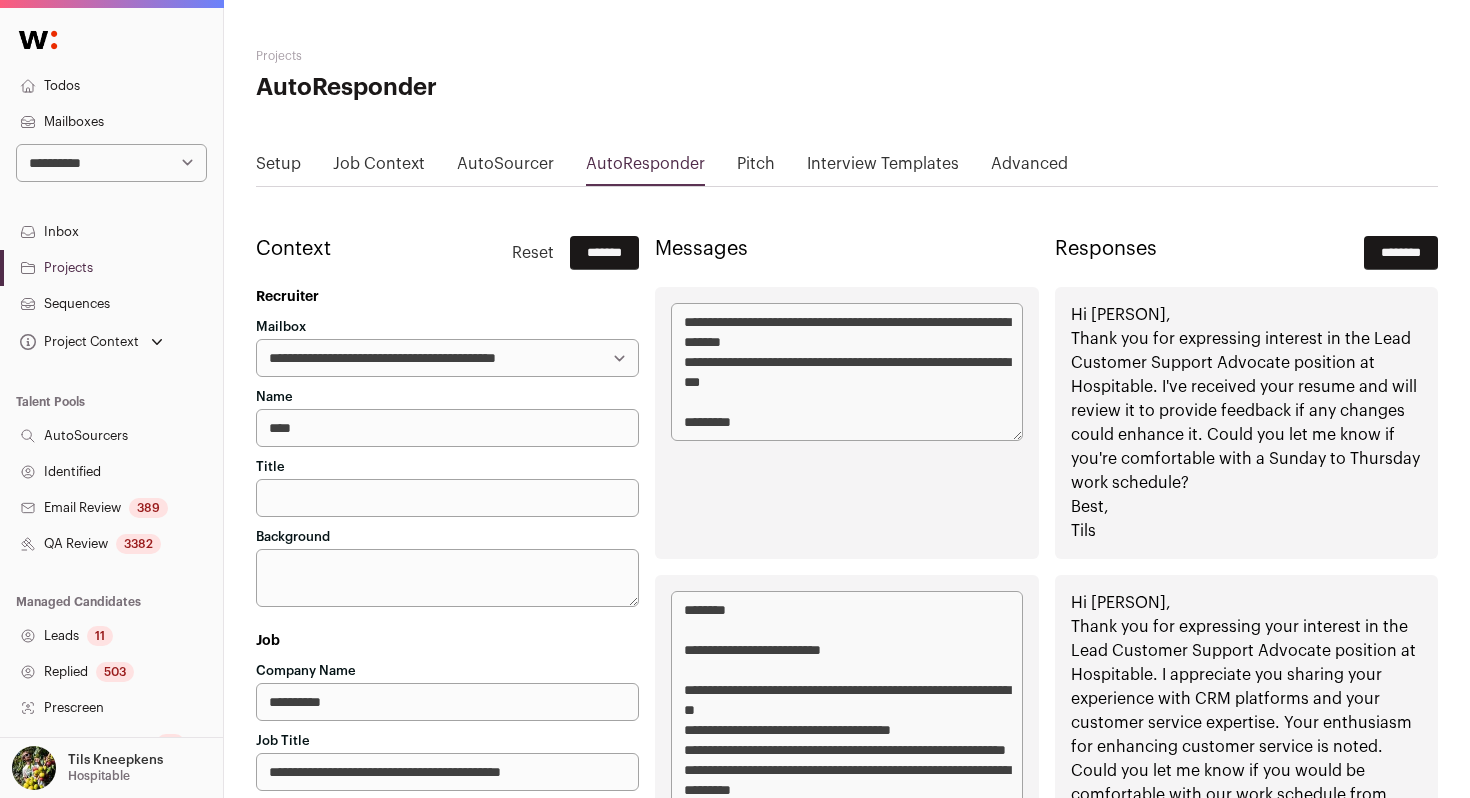 click on "*******" at bounding box center (604, 253) 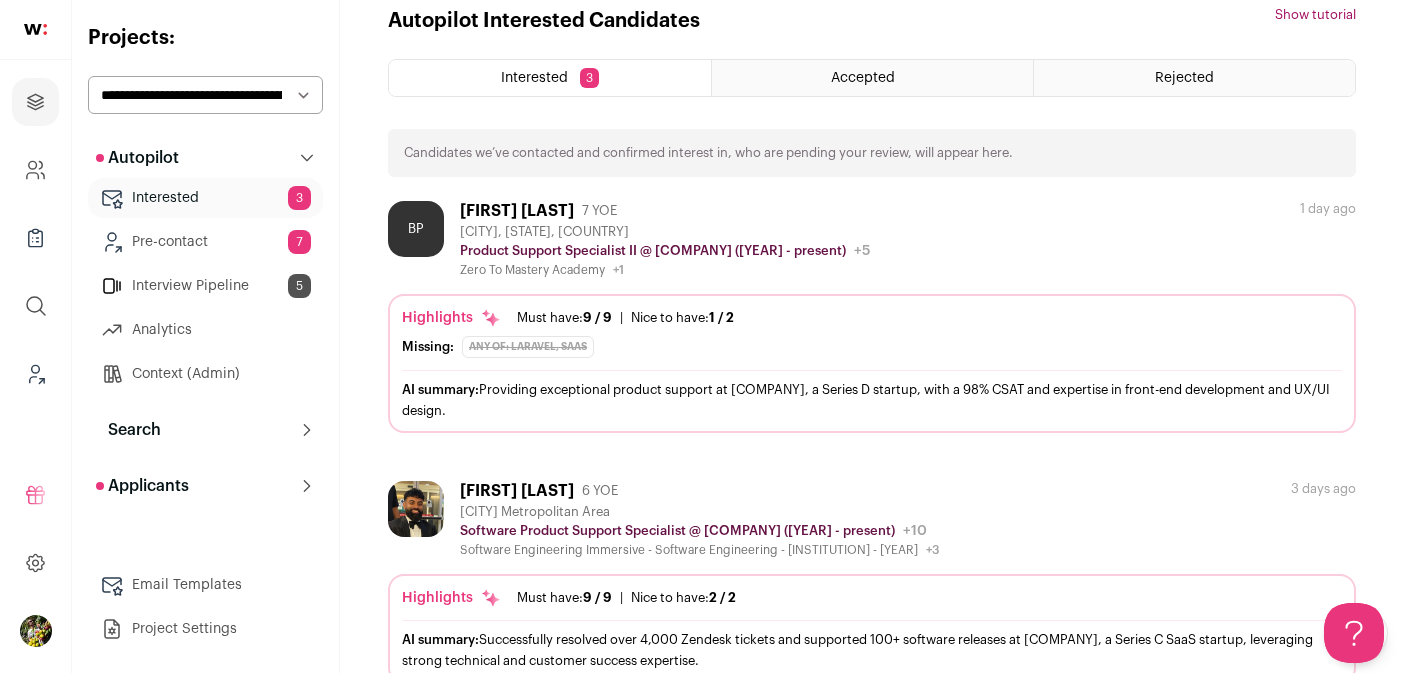 scroll, scrollTop: 30, scrollLeft: 0, axis: vertical 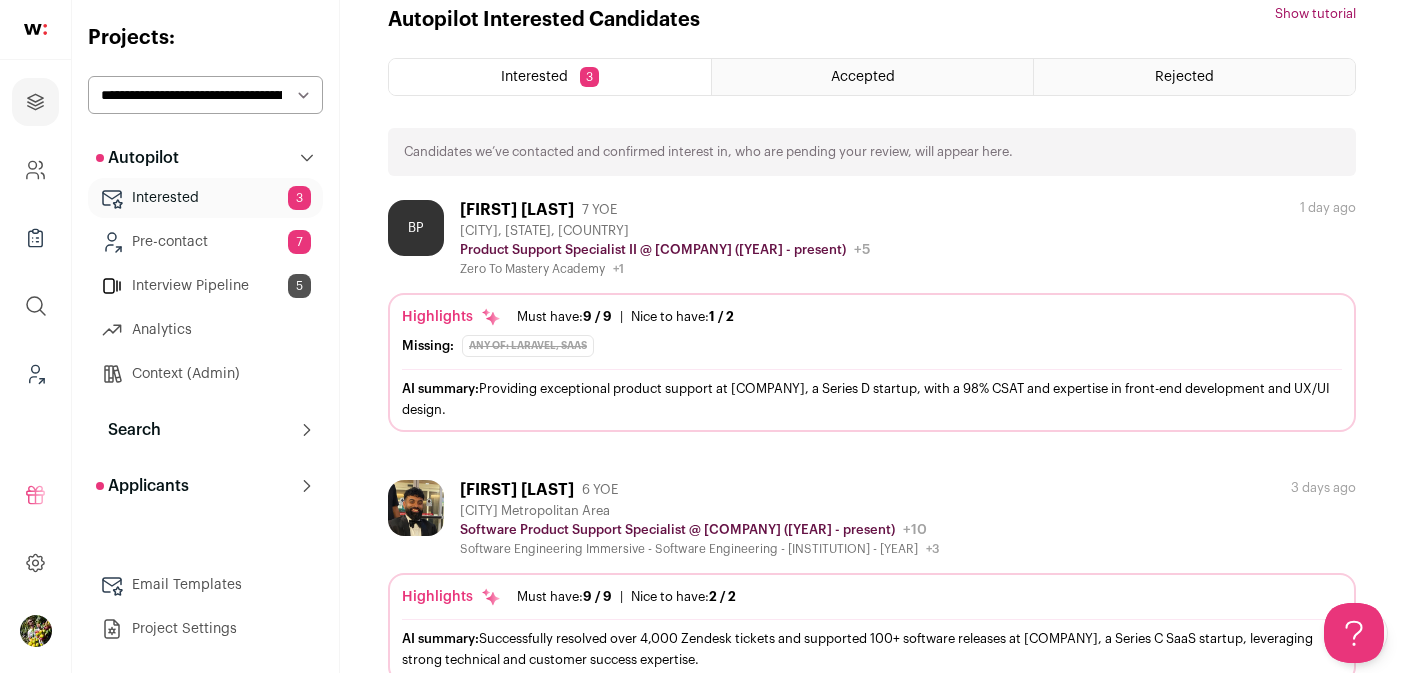 click on "Pre-contact
7" at bounding box center (205, 242) 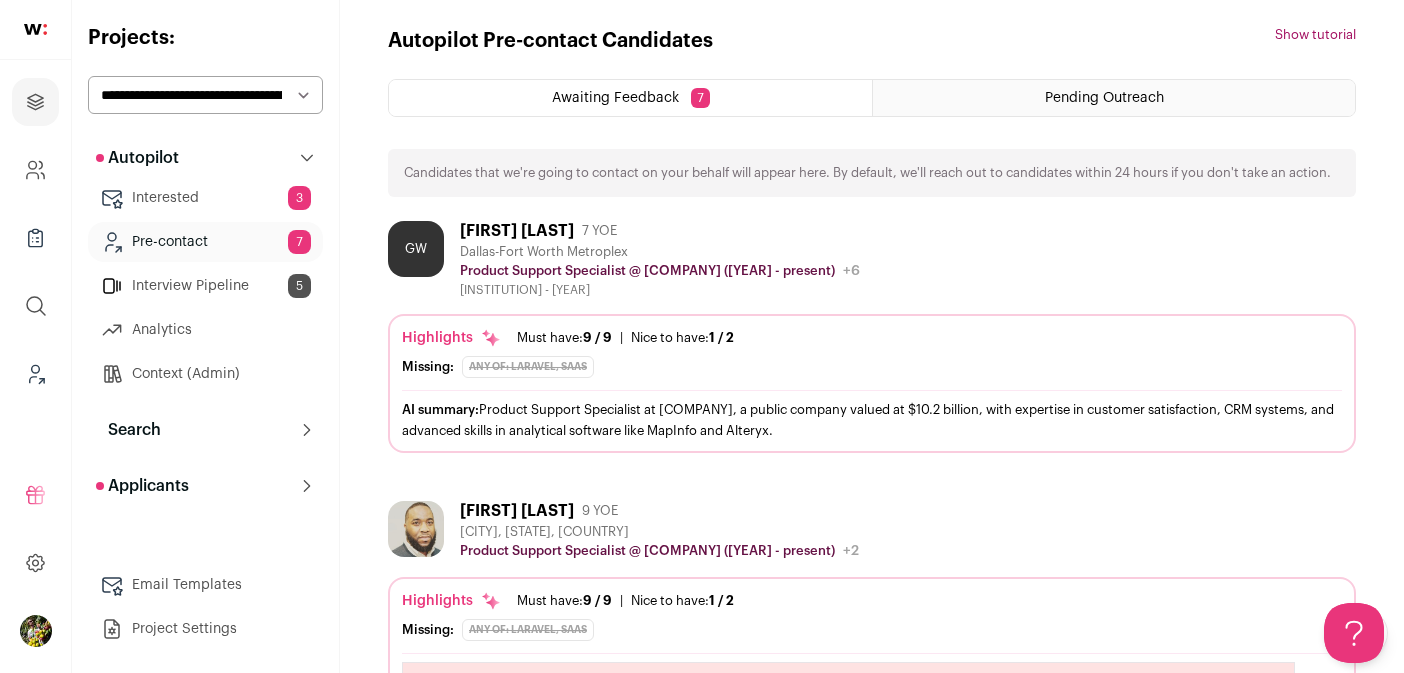 scroll, scrollTop: 0, scrollLeft: 0, axis: both 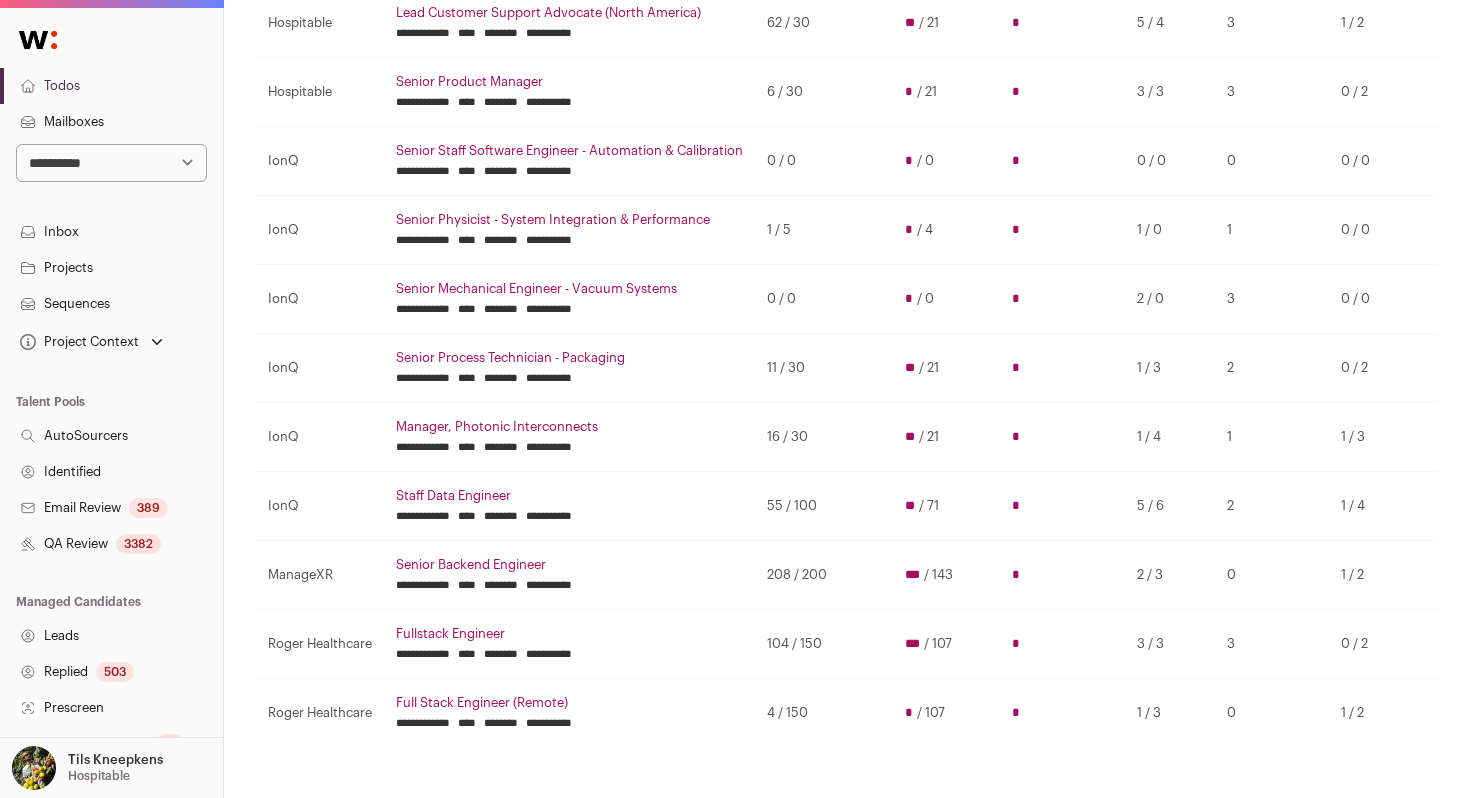 click on "Senior Backend Engineer" at bounding box center [569, 565] 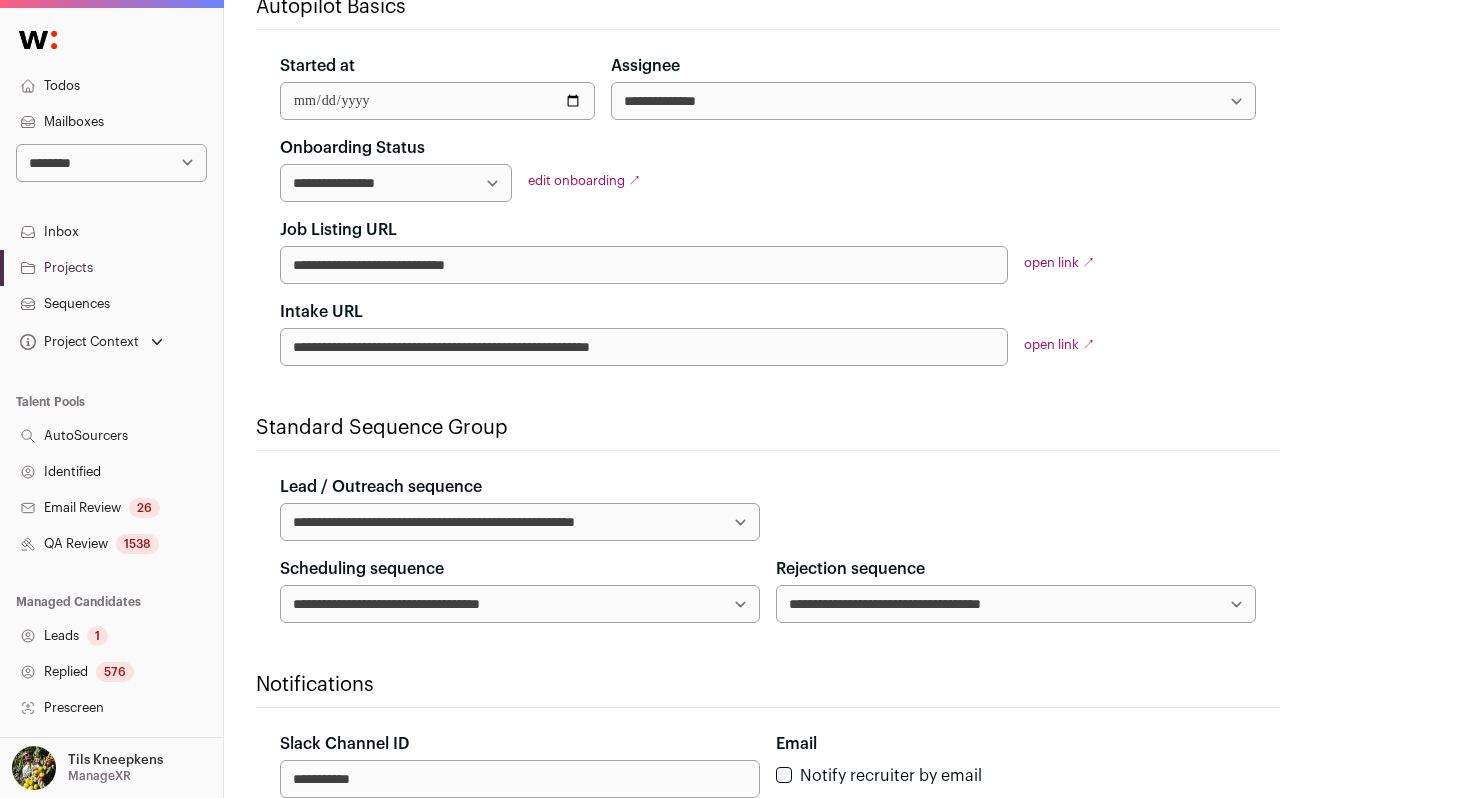 scroll, scrollTop: 0, scrollLeft: 0, axis: both 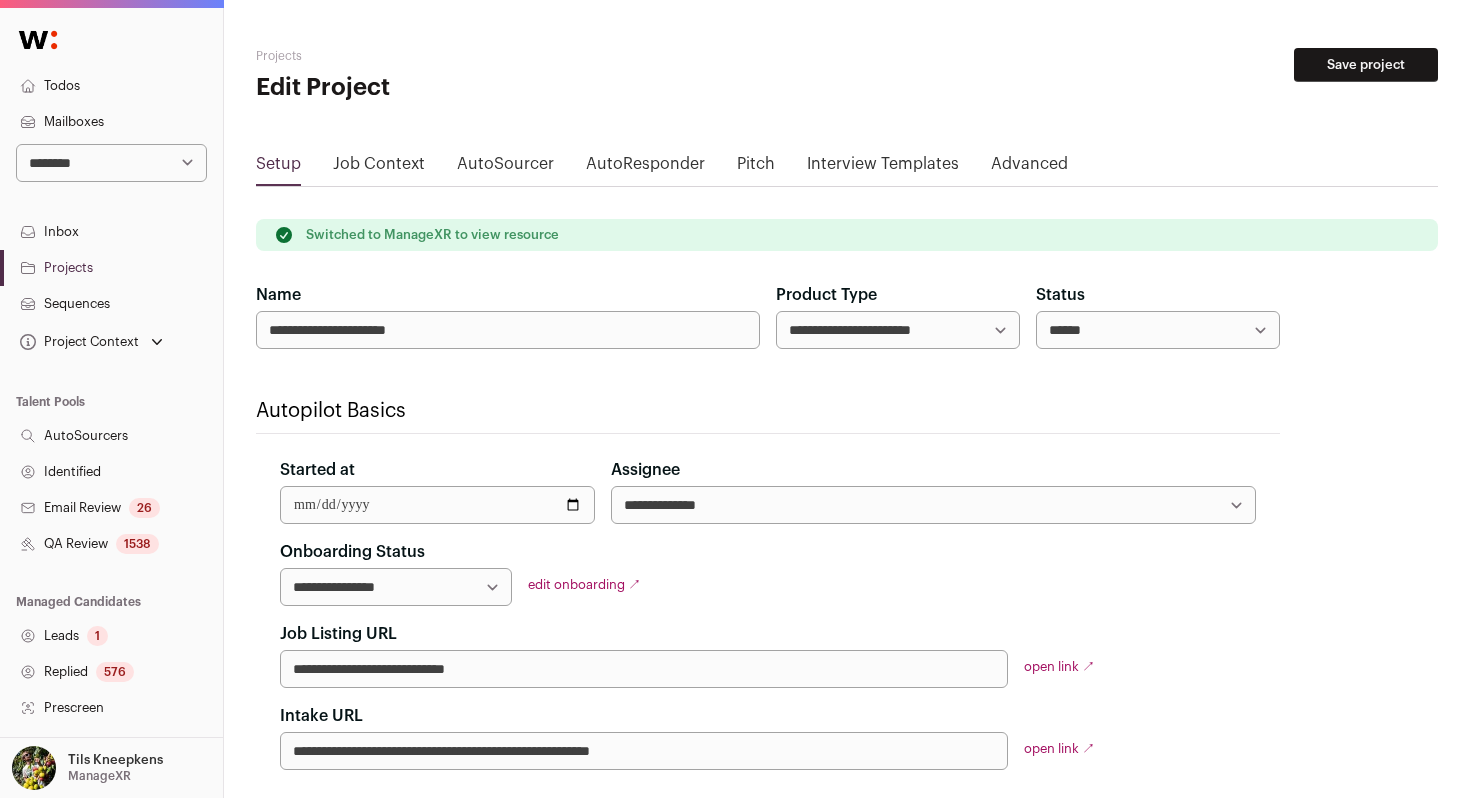 click on "1538" at bounding box center (137, 544) 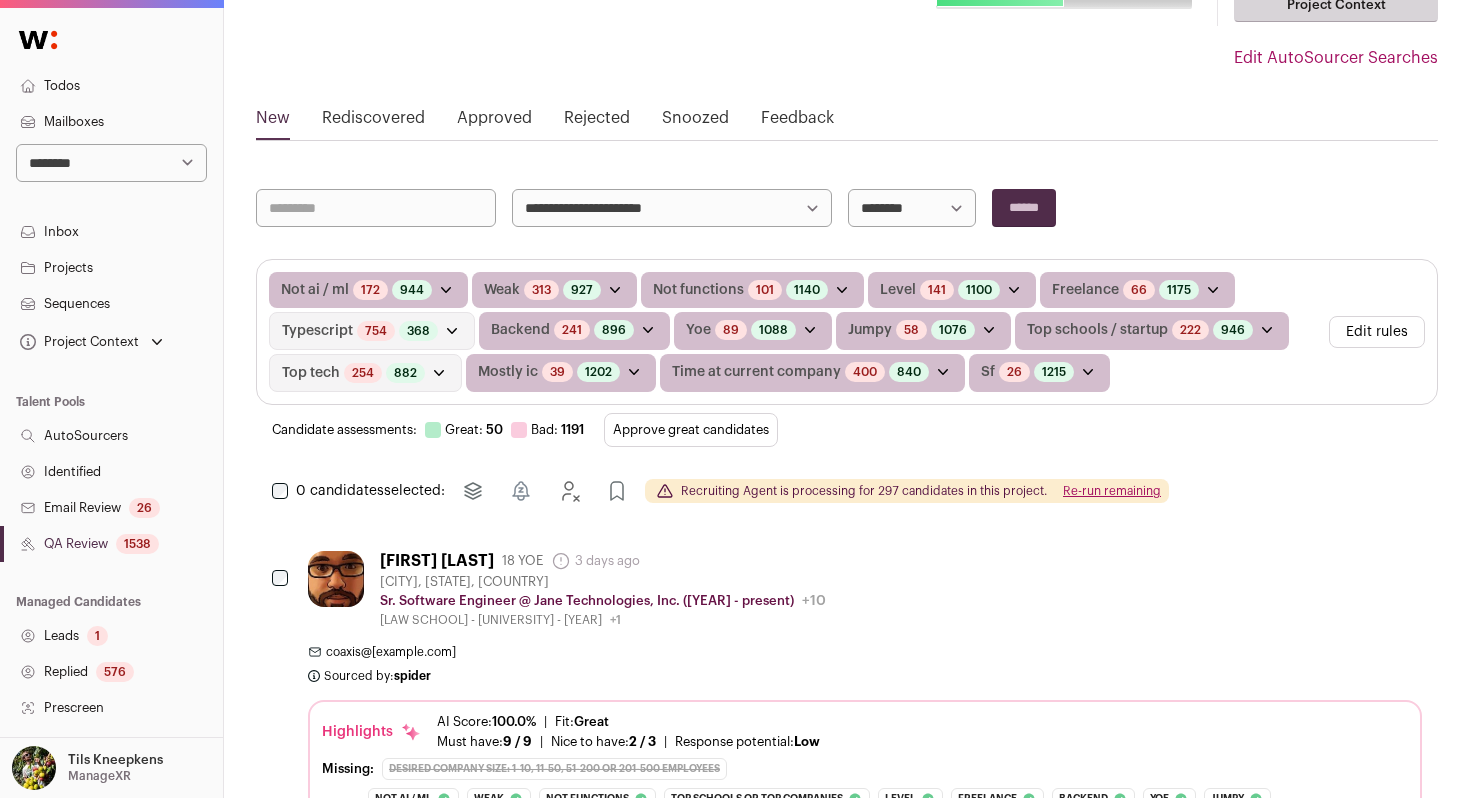 scroll, scrollTop: 211, scrollLeft: 0, axis: vertical 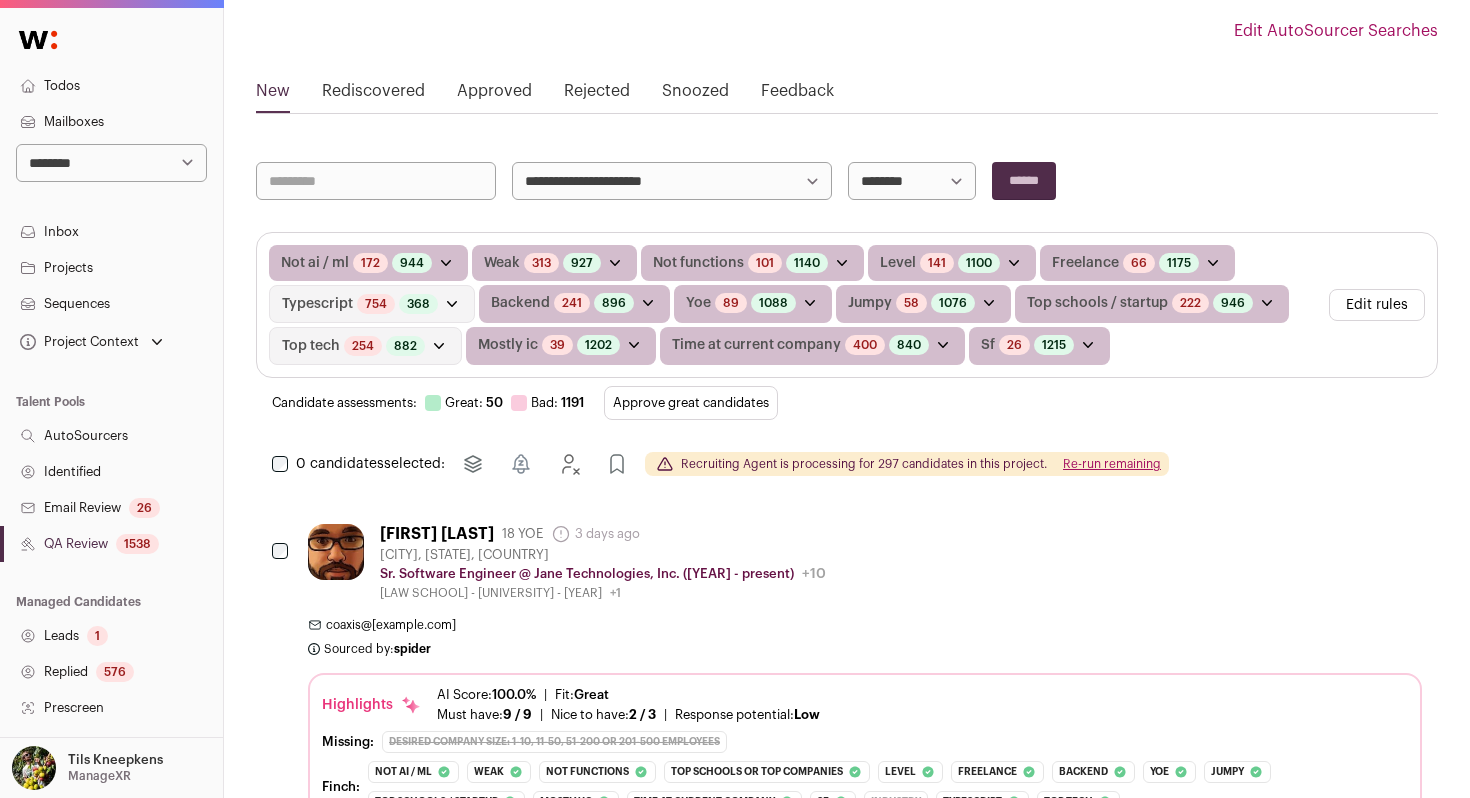 click on "Approve great candidates" at bounding box center (691, 403) 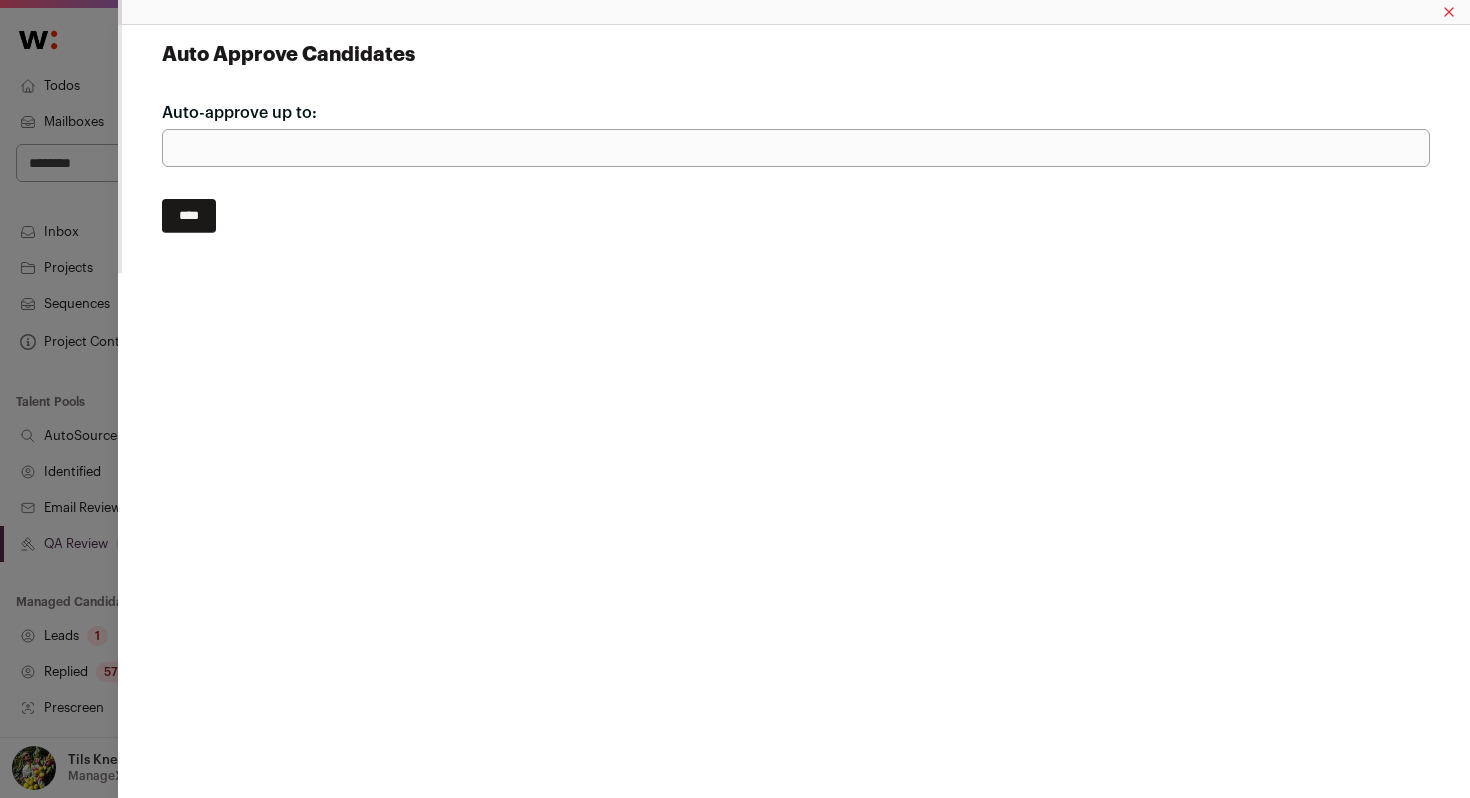 click on "****" at bounding box center (189, 216) 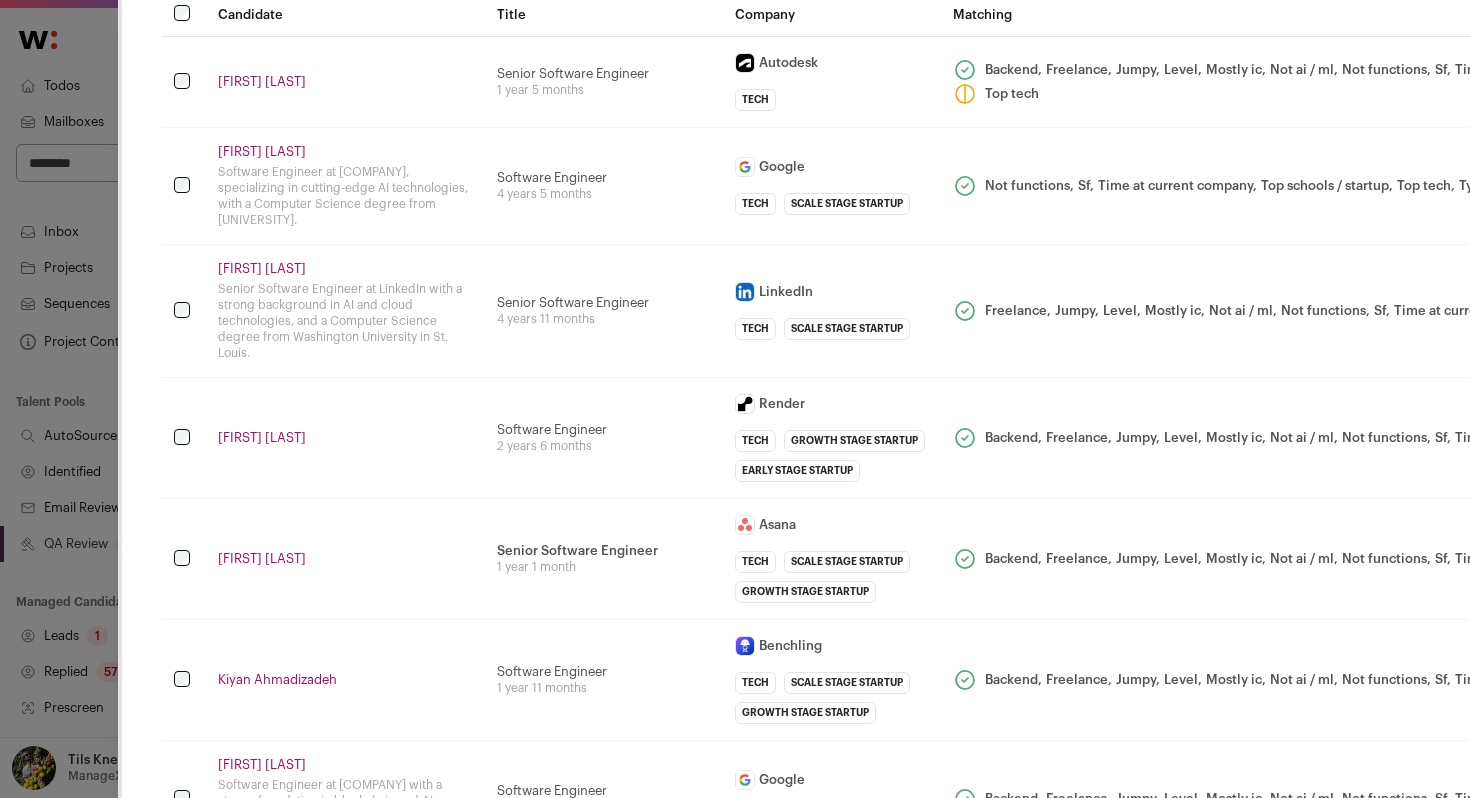 scroll, scrollTop: 131, scrollLeft: 0, axis: vertical 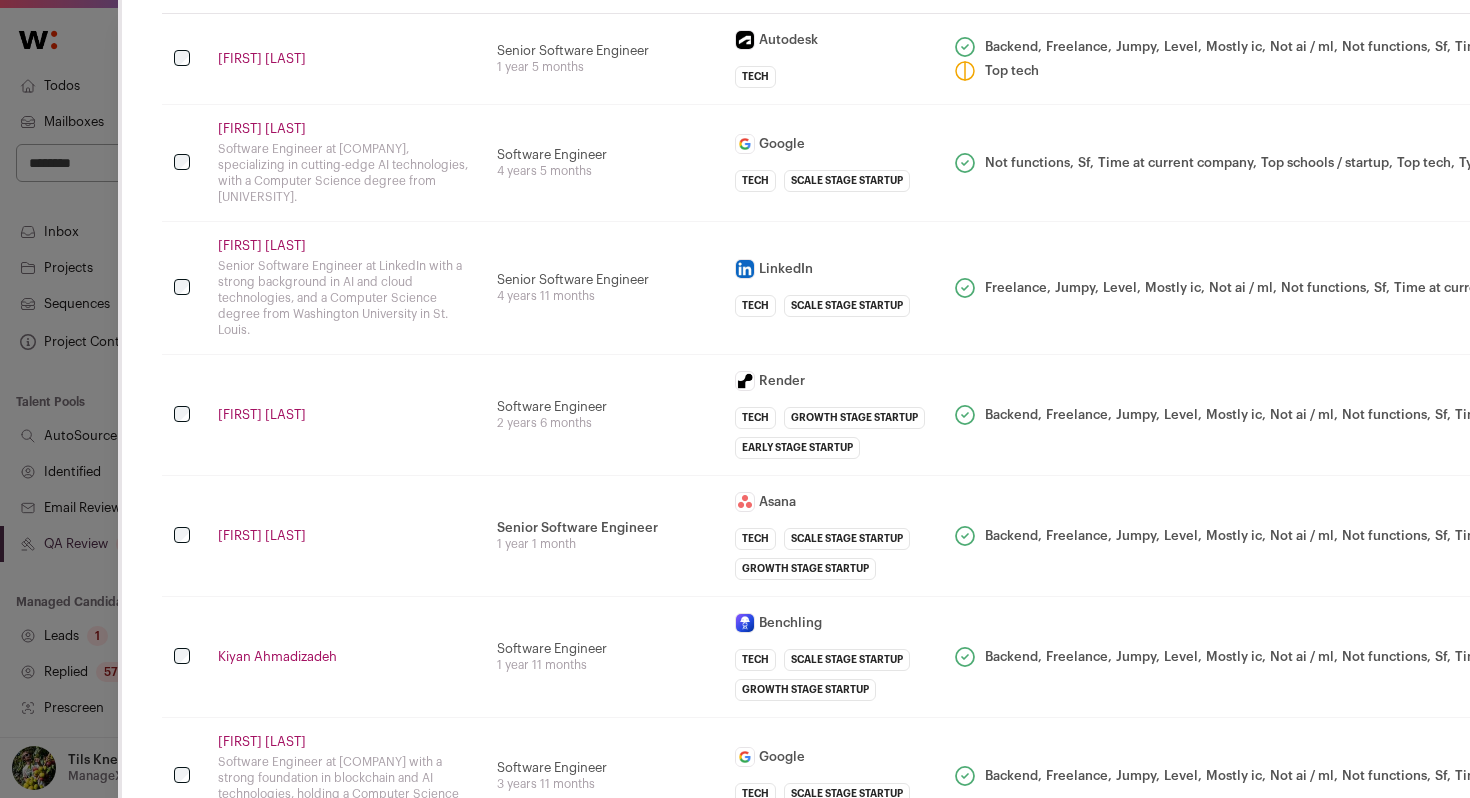 click on "Software Engineer
2 years 6 months" at bounding box center (604, 415) 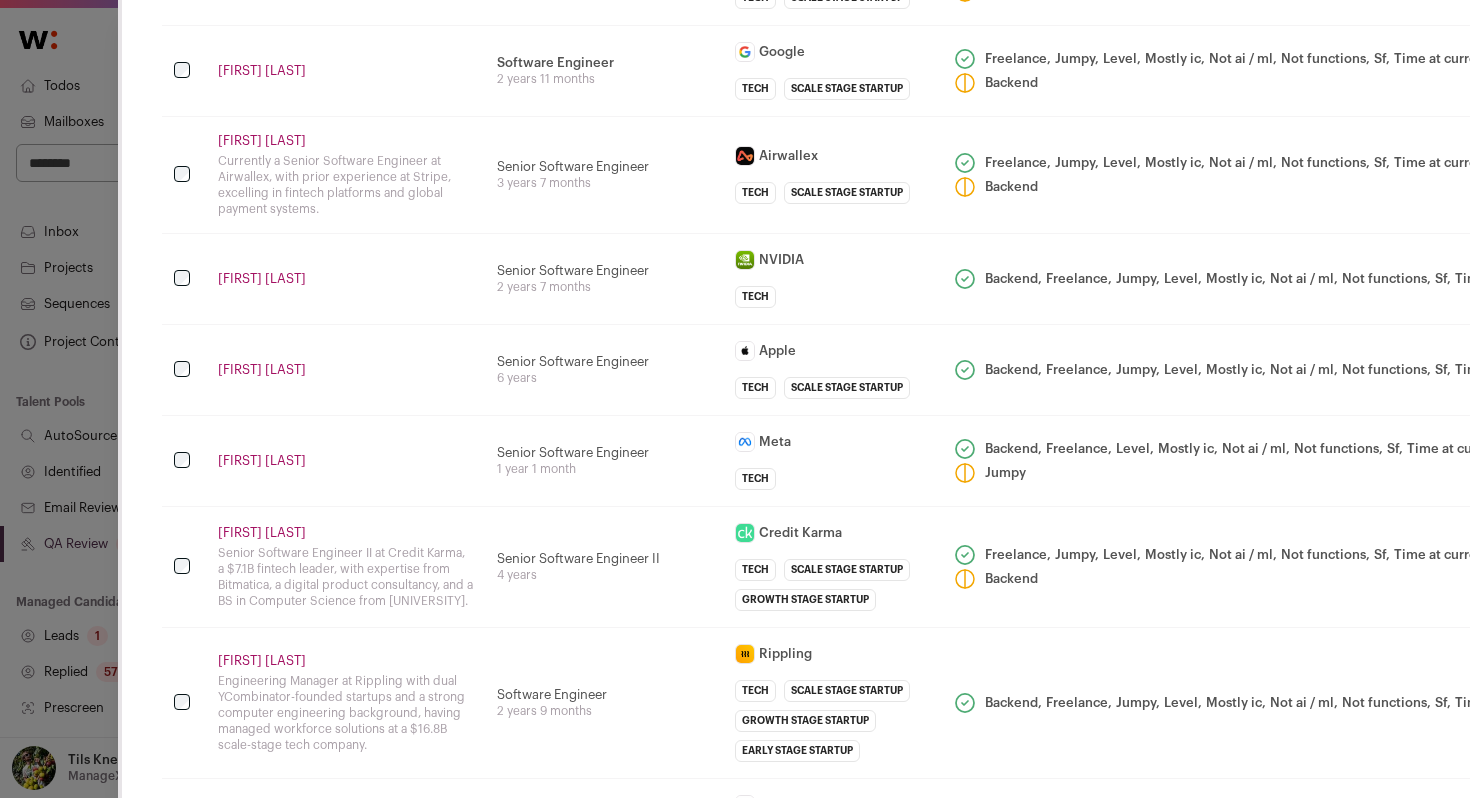 scroll, scrollTop: 2465, scrollLeft: 0, axis: vertical 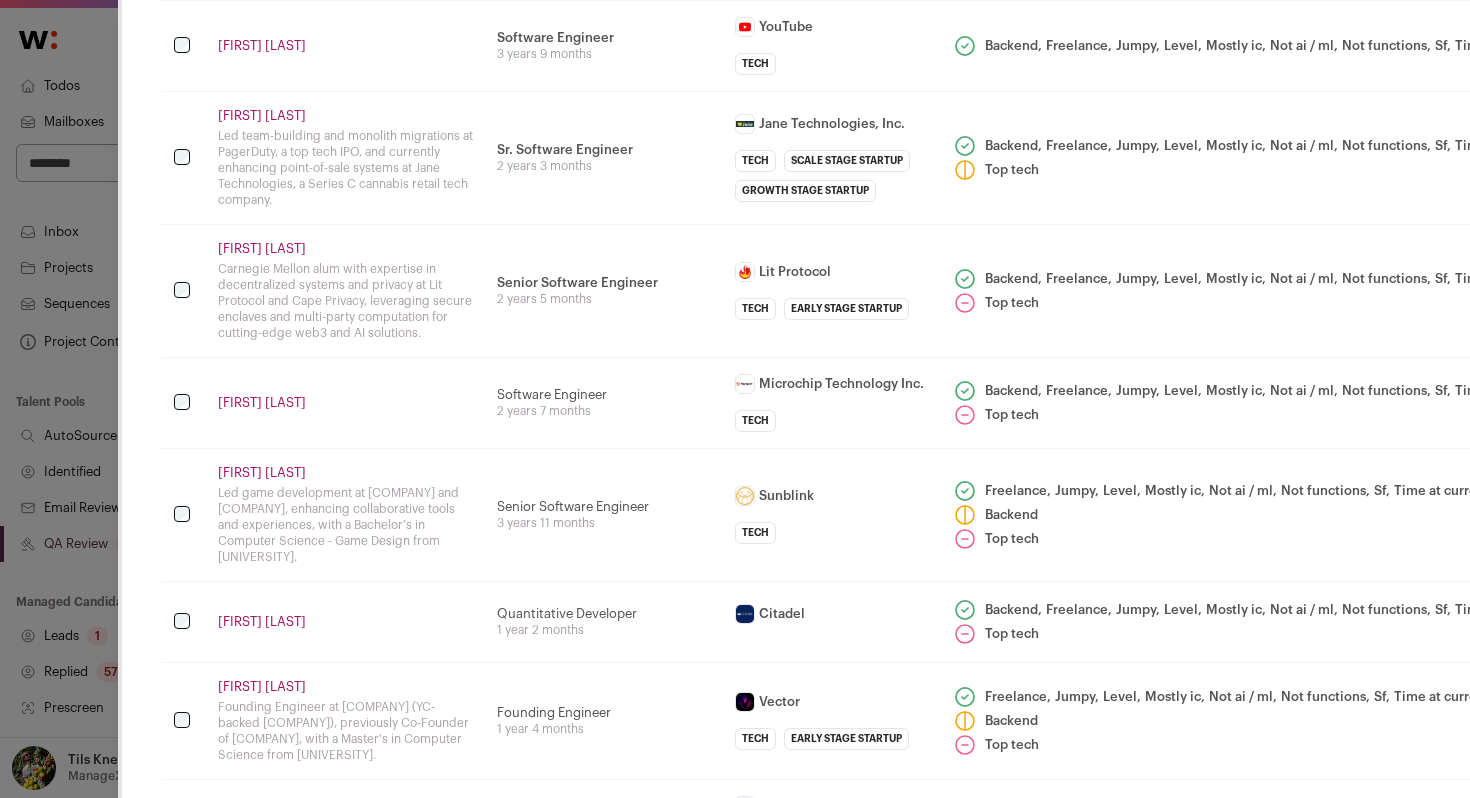 click on "Ben Reiter" at bounding box center (345, 622) 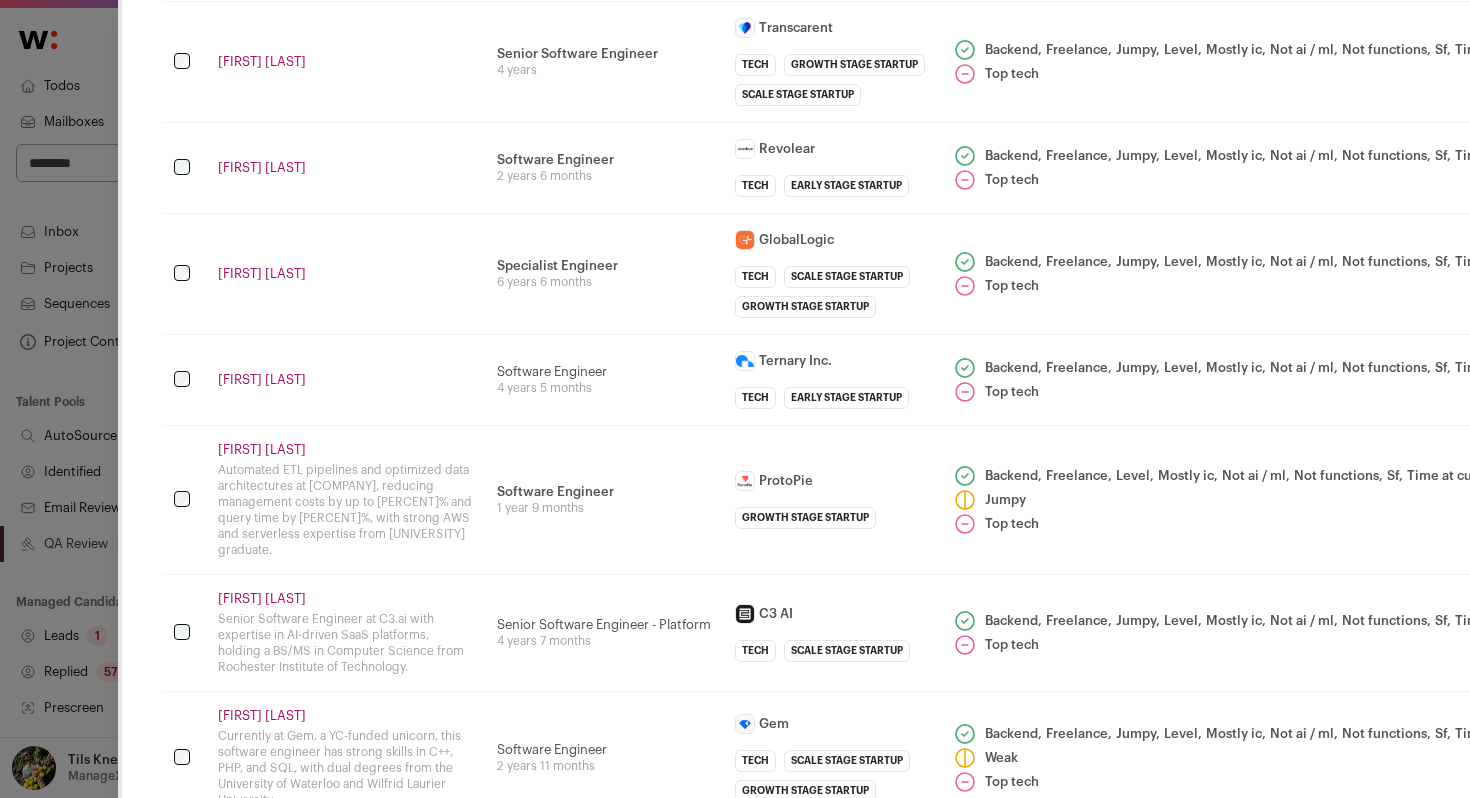 click on "Software Engineer
4 years 5 months" at bounding box center (604, 380) 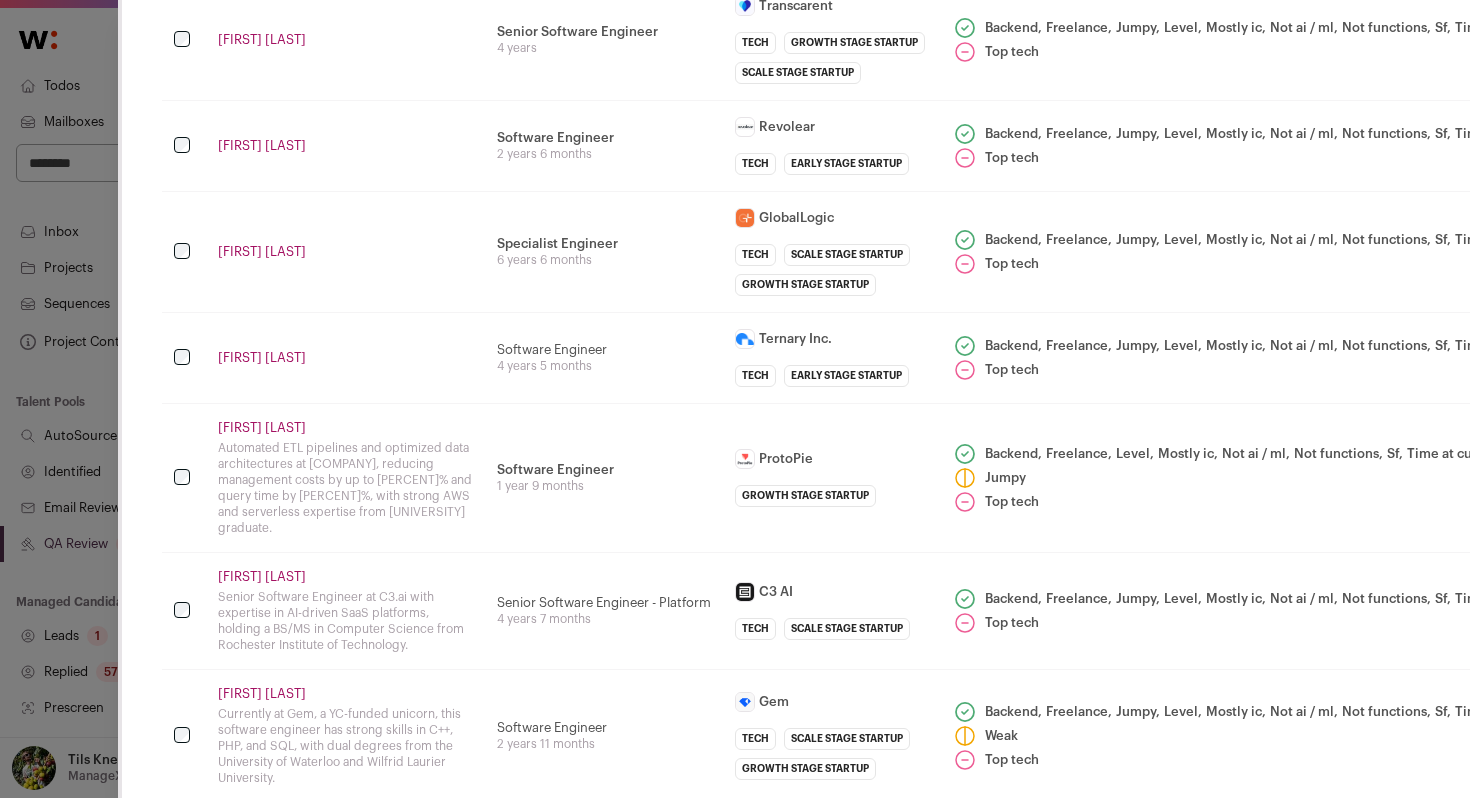click on "Software Engineer" at bounding box center (604, 350) 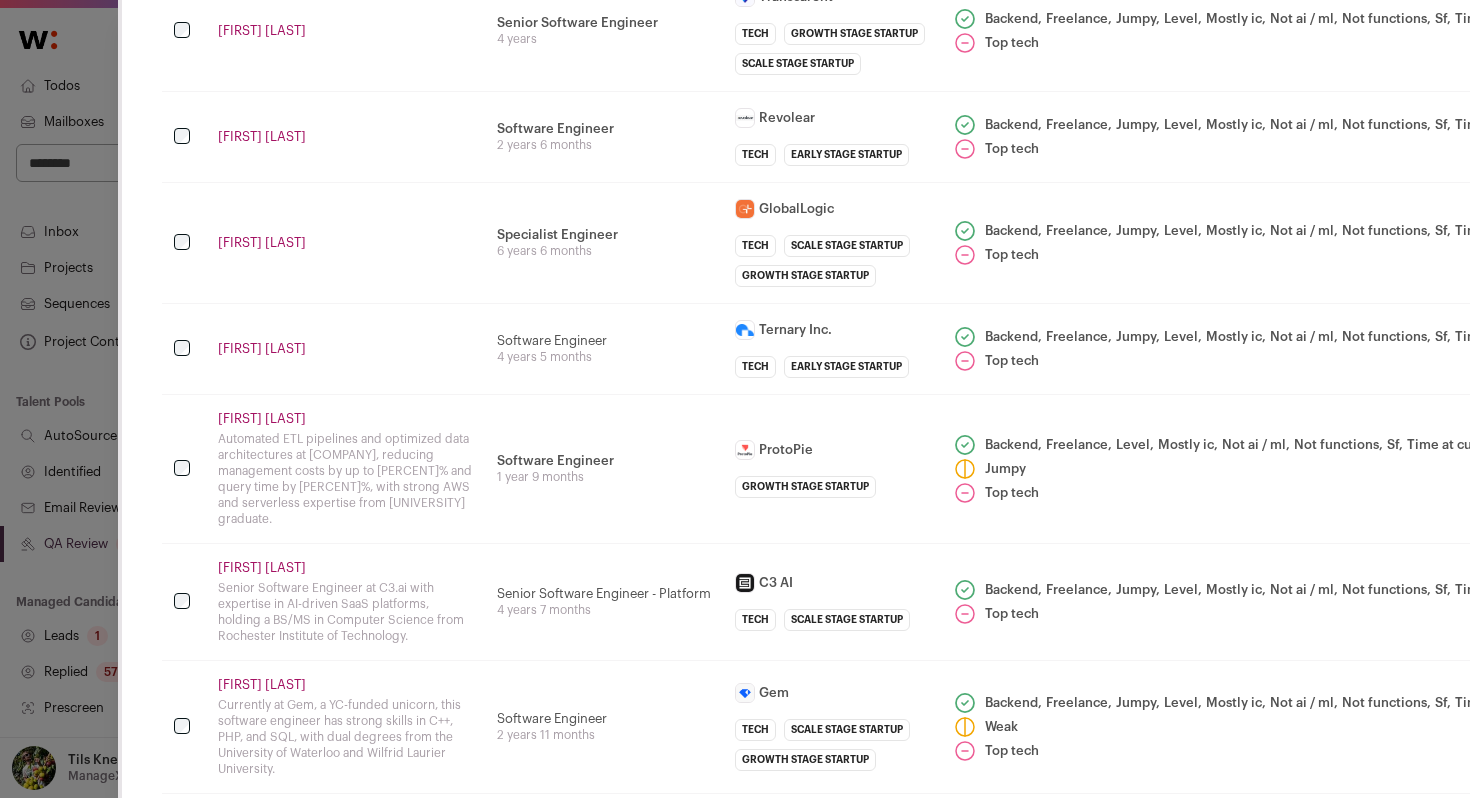 scroll, scrollTop: 3276, scrollLeft: 0, axis: vertical 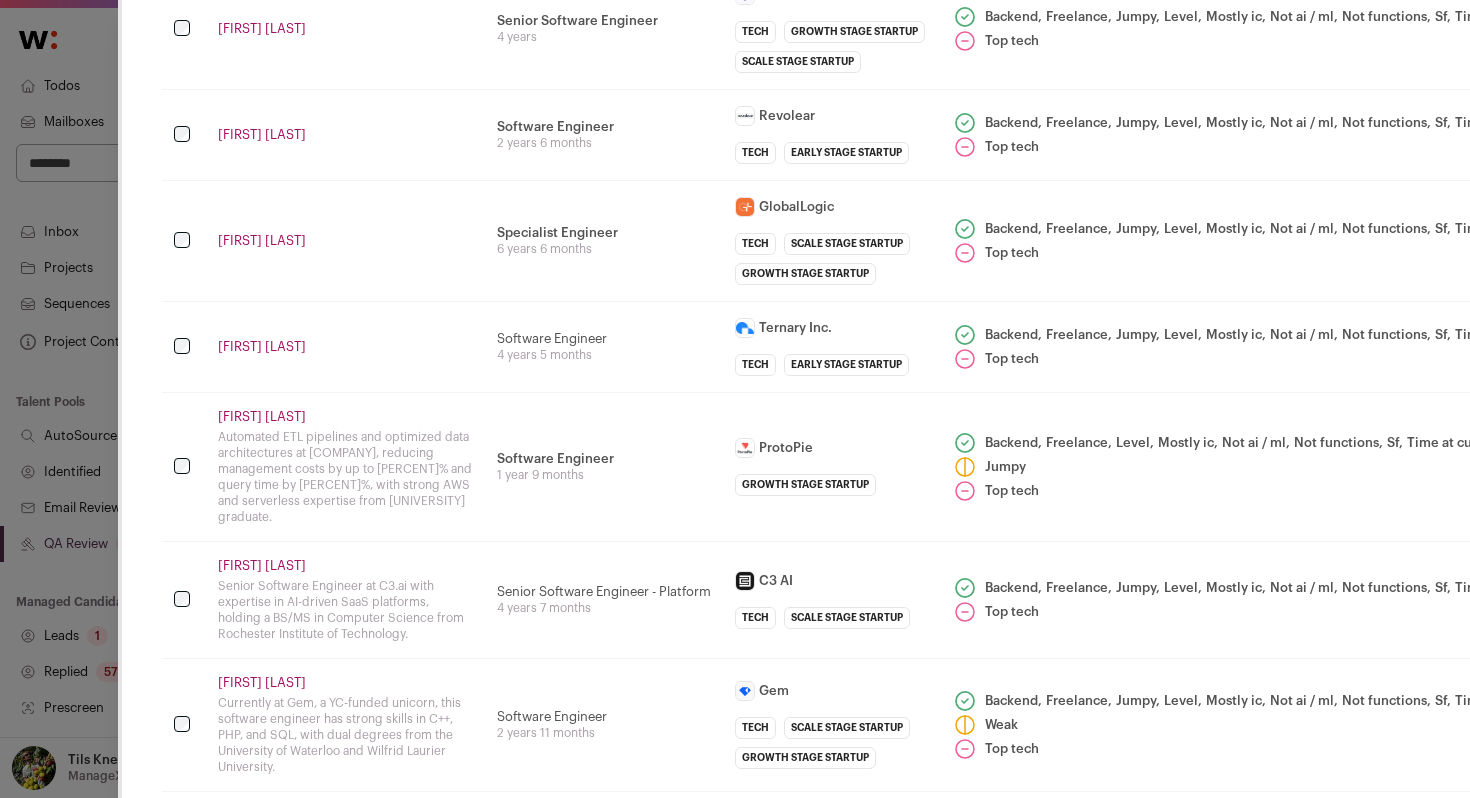 click on "Software Engineer
4 years 5 months" at bounding box center [604, 347] 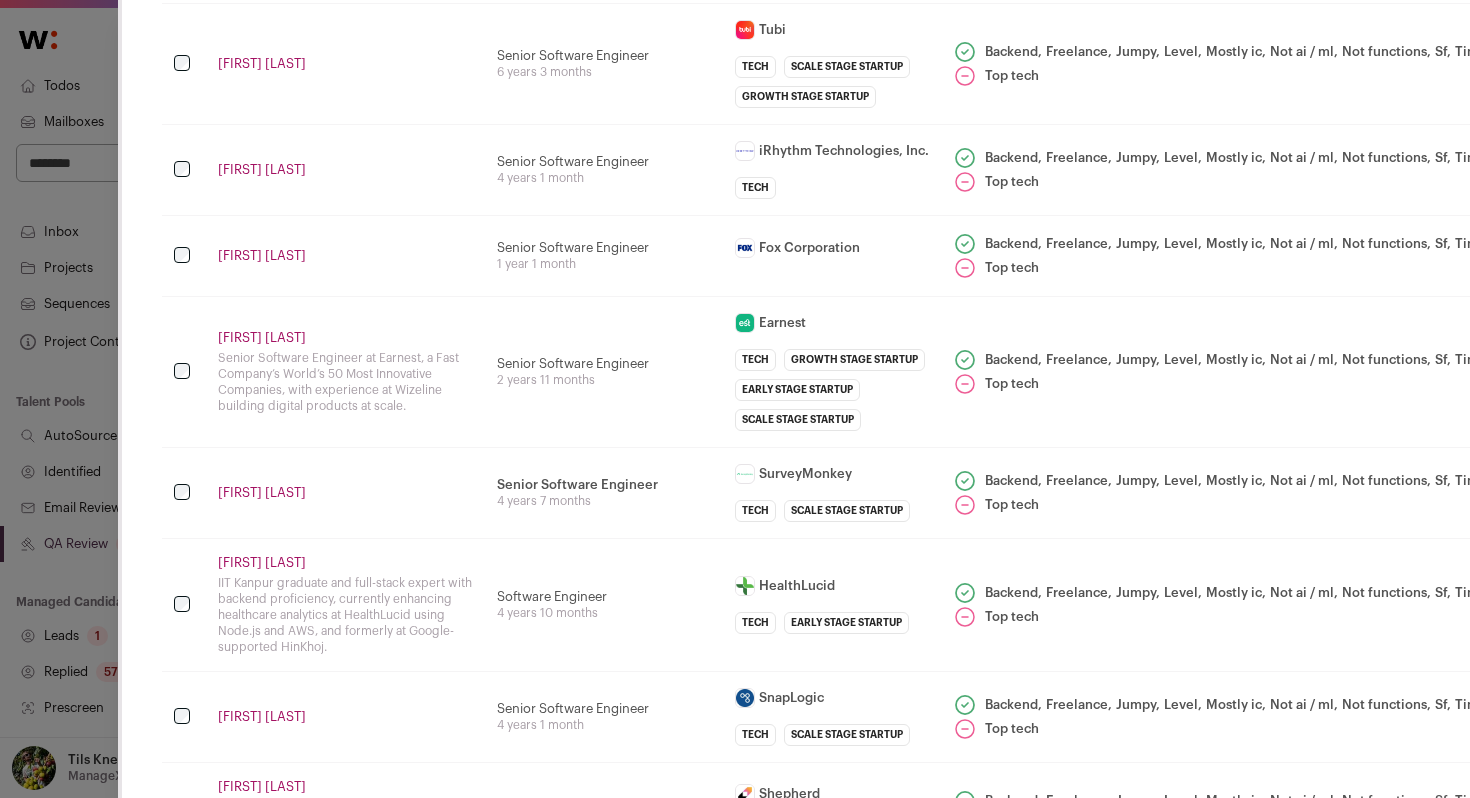 scroll, scrollTop: 4066, scrollLeft: 0, axis: vertical 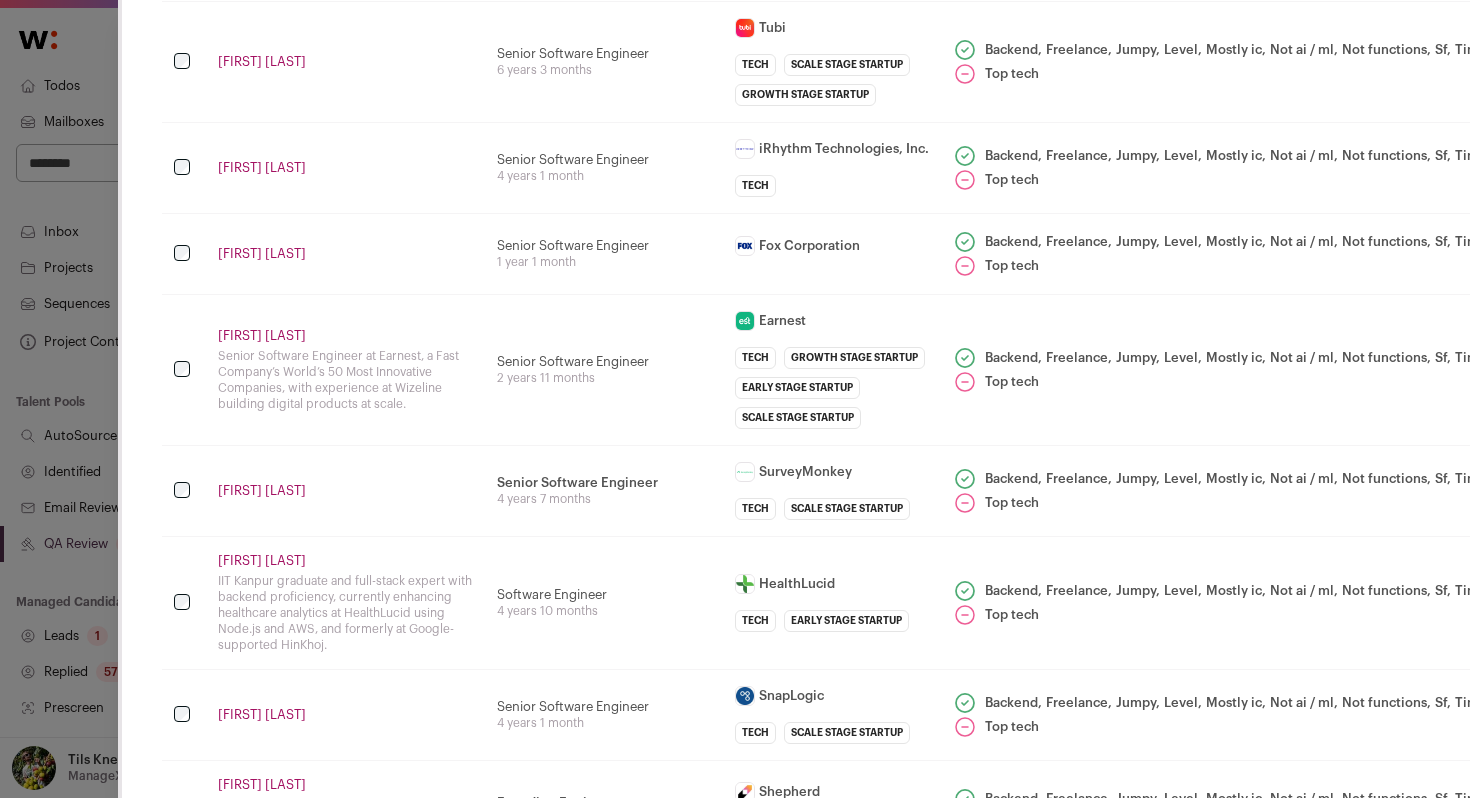 click on "Senior Software Engineer
2 years 11 months" at bounding box center [604, 370] 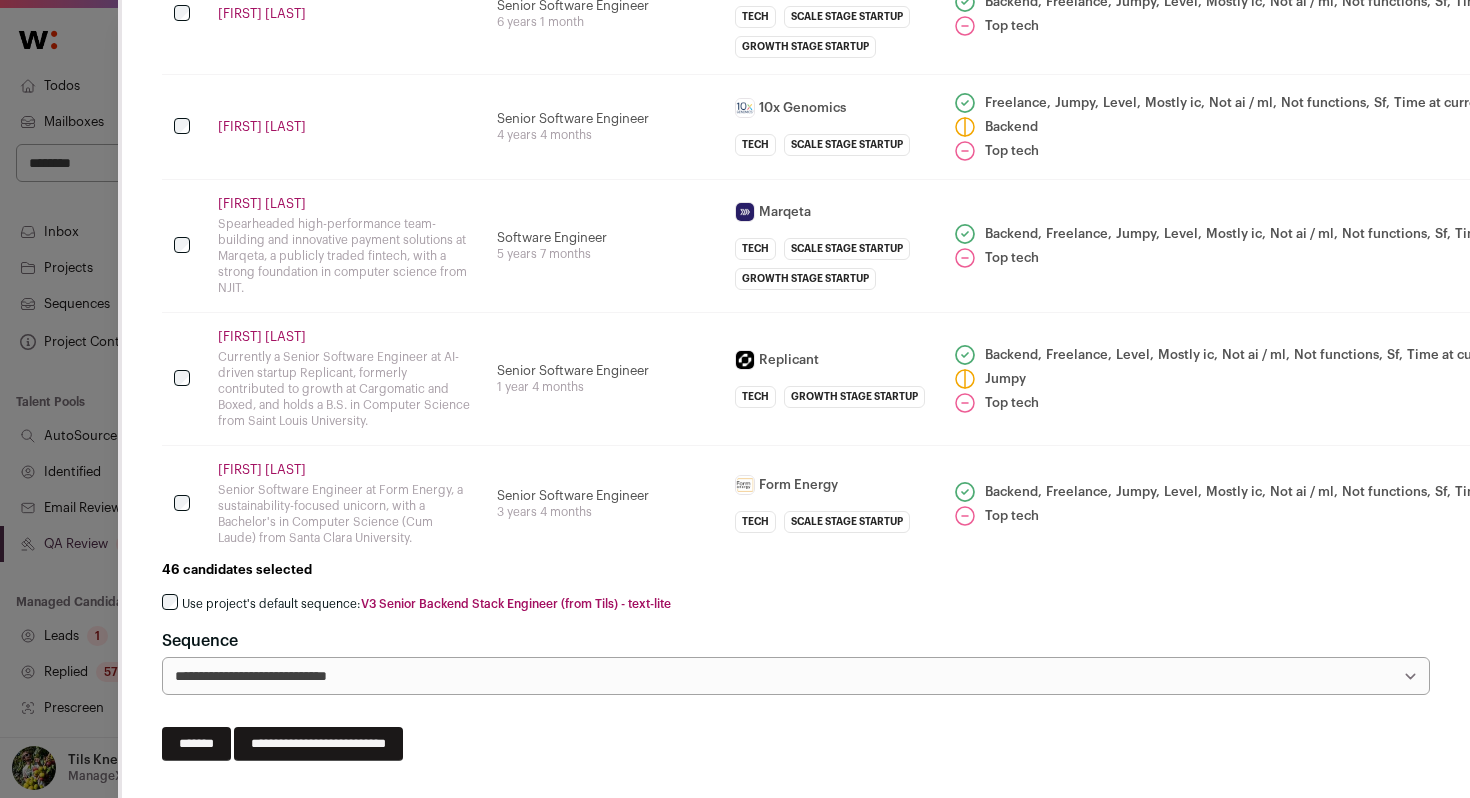 scroll, scrollTop: 5171, scrollLeft: 0, axis: vertical 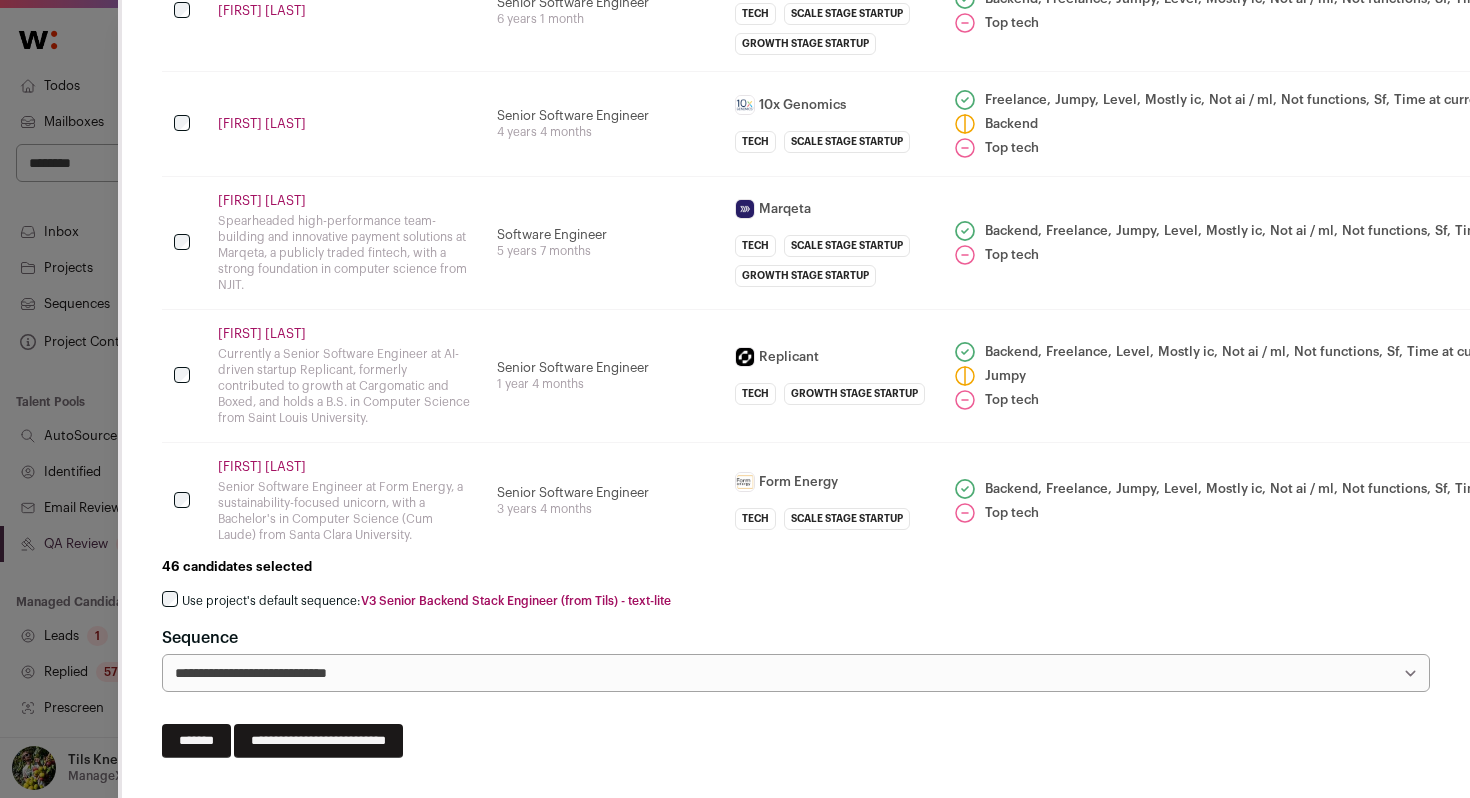 click on "Use project's default sequence:
V3 Senior Backend Stack Engineer (from Tils) - text-lite" at bounding box center [426, 601] 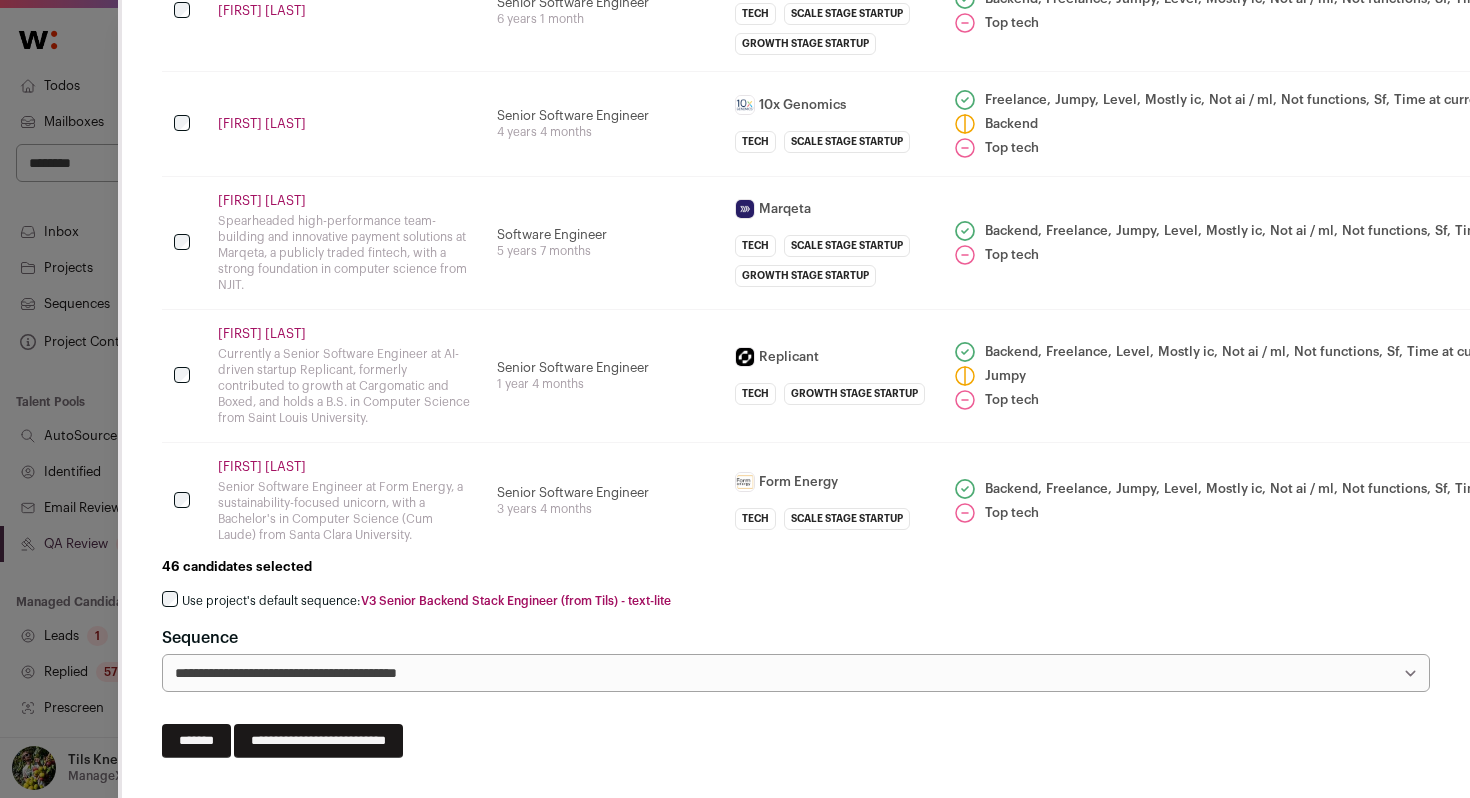 scroll, scrollTop: 5089, scrollLeft: 0, axis: vertical 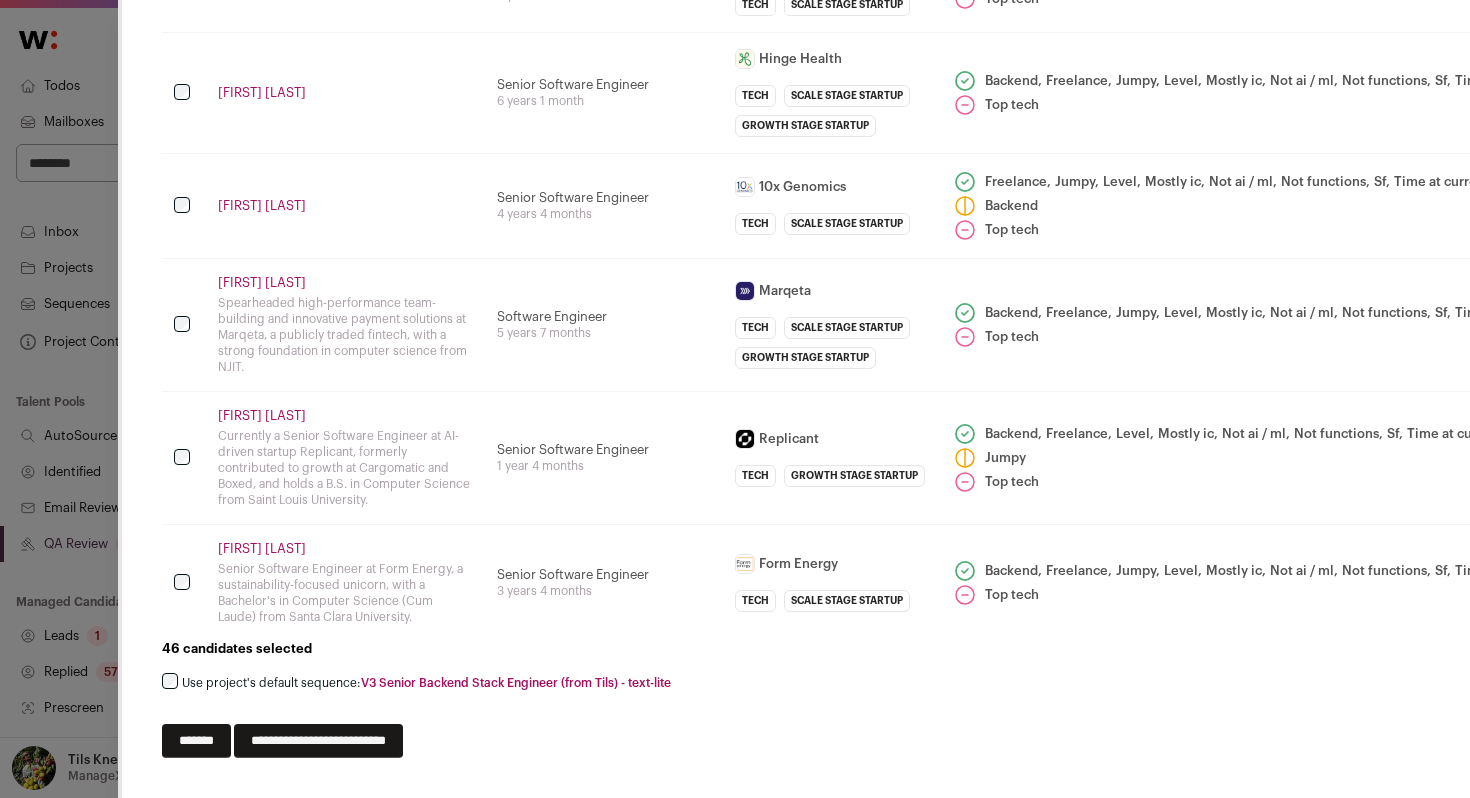 click on "**********" at bounding box center (318, 741) 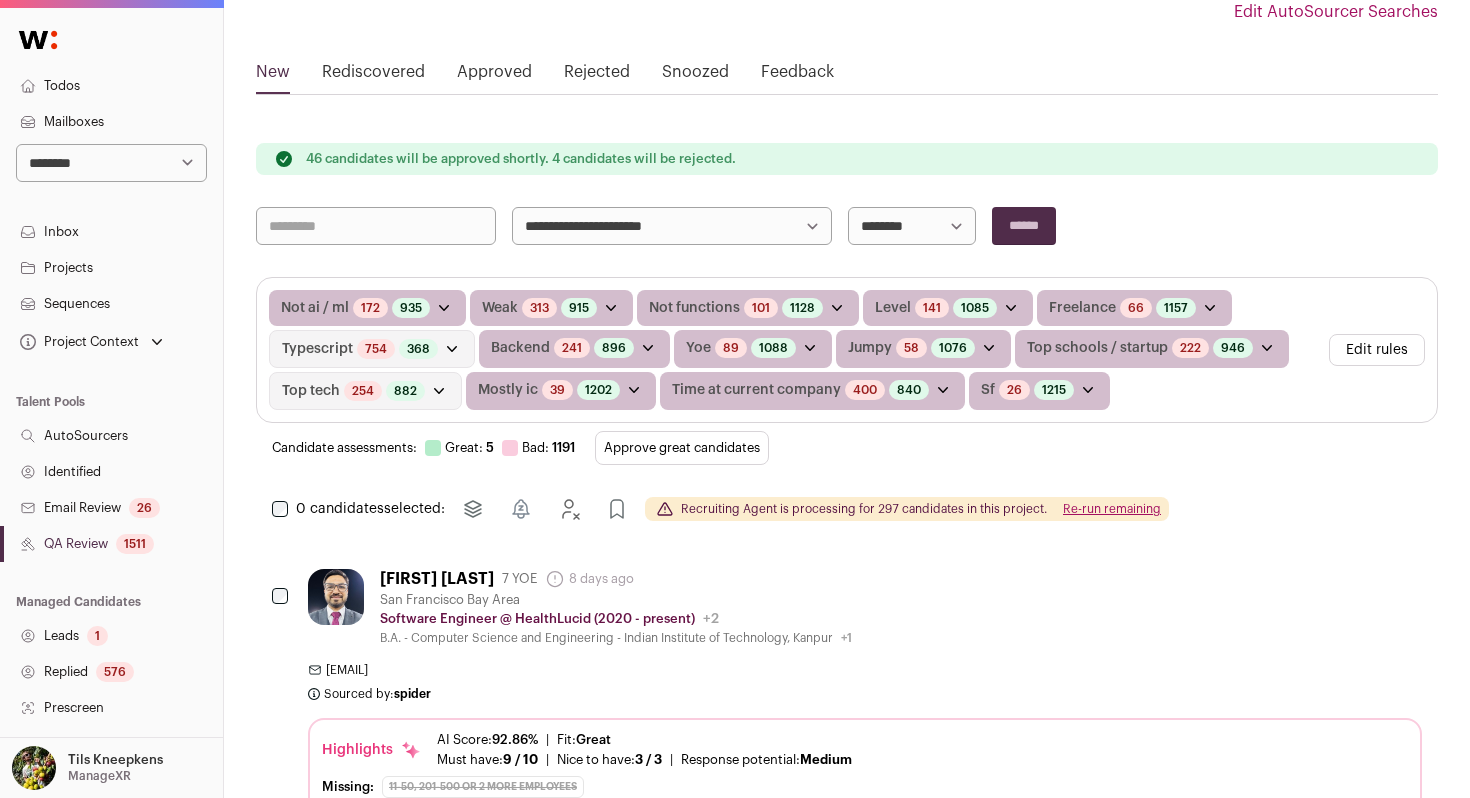 scroll, scrollTop: 255, scrollLeft: 0, axis: vertical 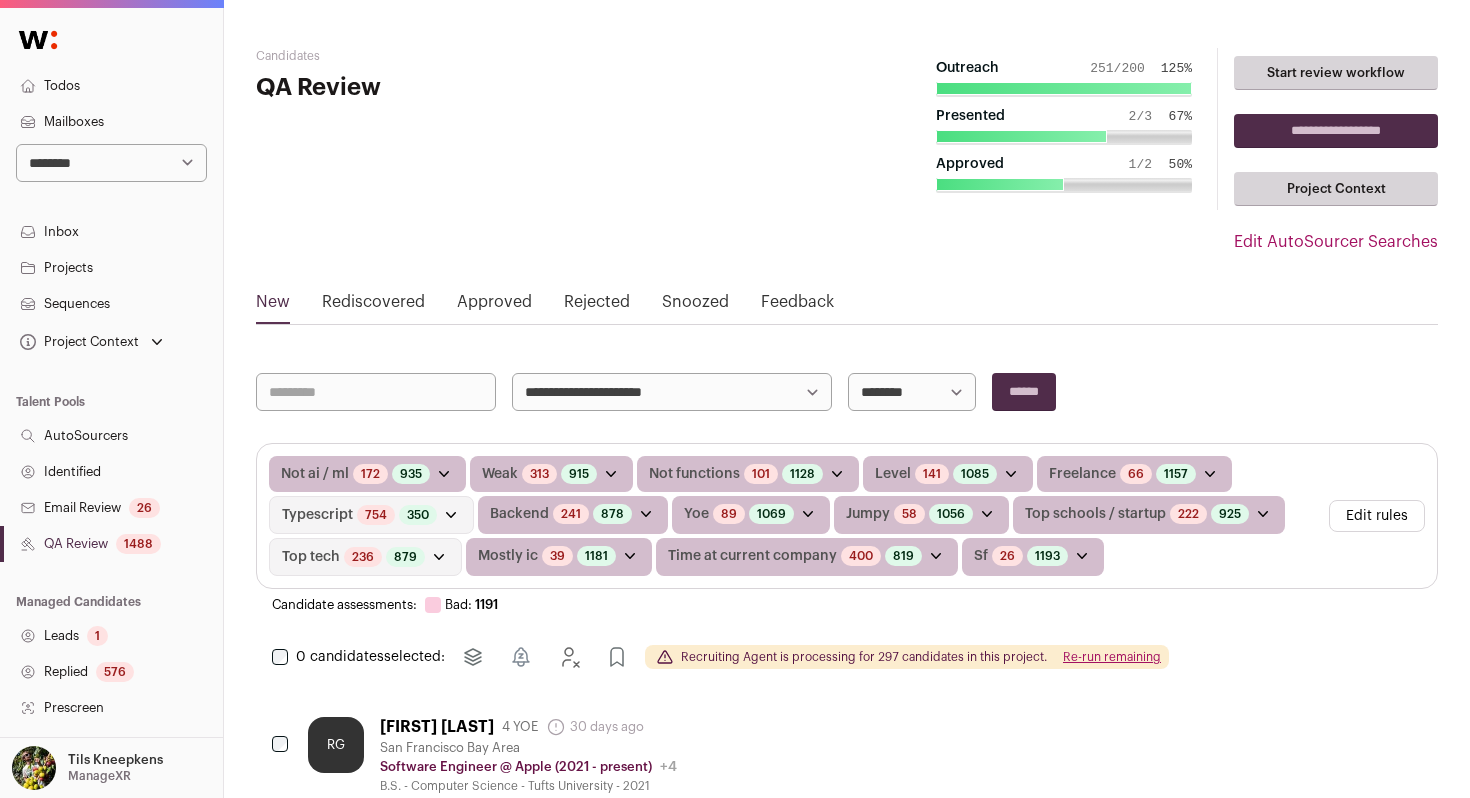 click on "Todos" at bounding box center (111, 86) 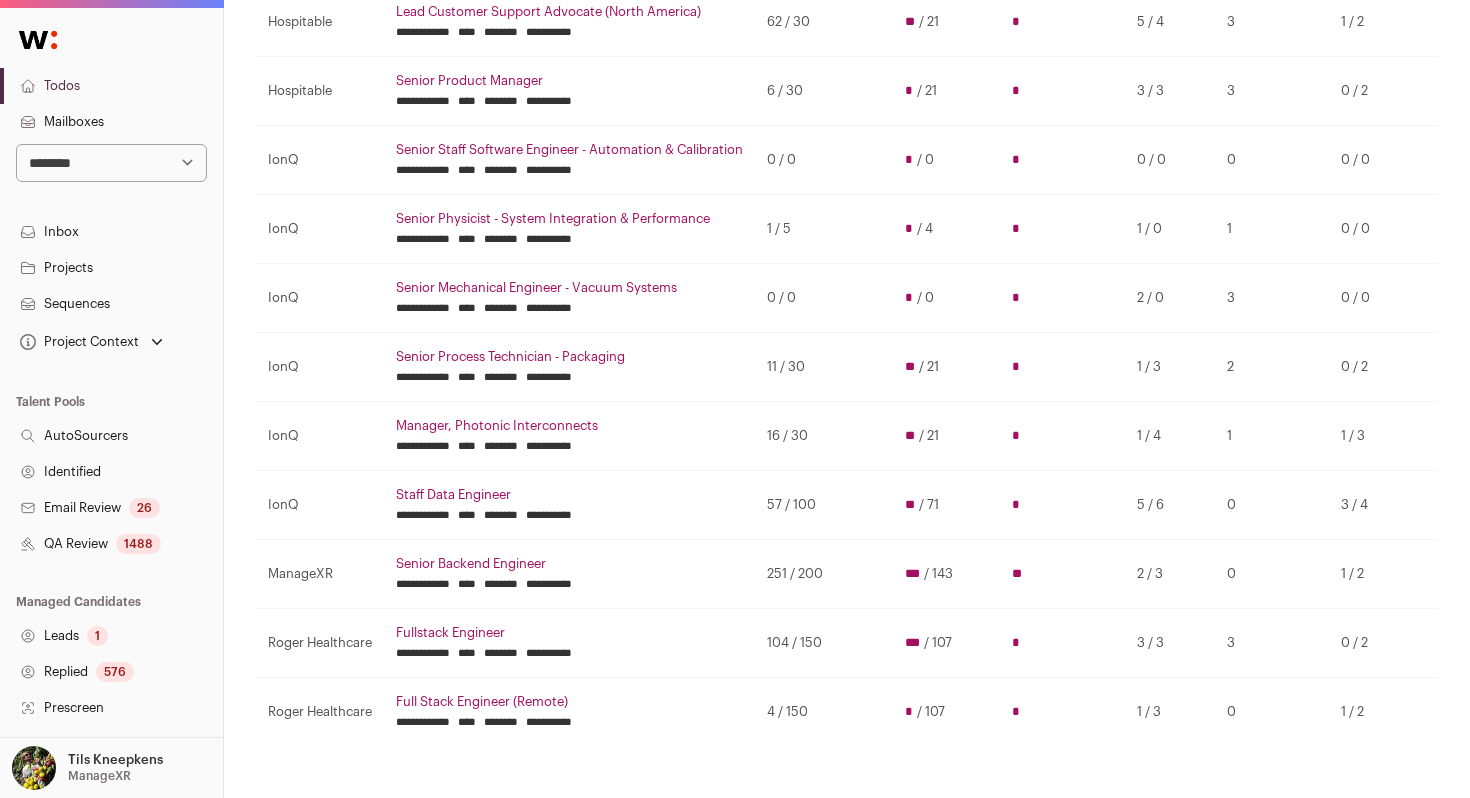 scroll, scrollTop: 408, scrollLeft: 0, axis: vertical 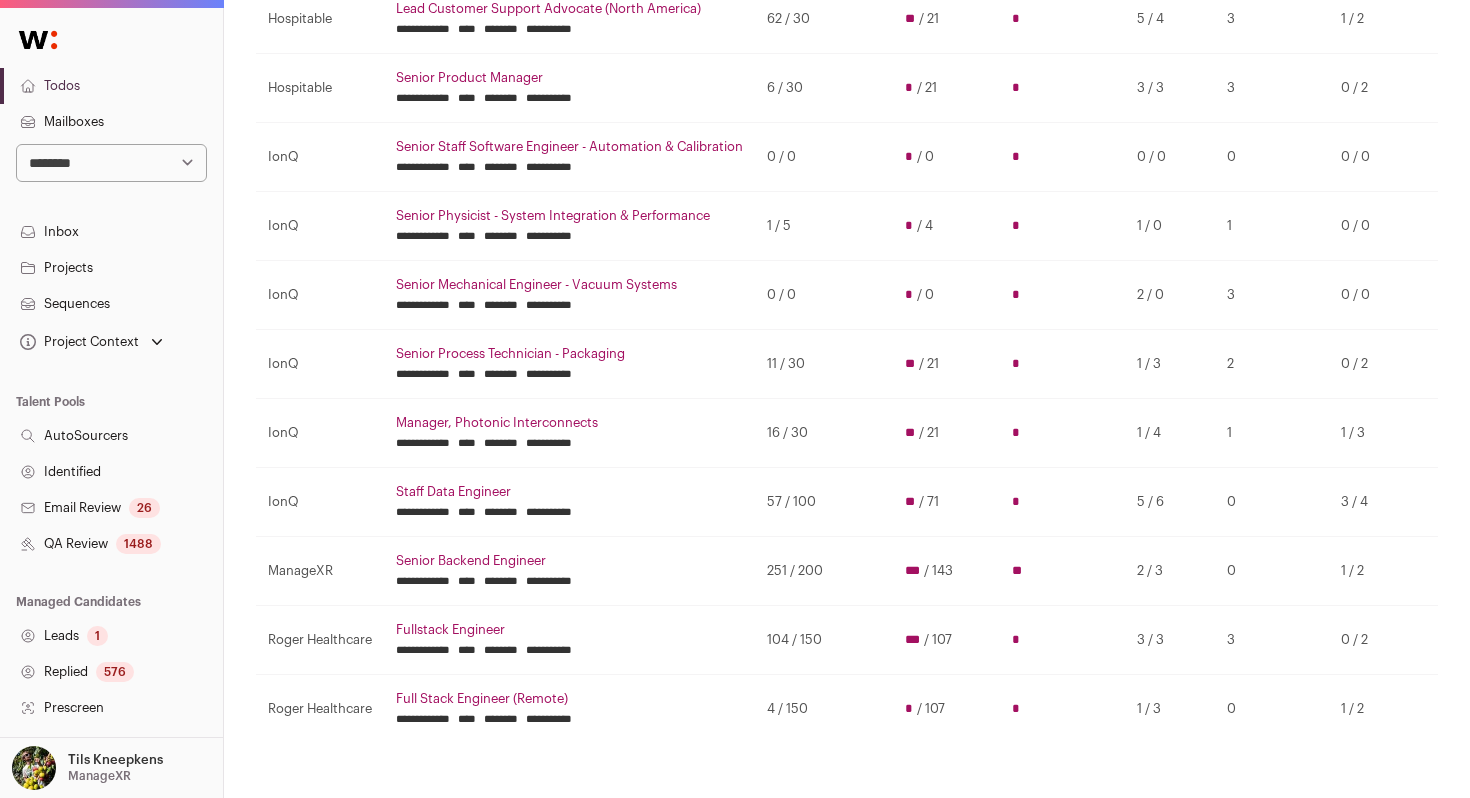 click on "Senior Staff Software Engineer - Automation & Calibration" at bounding box center [569, 147] 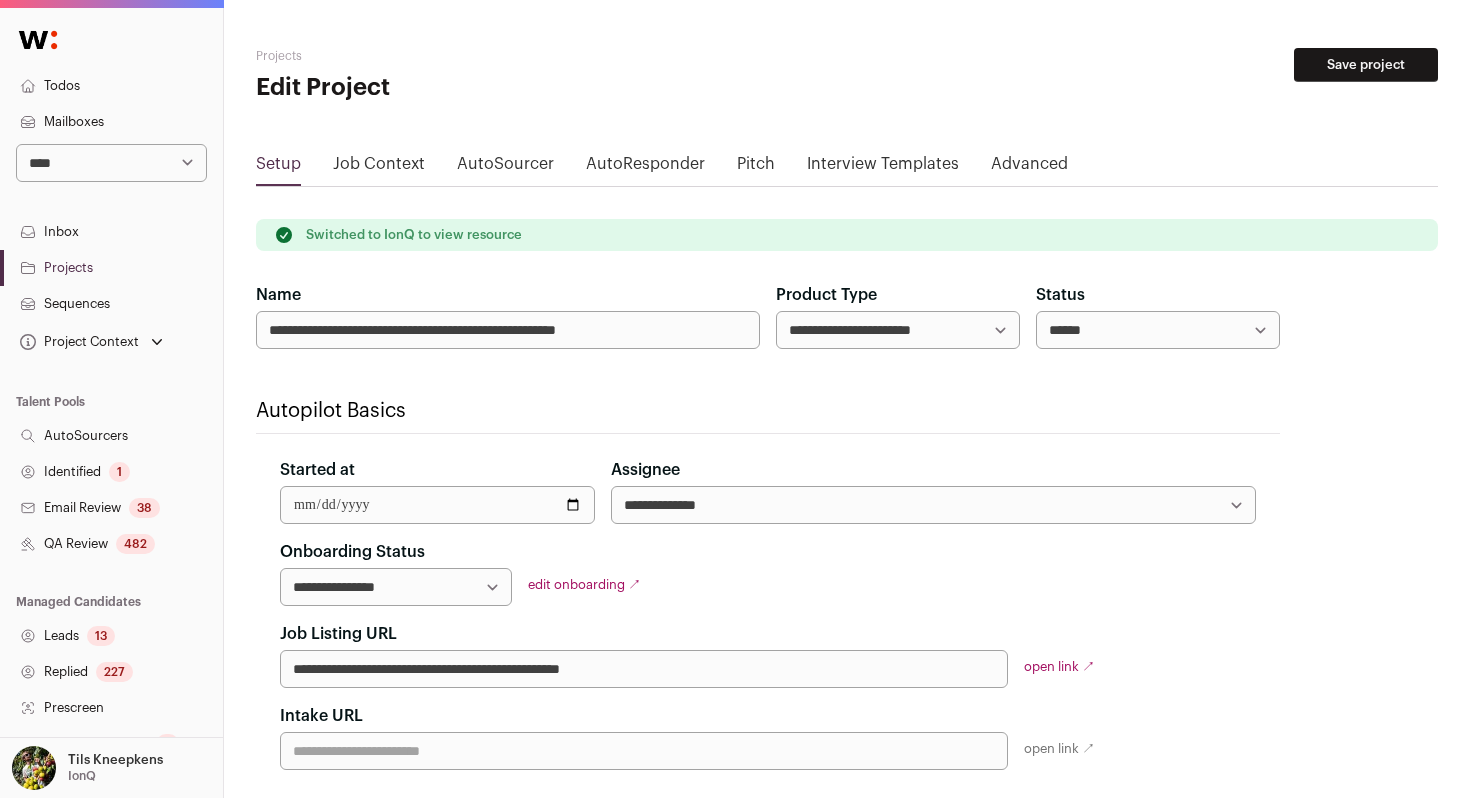 click on "******
******
********" at bounding box center (1158, 330) 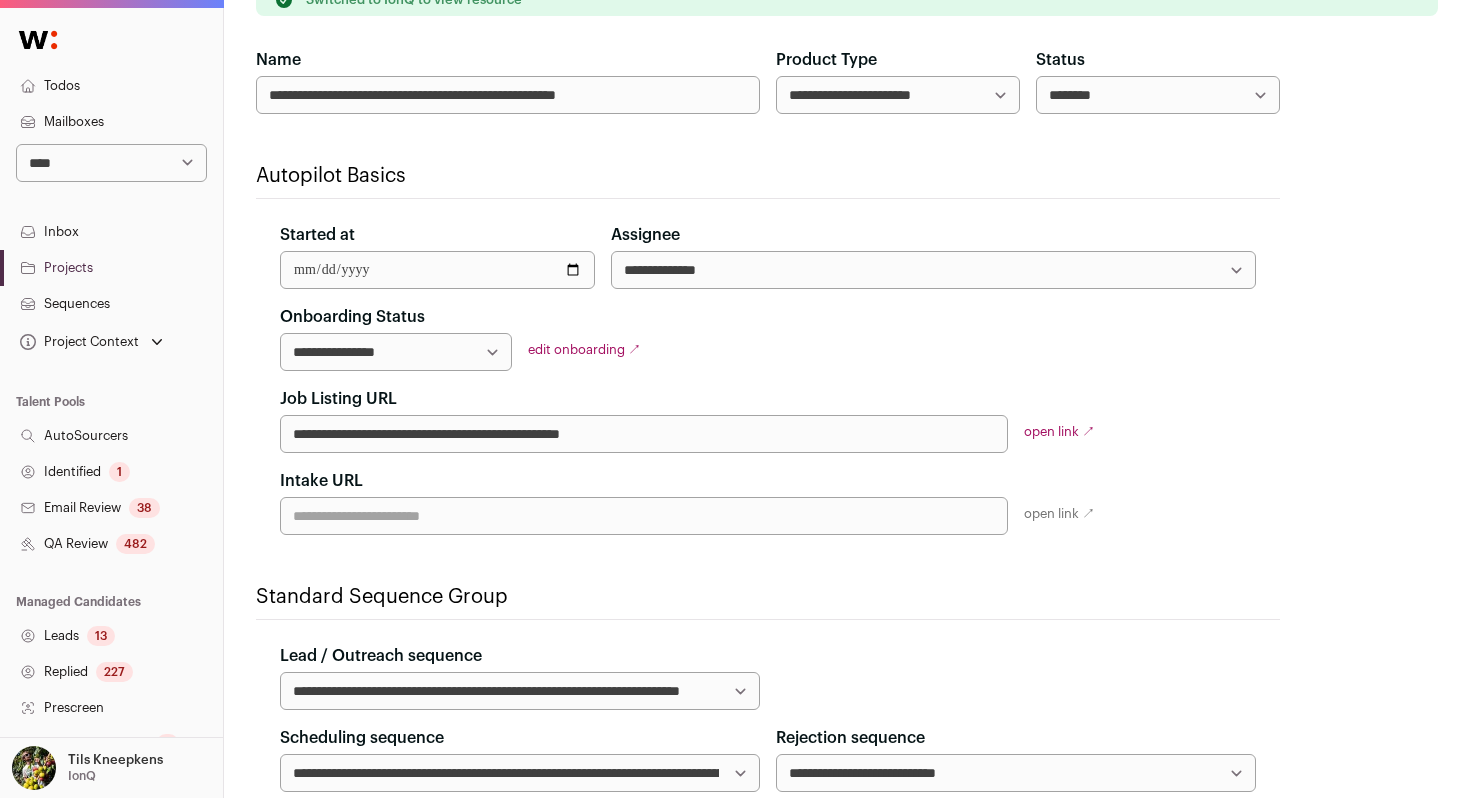 scroll, scrollTop: 0, scrollLeft: 0, axis: both 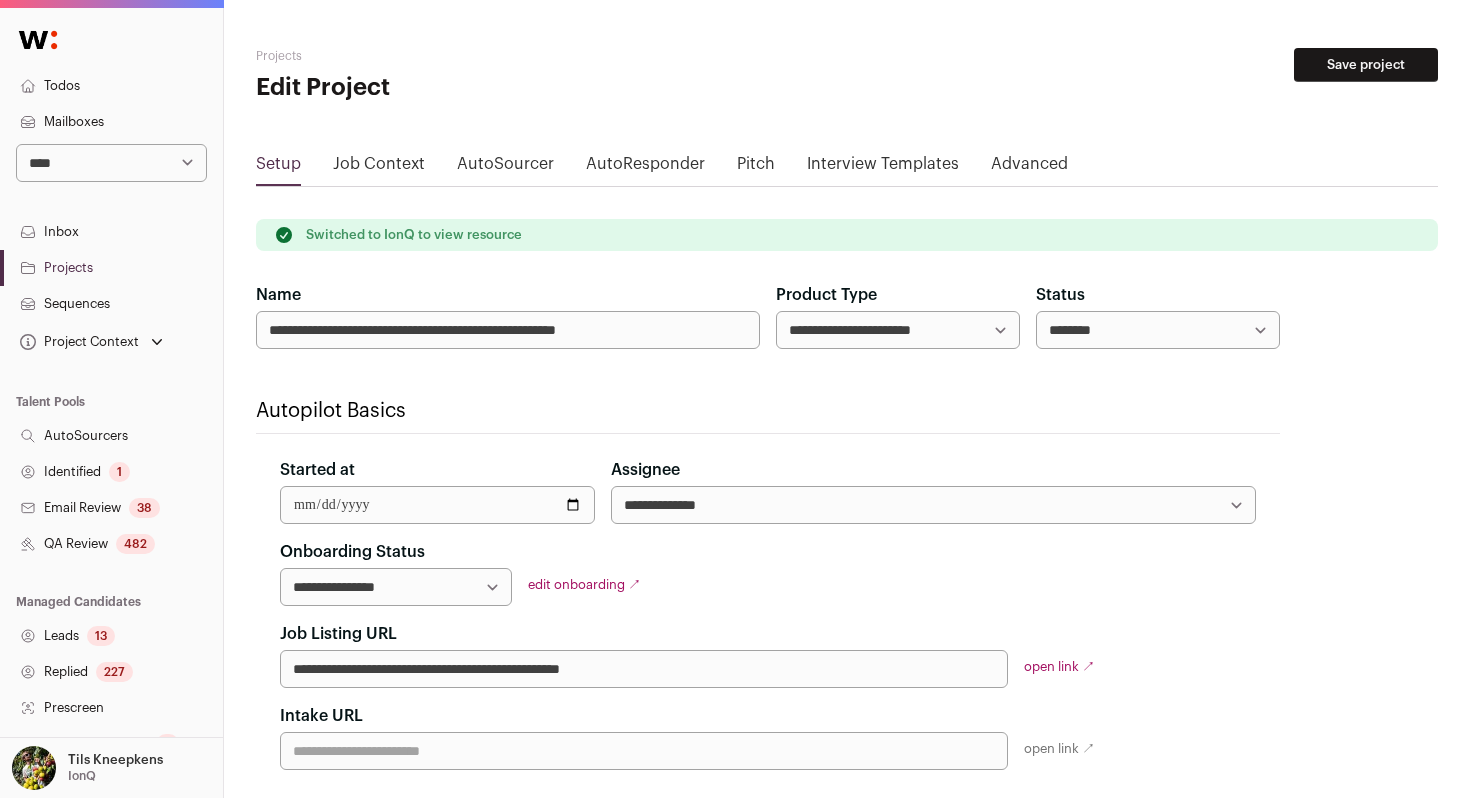 click on "Save project" at bounding box center (1366, 65) 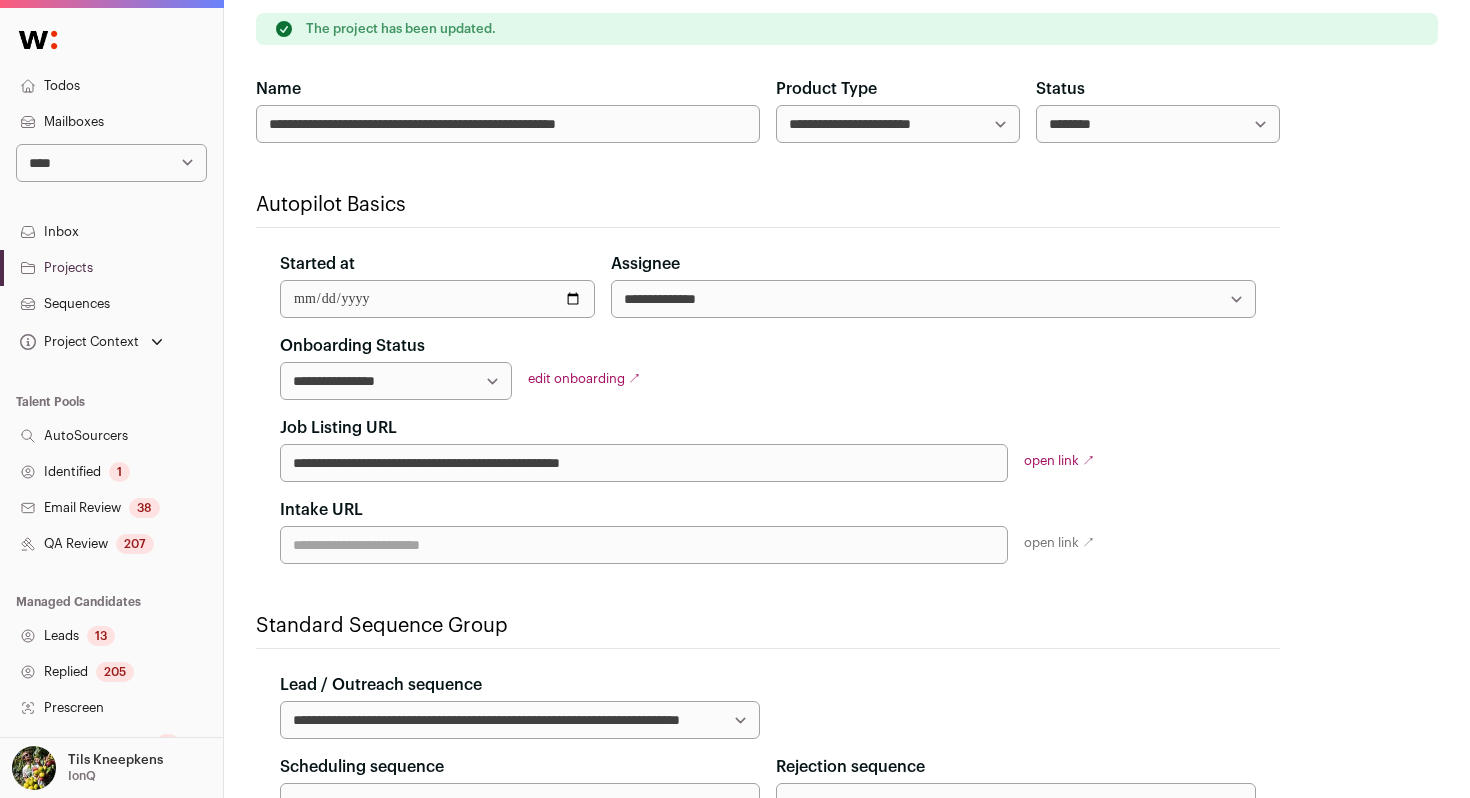 scroll, scrollTop: 245, scrollLeft: 0, axis: vertical 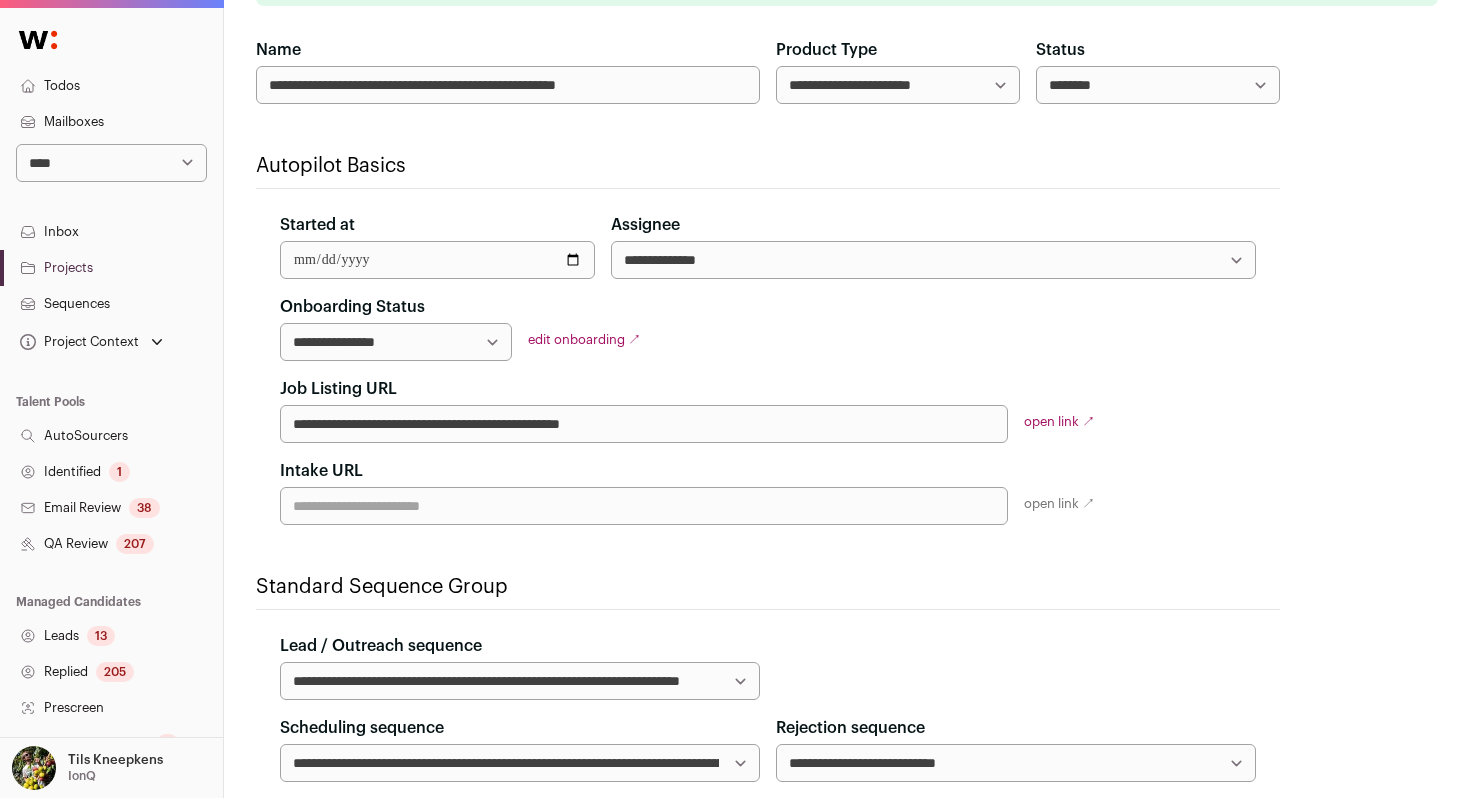 click on "Projects" at bounding box center (111, 268) 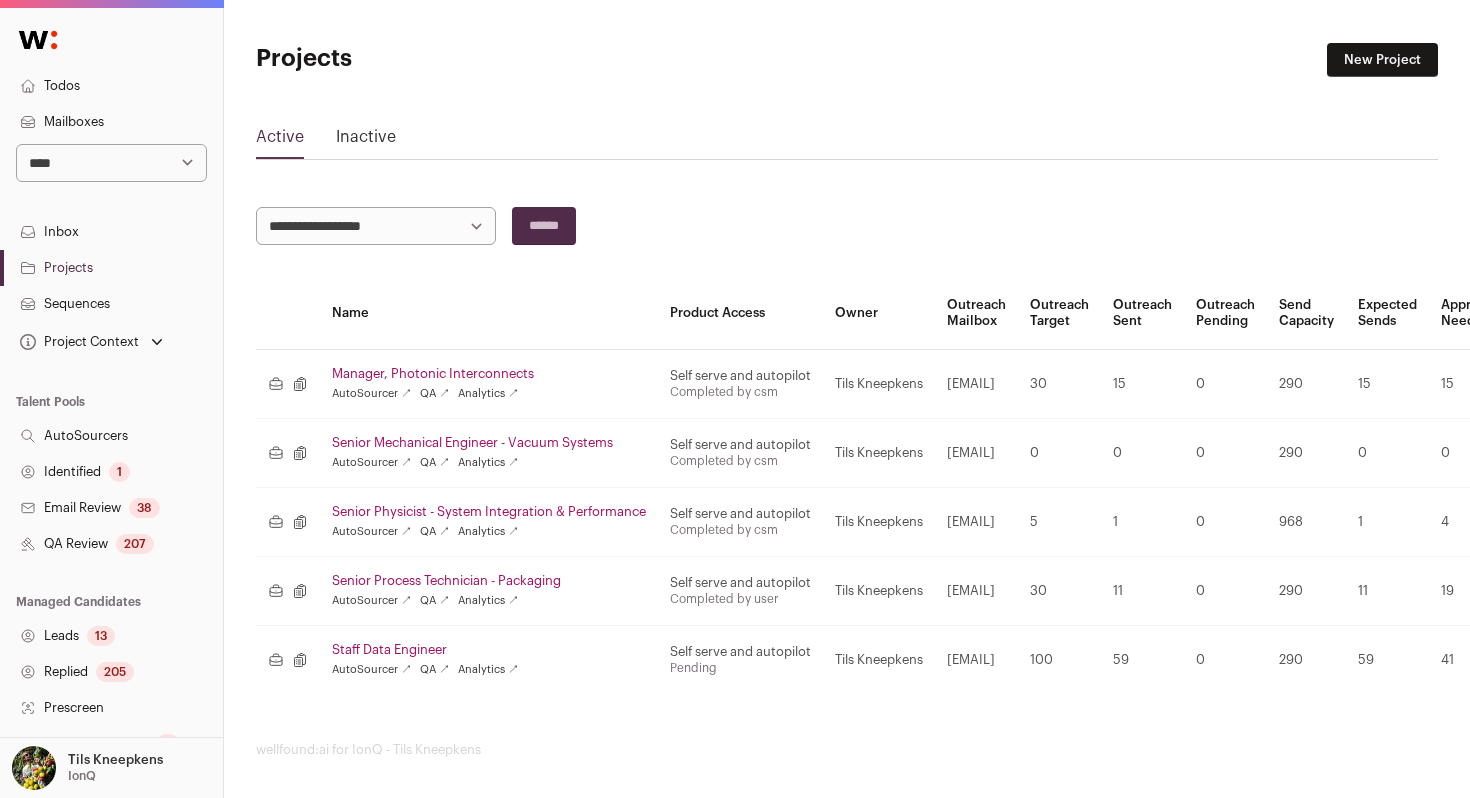 scroll, scrollTop: 8, scrollLeft: 0, axis: vertical 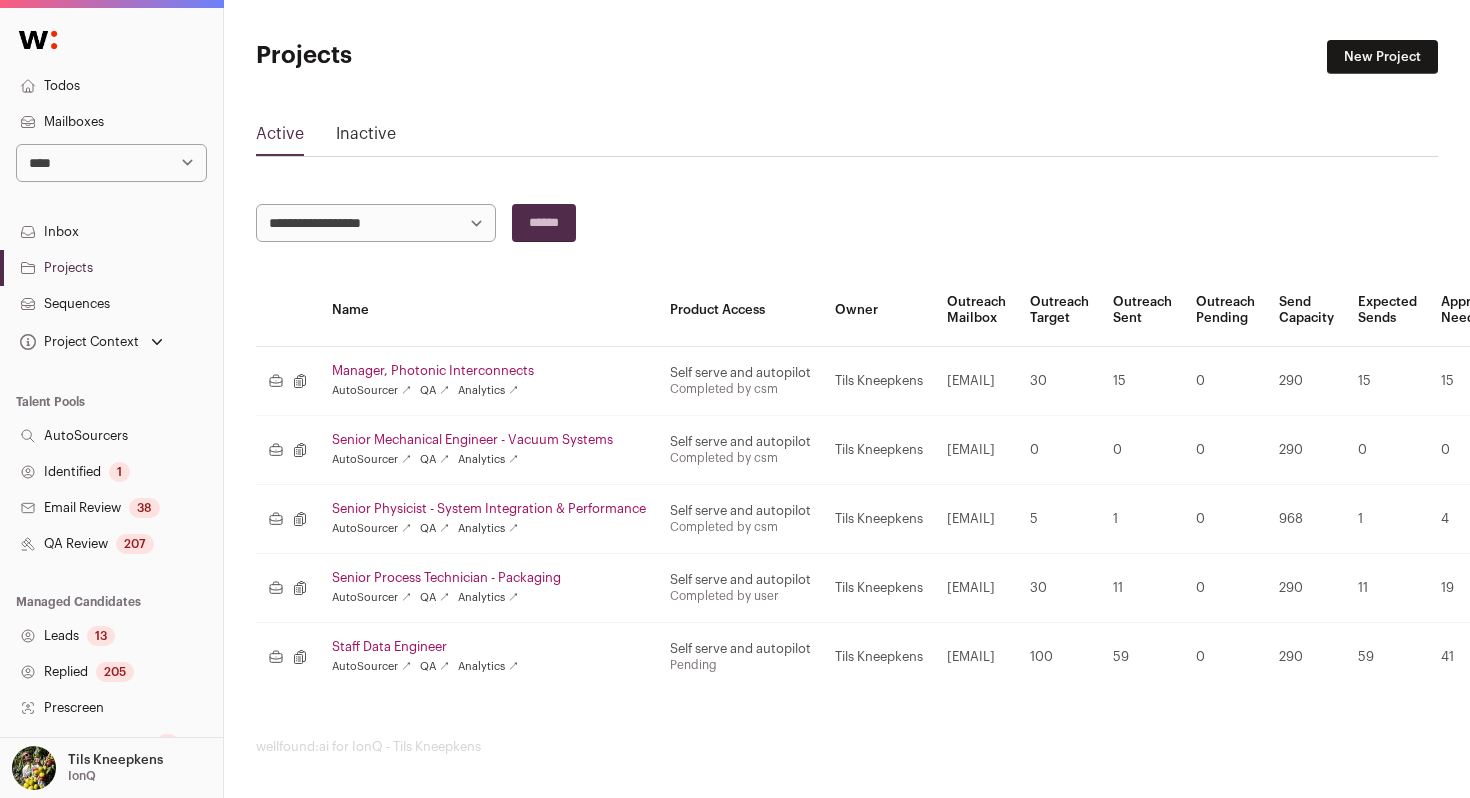 click on "**********" at bounding box center (847, 223) 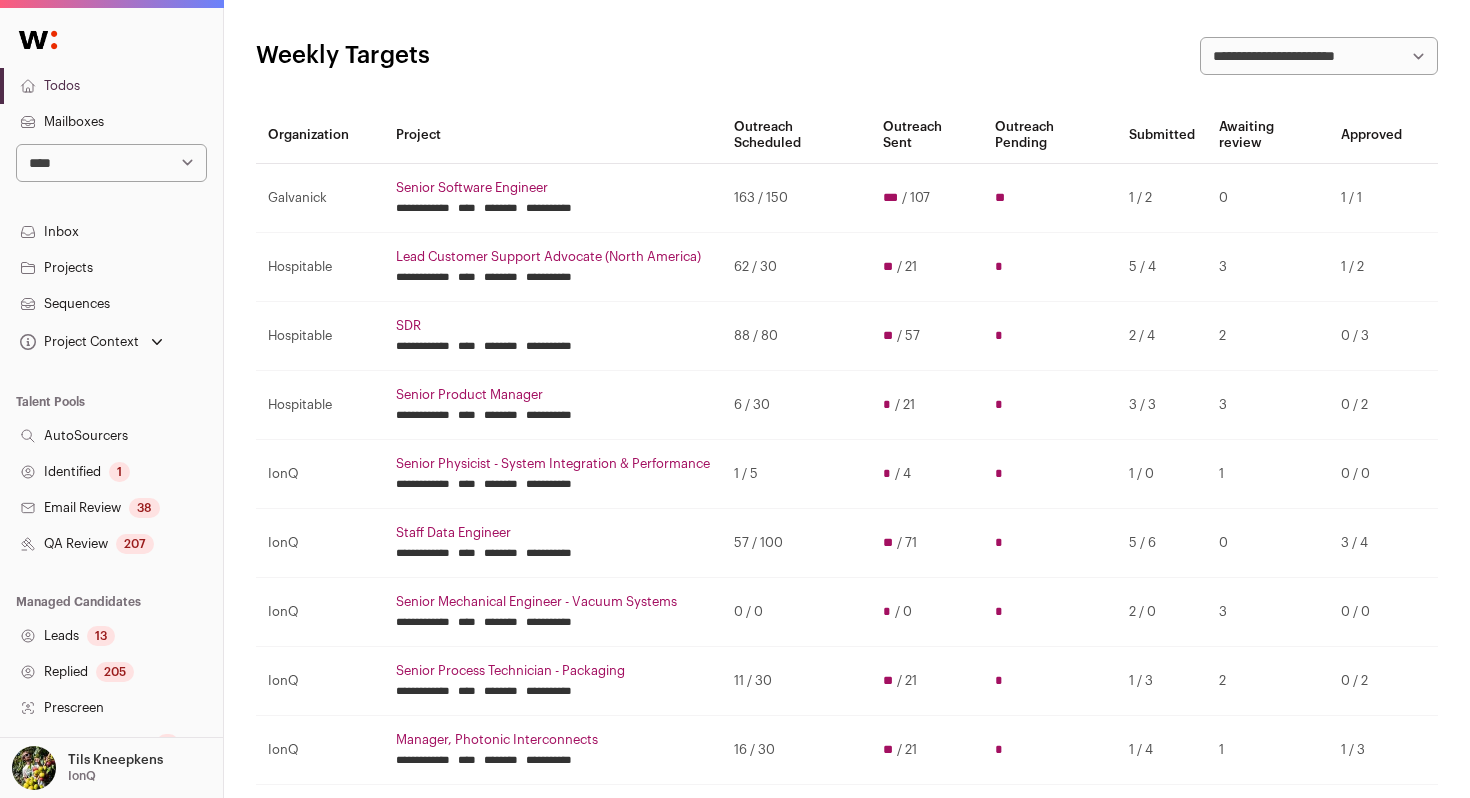 scroll, scrollTop: 0, scrollLeft: 0, axis: both 